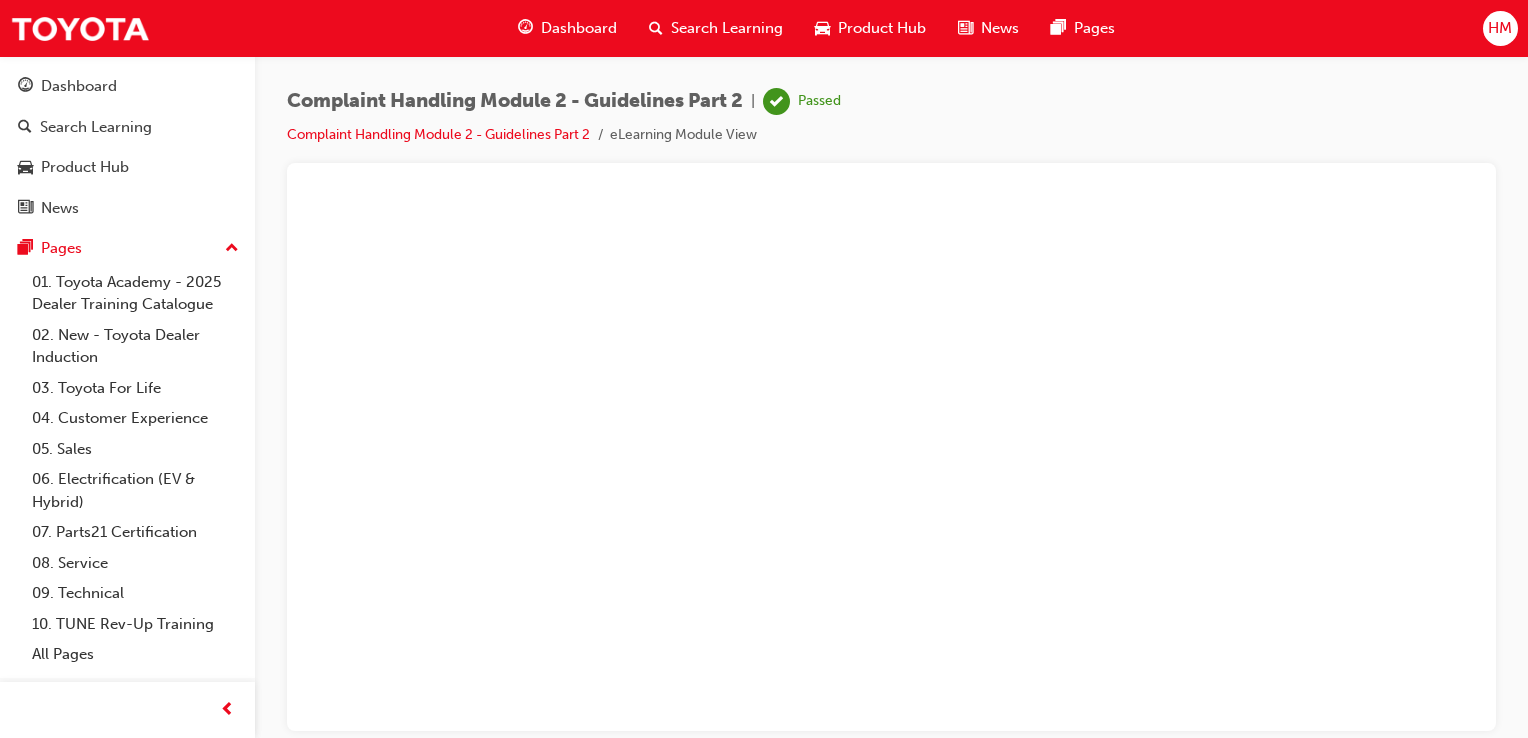 scroll, scrollTop: 0, scrollLeft: 0, axis: both 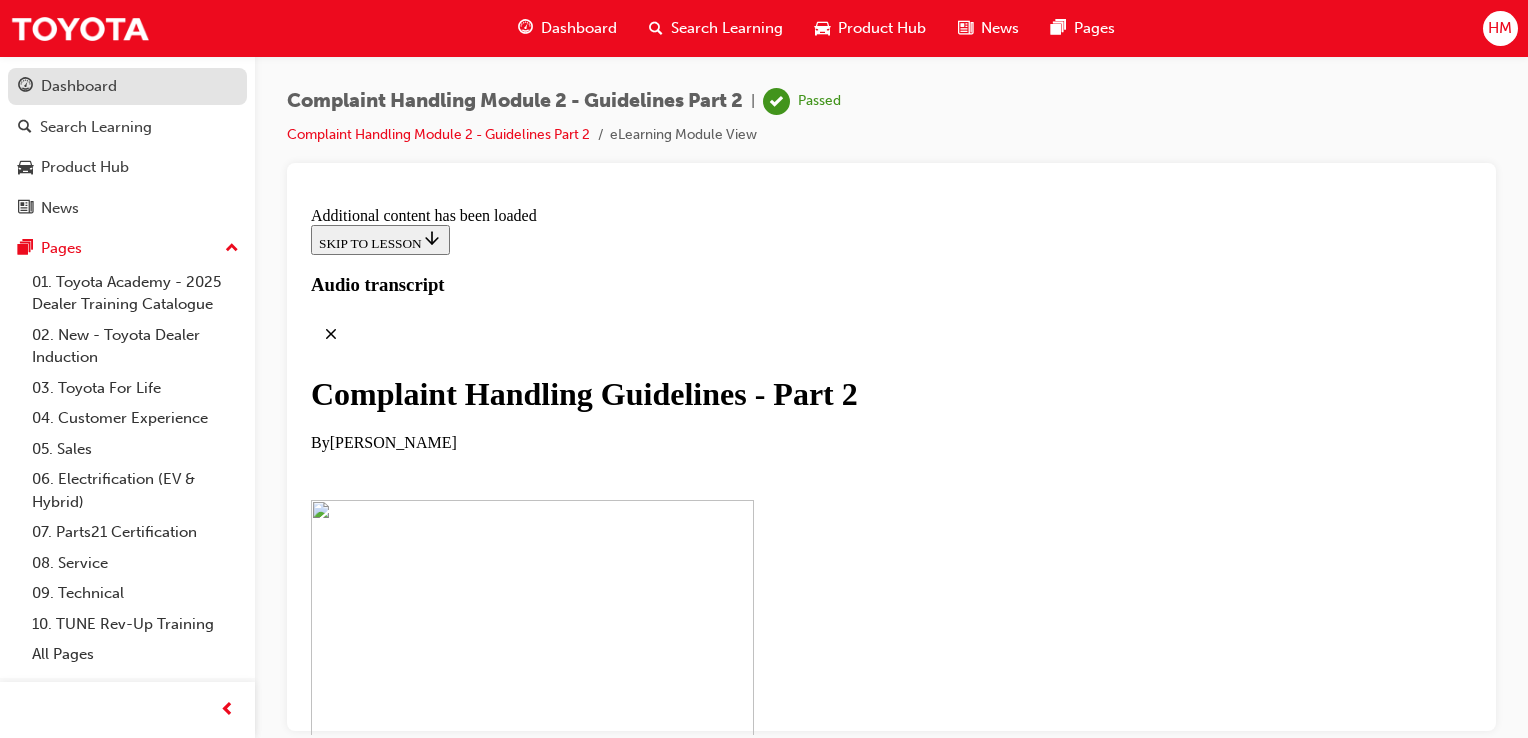 click on "Dashboard" at bounding box center [79, 86] 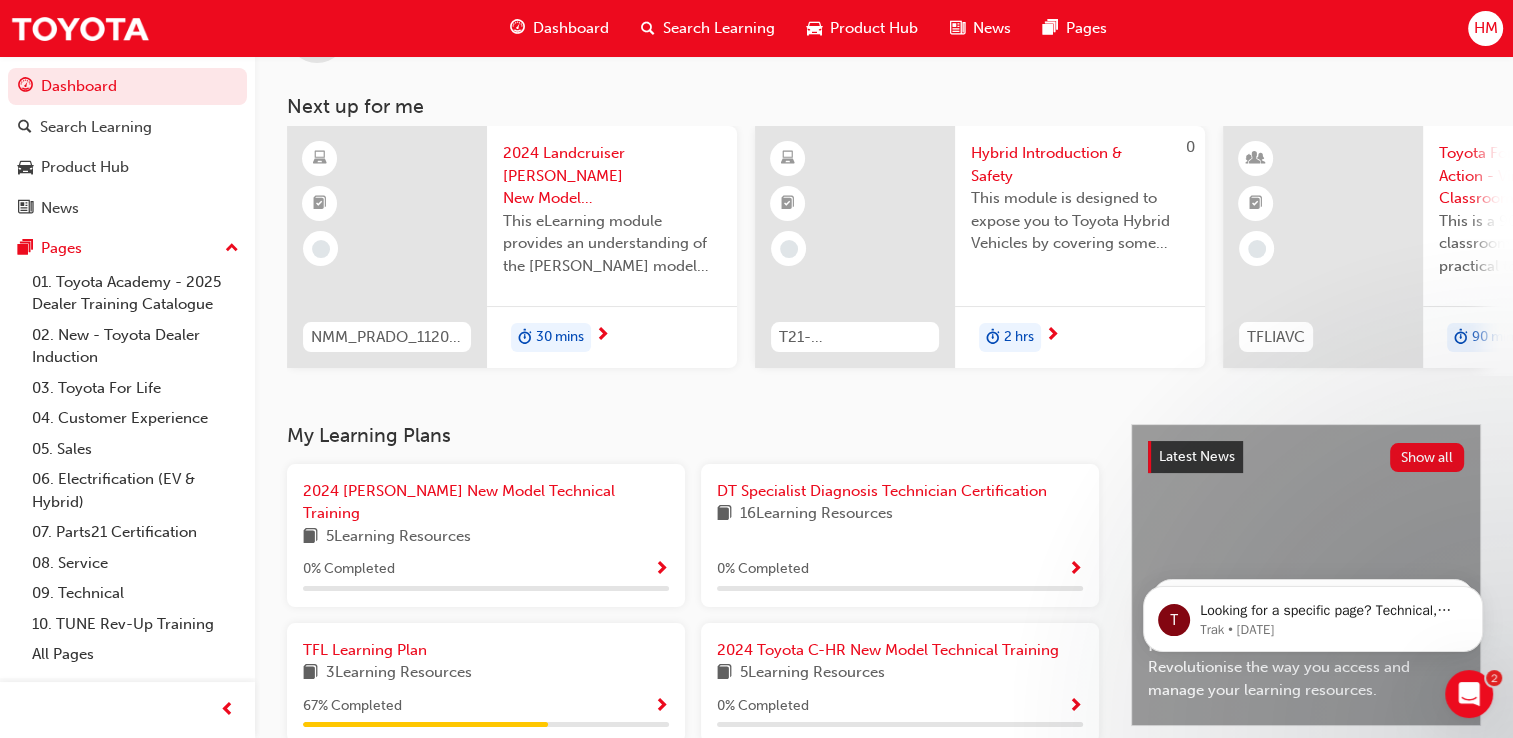 scroll, scrollTop: 0, scrollLeft: 0, axis: both 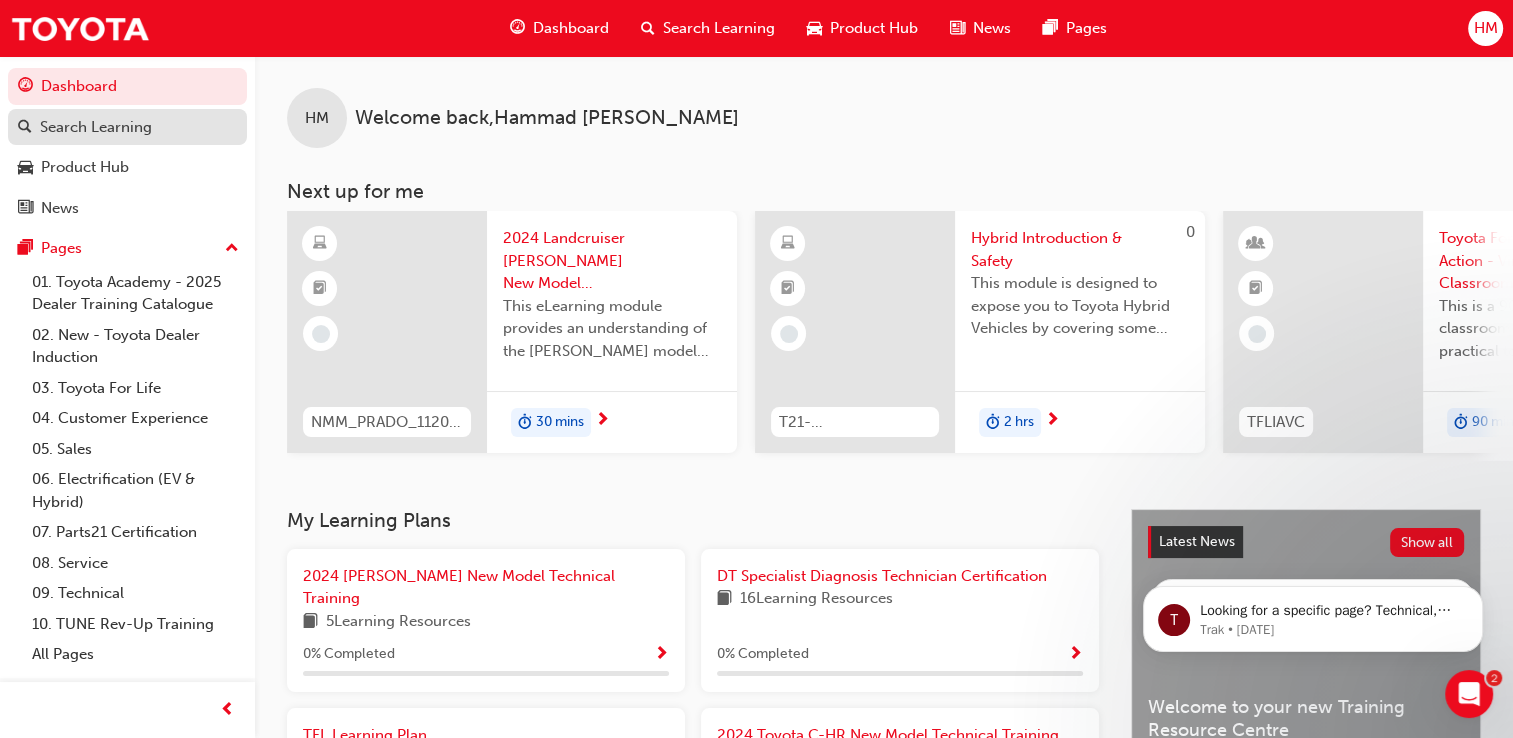 click on "Search Learning" at bounding box center [127, 127] 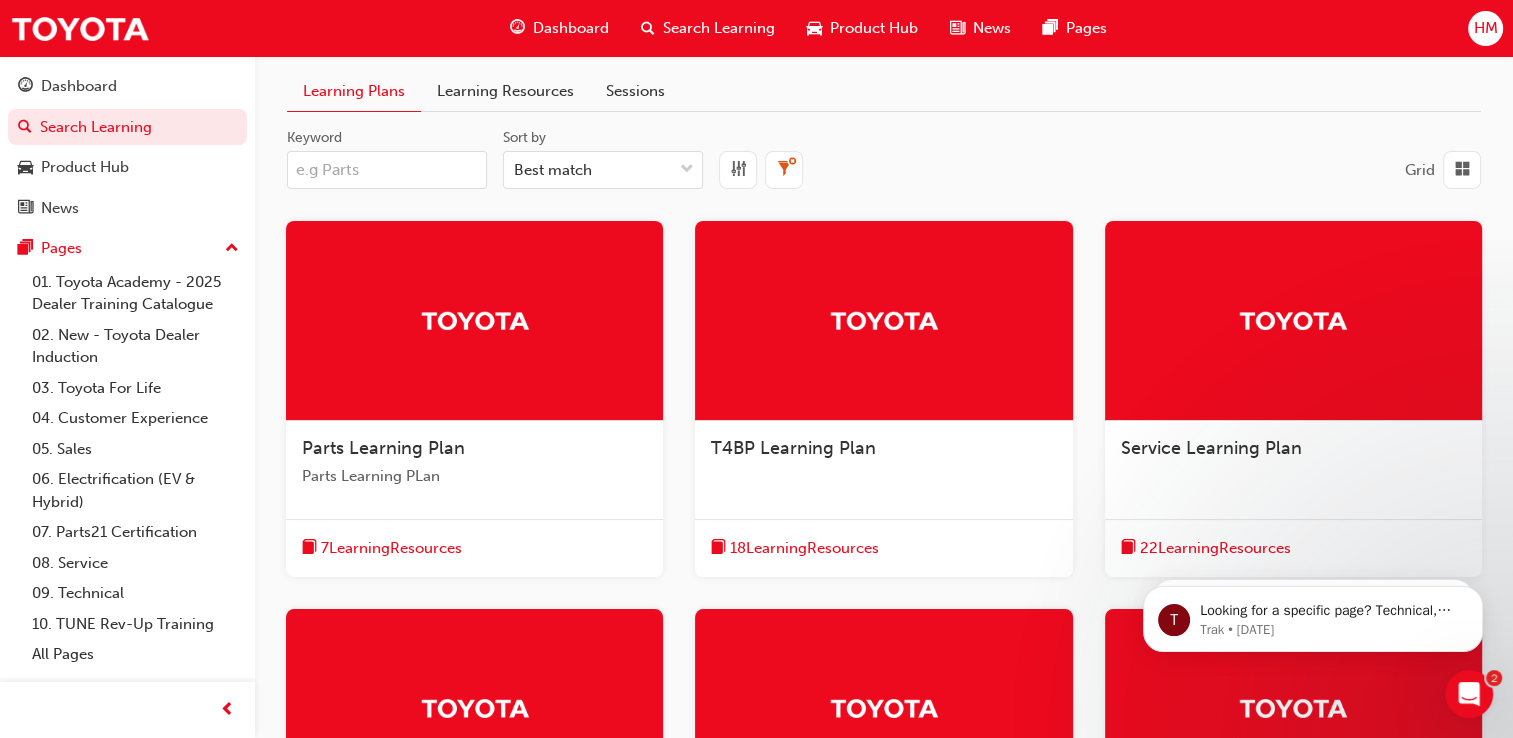 click on "Learning Resources" at bounding box center [505, 91] 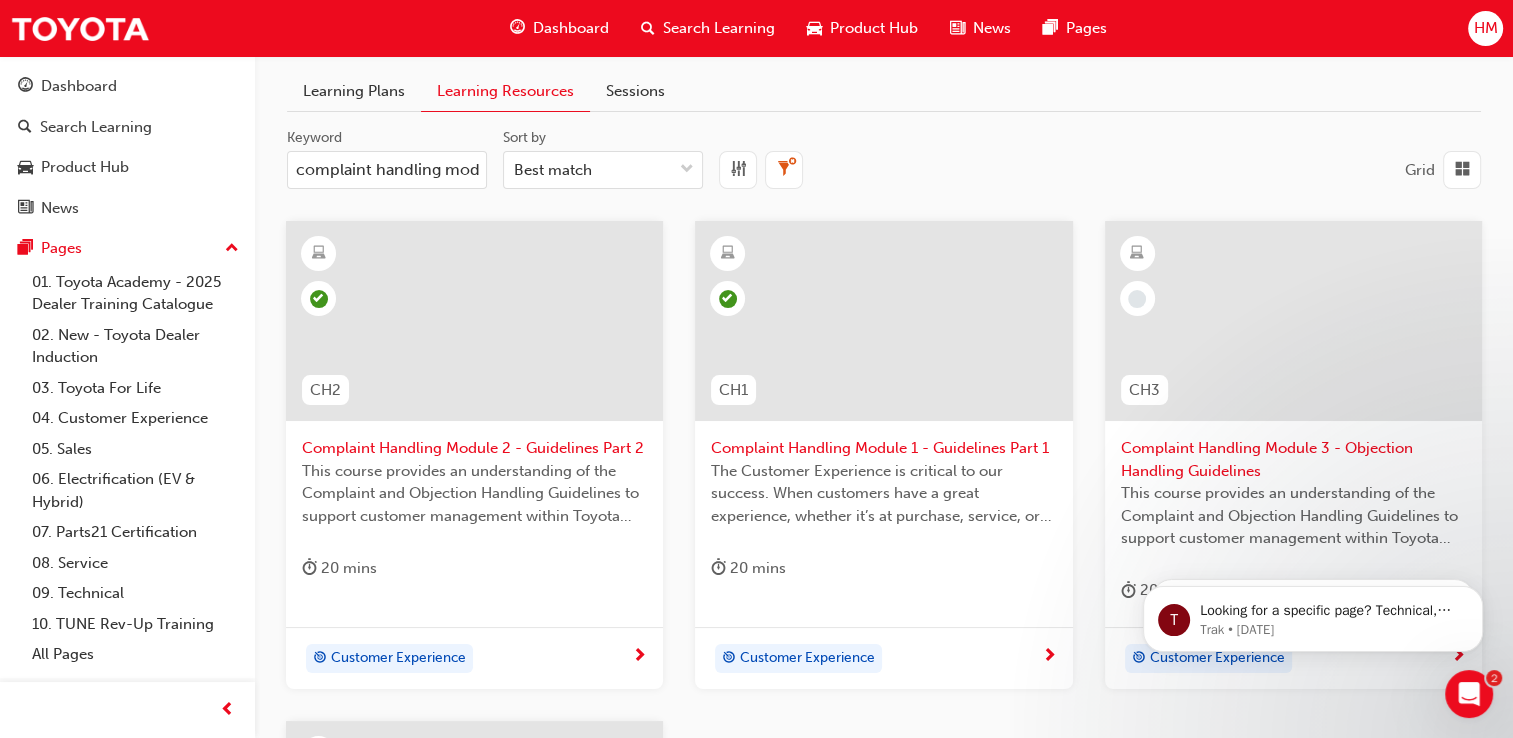 click at bounding box center (1293, 321) 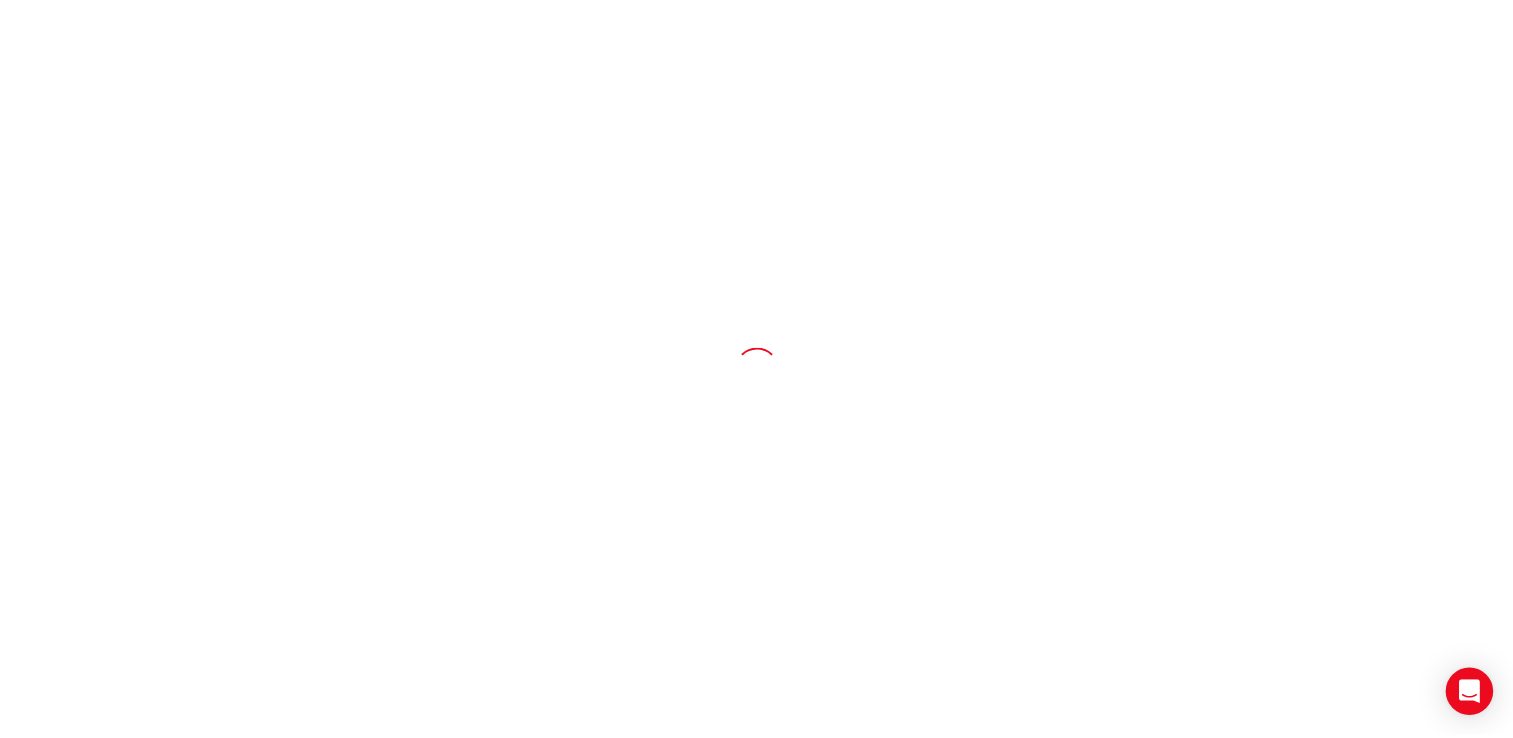 scroll, scrollTop: 0, scrollLeft: 0, axis: both 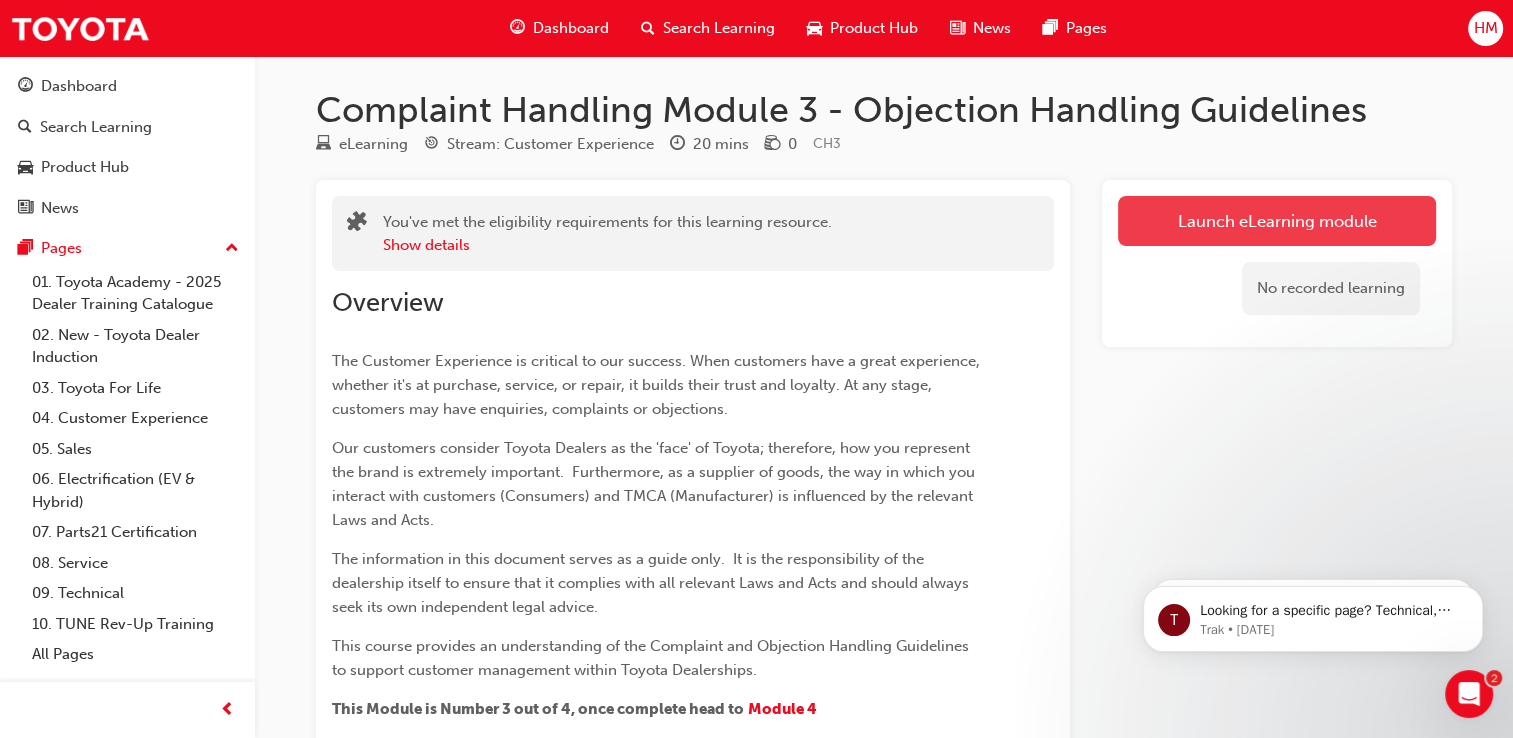 click on "Launch eLearning module" at bounding box center (1277, 221) 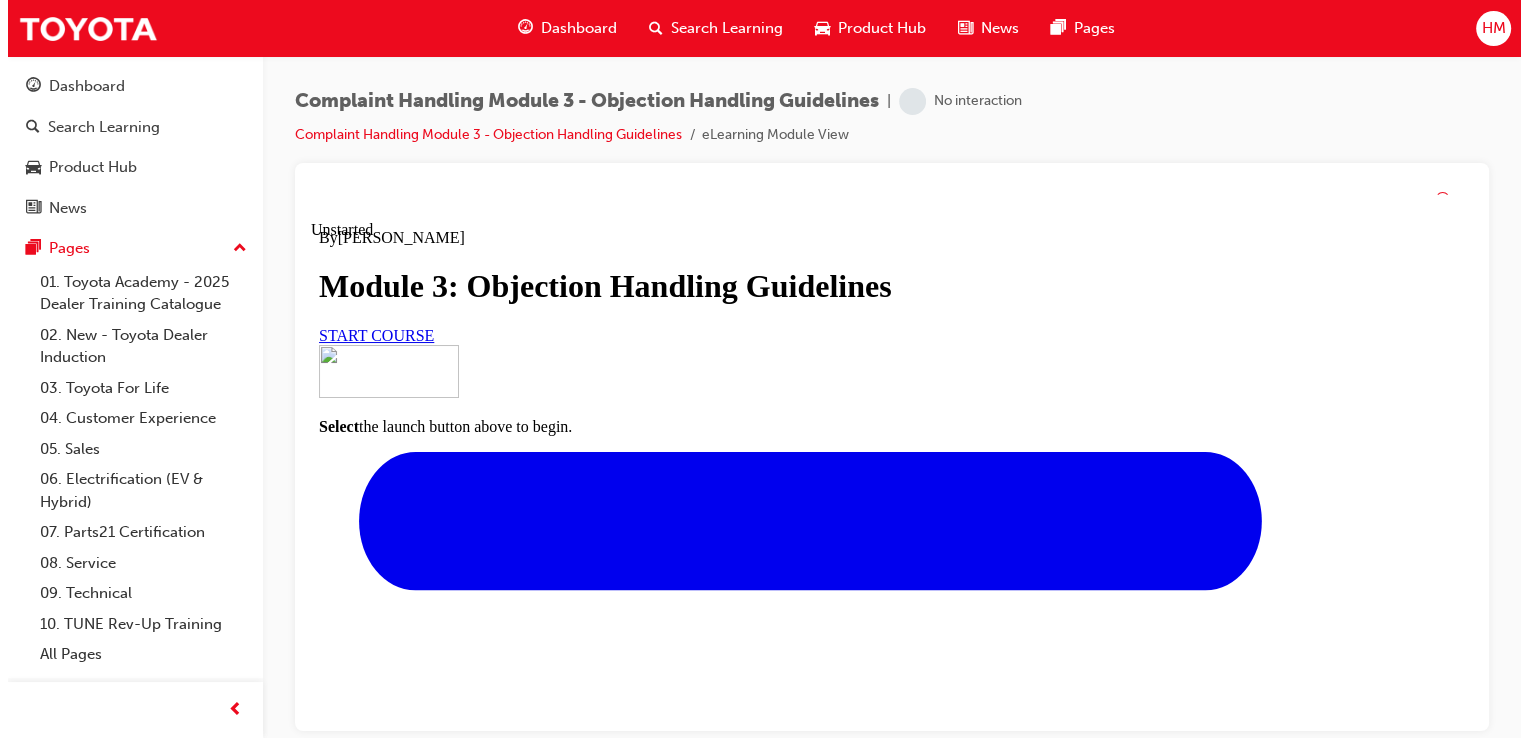 scroll, scrollTop: 0, scrollLeft: 0, axis: both 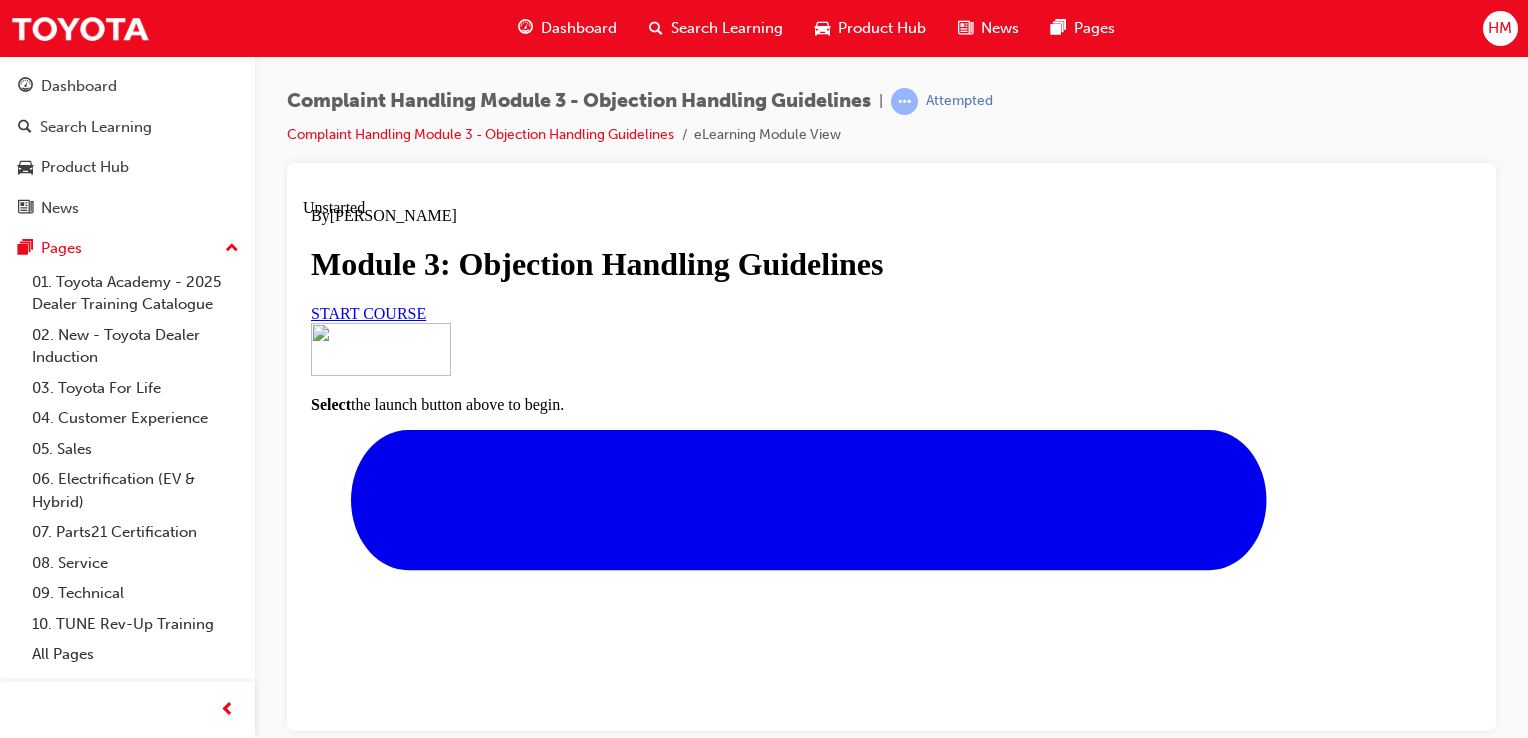 click on "START COURSE" at bounding box center (368, 312) 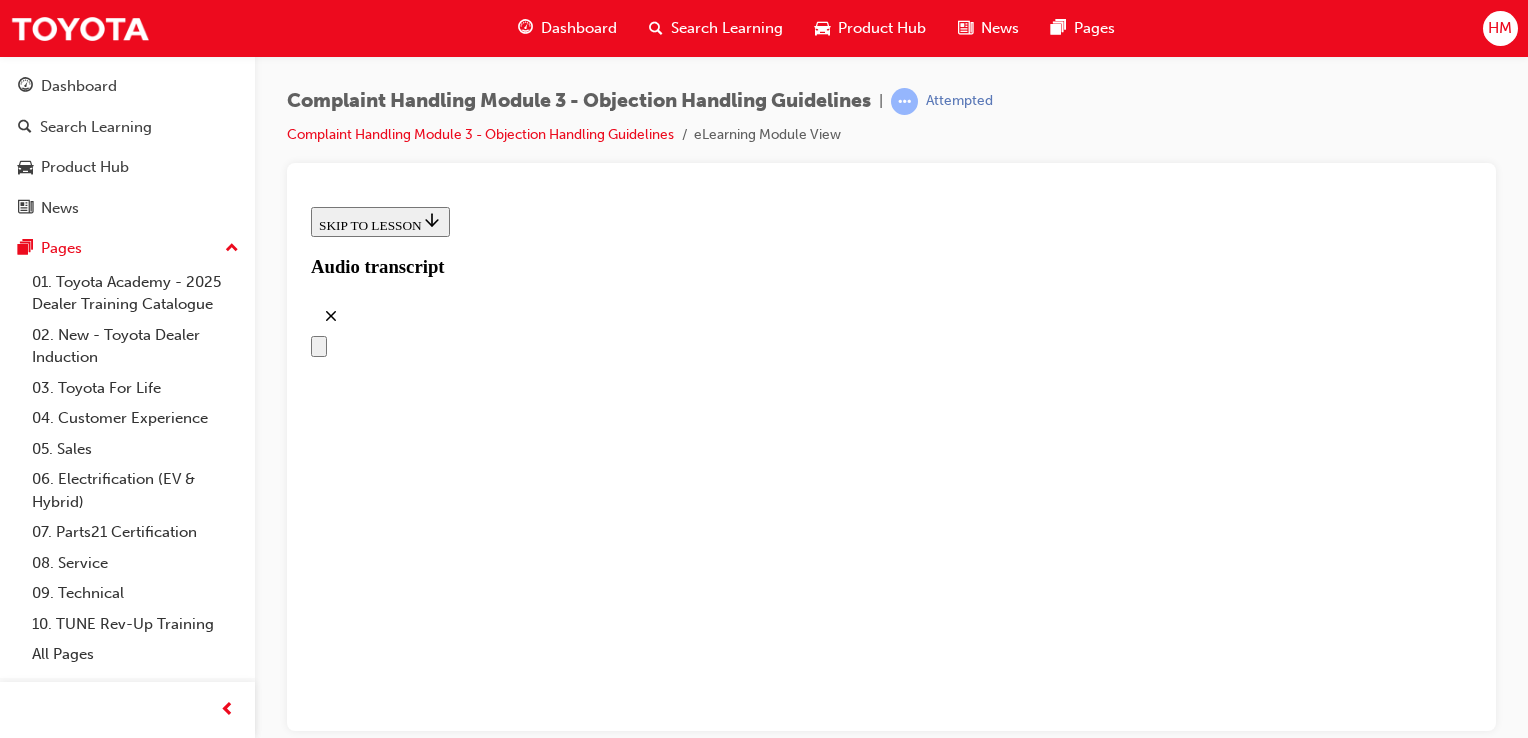scroll, scrollTop: 458, scrollLeft: 0, axis: vertical 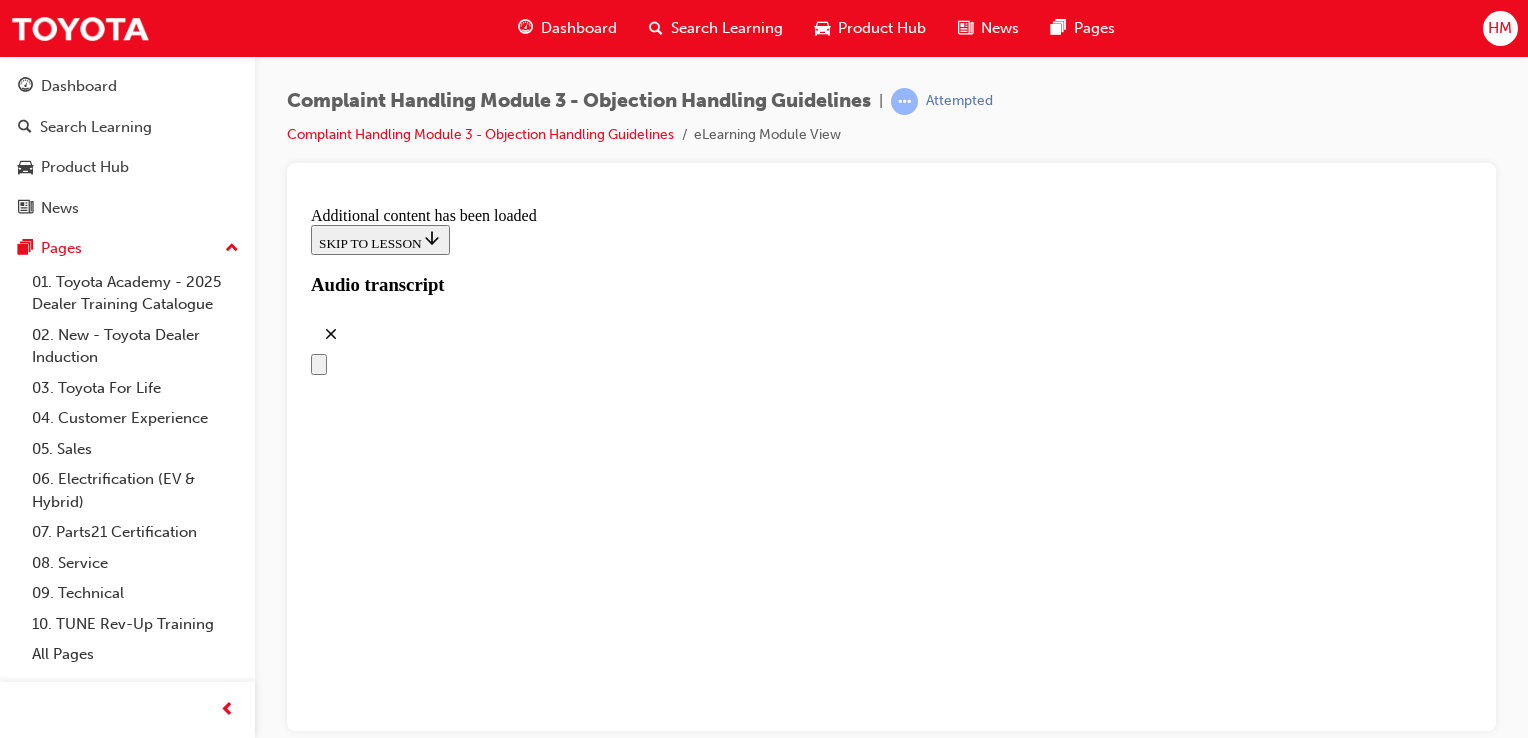 drag, startPoint x: 780, startPoint y: 589, endPoint x: 1116, endPoint y: 577, distance: 336.2142 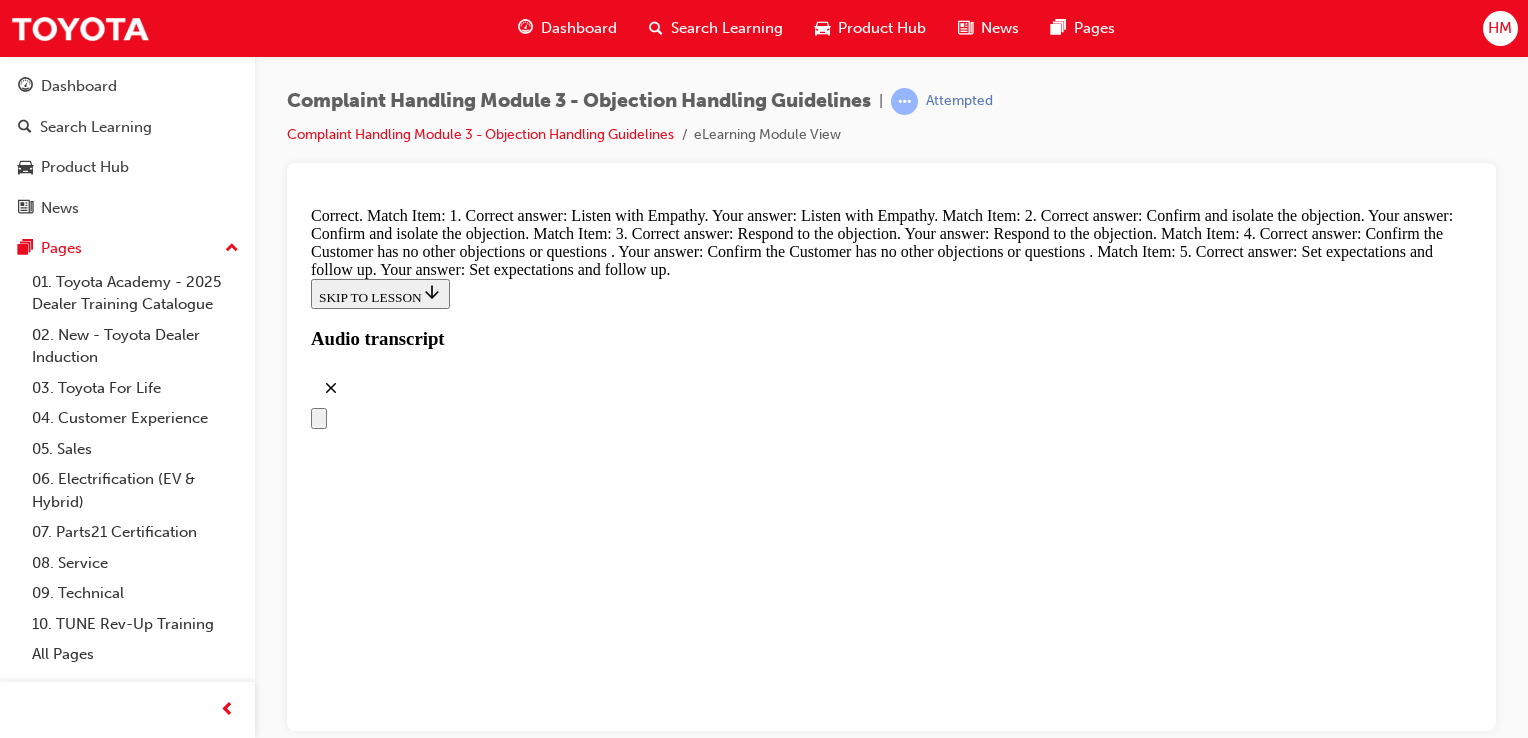 scroll, scrollTop: 8599, scrollLeft: 0, axis: vertical 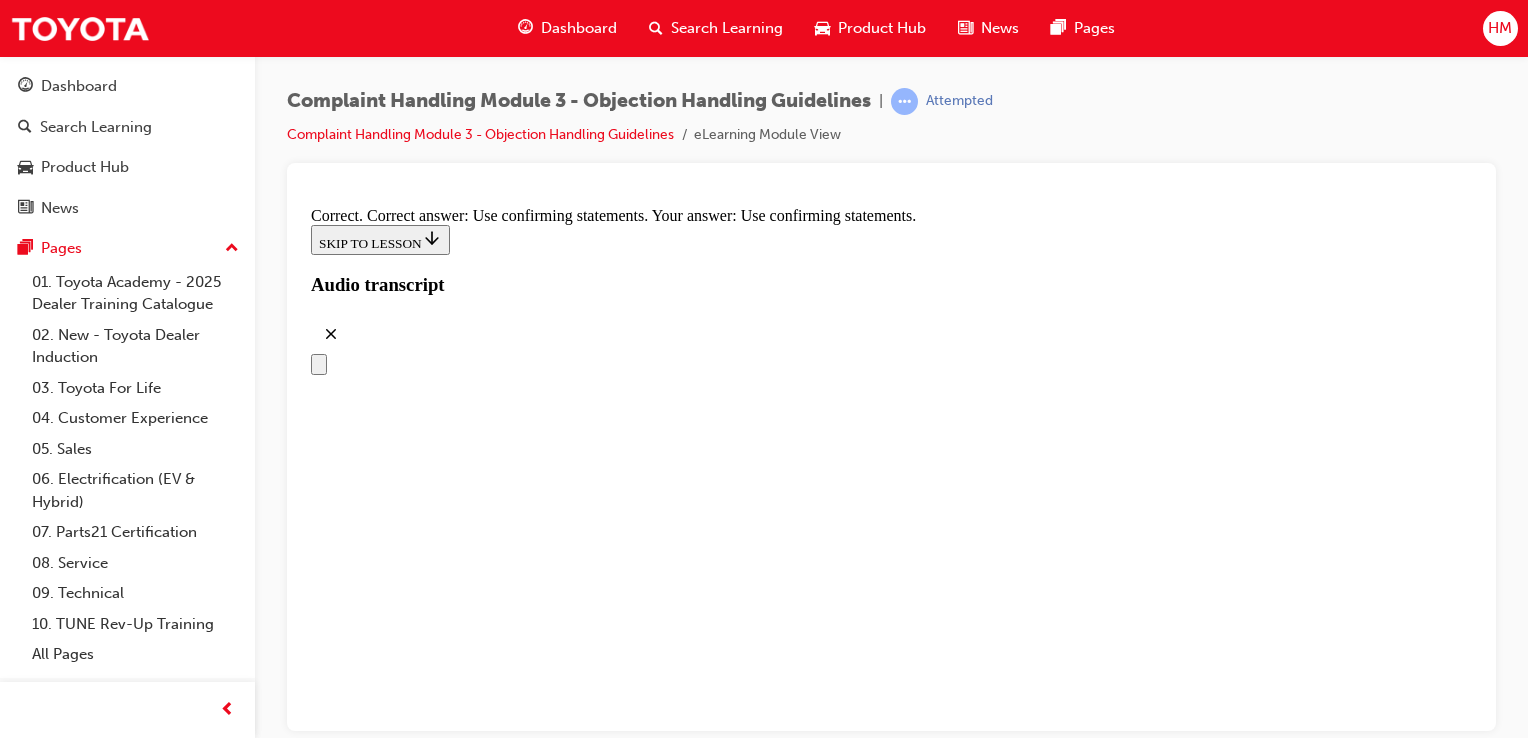 click on "False" at bounding box center [891, 25486] 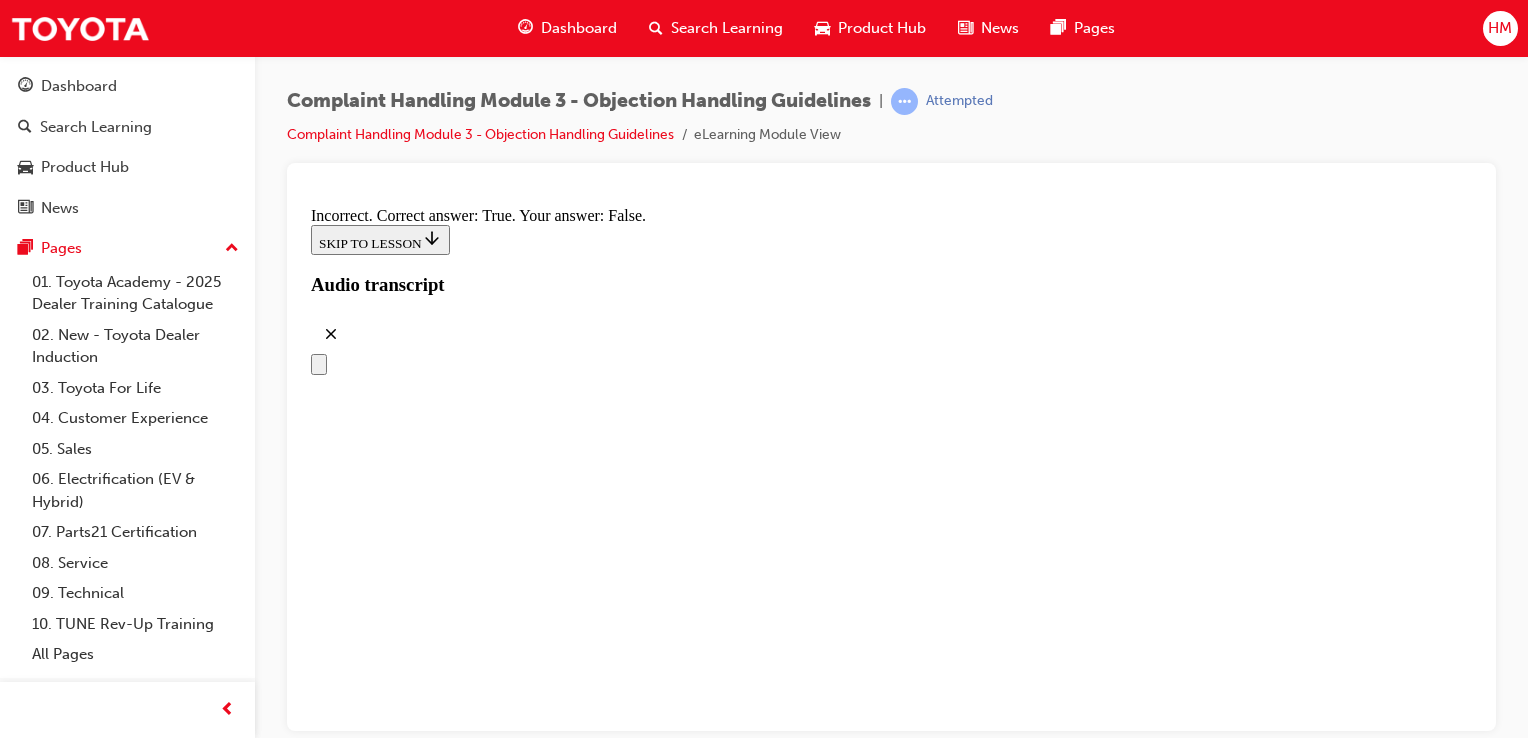 scroll, scrollTop: 9603, scrollLeft: 0, axis: vertical 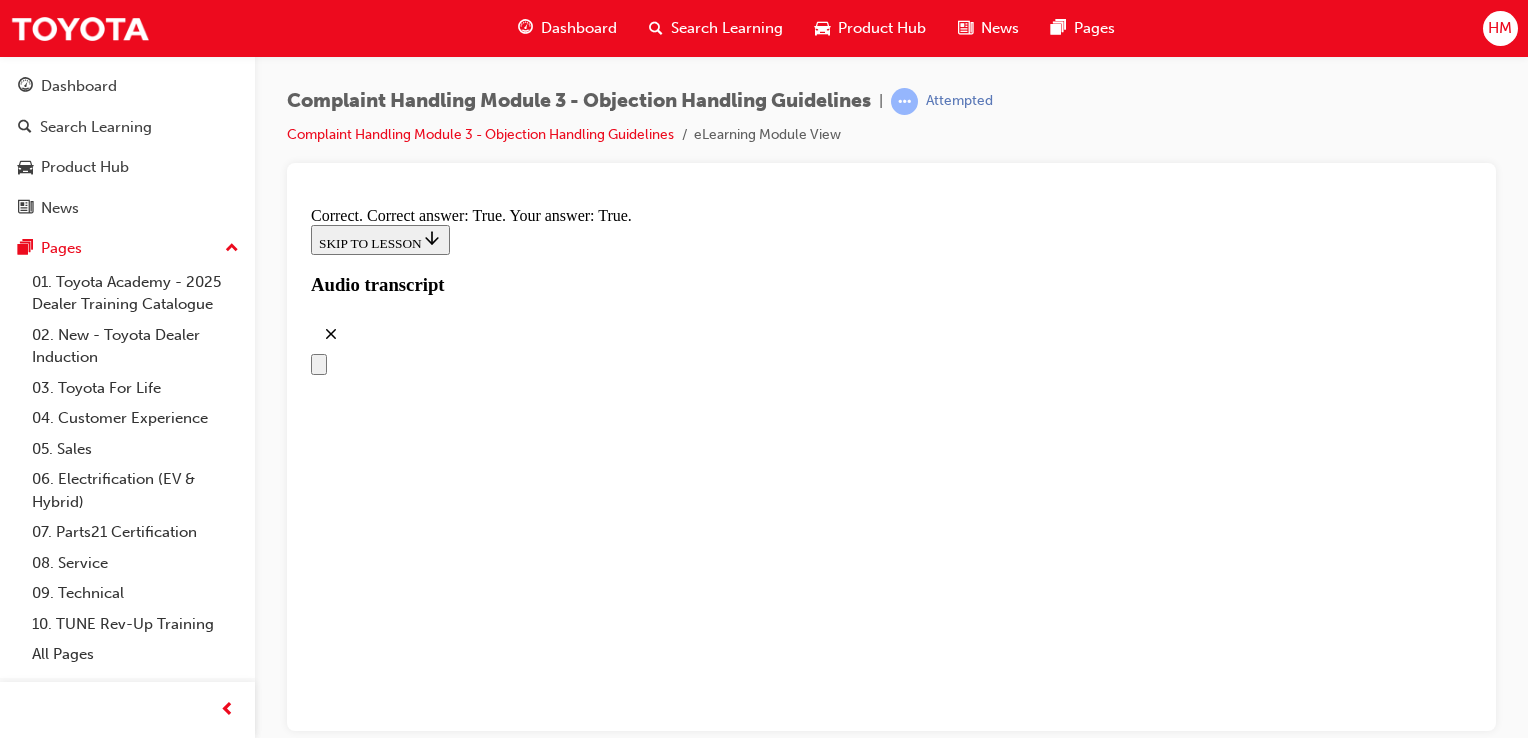 click on "Capture the root cause to prevent reoccurrence of the same complaint from other customer" at bounding box center (911, 28137) 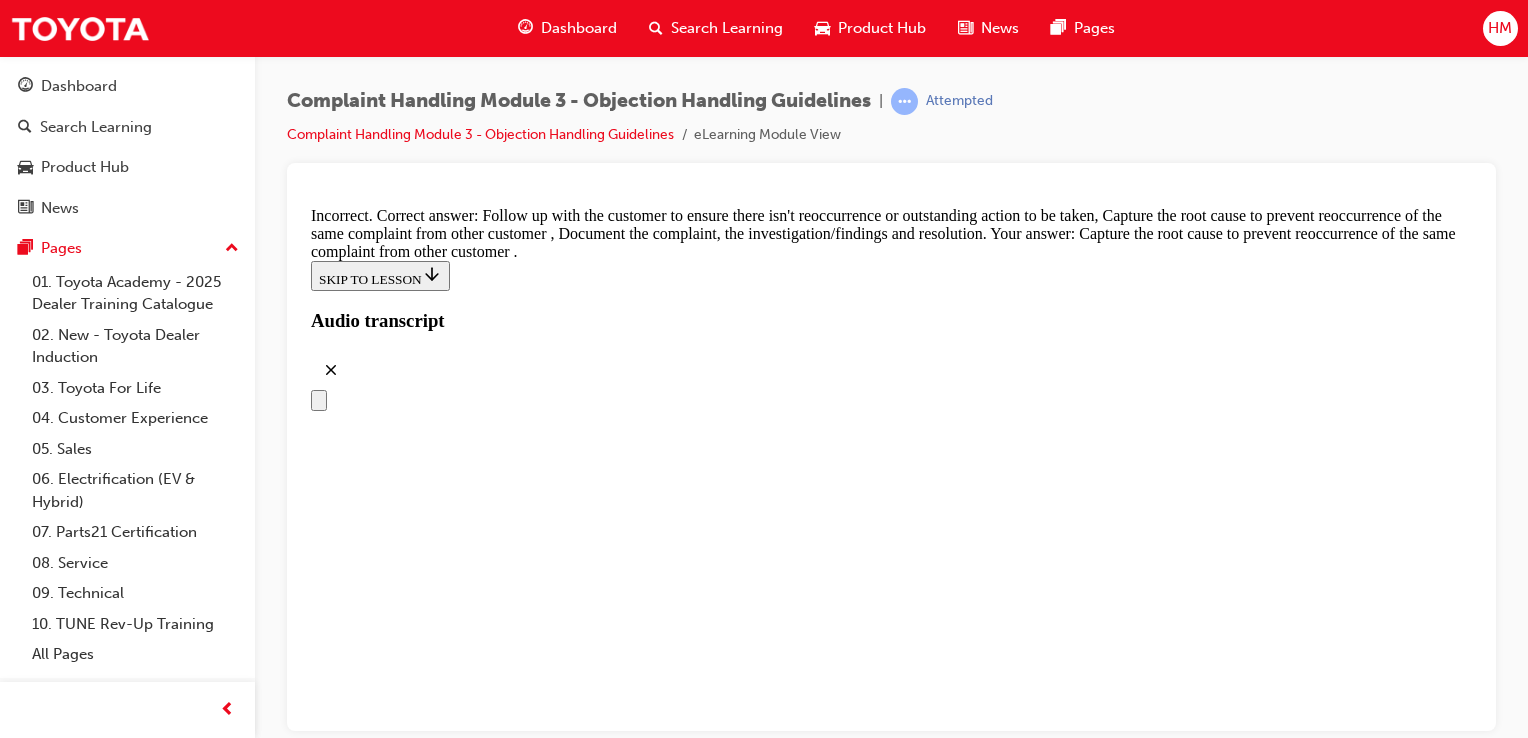 click at bounding box center (359, 29689) 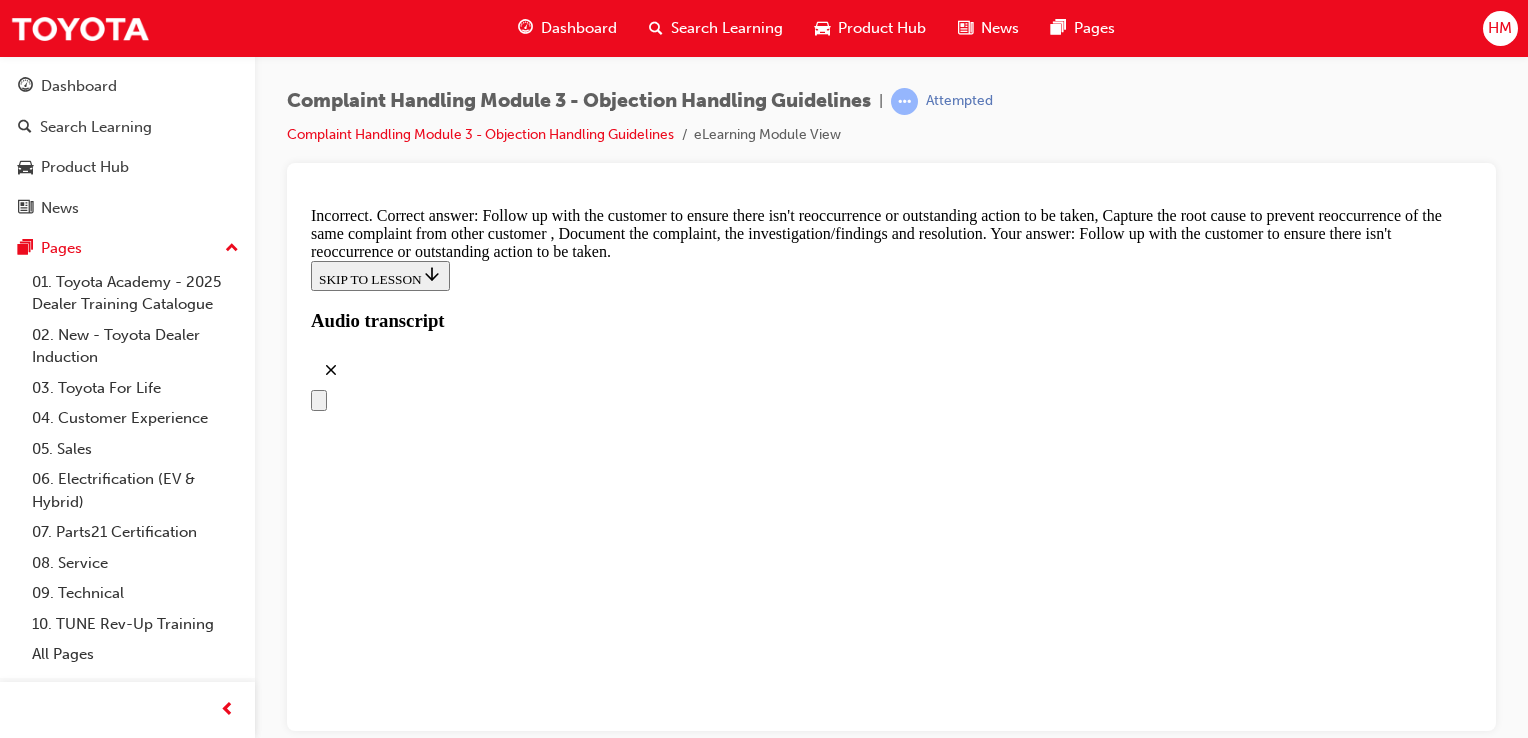 scroll, scrollTop: 10396, scrollLeft: 0, axis: vertical 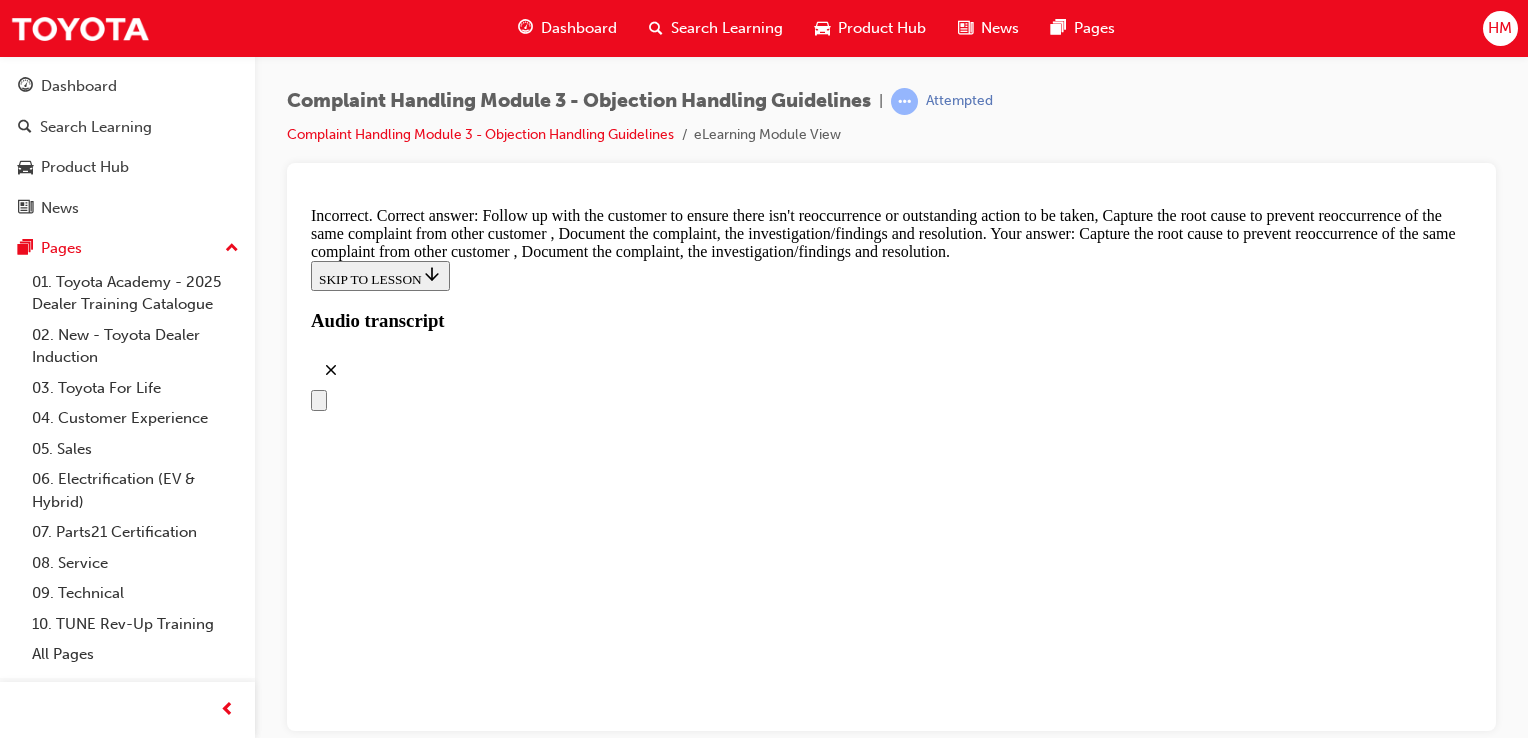 click at bounding box center (311, 29652) 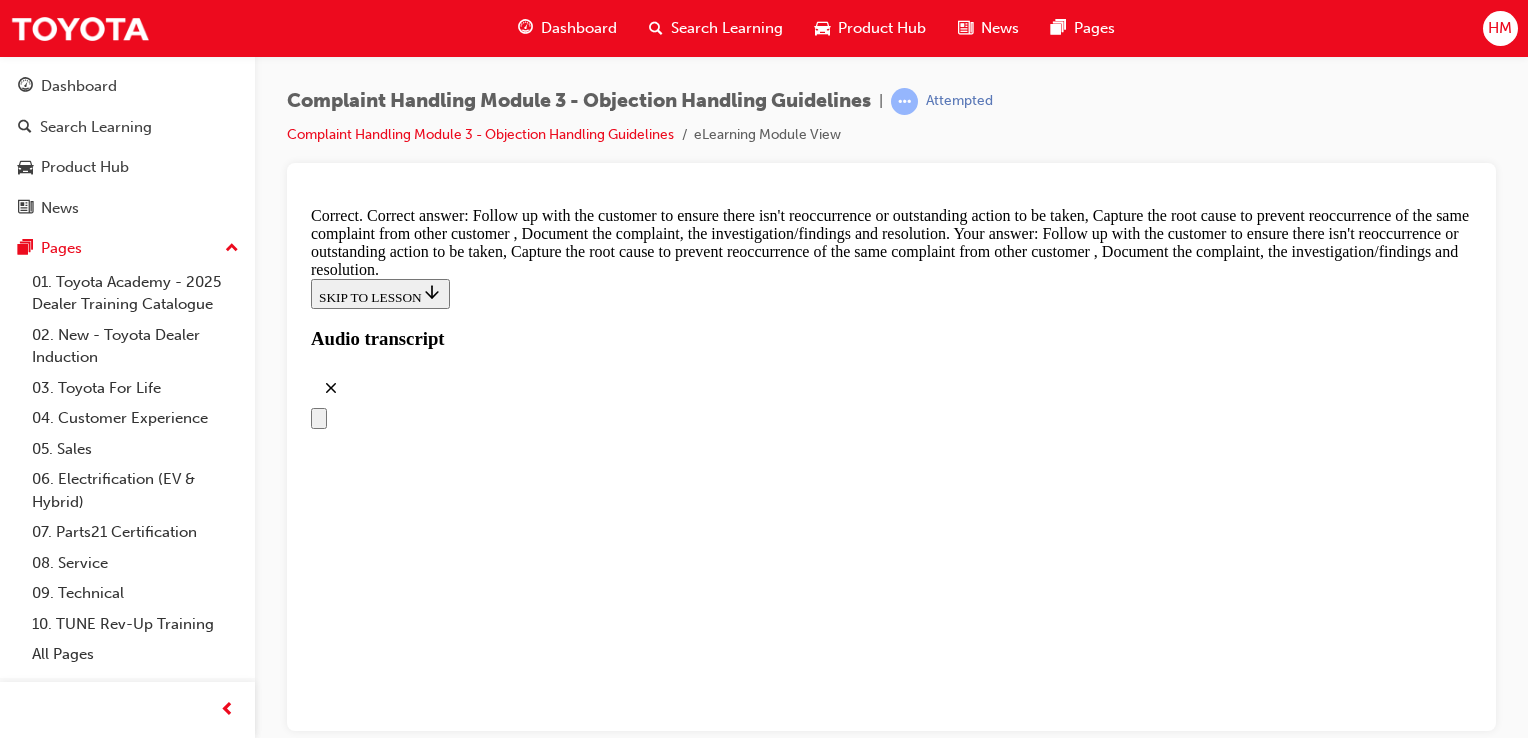 click on "CONTINUE" at bounding box center (353, 29795) 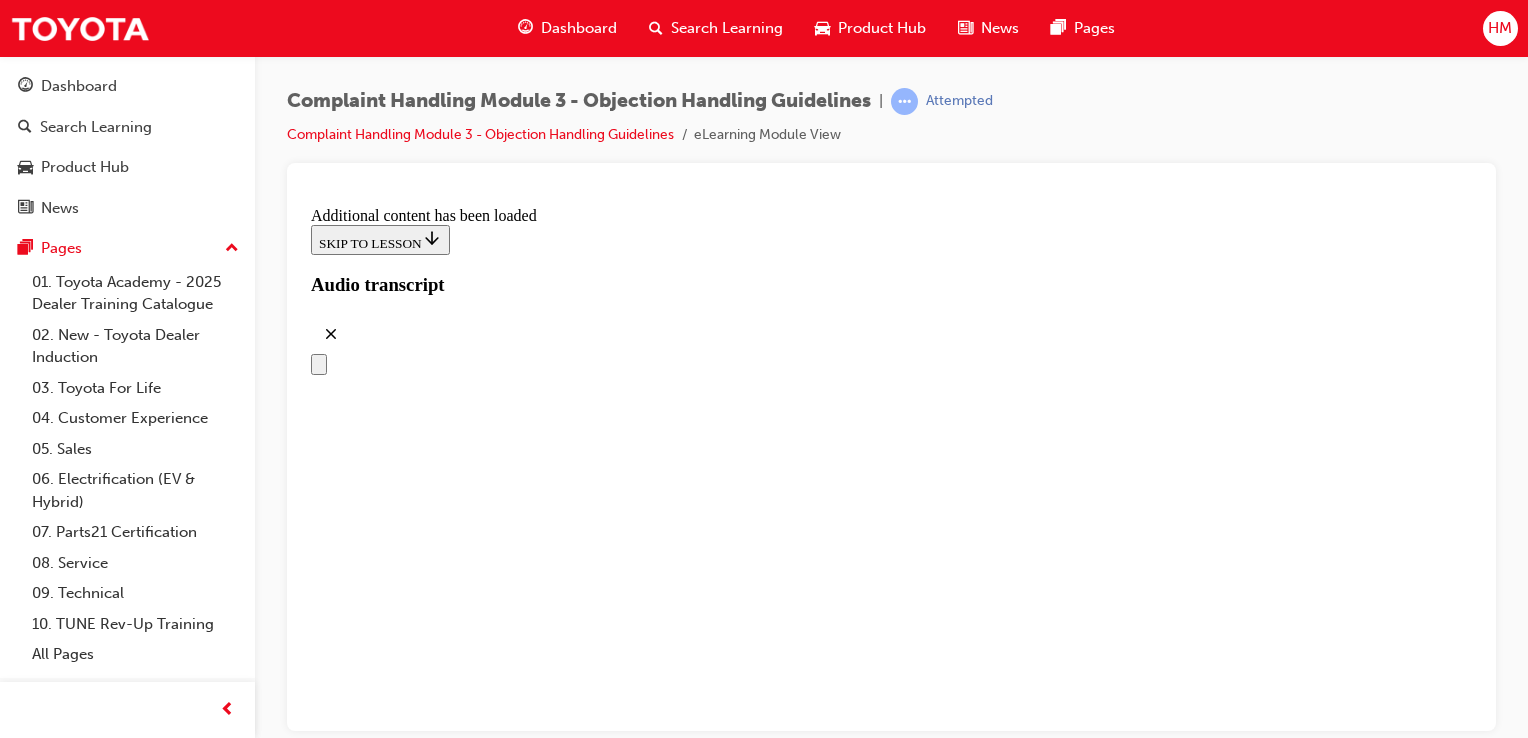 scroll, scrollTop: 11427, scrollLeft: 0, axis: vertical 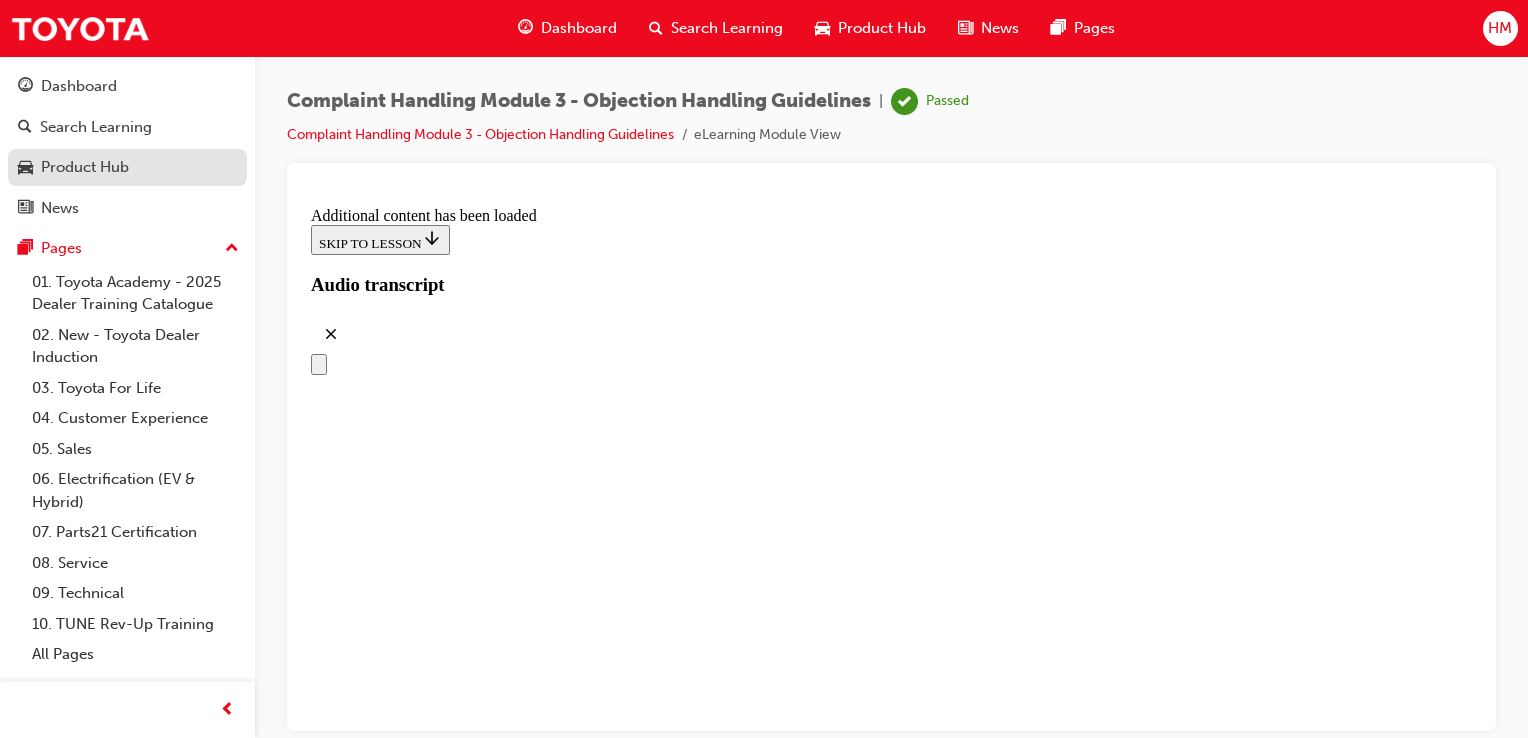 click on "Product Hub" at bounding box center (127, 167) 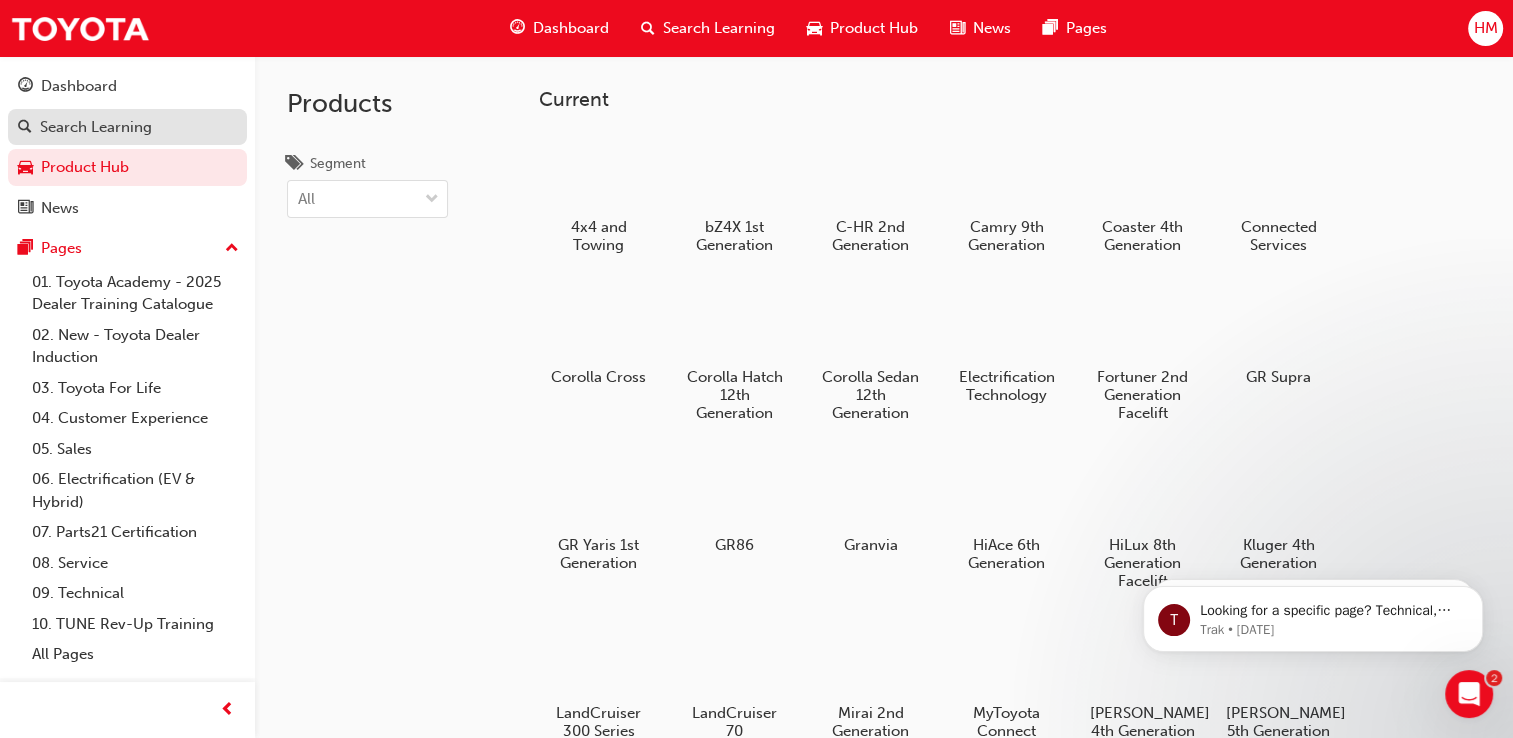 click on "Search Learning" at bounding box center (96, 127) 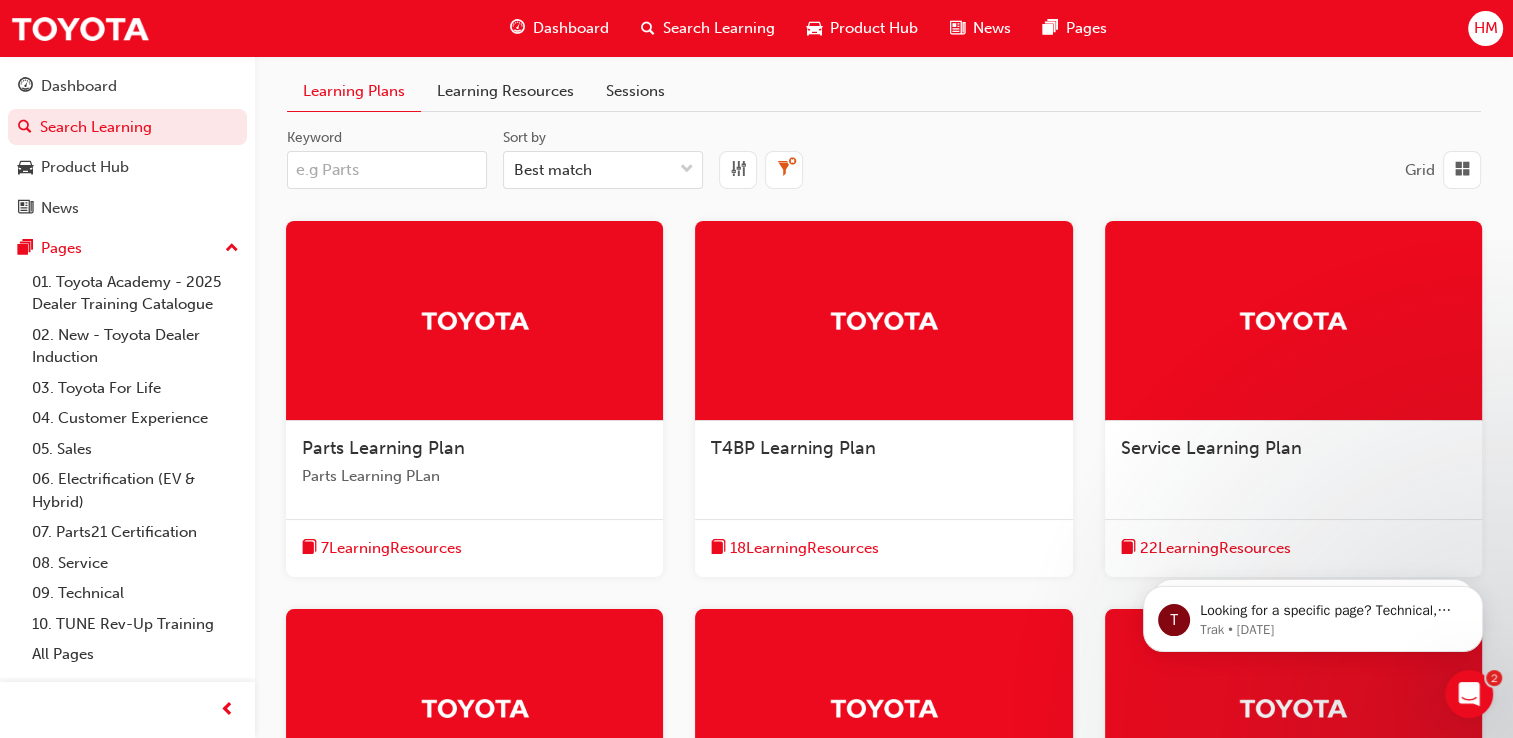 click on "Learning Resources" at bounding box center (505, 91) 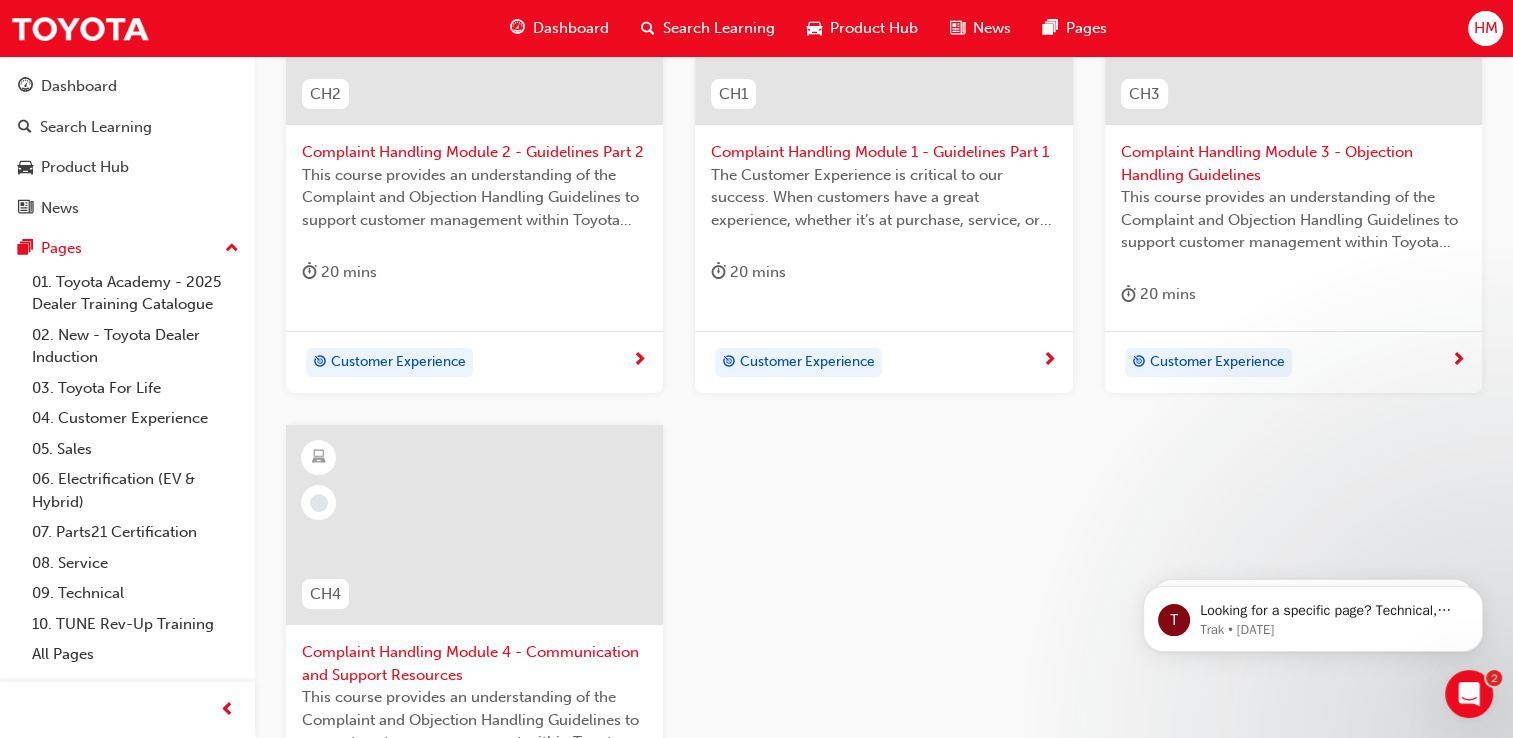 scroll, scrollTop: 300, scrollLeft: 0, axis: vertical 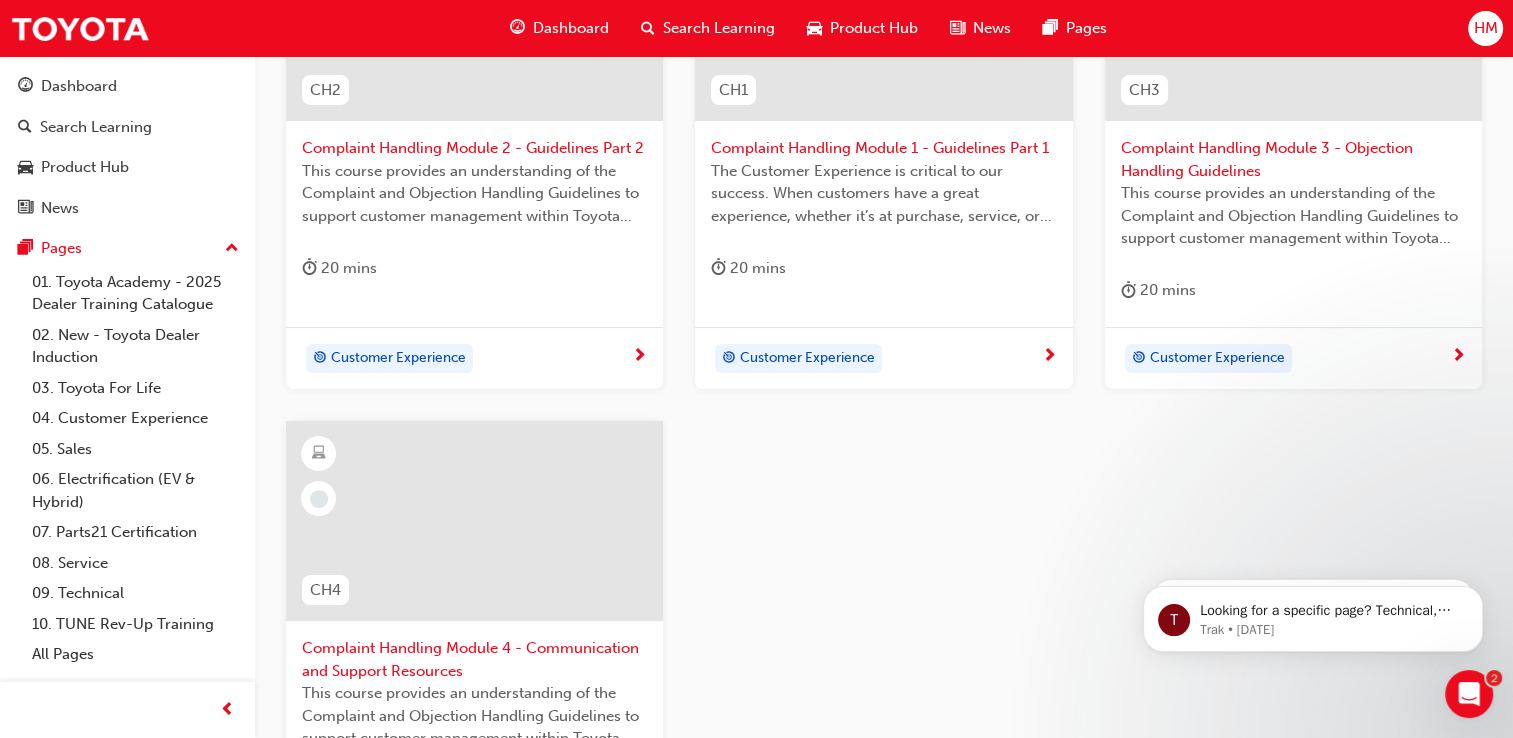 click at bounding box center (474, 521) 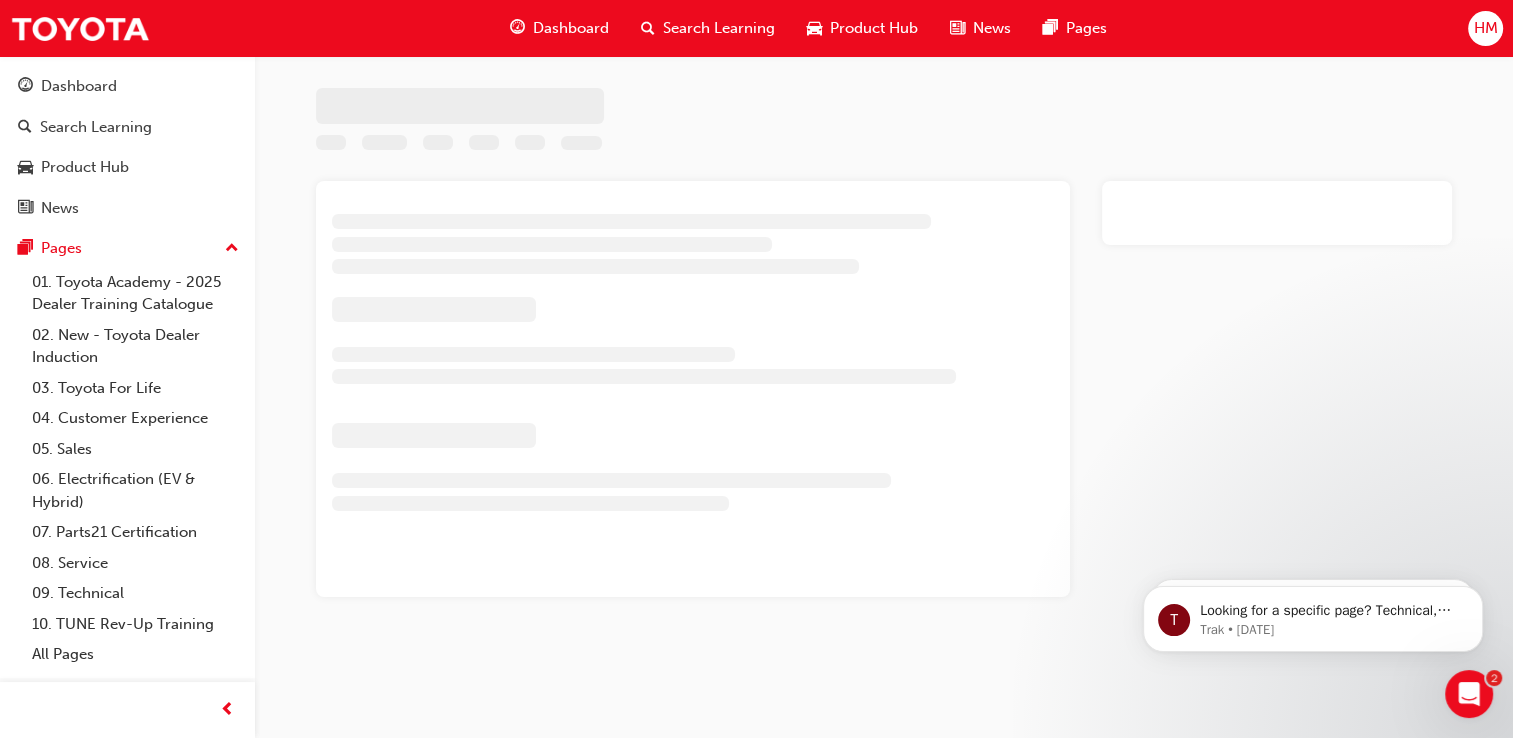 scroll, scrollTop: 0, scrollLeft: 0, axis: both 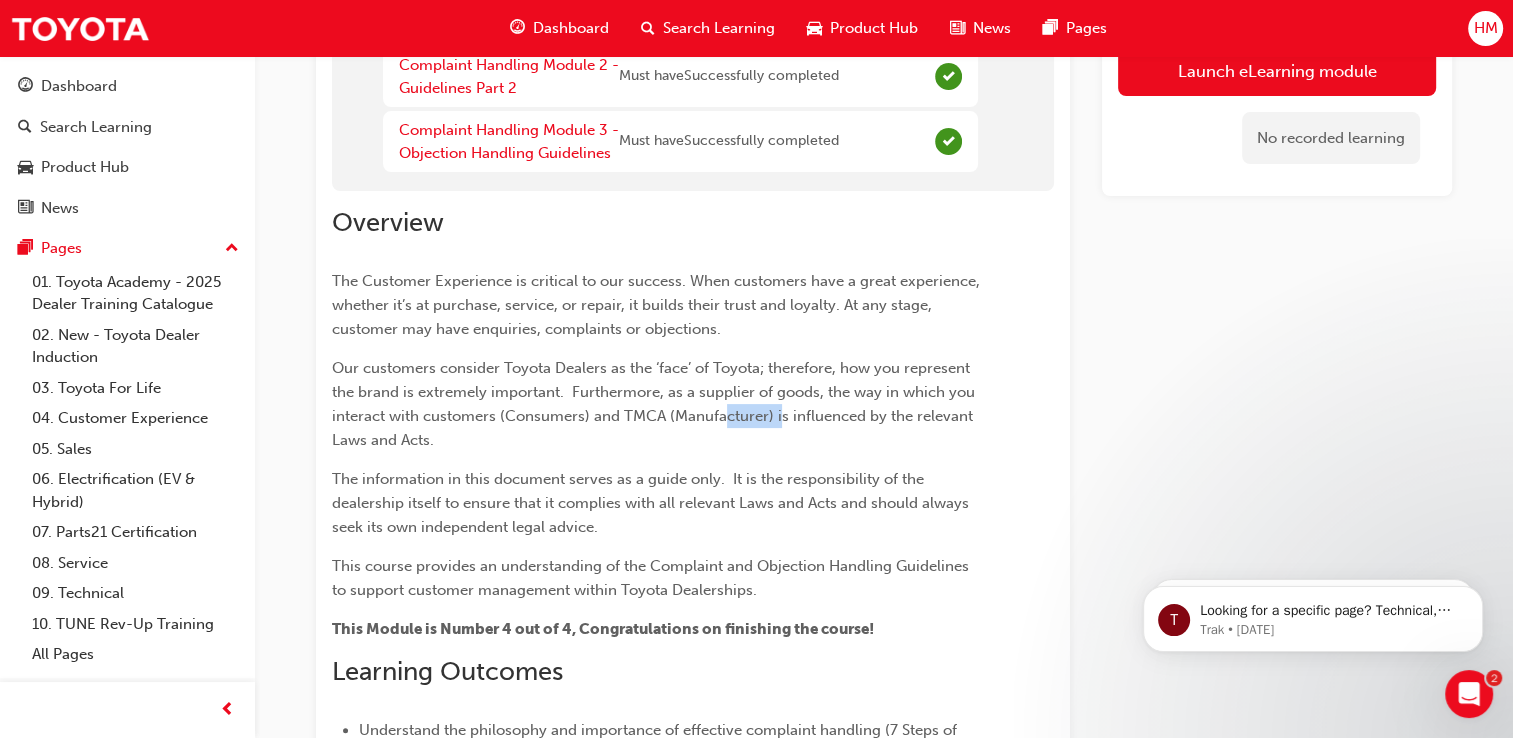 drag, startPoint x: 728, startPoint y: 422, endPoint x: 779, endPoint y: 422, distance: 51 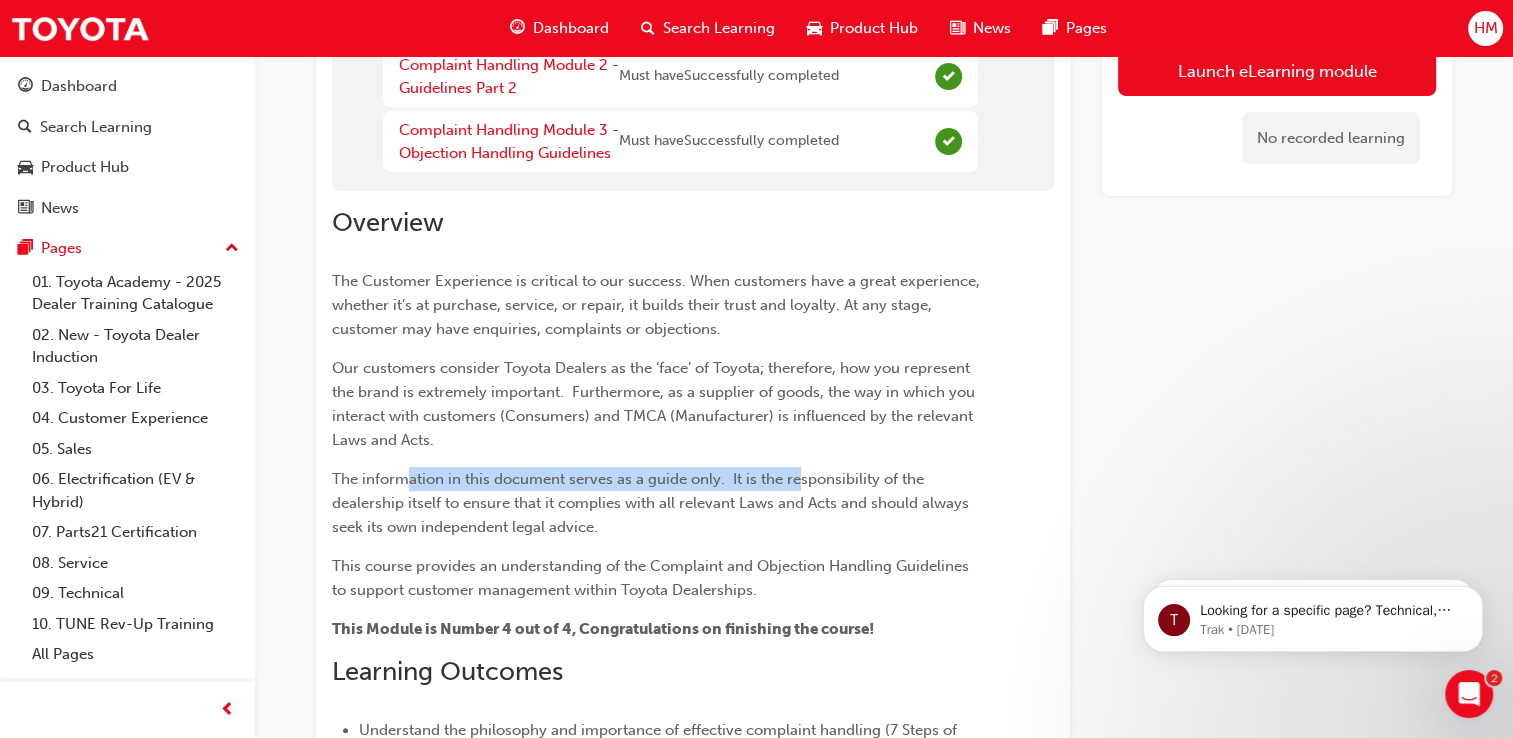 drag, startPoint x: 472, startPoint y: 433, endPoint x: 800, endPoint y: 479, distance: 331.2099 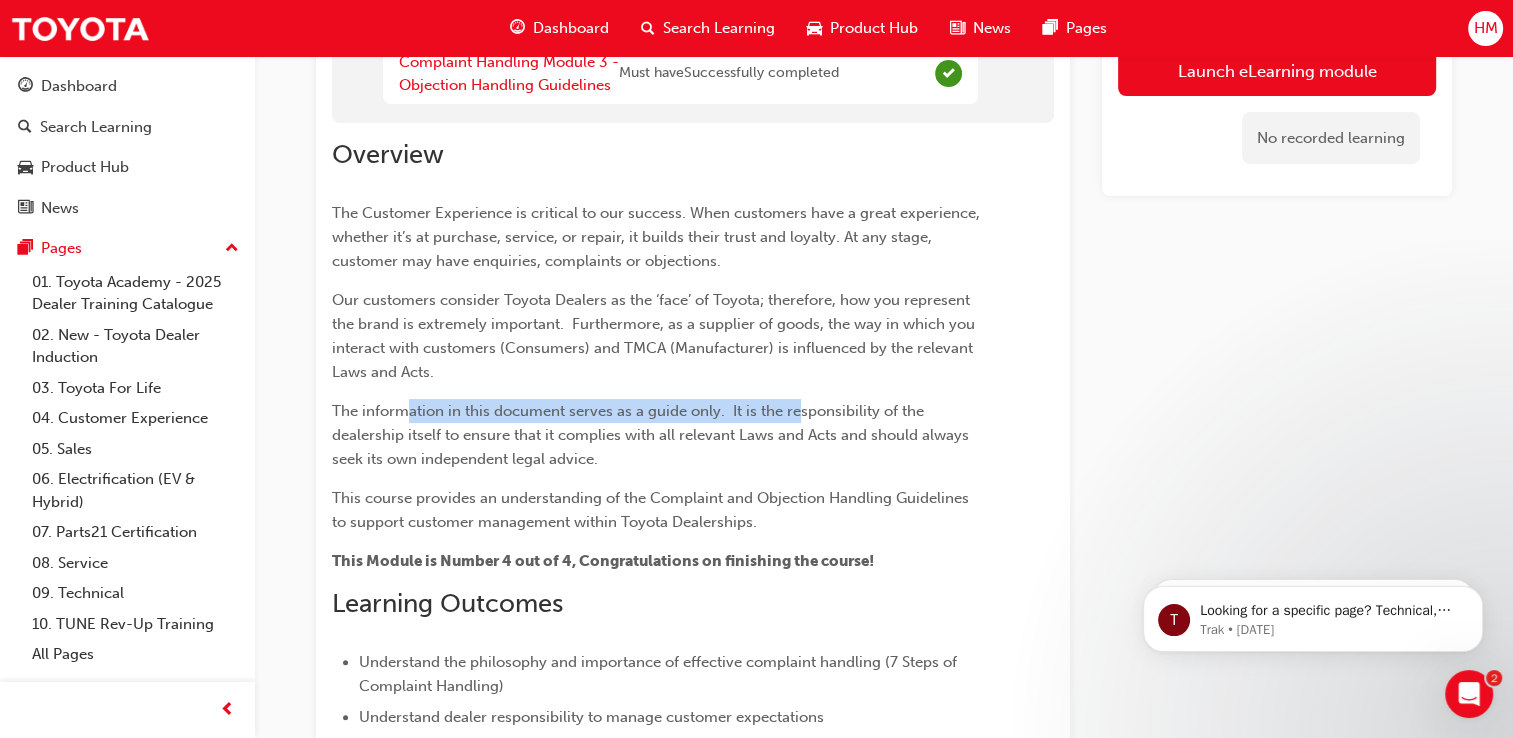 scroll, scrollTop: 500, scrollLeft: 0, axis: vertical 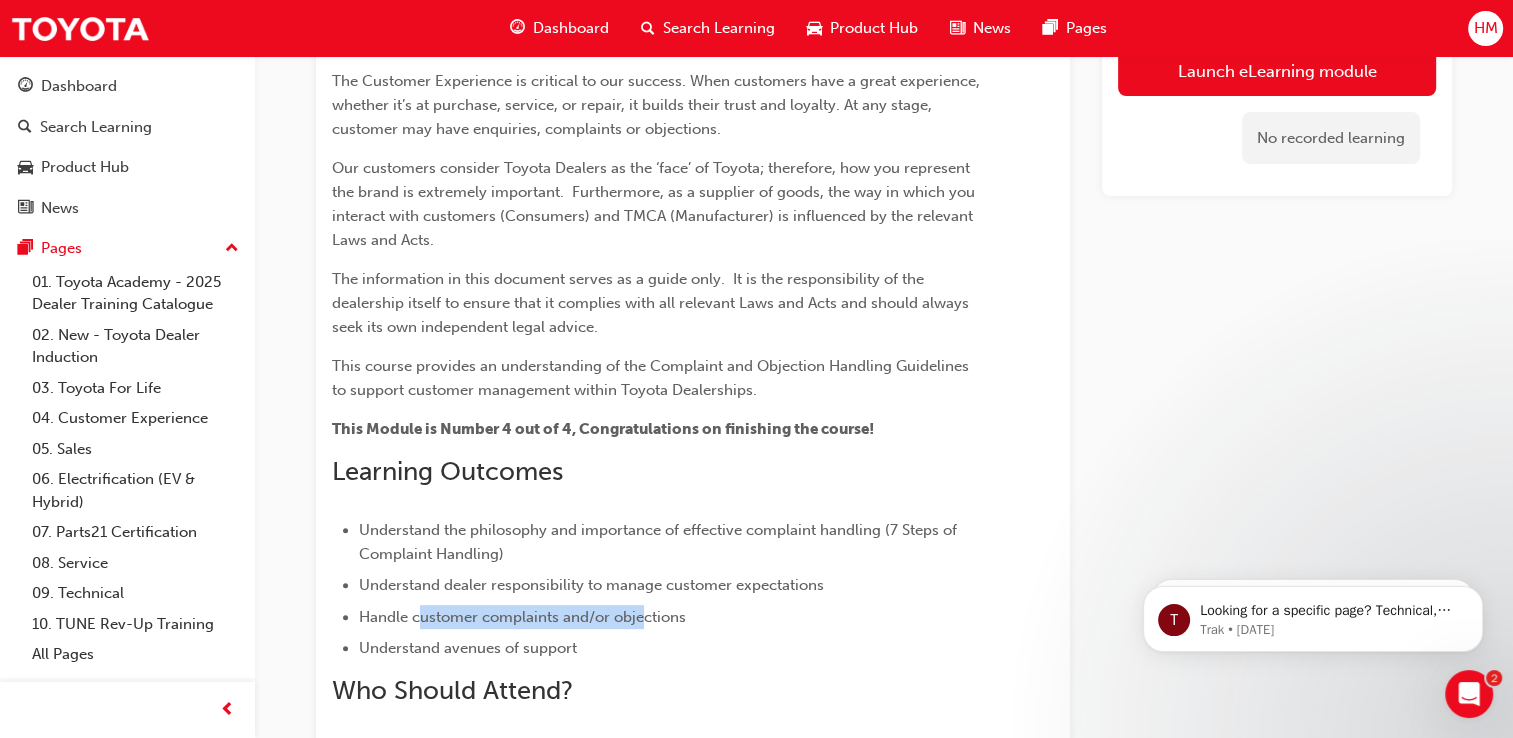drag, startPoint x: 420, startPoint y: 600, endPoint x: 644, endPoint y: 599, distance: 224.00223 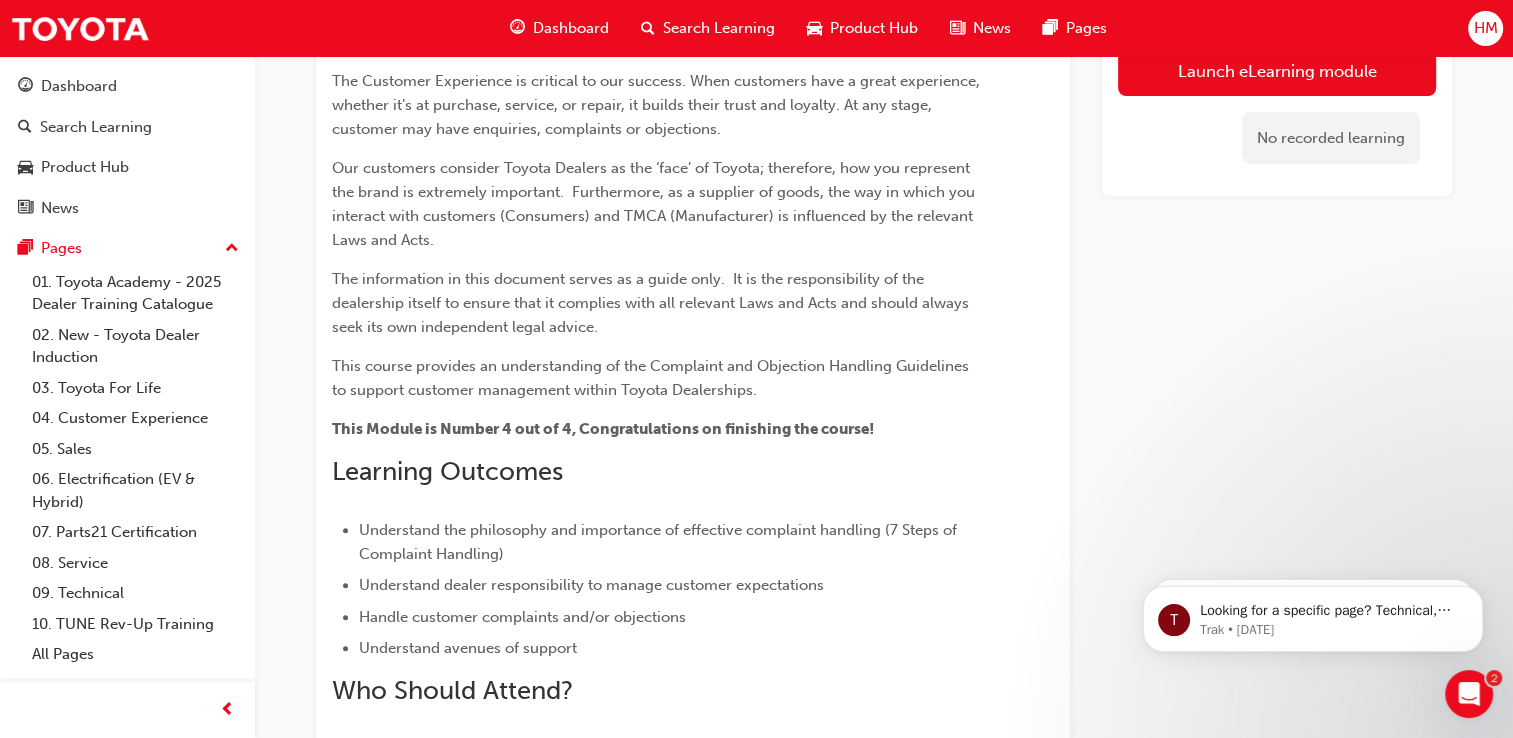 click on "Handle customer complaints and/or objections" at bounding box center (522, 617) 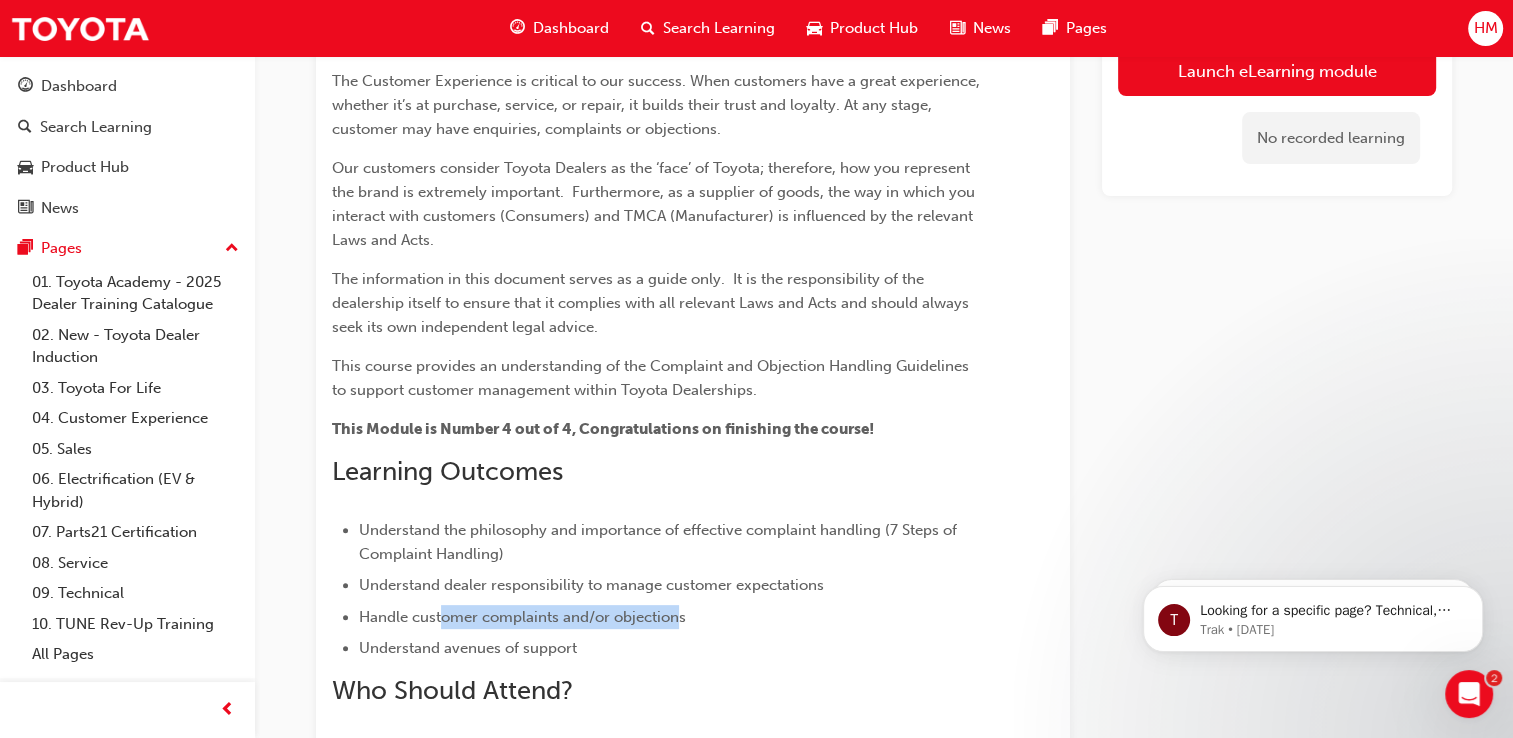 drag, startPoint x: 439, startPoint y: 617, endPoint x: 678, endPoint y: 622, distance: 239.05229 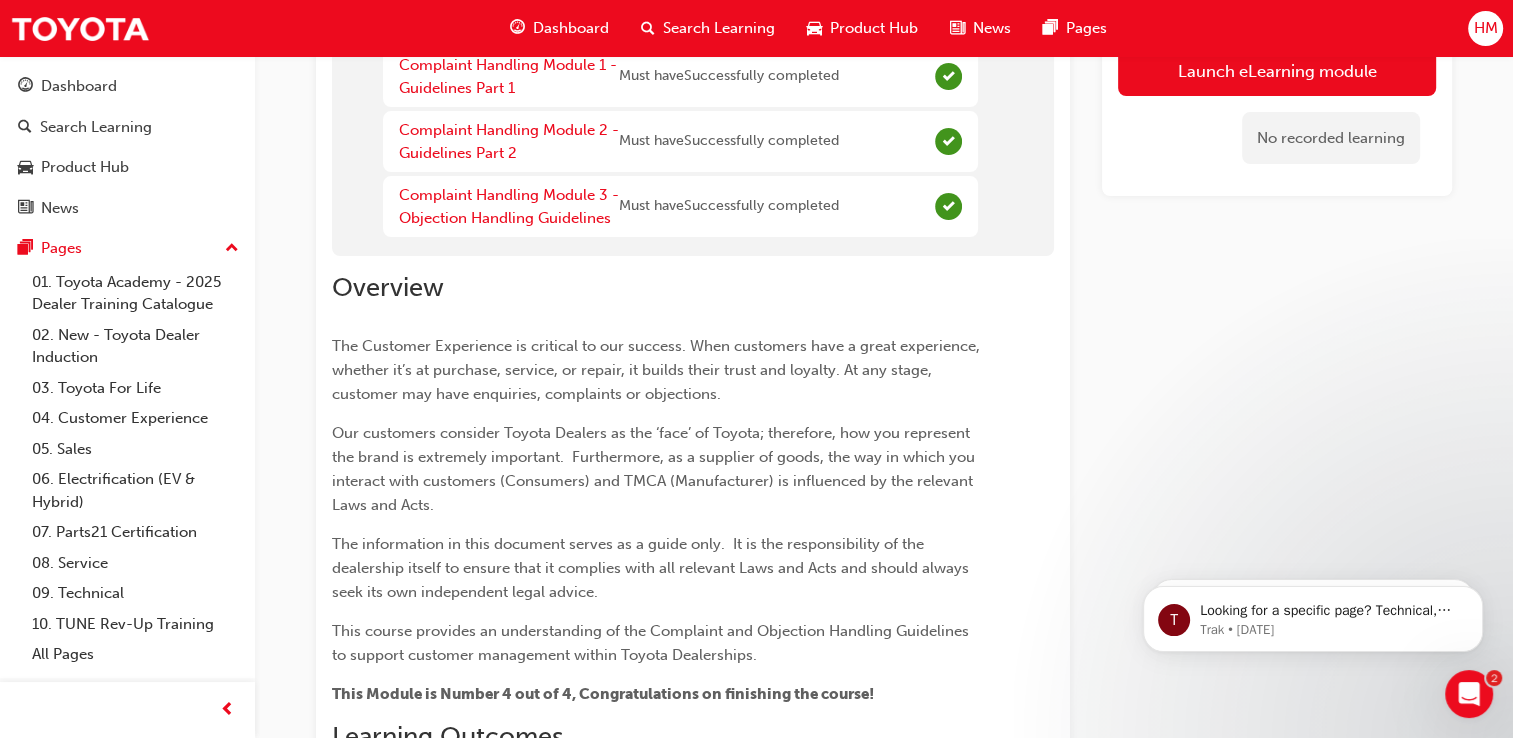 scroll, scrollTop: 0, scrollLeft: 0, axis: both 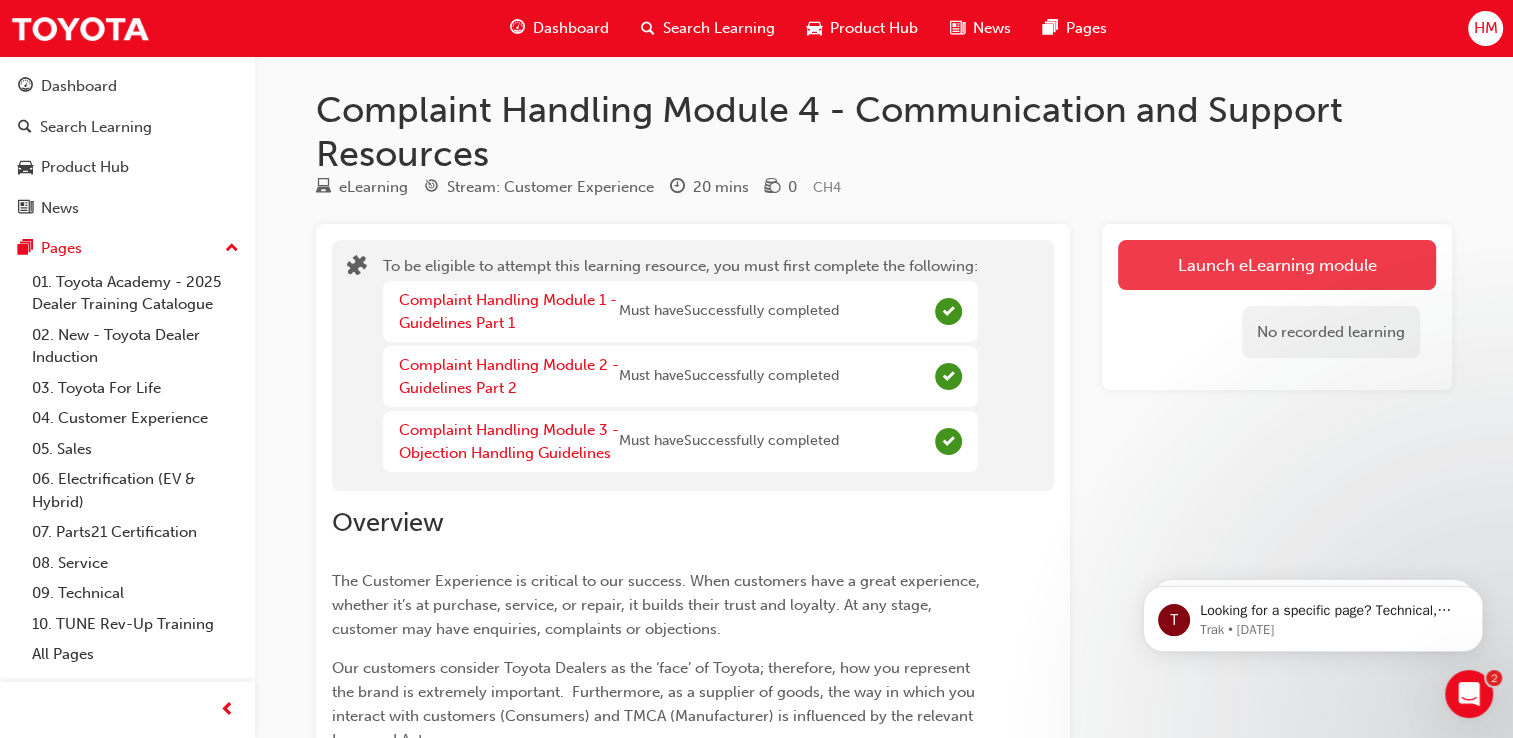 click on "Launch eLearning module" at bounding box center (1277, 265) 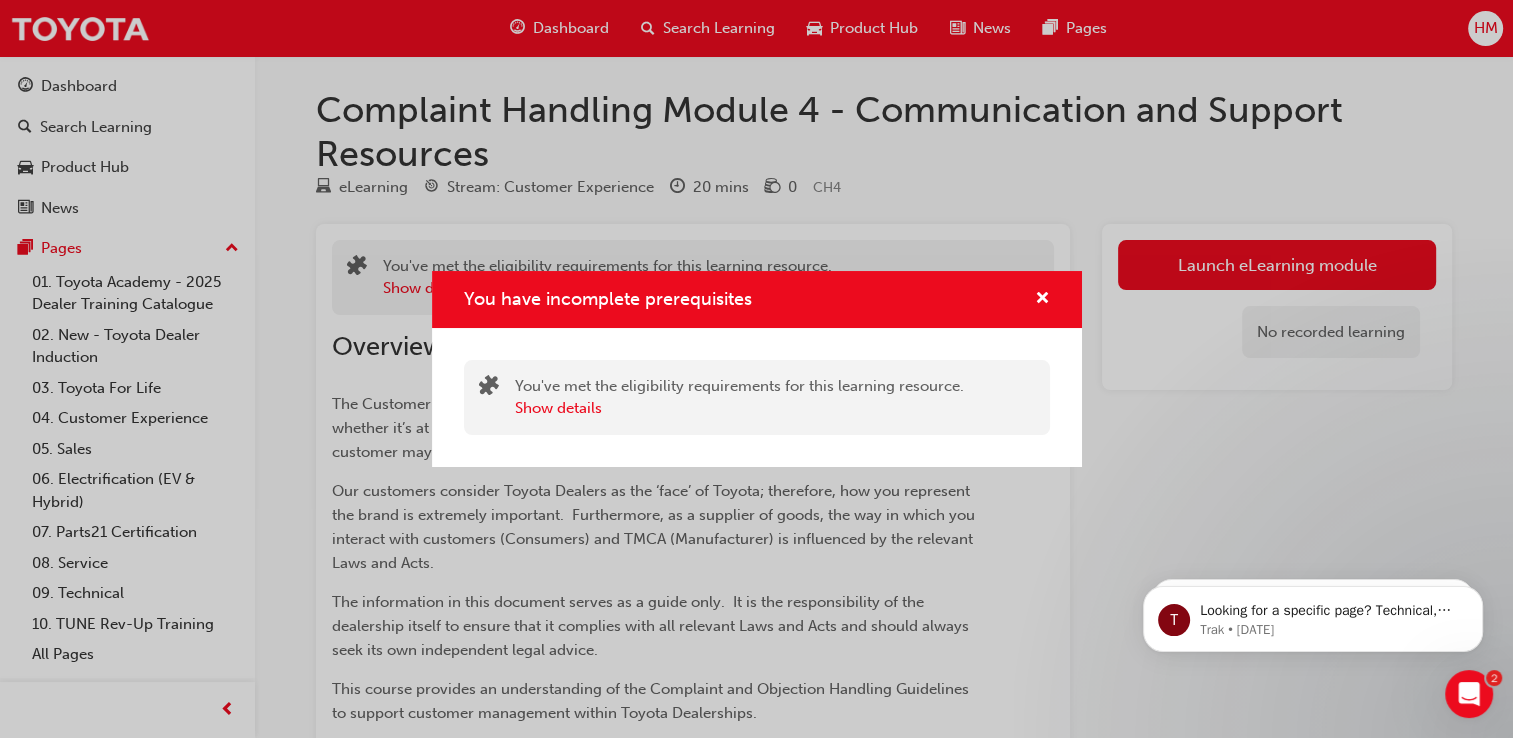 click at bounding box center (1034, 299) 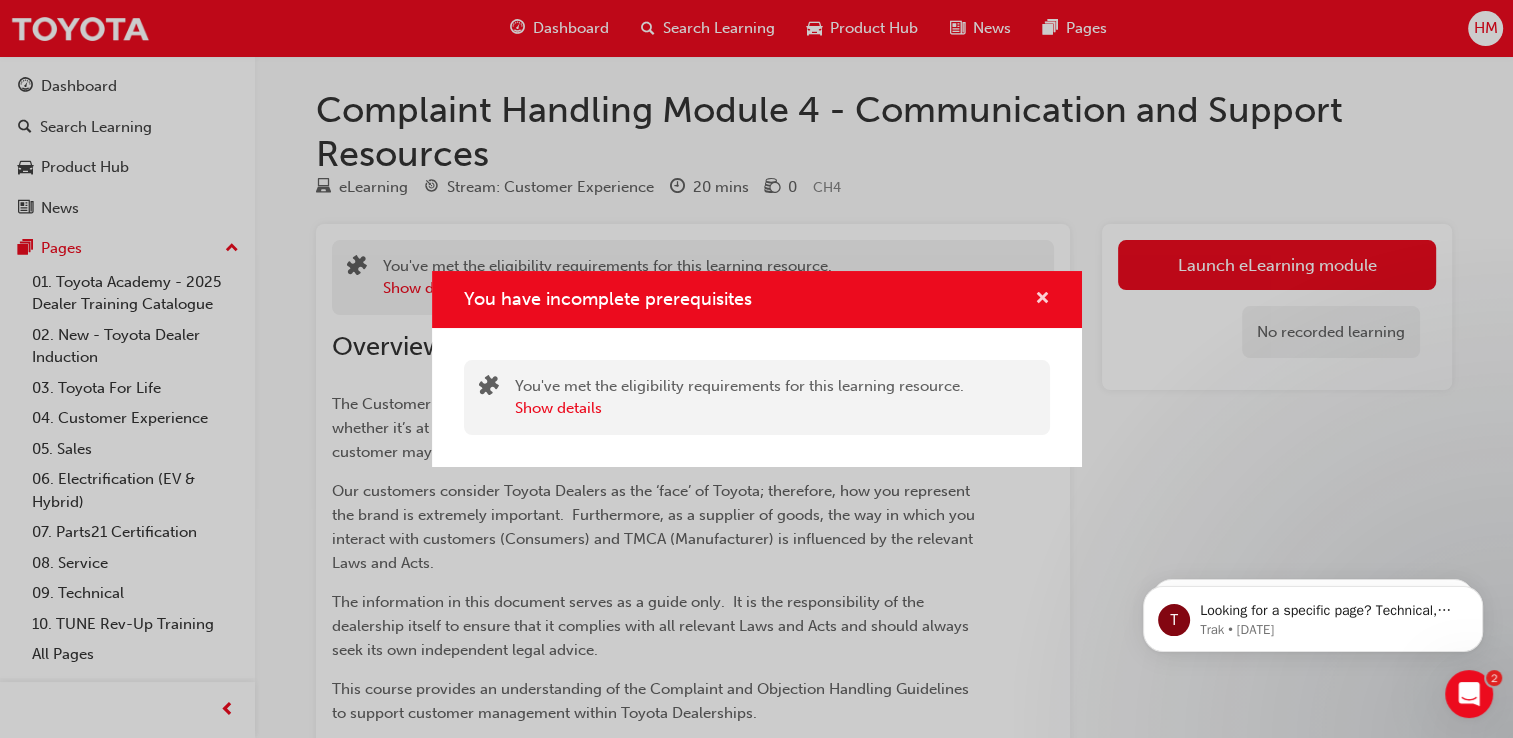 click at bounding box center [1042, 300] 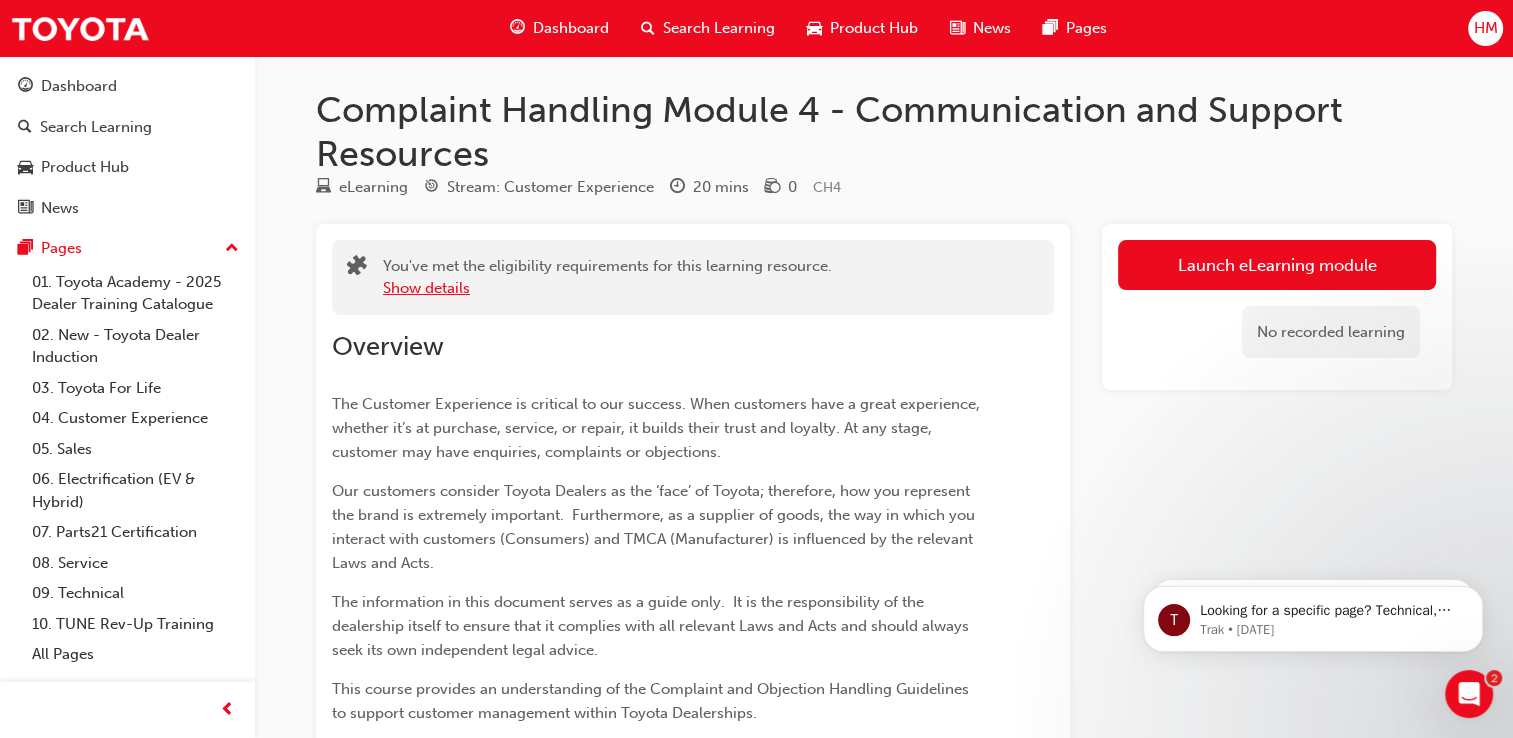 click on "Show details" at bounding box center [426, 288] 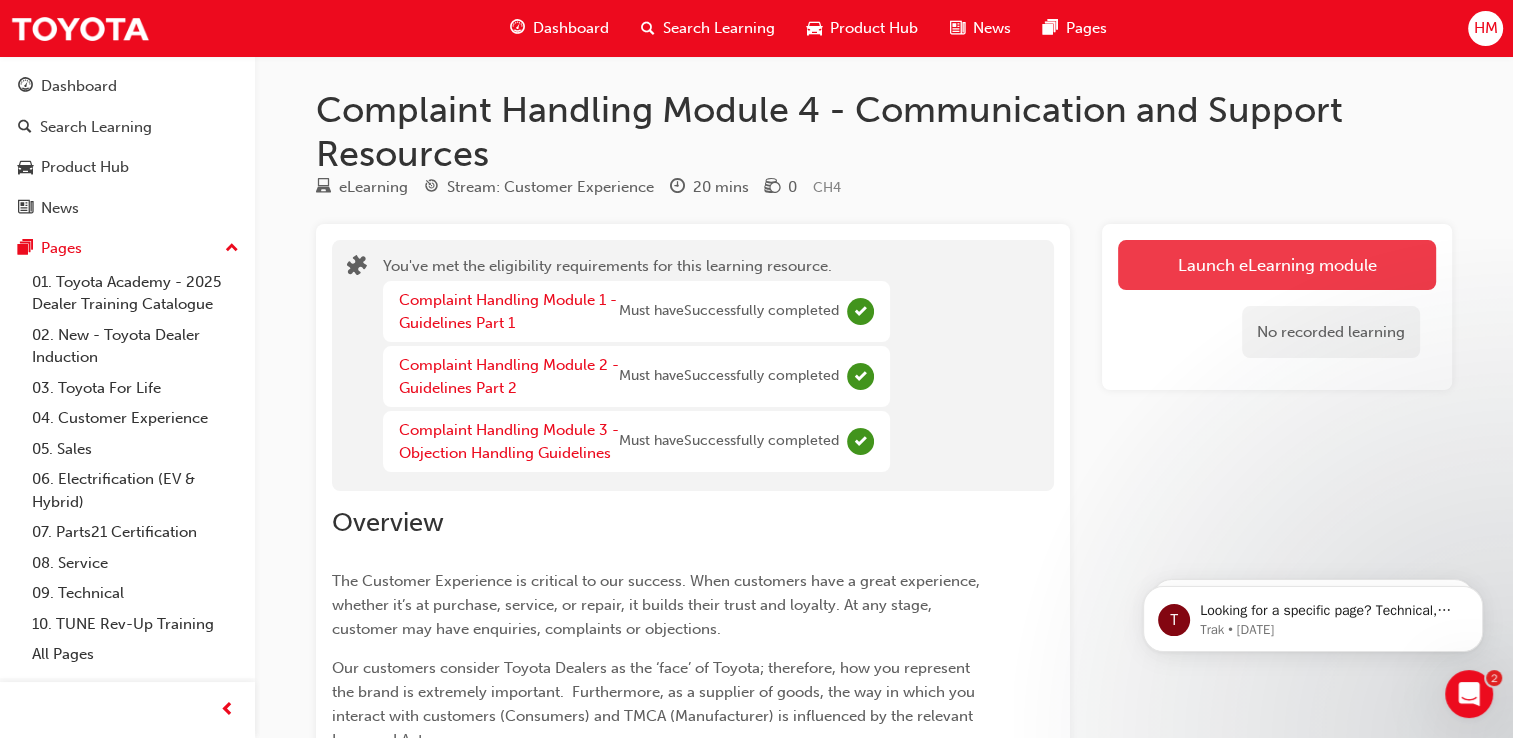 click on "Launch eLearning module" at bounding box center [1277, 265] 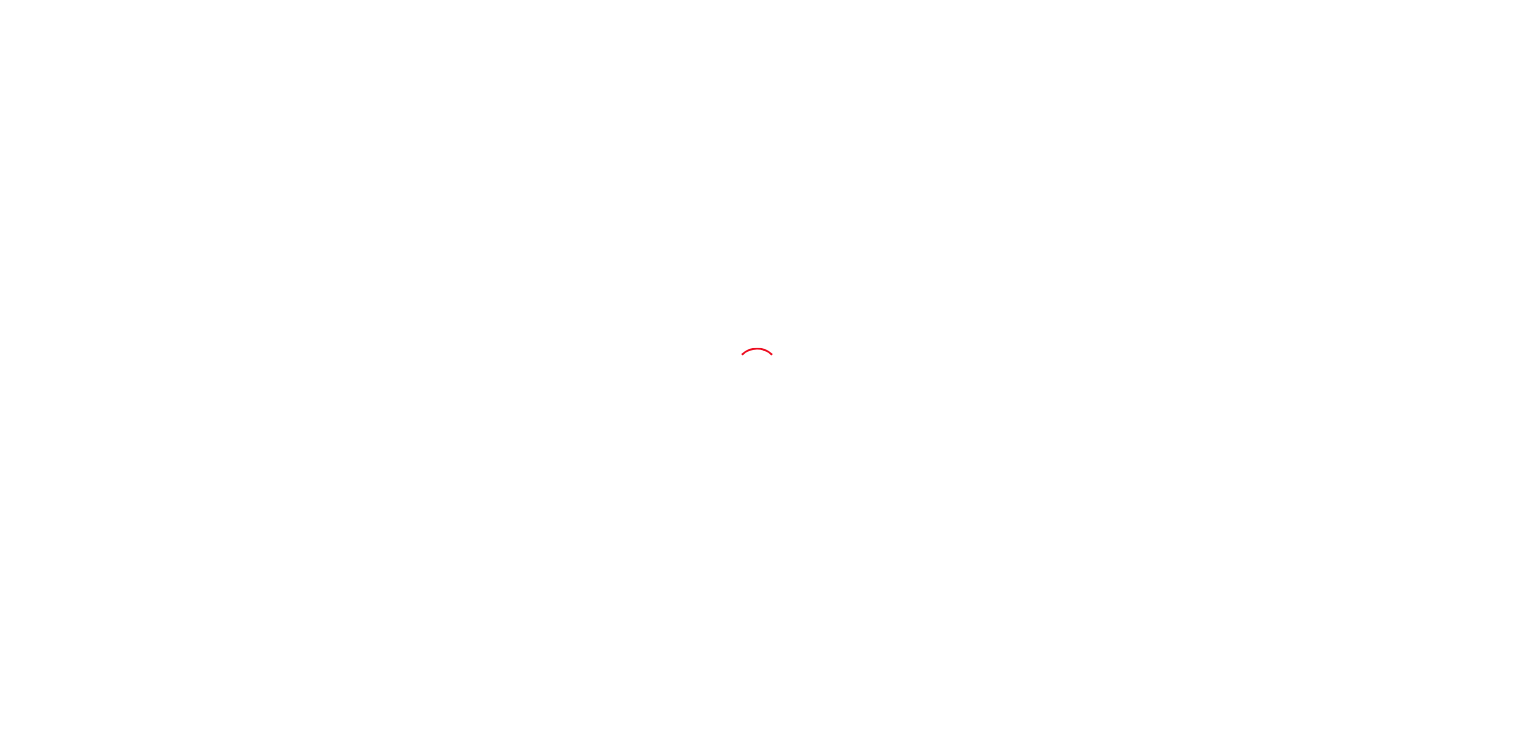 scroll, scrollTop: 0, scrollLeft: 0, axis: both 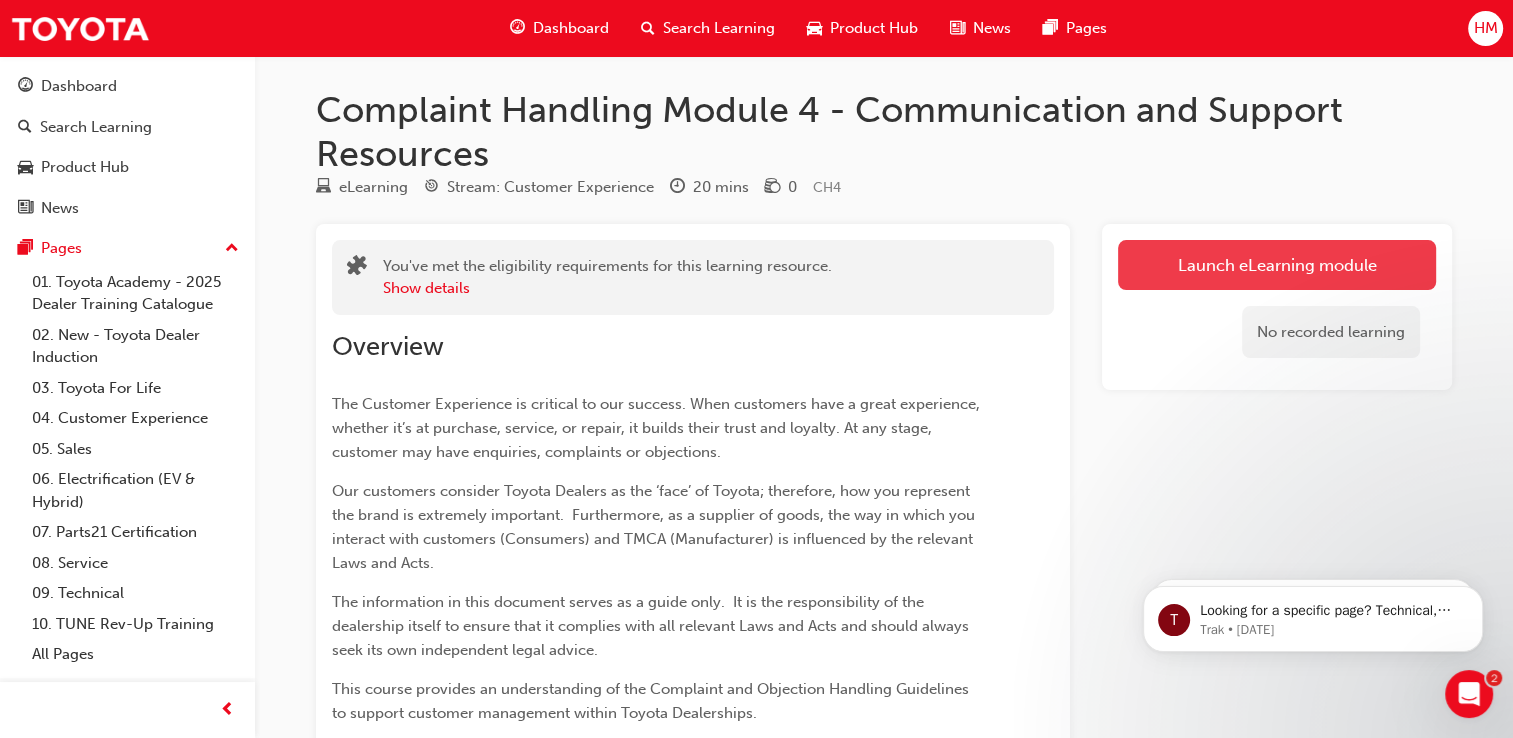 click on "Launch eLearning module" at bounding box center [1277, 265] 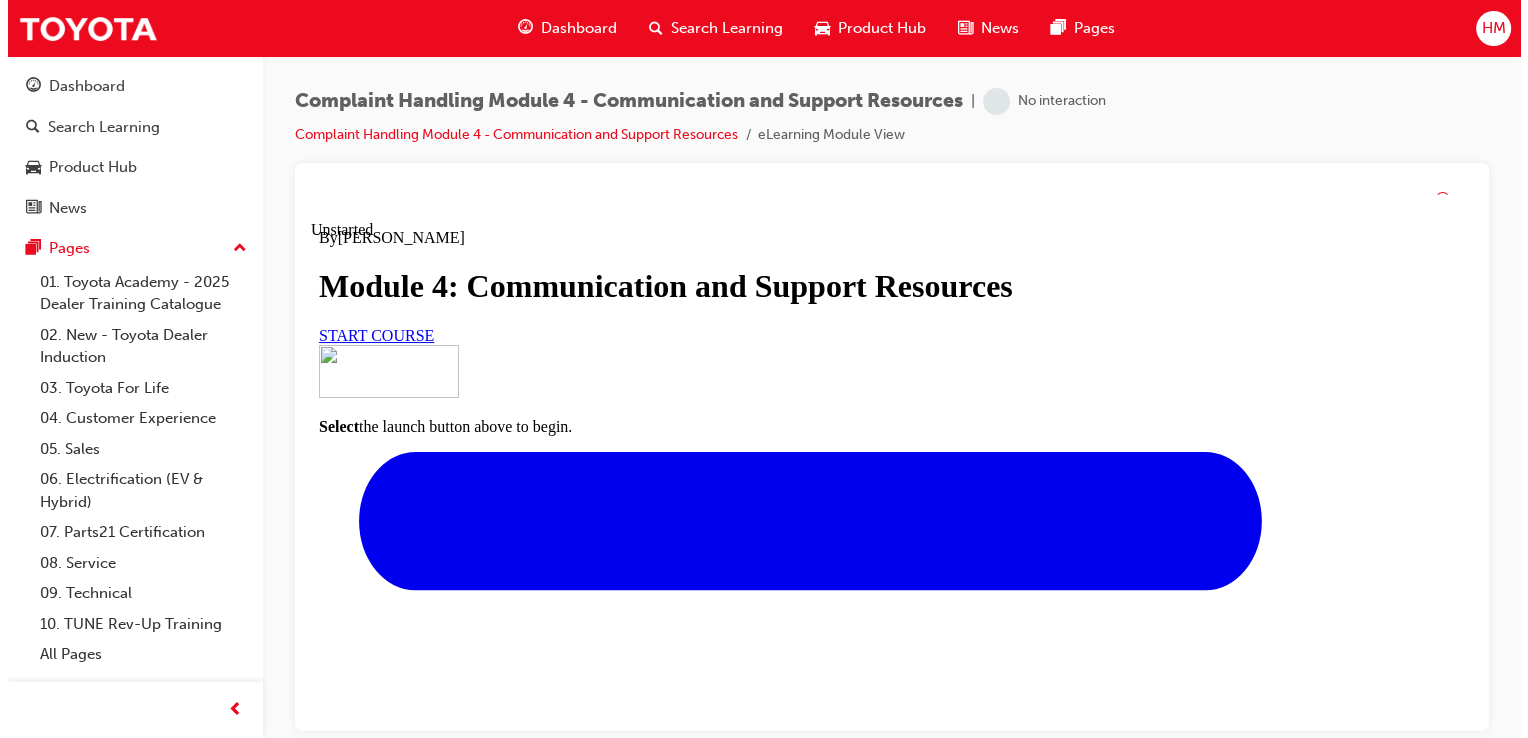 scroll, scrollTop: 0, scrollLeft: 0, axis: both 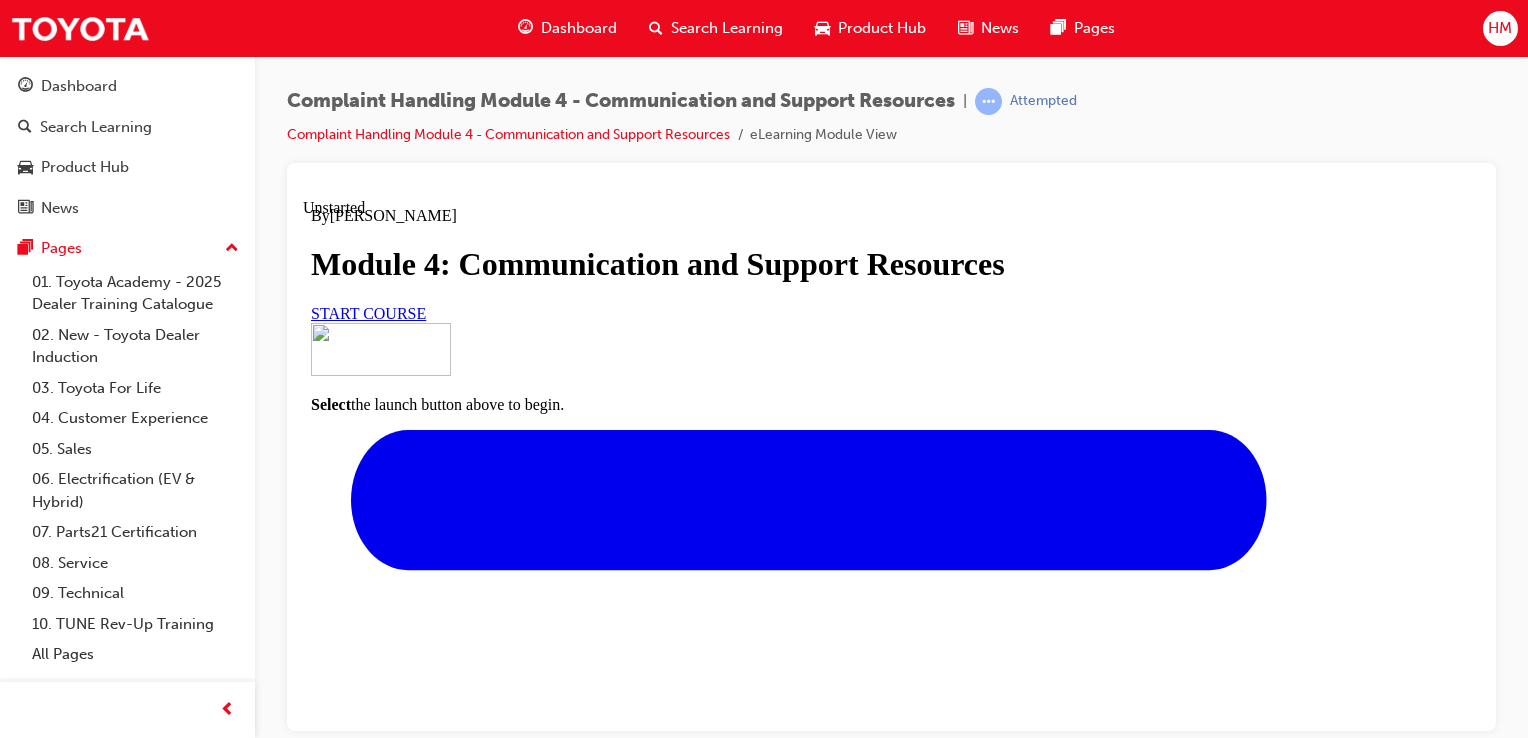 click on "START COURSE" at bounding box center [368, 312] 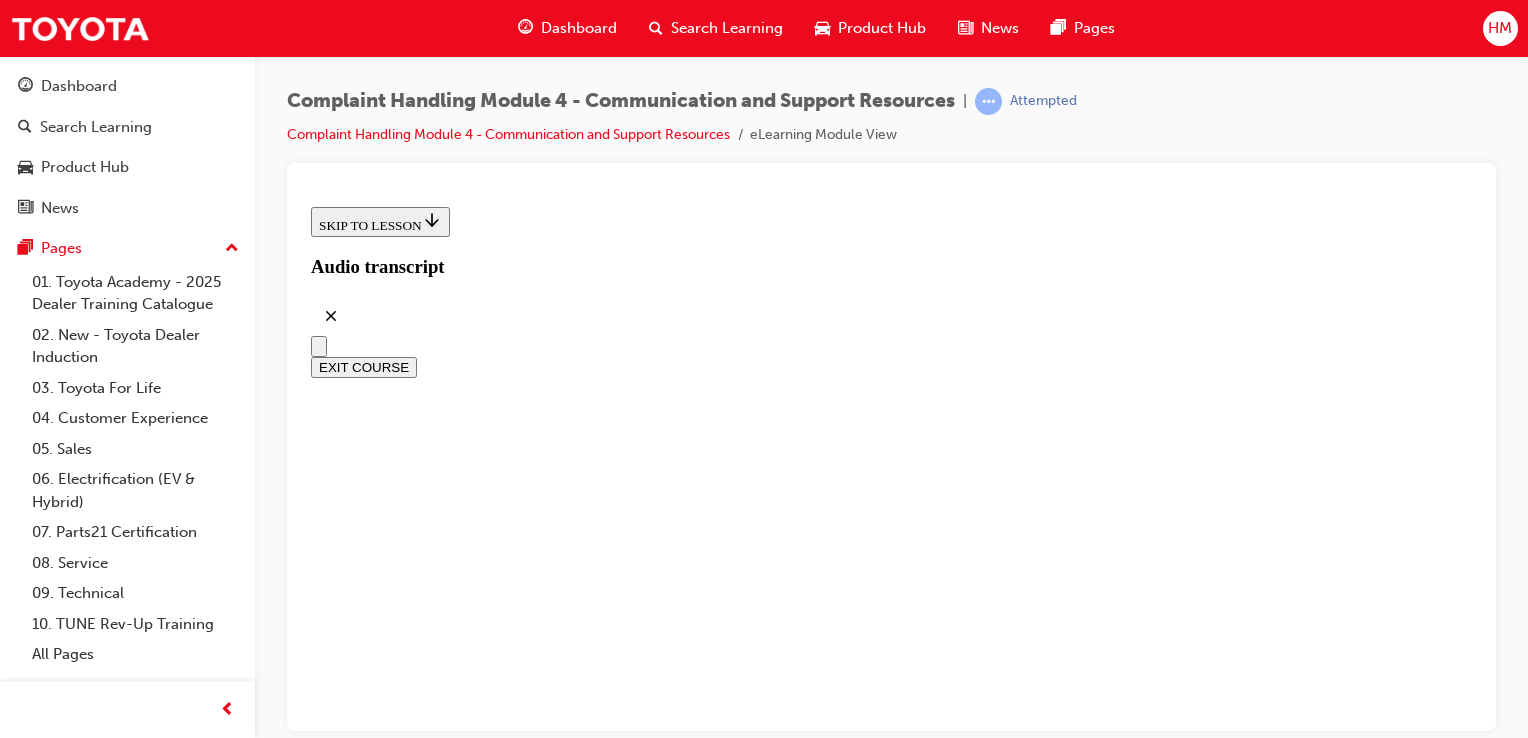 scroll, scrollTop: 100, scrollLeft: 0, axis: vertical 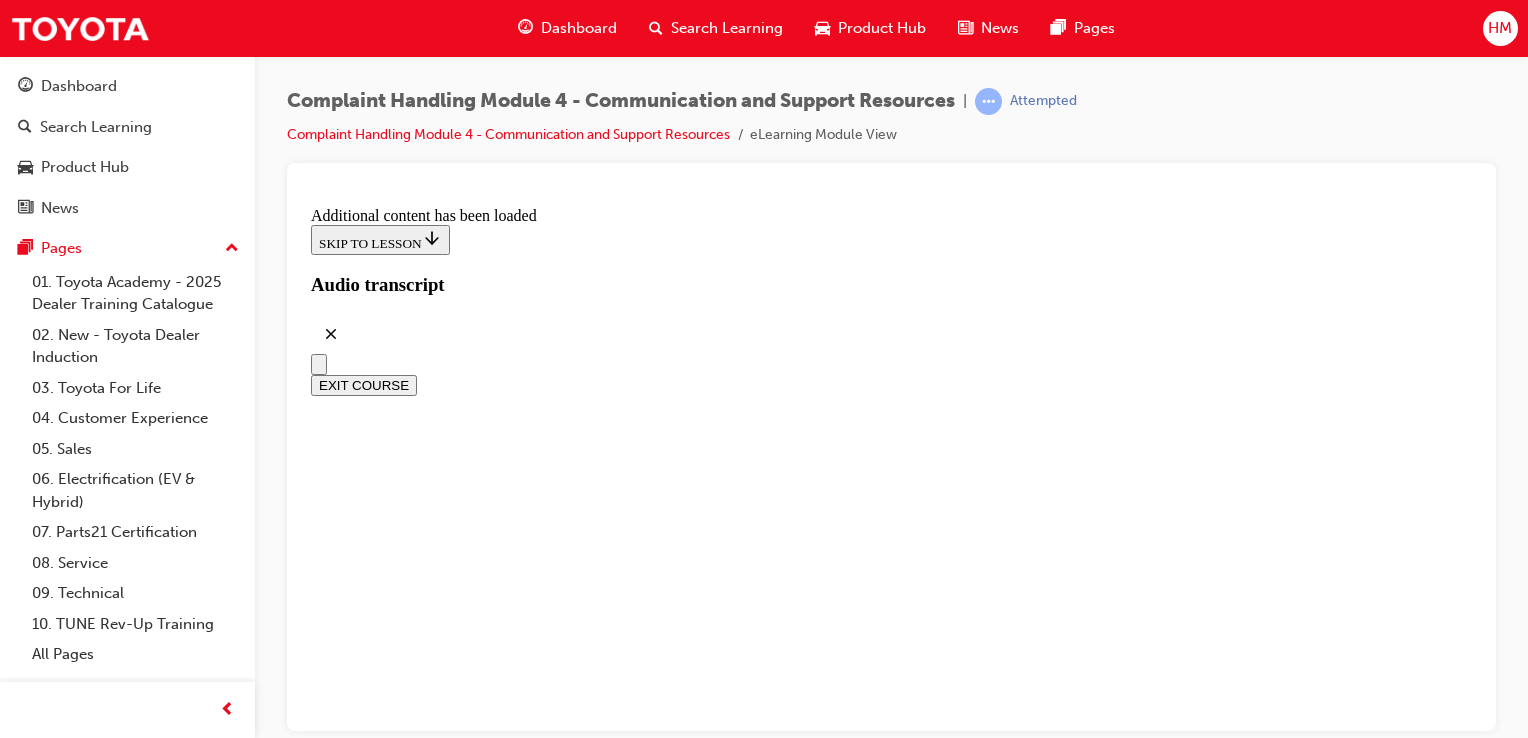 drag, startPoint x: 1038, startPoint y: 552, endPoint x: 1175, endPoint y: 558, distance: 137.13132 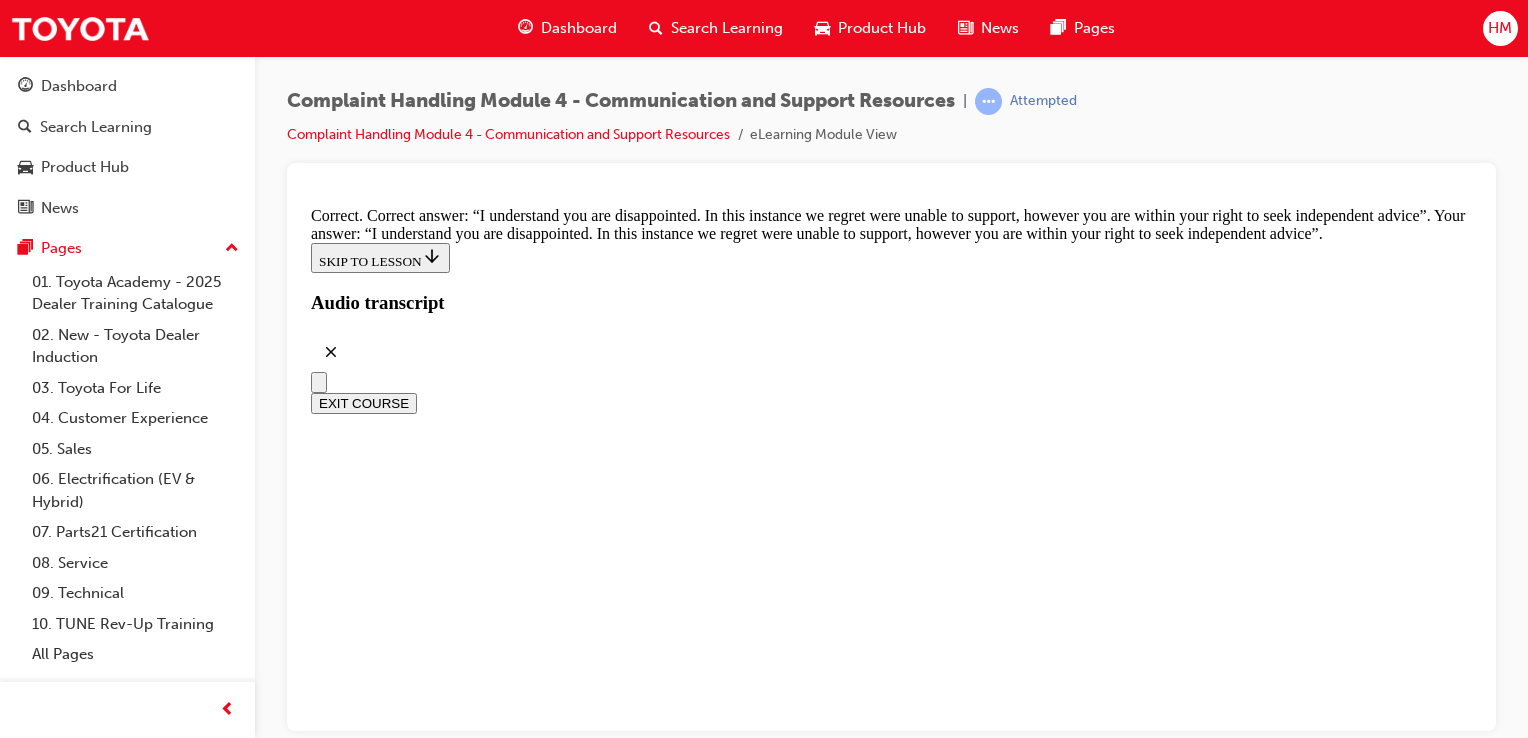 scroll, scrollTop: 13049, scrollLeft: 0, axis: vertical 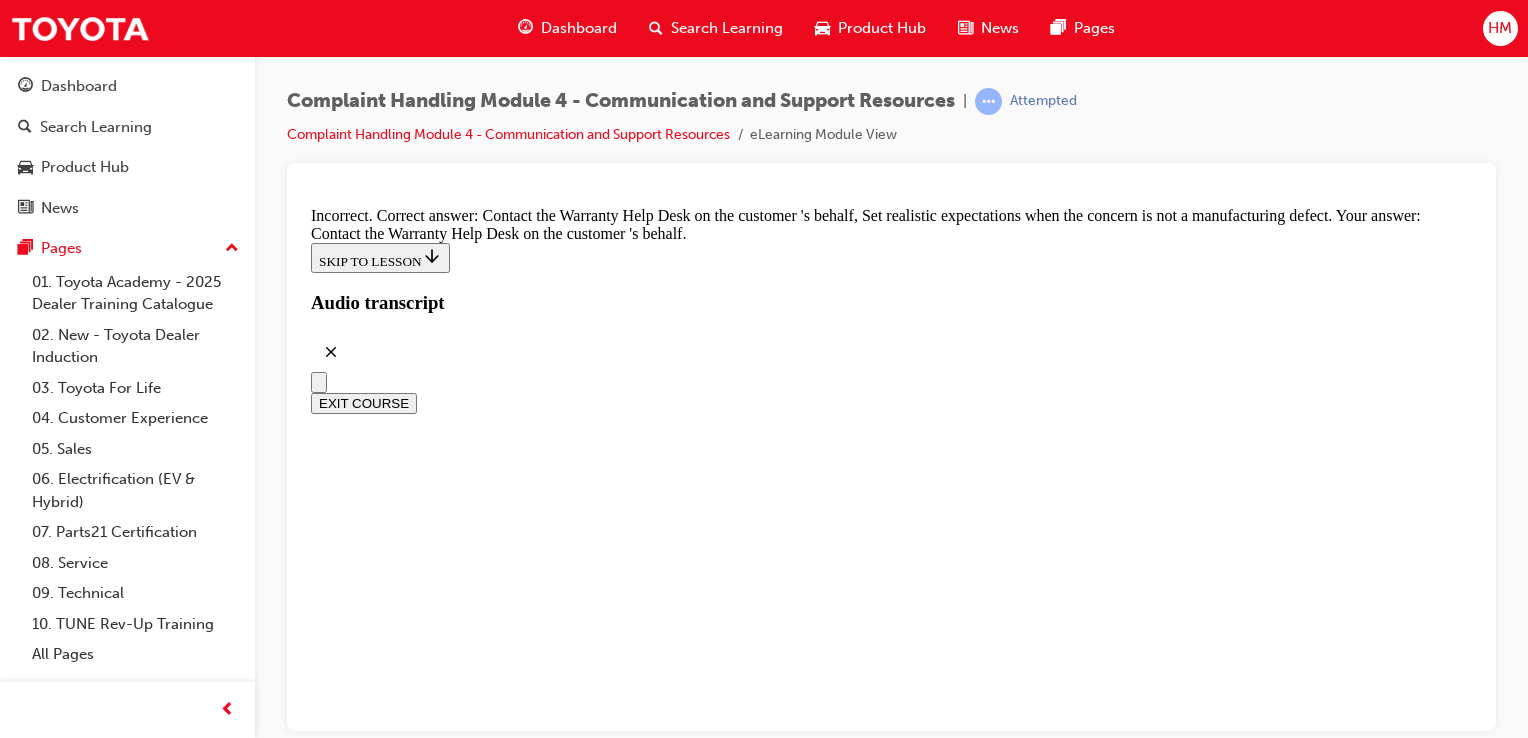 click at bounding box center (359, 28320) 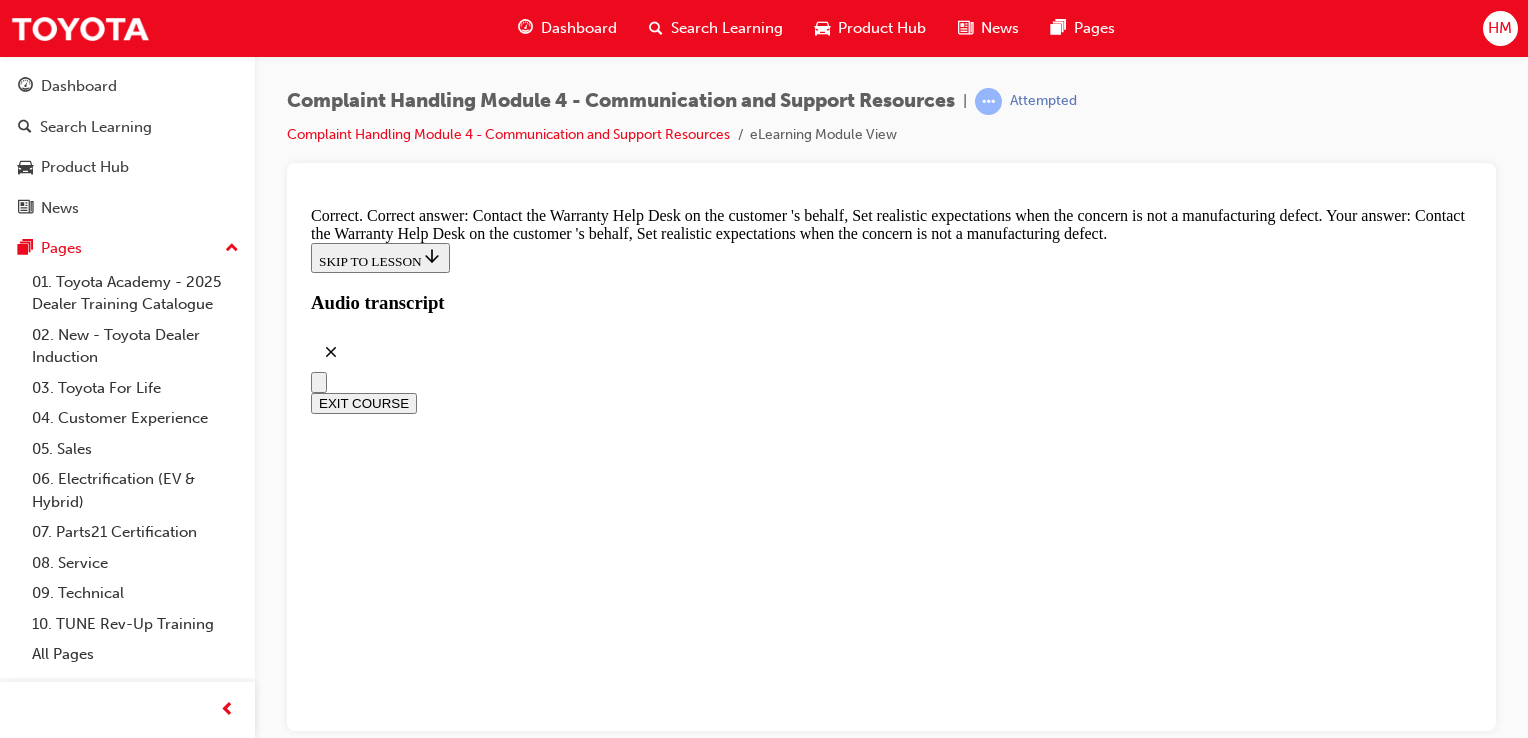 scroll, scrollTop: 13843, scrollLeft: 0, axis: vertical 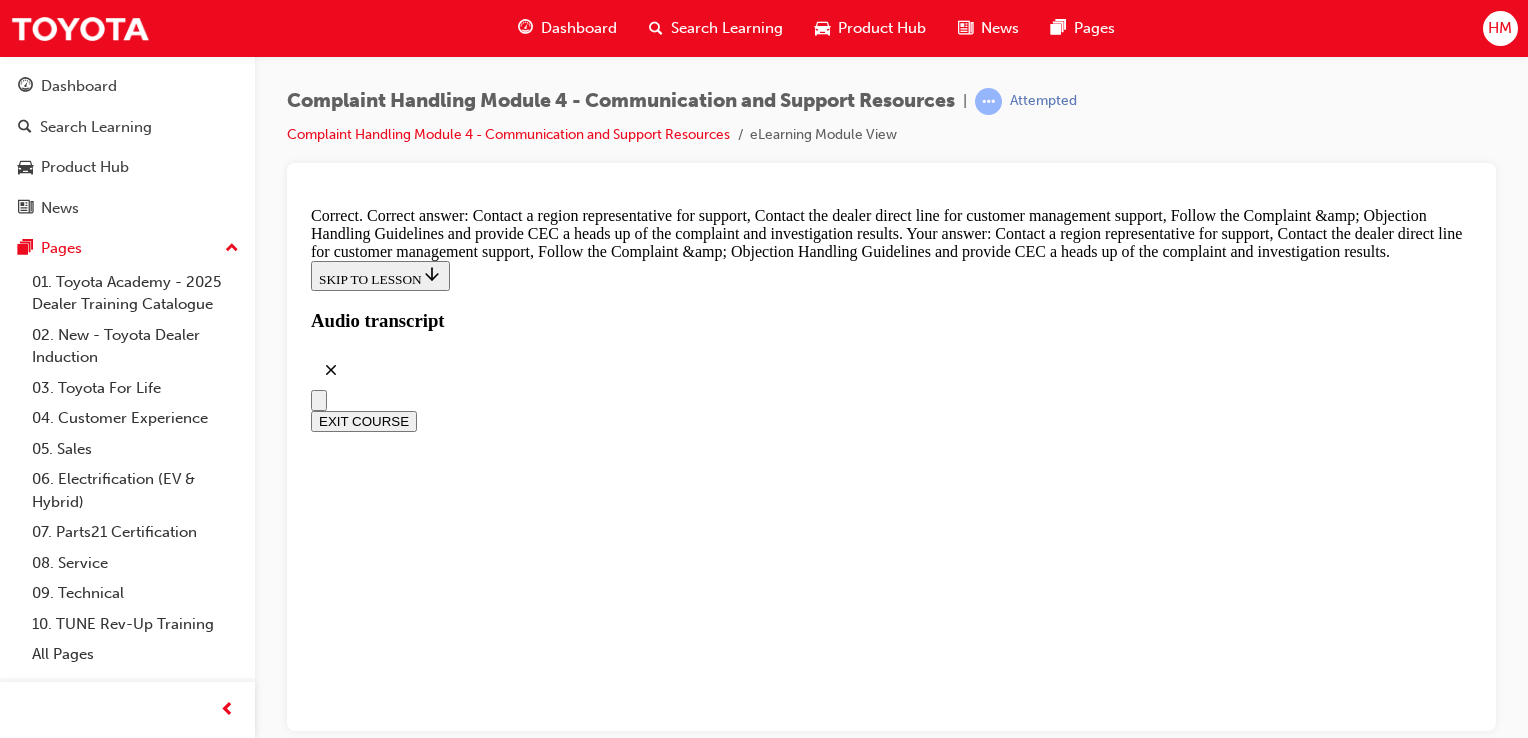 click at bounding box center [891, 40919] 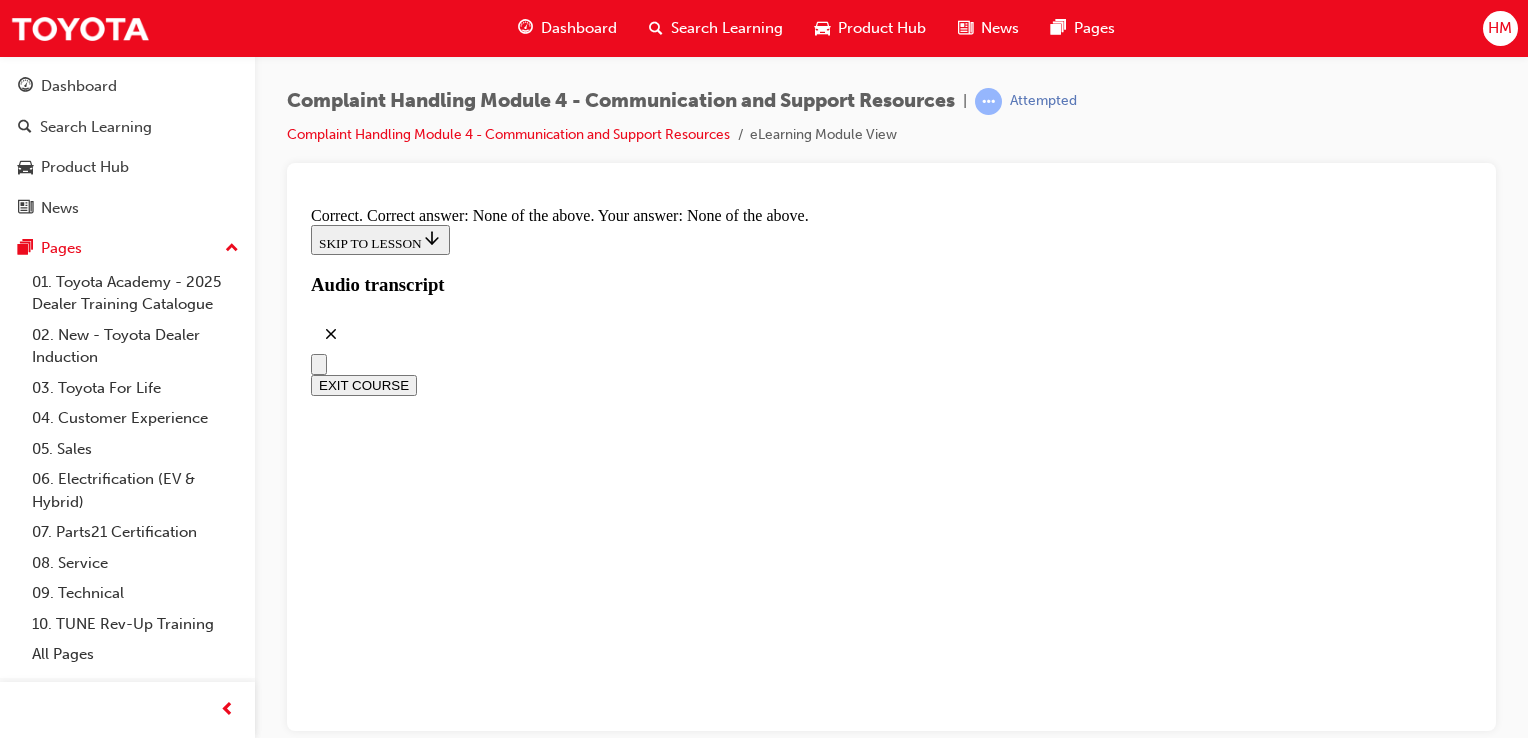 scroll, scrollTop: 15193, scrollLeft: 0, axis: vertical 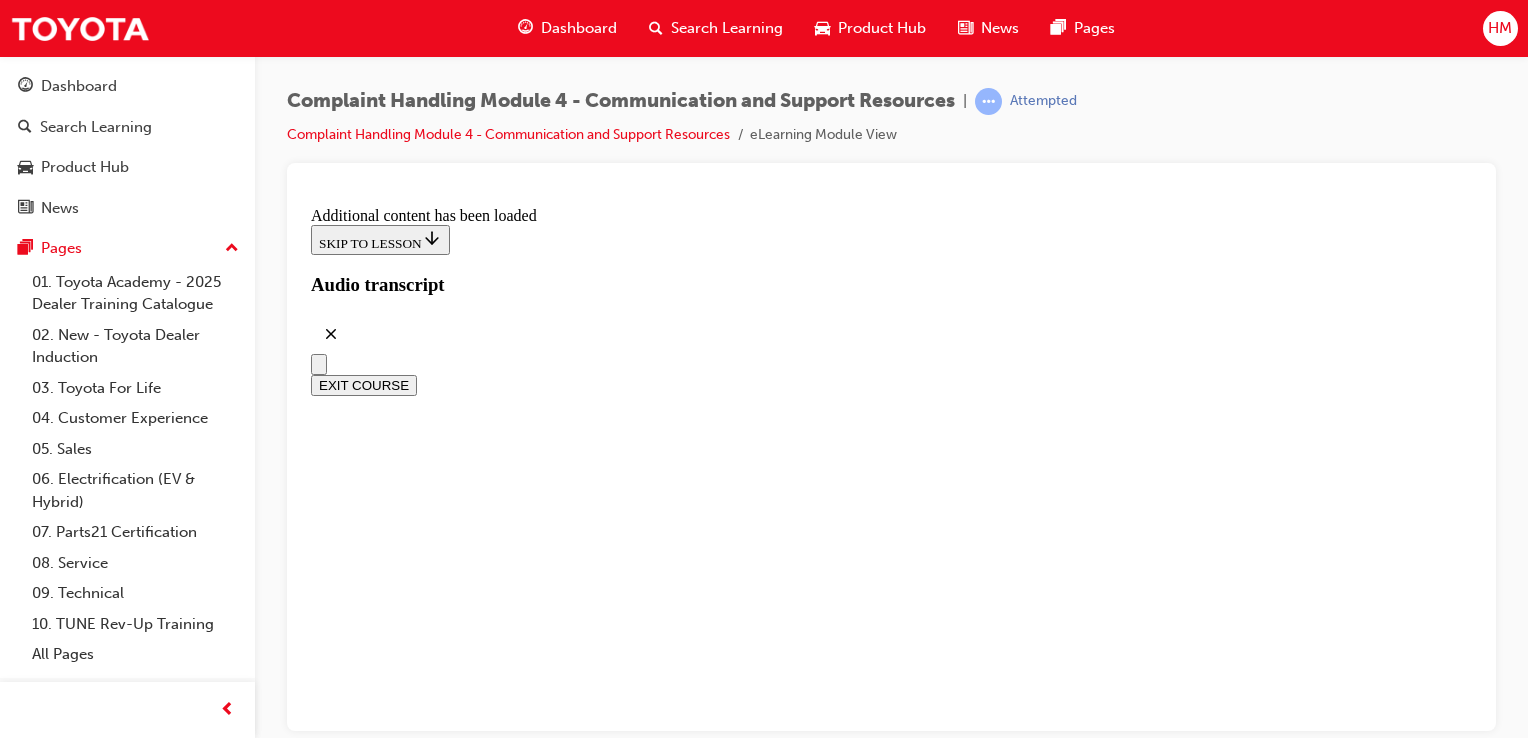 click on "CONTINUE" at bounding box center (353, 43263) 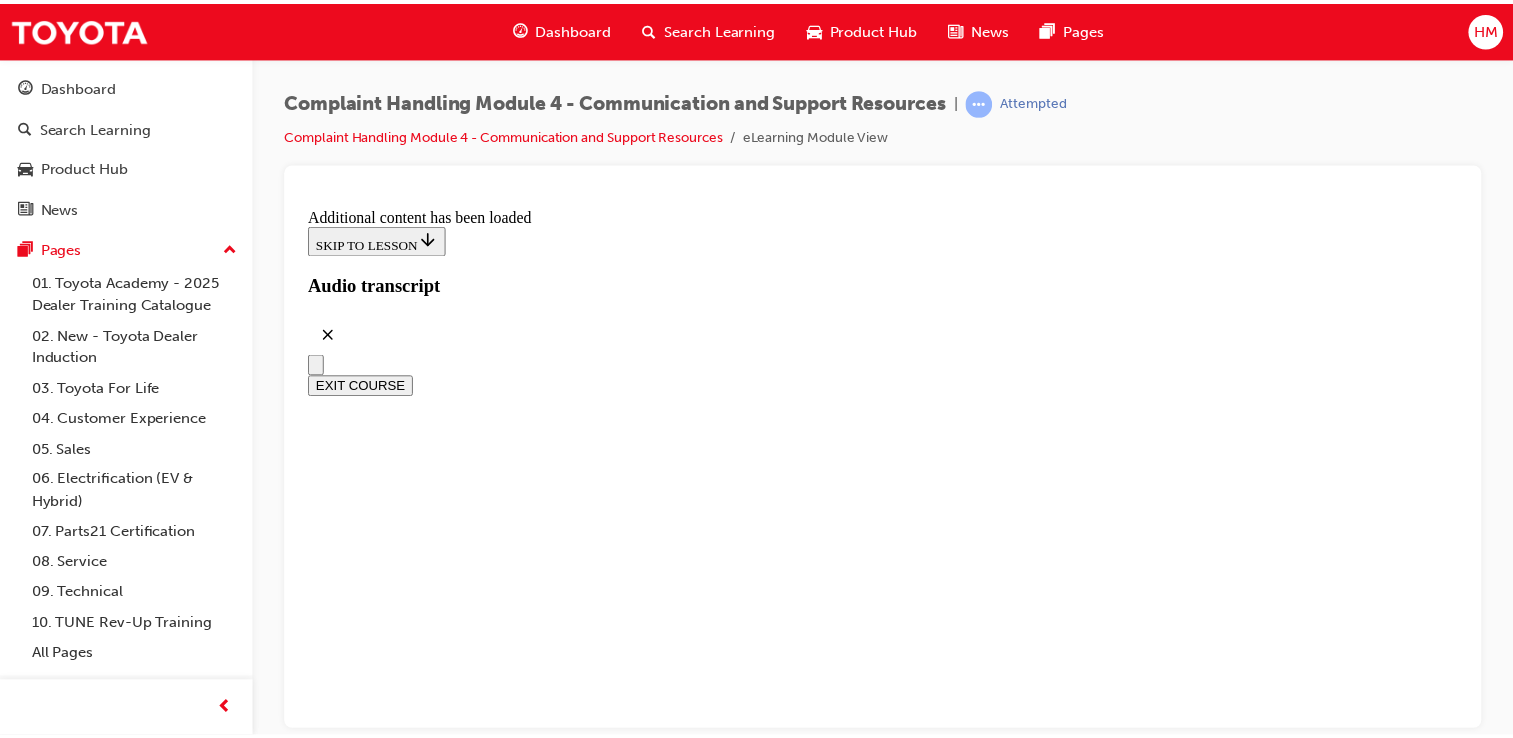 scroll, scrollTop: 17319, scrollLeft: 0, axis: vertical 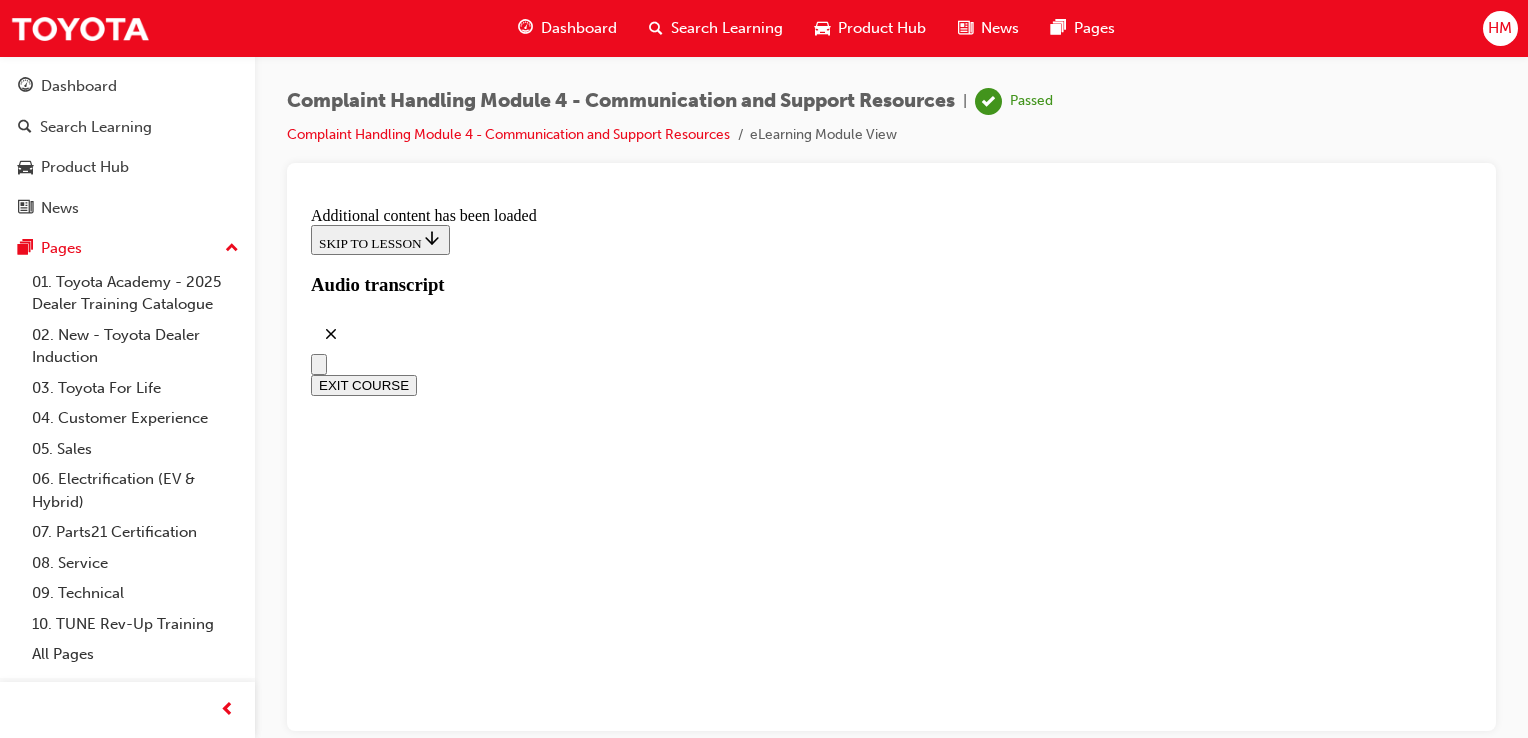 click on "HM" at bounding box center [1500, 28] 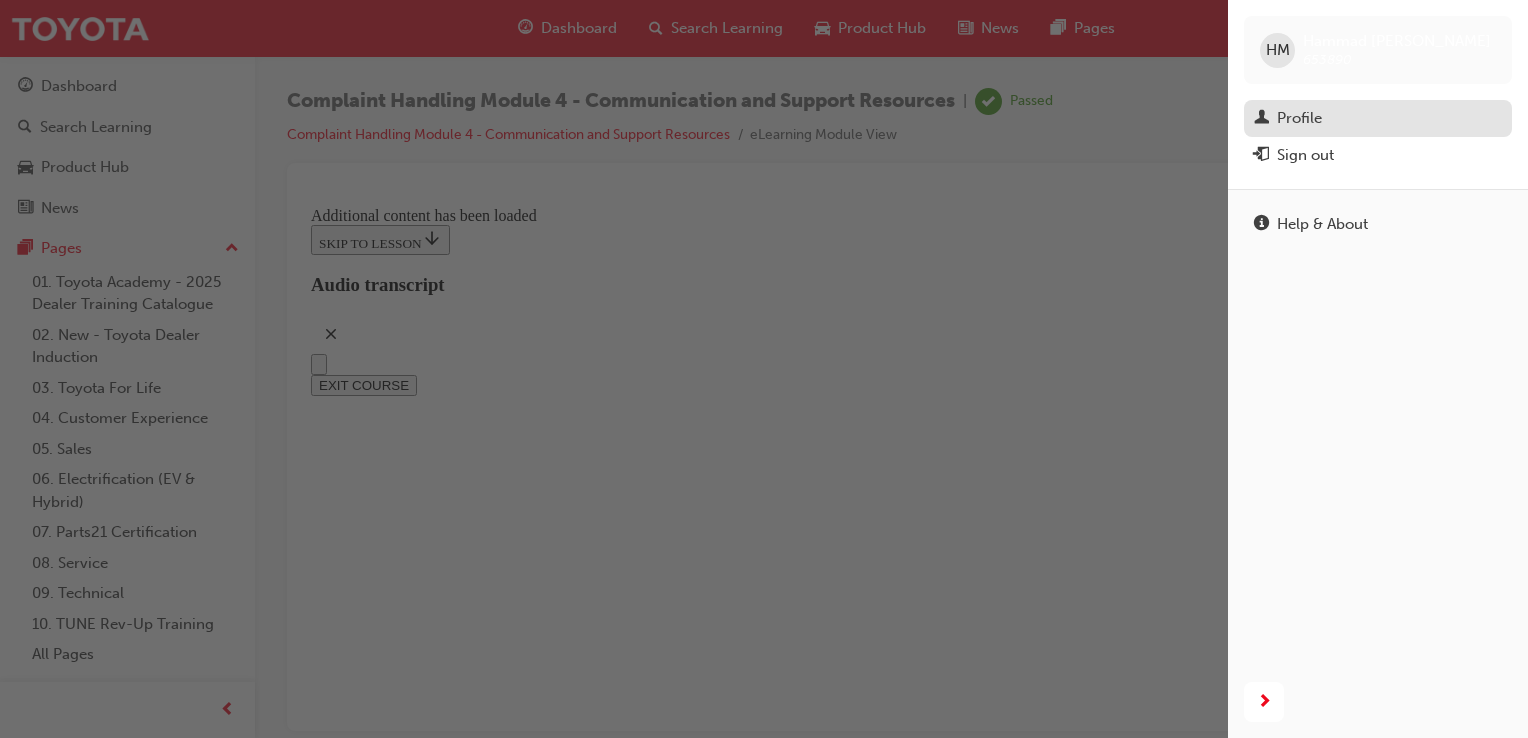 click on "Profile" at bounding box center [1299, 118] 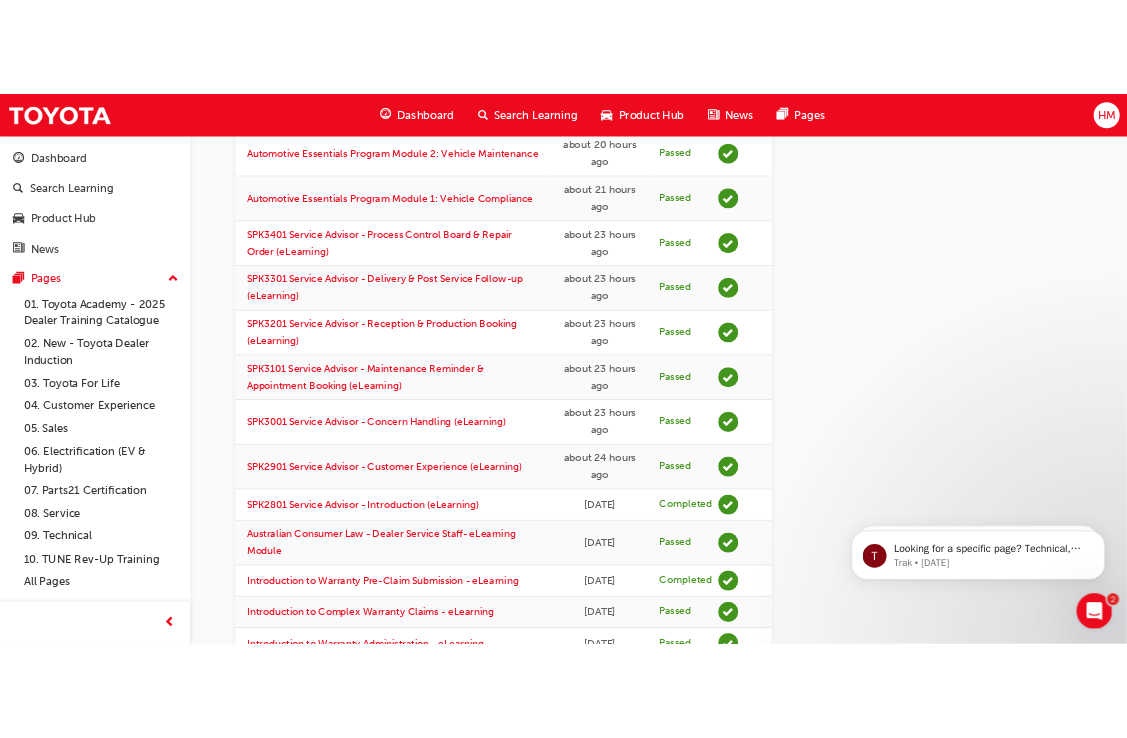 scroll, scrollTop: 1300, scrollLeft: 0, axis: vertical 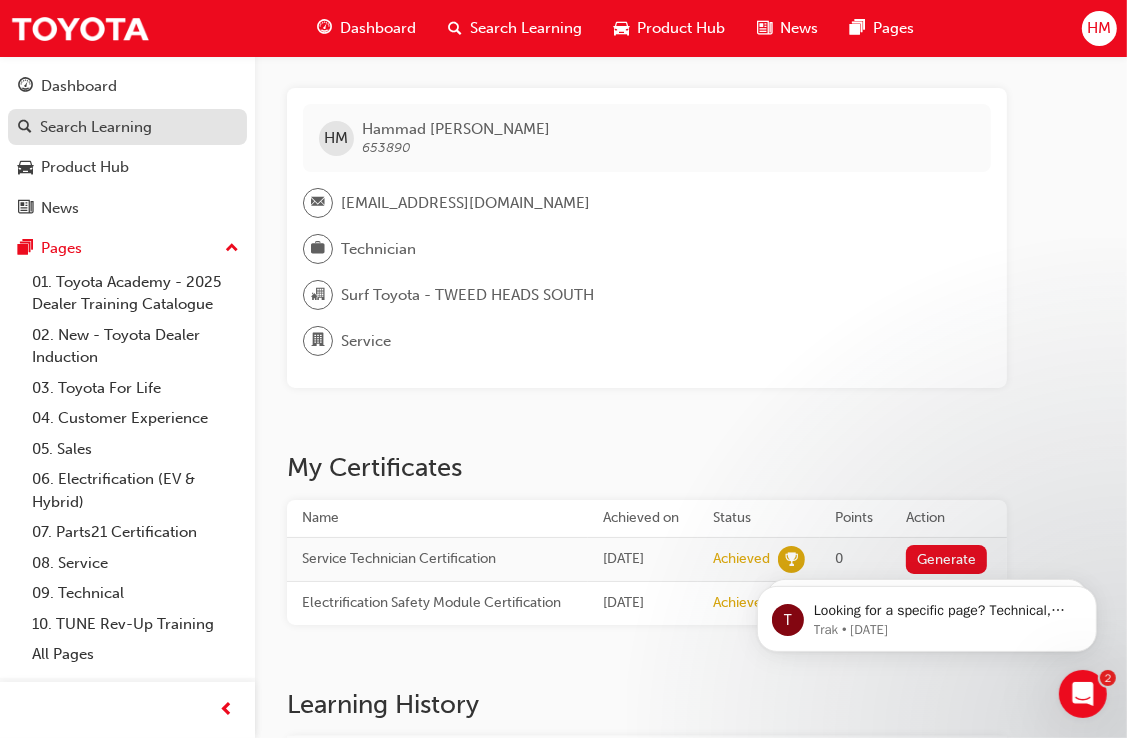 click on "Search Learning" at bounding box center [96, 127] 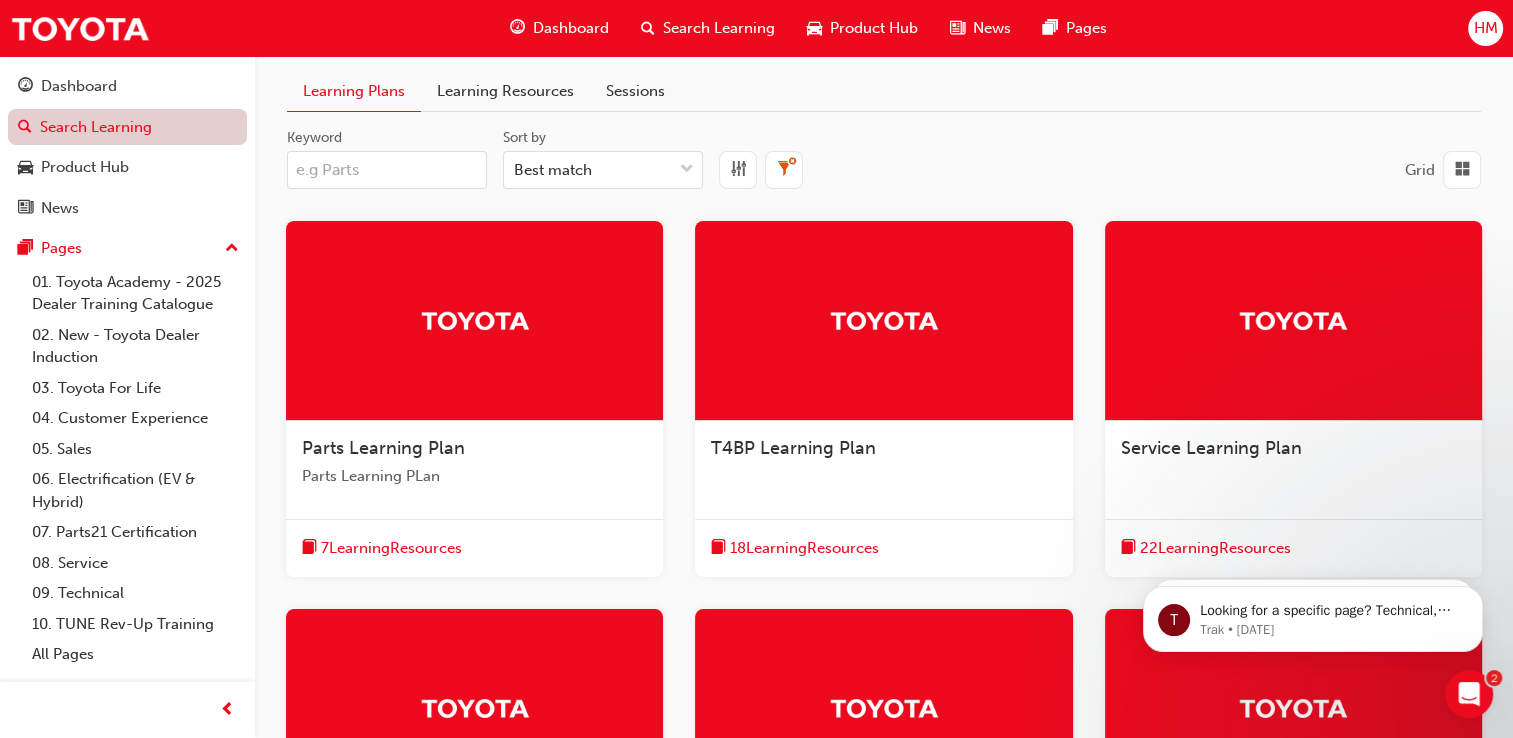 click on "Search Learning" at bounding box center (127, 127) 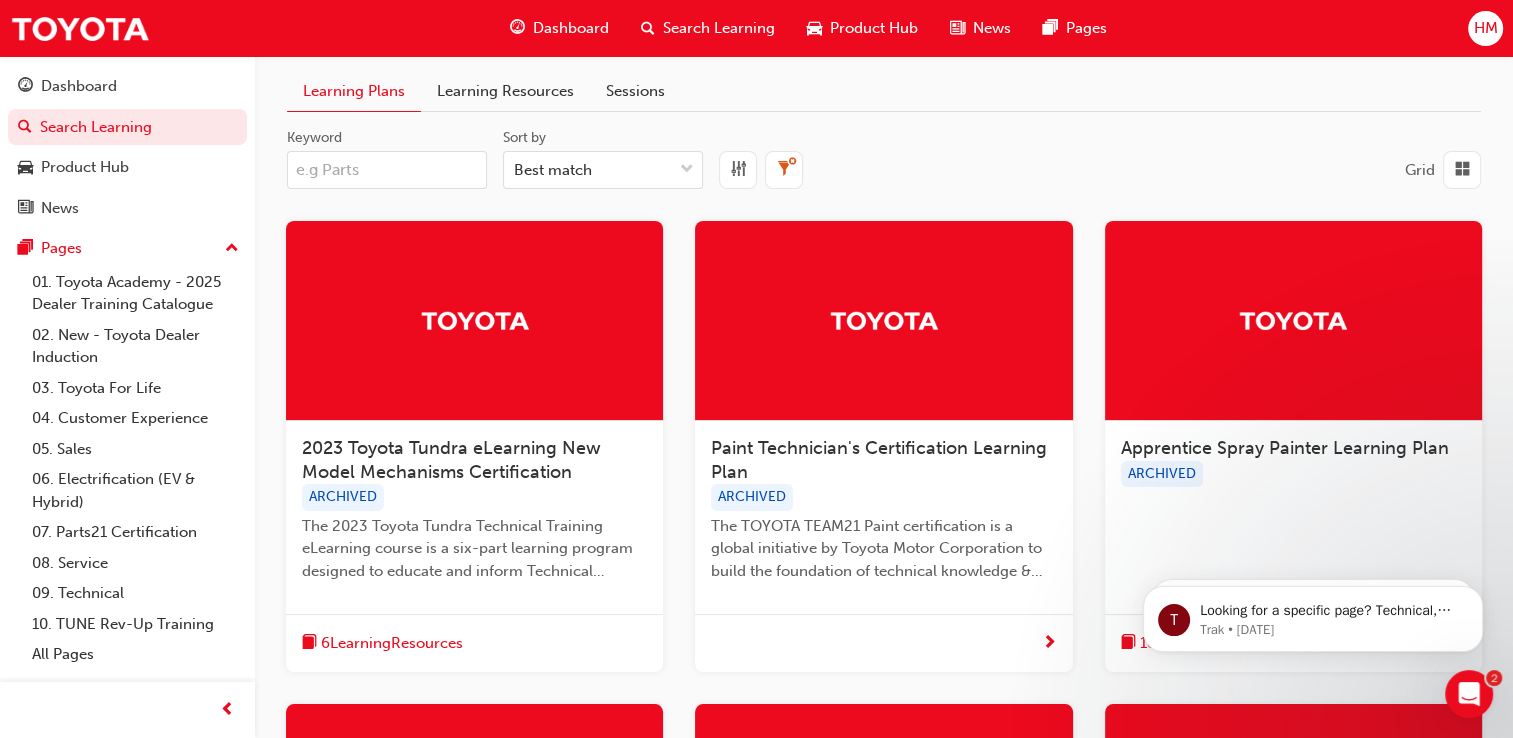 click on "Learning Resources" at bounding box center [505, 91] 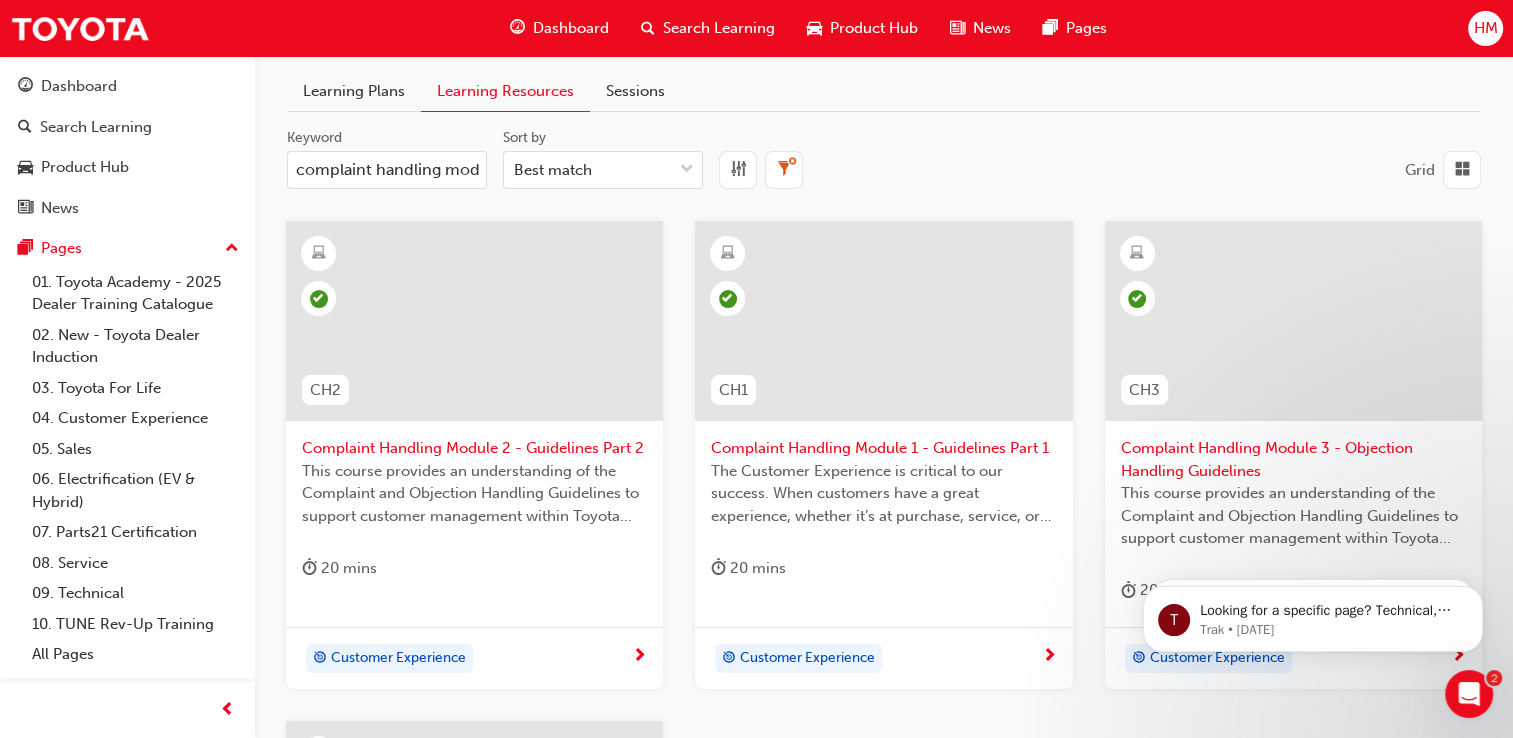 click on "Learning Plans" at bounding box center (354, 91) 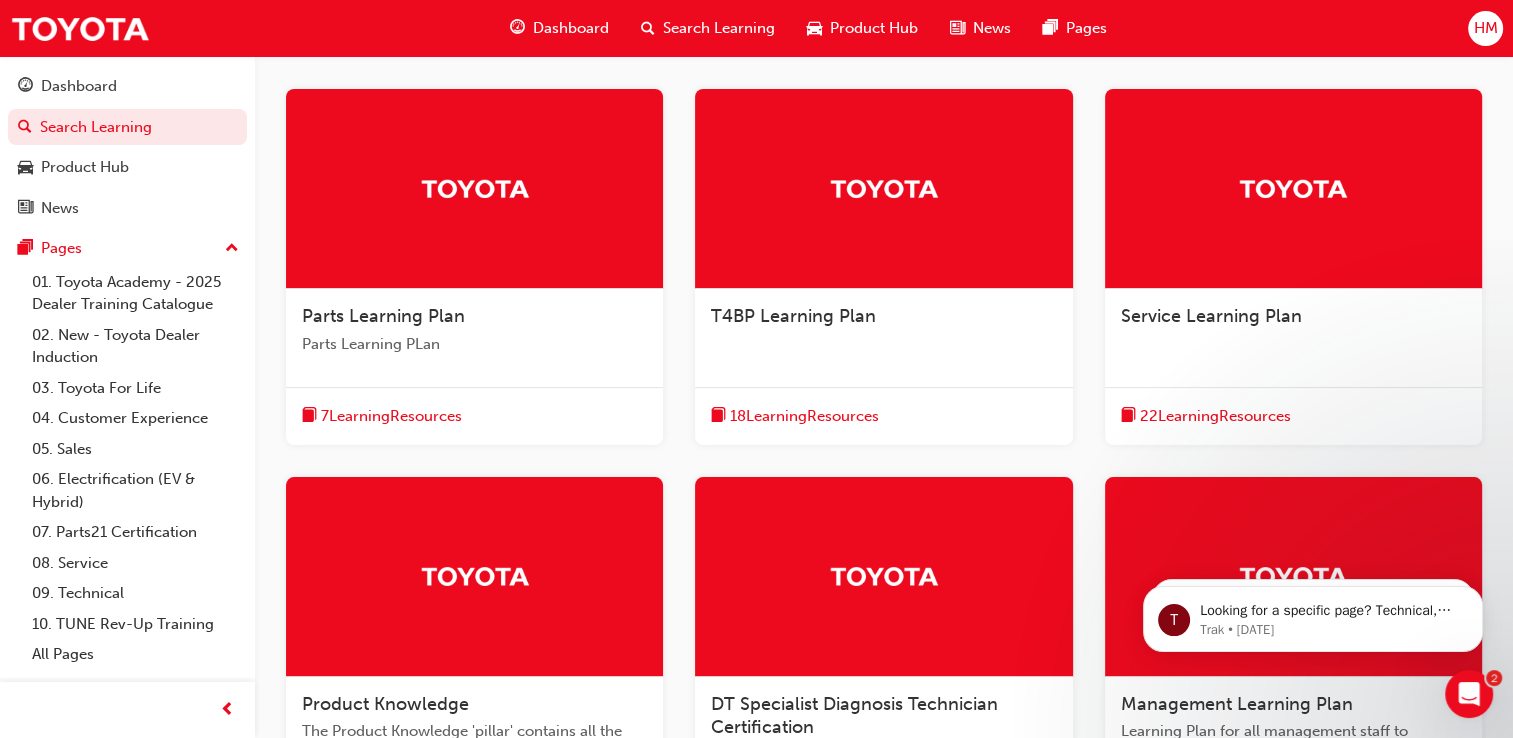 scroll, scrollTop: 113, scrollLeft: 0, axis: vertical 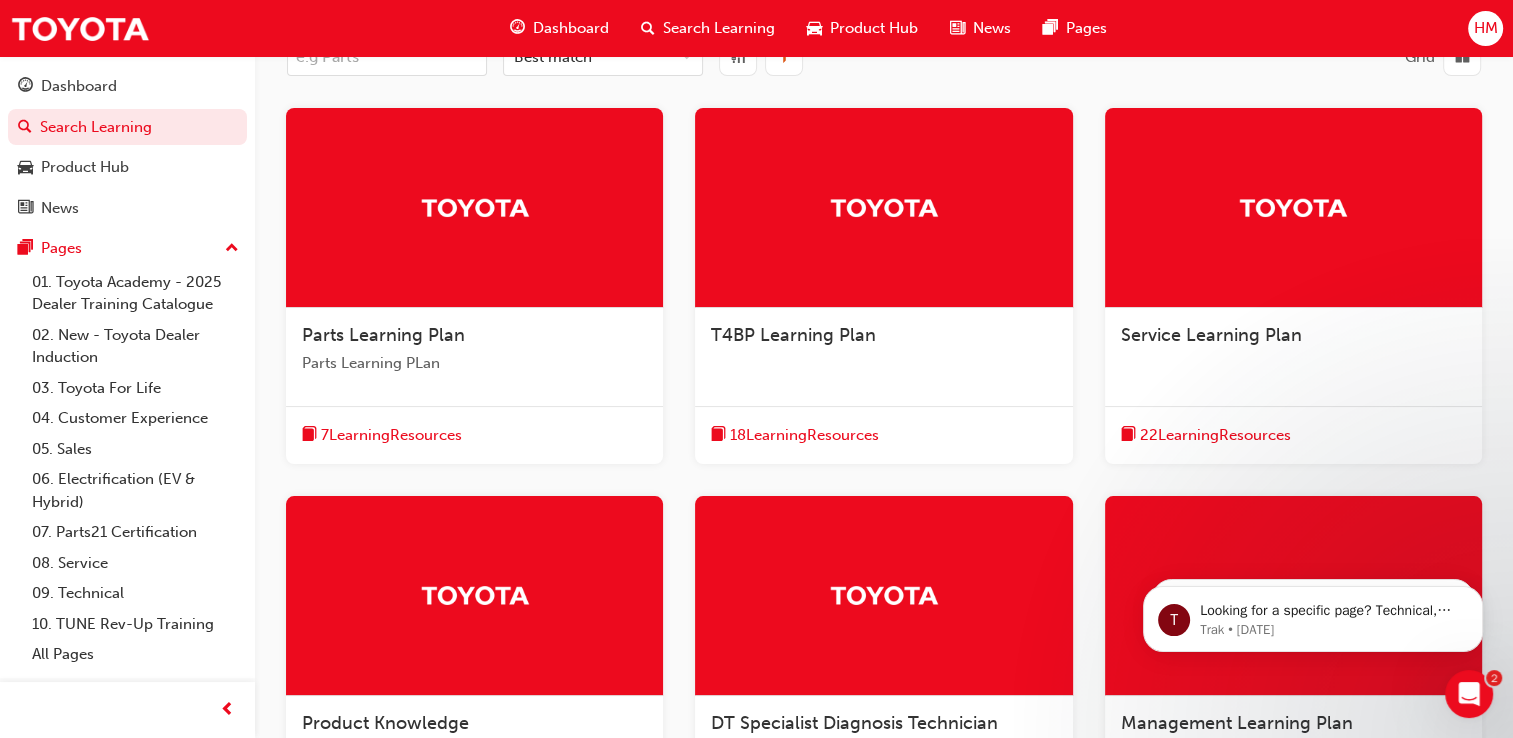 click at bounding box center (1293, 208) 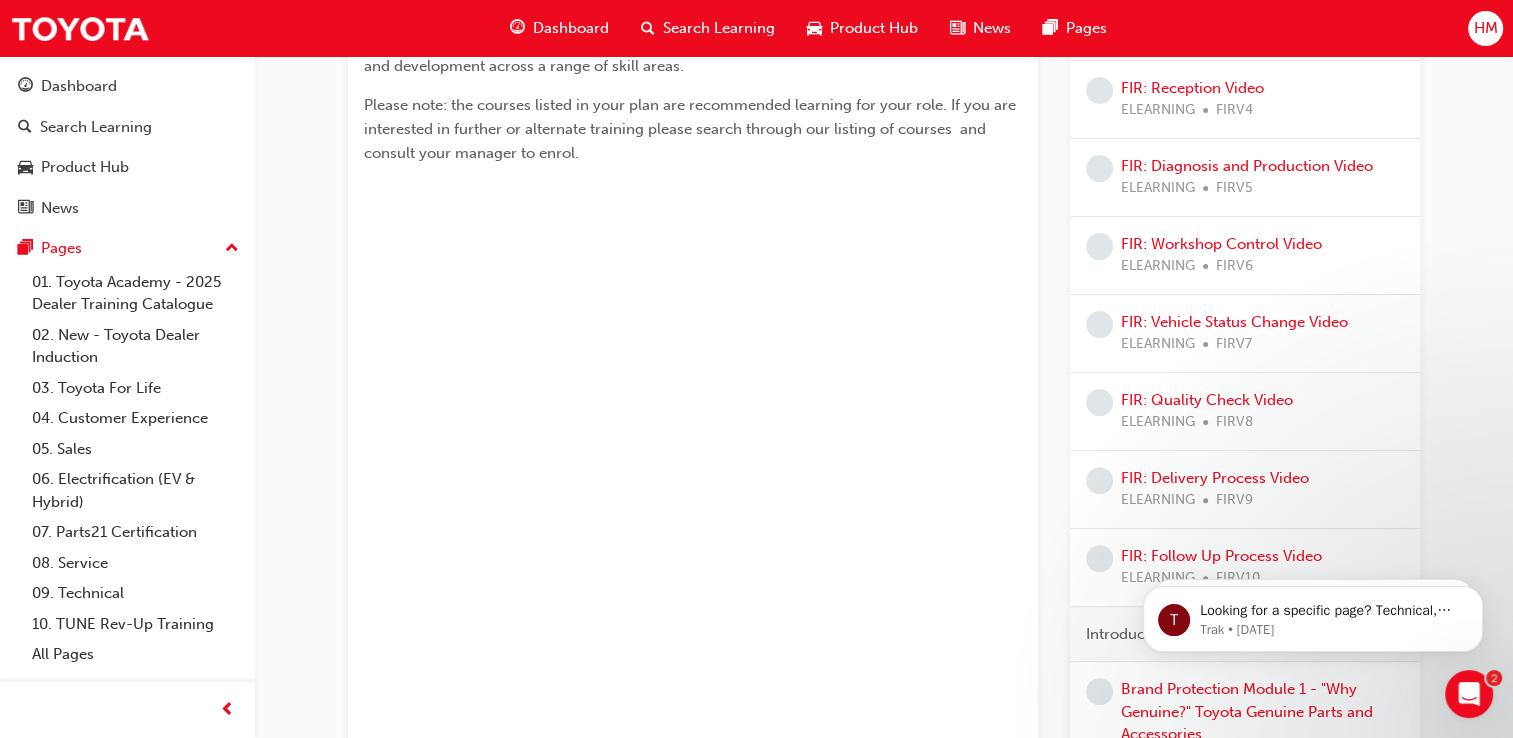 scroll, scrollTop: 490, scrollLeft: 0, axis: vertical 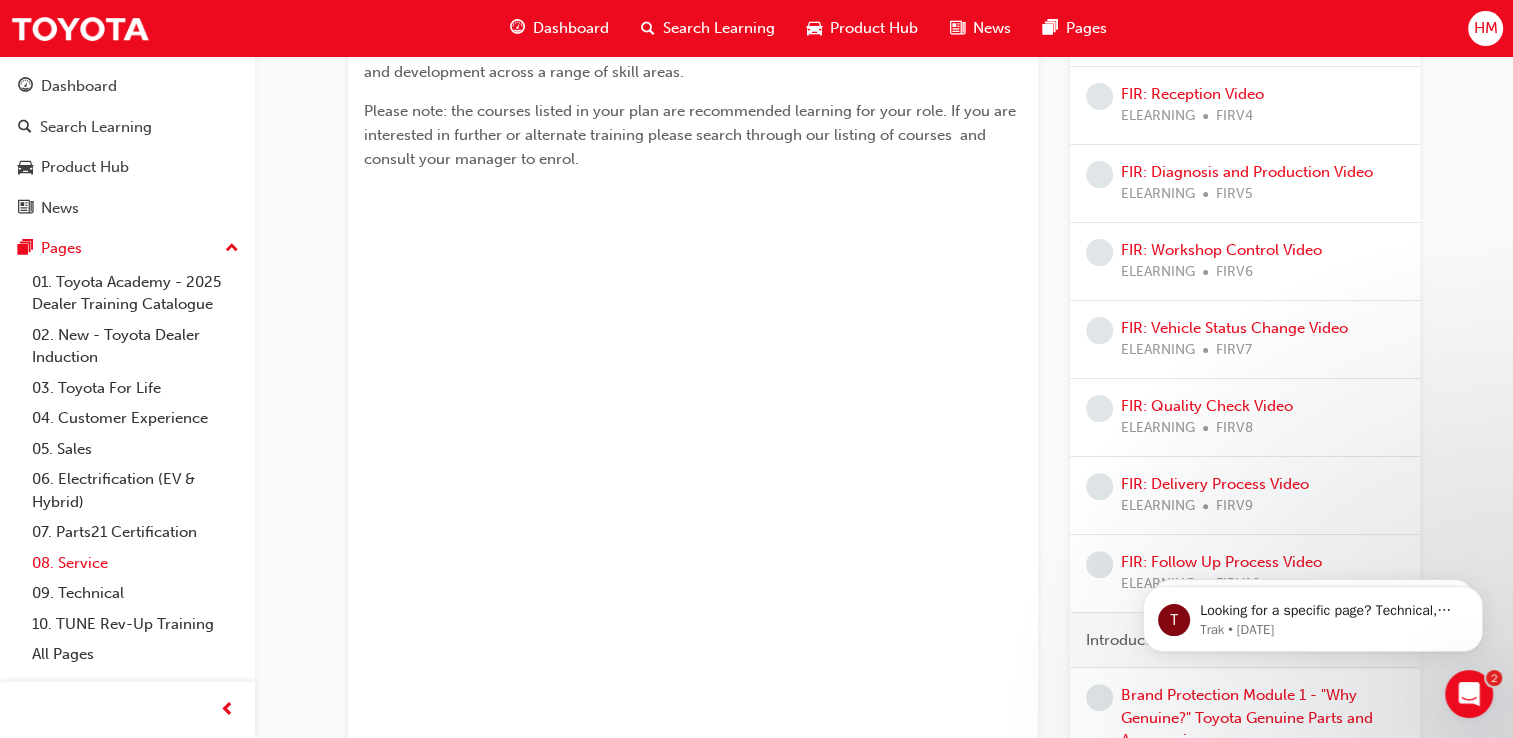 click on "08. Service" at bounding box center (135, 563) 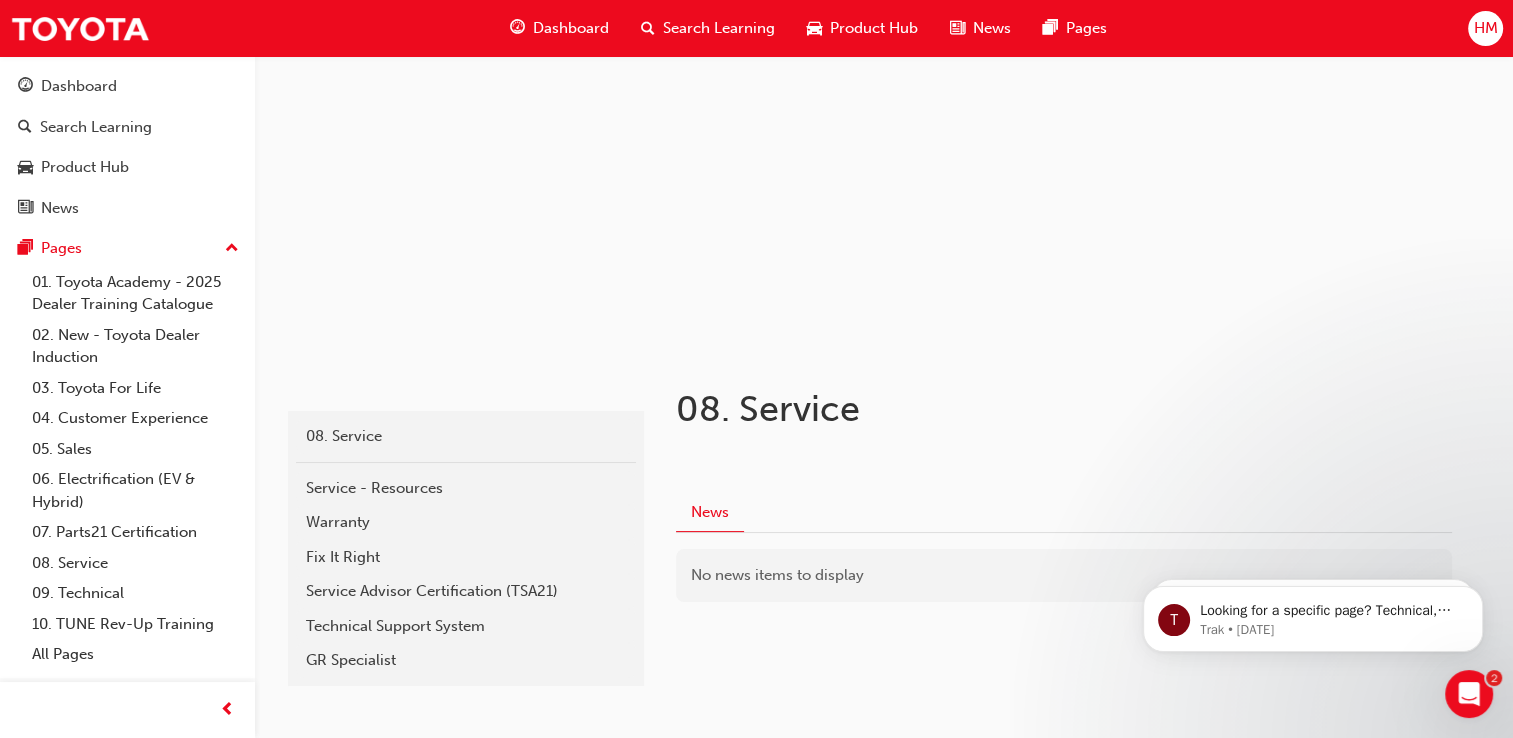 scroll, scrollTop: 0, scrollLeft: 0, axis: both 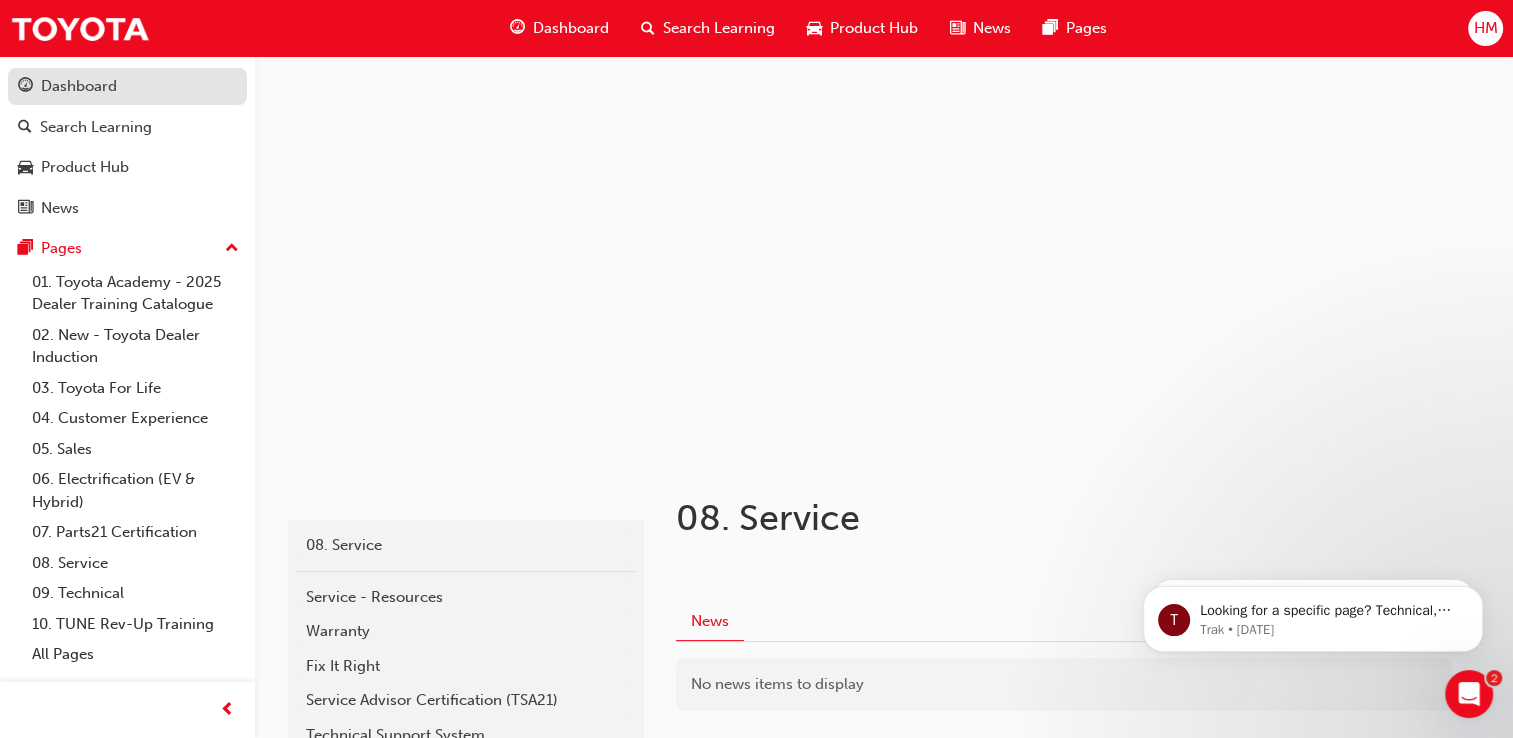 click on "Dashboard" at bounding box center (79, 86) 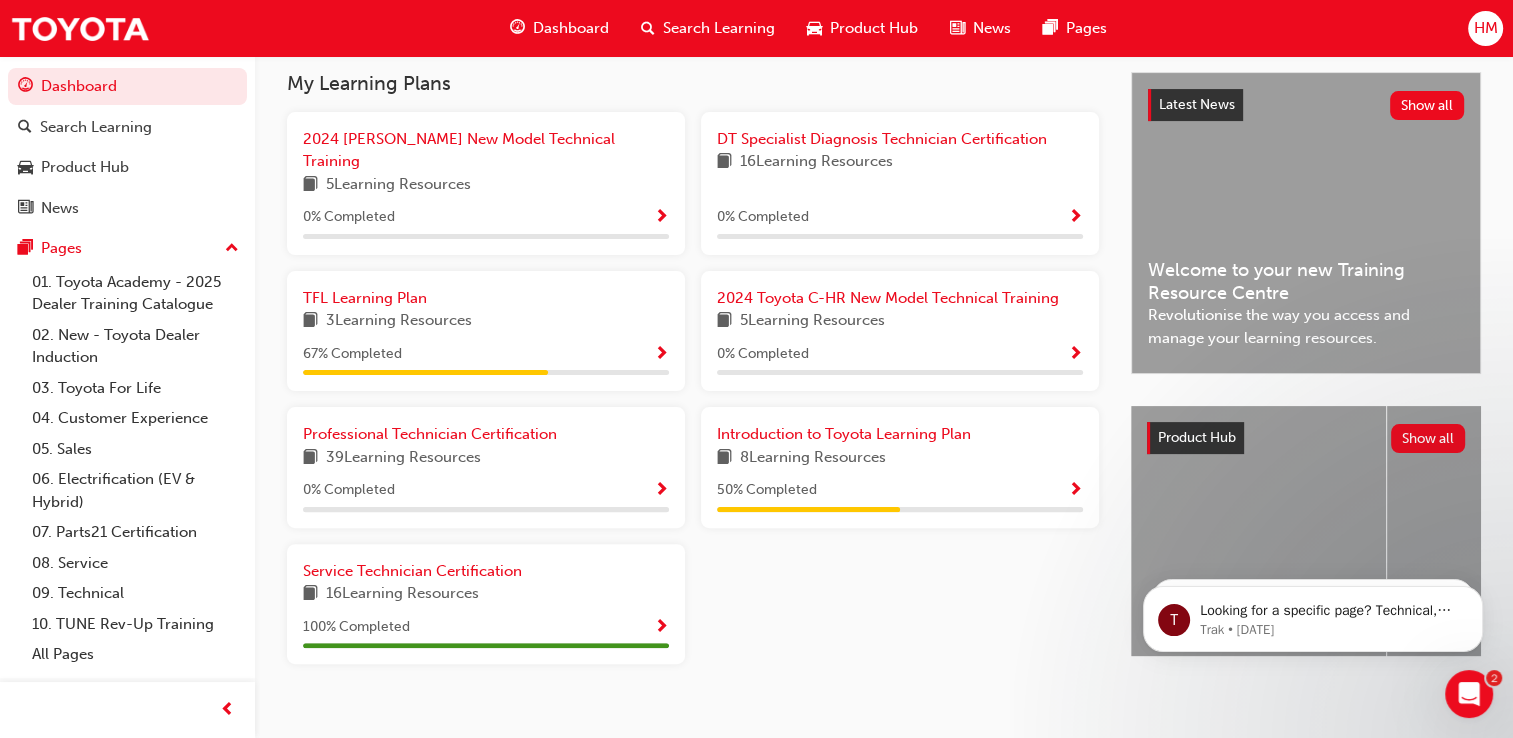 scroll, scrollTop: 455, scrollLeft: 0, axis: vertical 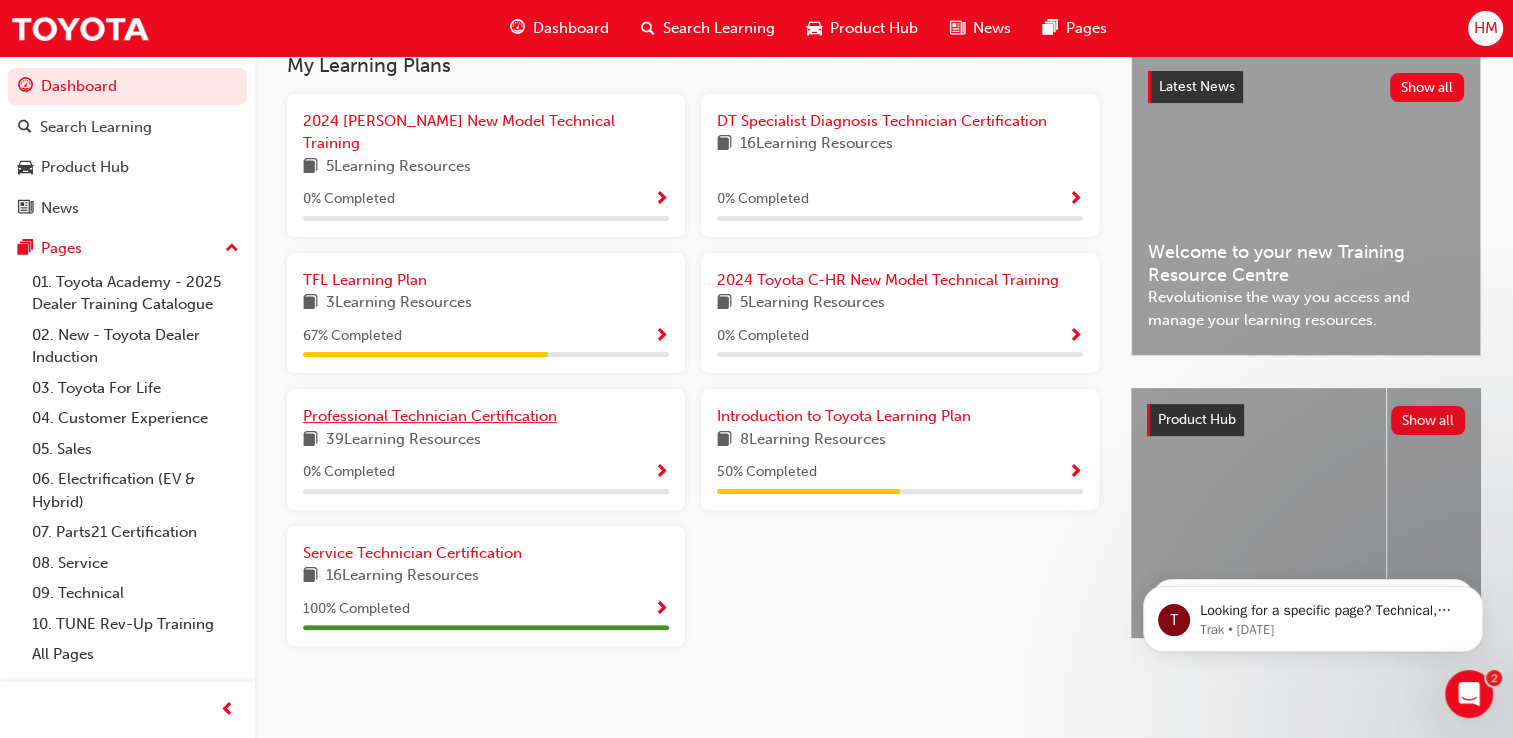 click on "Professional Technician Certification" at bounding box center [430, 416] 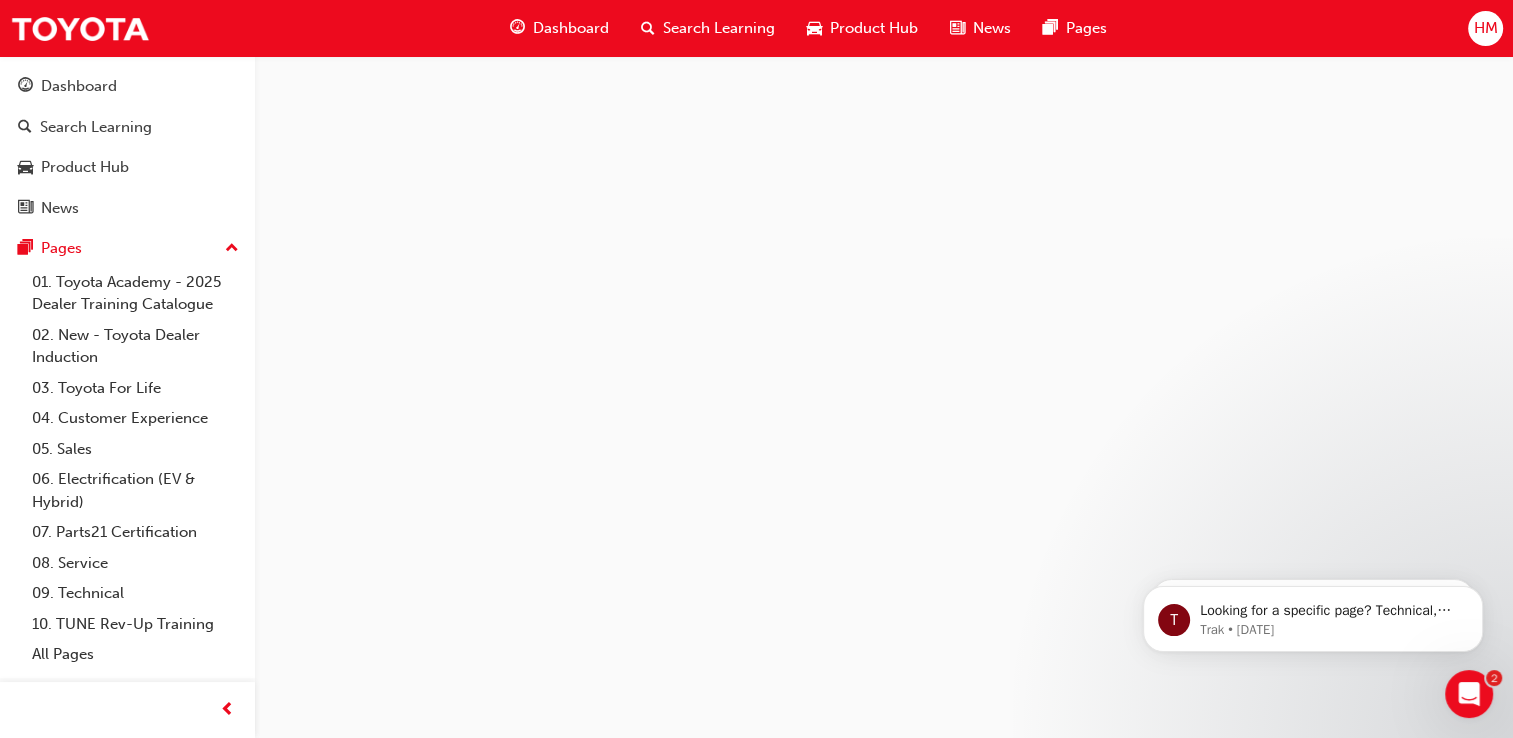 scroll, scrollTop: 0, scrollLeft: 0, axis: both 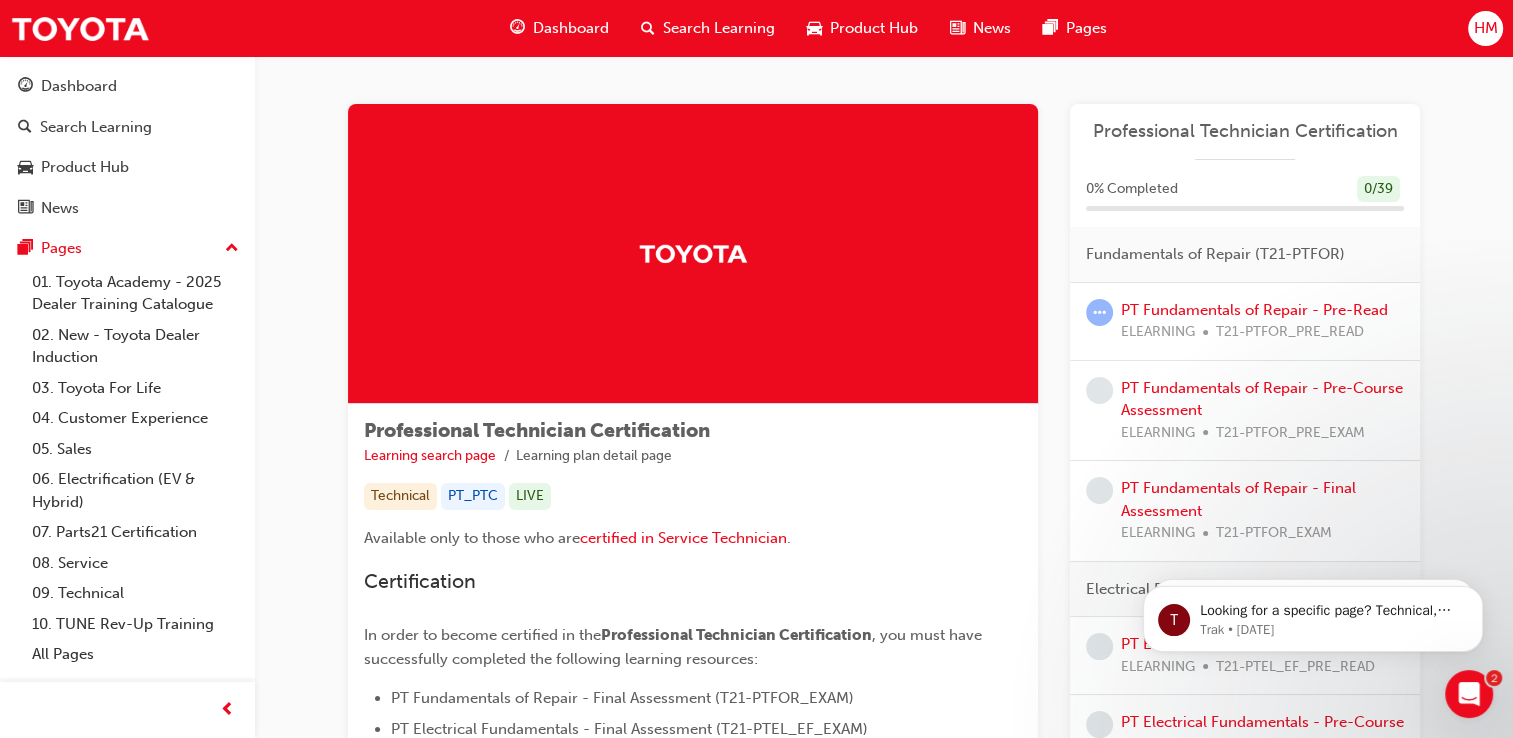 click on "Professional Technician Certification   Learning search page Learning plan detail page Professional Technician Certification   Learning search page Learning plan detail page Technical PT_PTC LIVE Available only to those who are    certified in Service Technician   . Certification In order to become certified in the  Professional Technician Certification , you must have successfully completed the following learning resources: PT Fundamentals of Repair - Final Assessment (T21-PTFOR_EXAM) PT Electrical Fundamentals - Final Assessment (T21-PTEL_EF_EXAM) PT System Repair - Final Assessment (T21-PTEL_SR_EXAM) PT Brake Repair - Final Assessment (T21-PTCH_BR_EXAM) PT Steering & Suspension - Final Assessment (T21-PTCH_SS_EXAM) PT Engine Mechanical - Final Assessment (T21-PTEN_MEC_EXAM) PT Petrol Engine Ignition Repair - Final Assessment (T21-PTEN_PEIR_EXAM) PT Petrol Engine Management - Final Assessment (T21-PTEN_PETROL_EXAM) PT Diesel Engine Management - Final Assessment (T21-PTEN_DIESEL_EXAM) ﻿ . Learning Plan 0" at bounding box center (884, 2465) 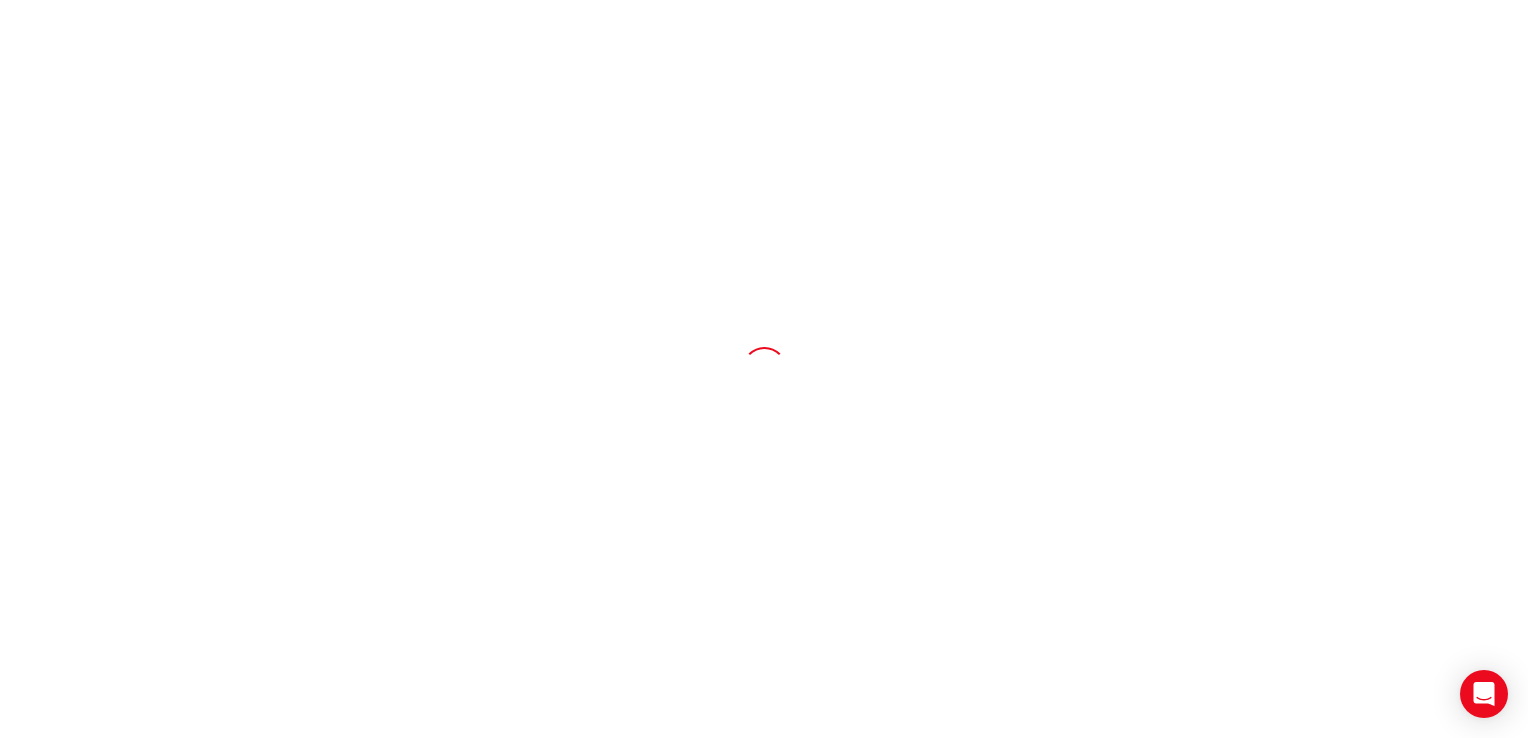 scroll, scrollTop: 0, scrollLeft: 0, axis: both 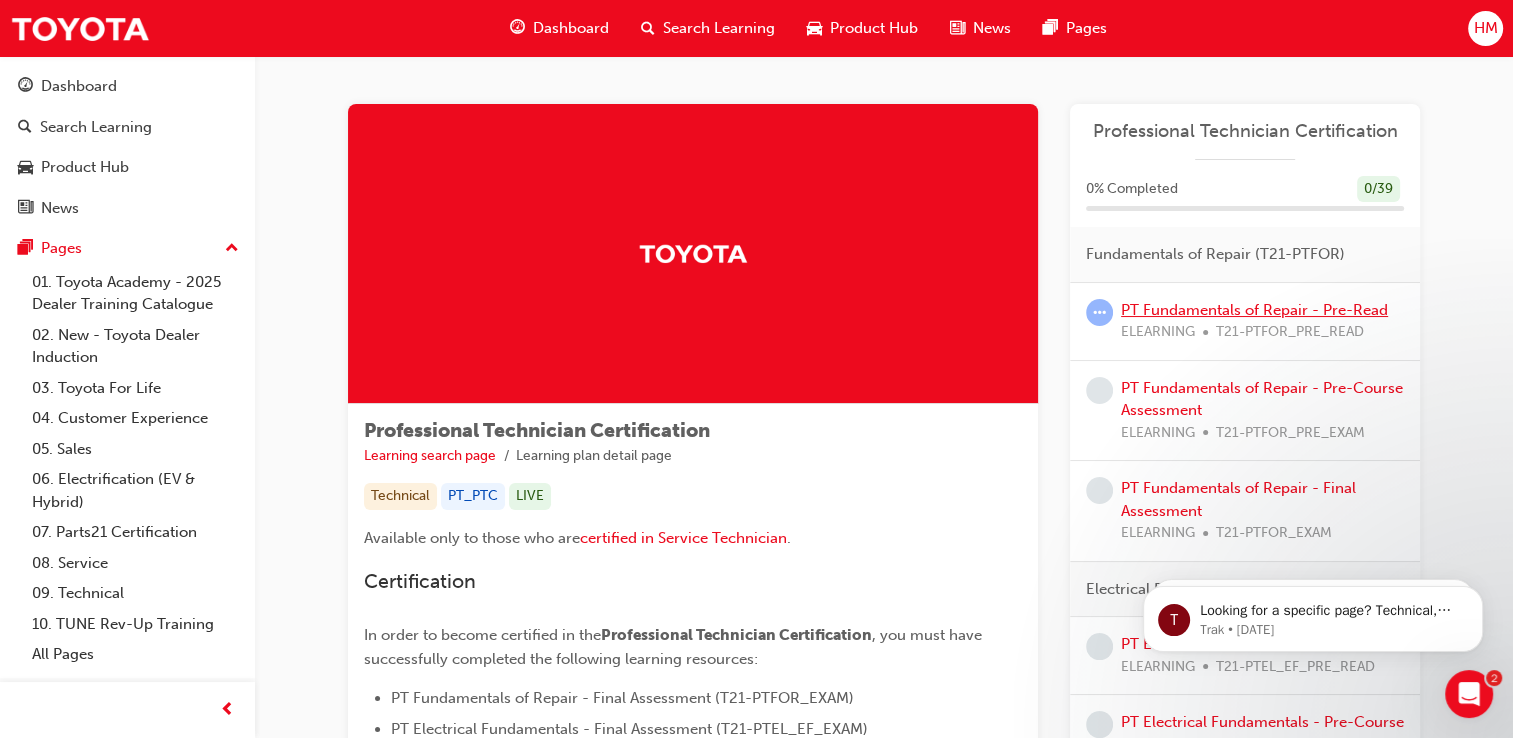 click on "PT Fundamentals of Repair - Pre-Read" at bounding box center [1254, 310] 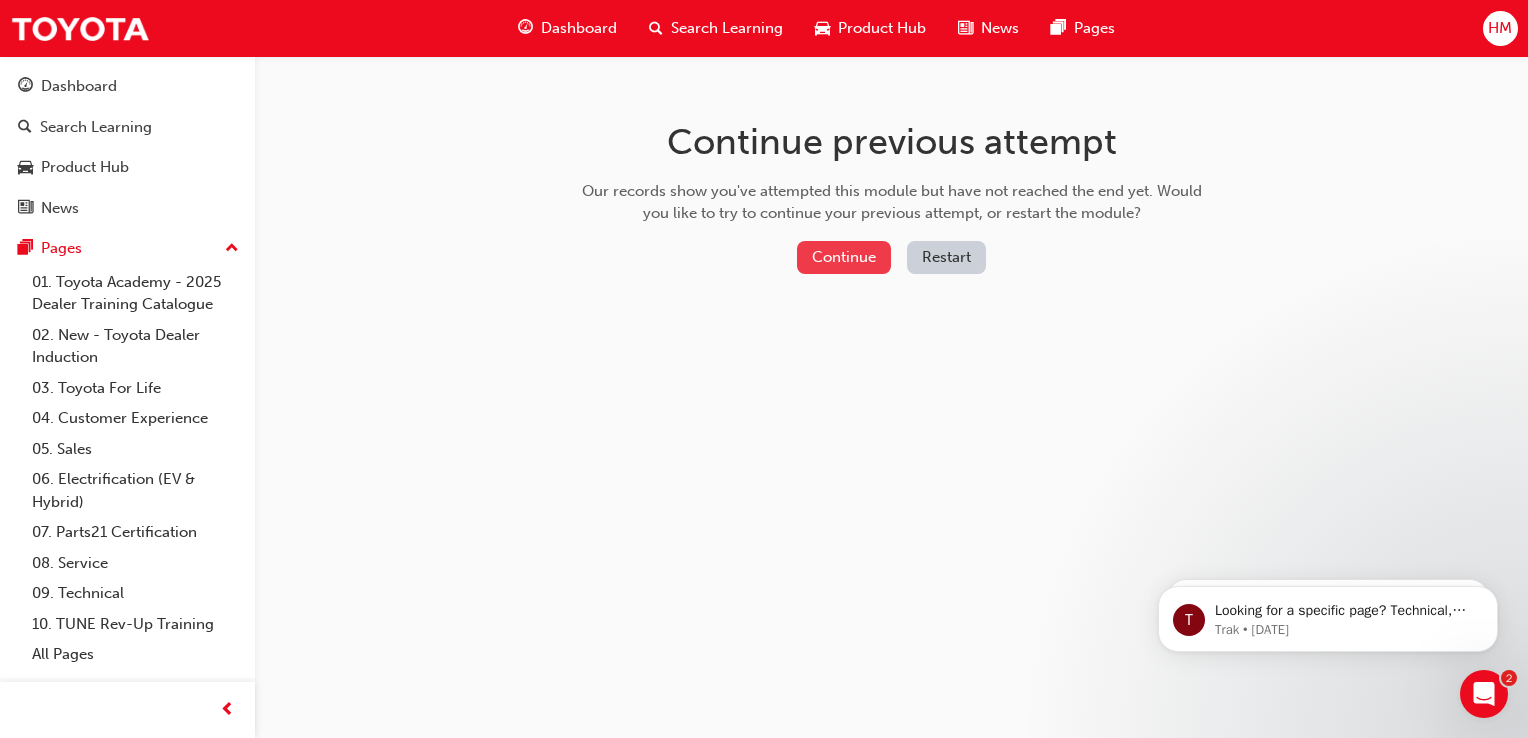 drag, startPoint x: 855, startPoint y: 250, endPoint x: 820, endPoint y: 247, distance: 35.128338 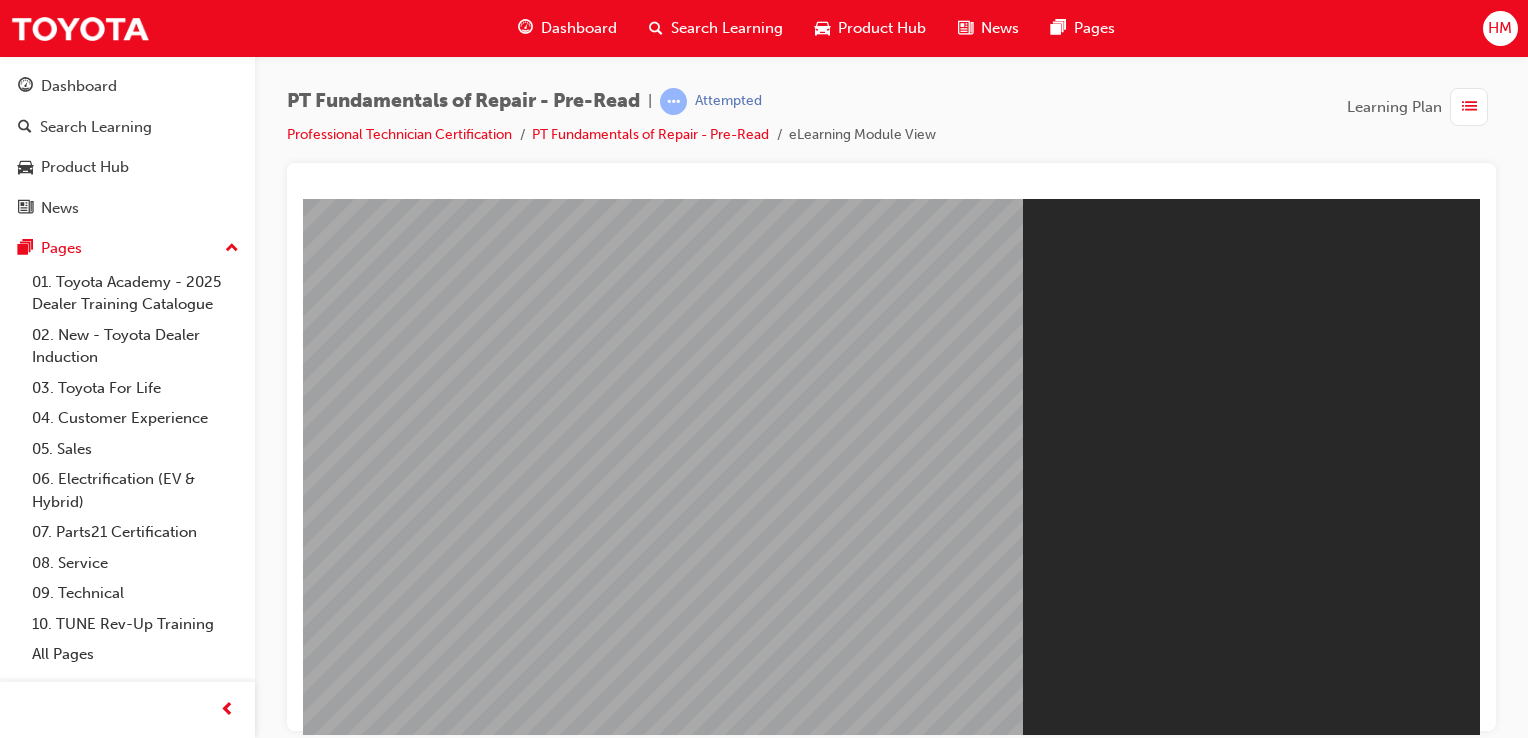 scroll, scrollTop: 0, scrollLeft: 0, axis: both 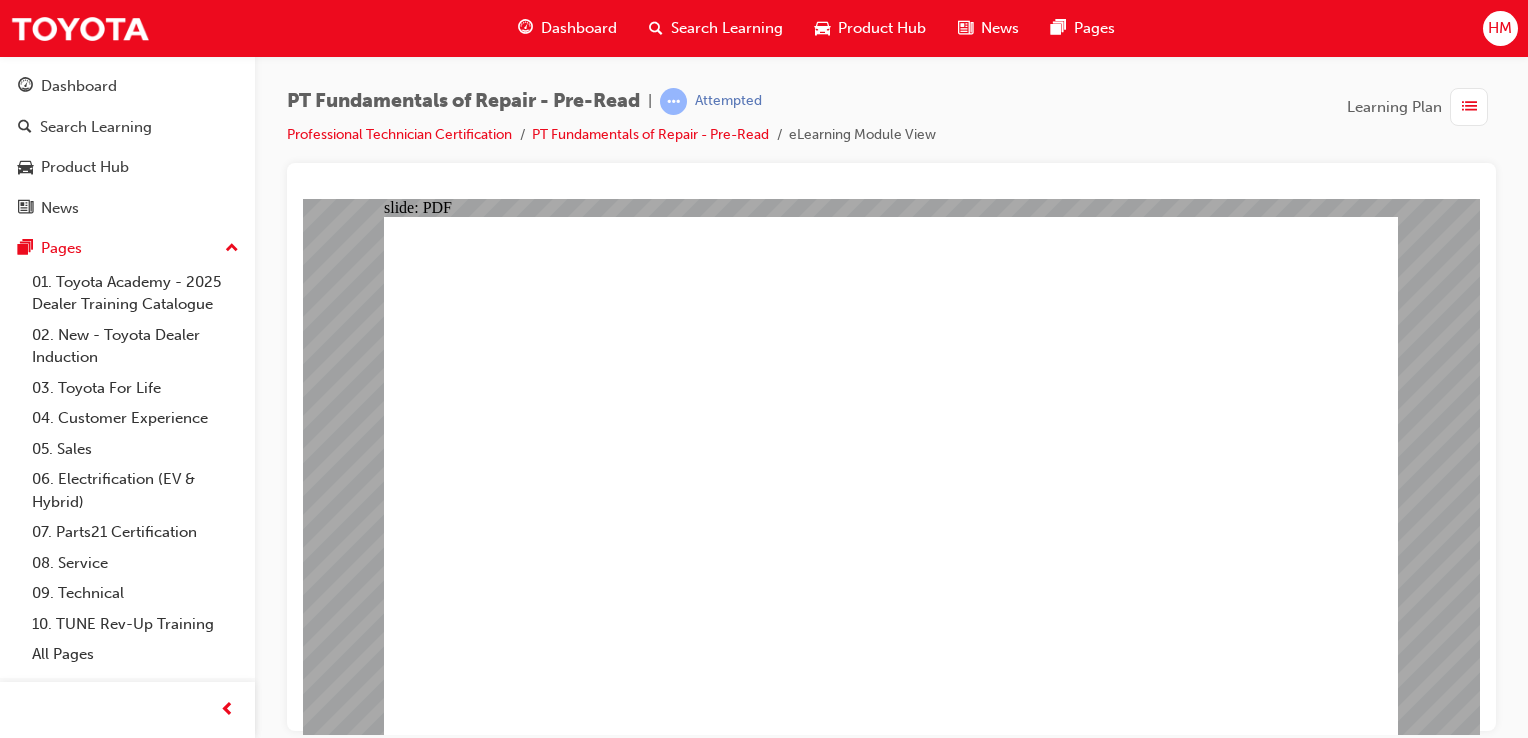 click 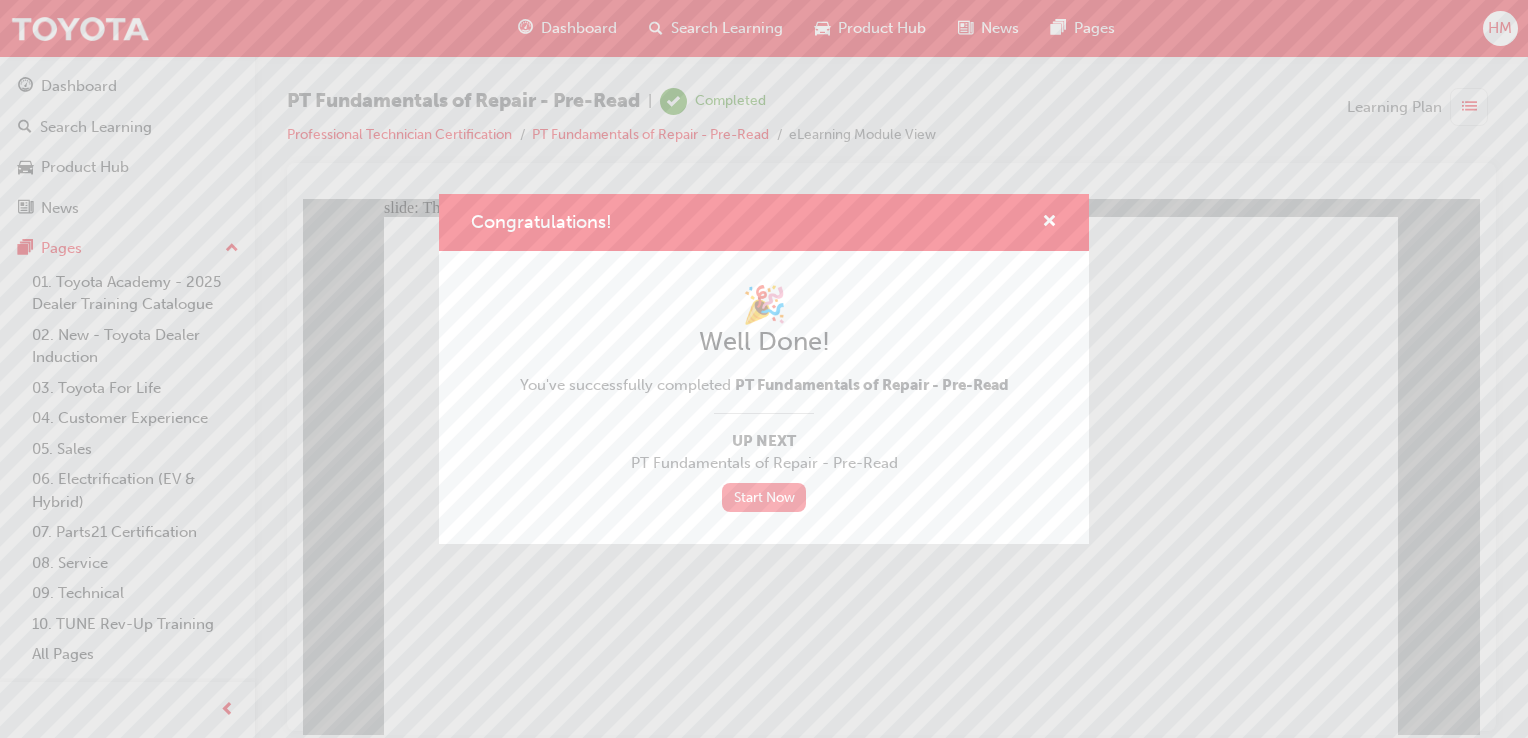 click on "Start Now" at bounding box center [764, 497] 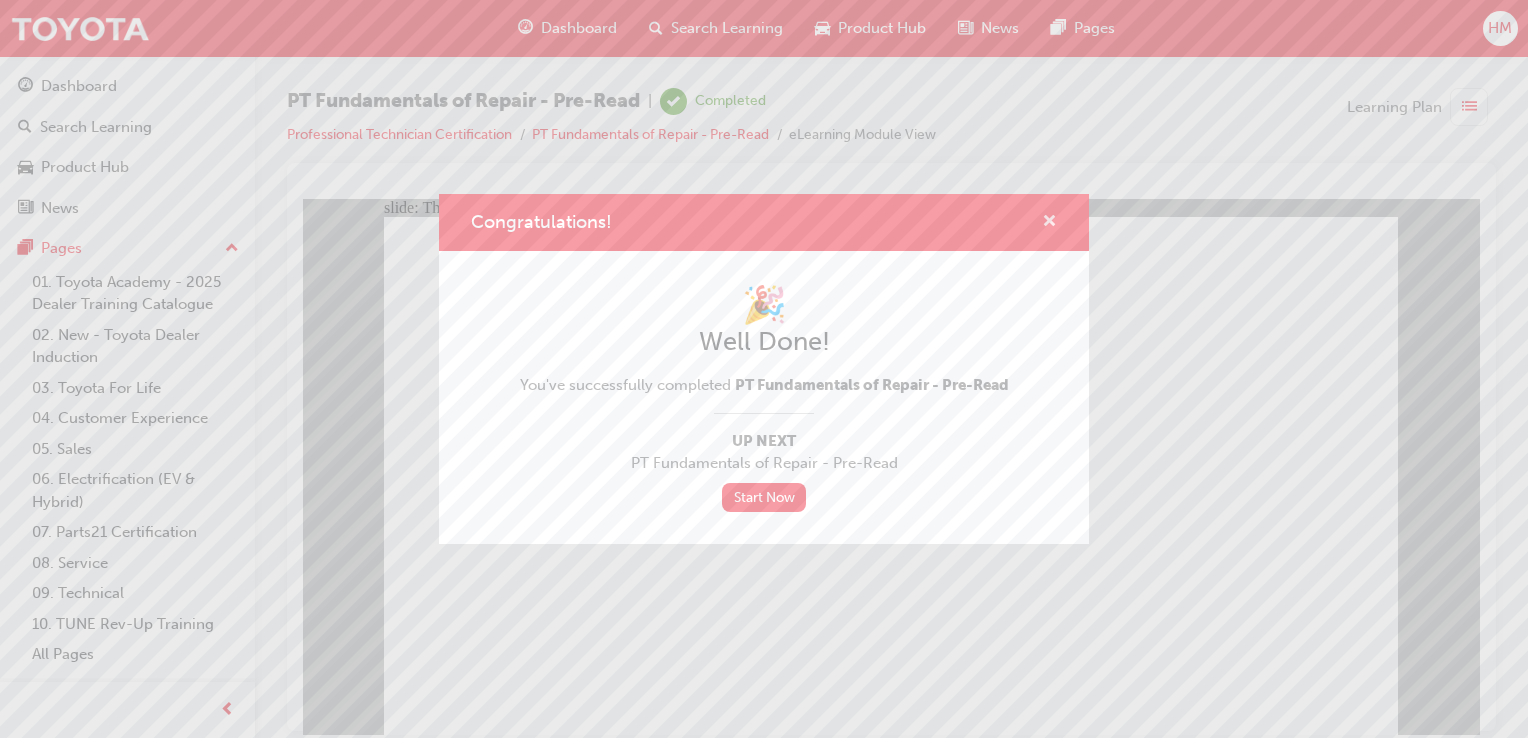 click at bounding box center [1049, 222] 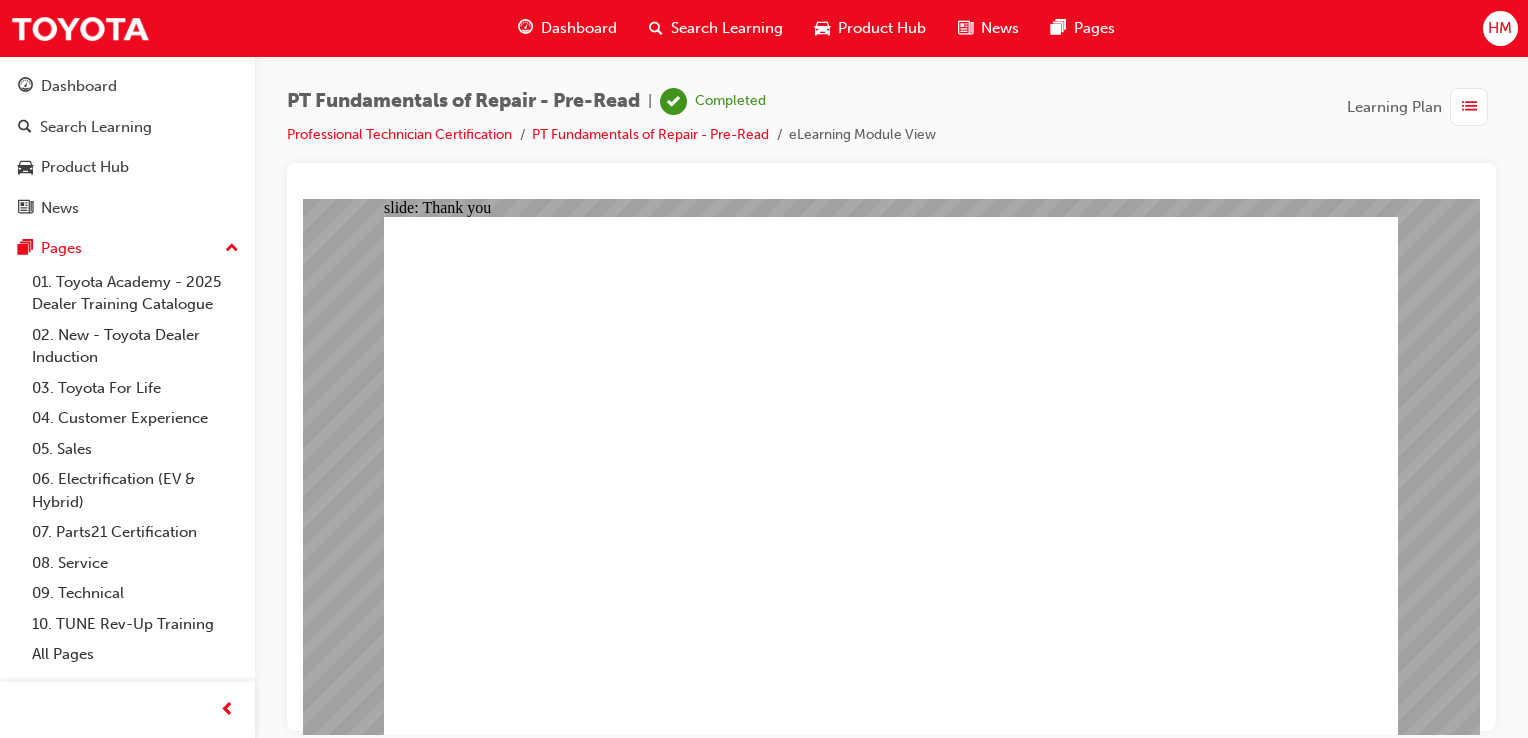 click 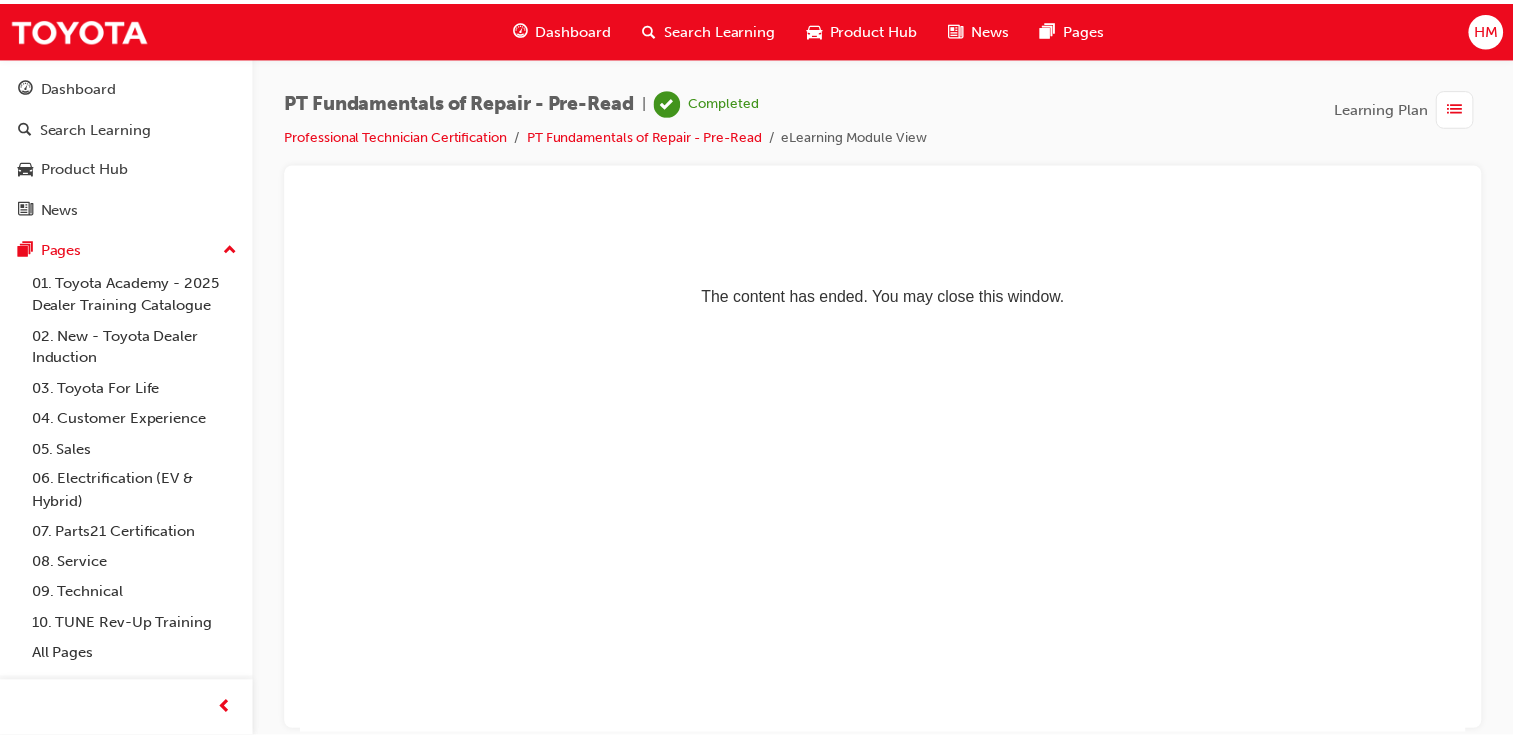 scroll, scrollTop: 0, scrollLeft: 0, axis: both 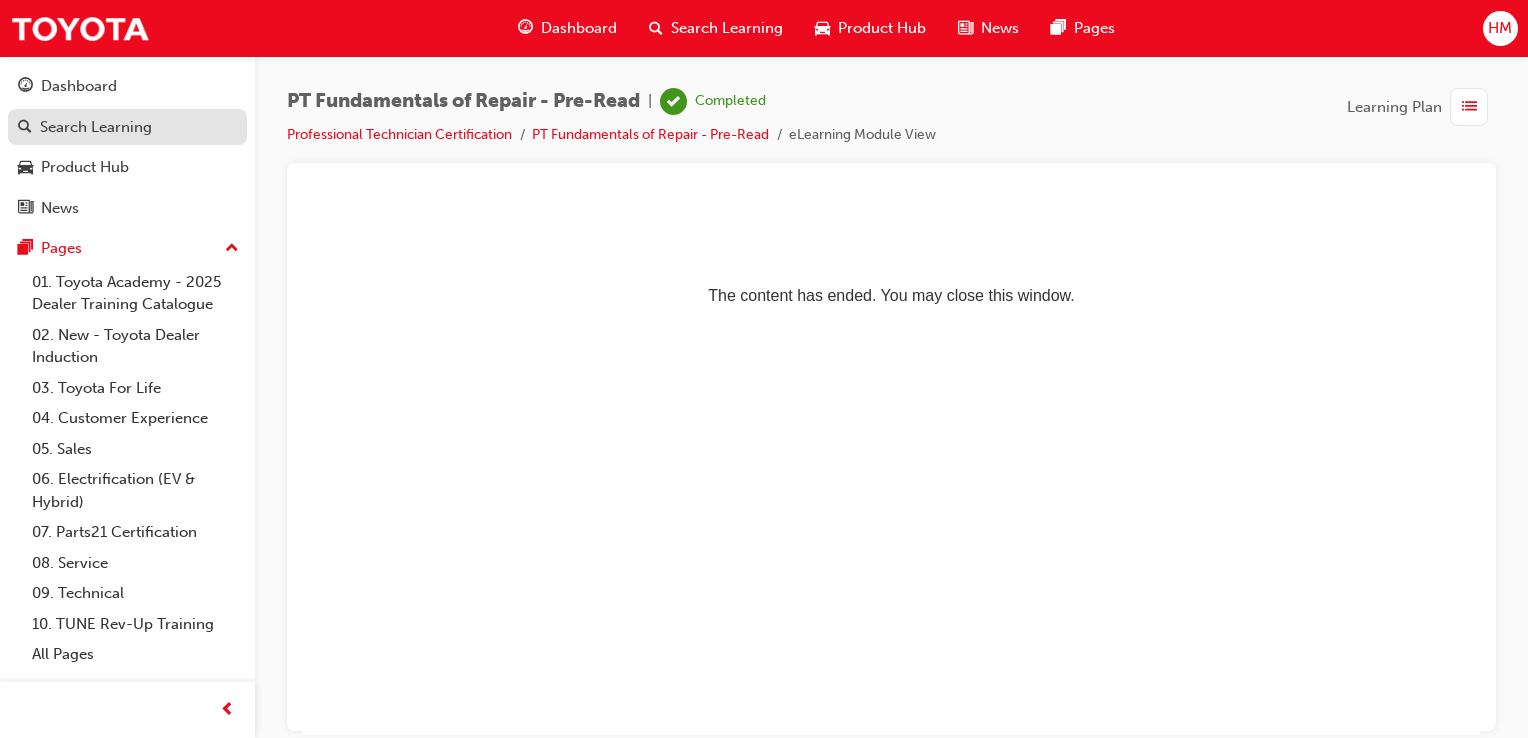 click on "Search Learning" at bounding box center (96, 127) 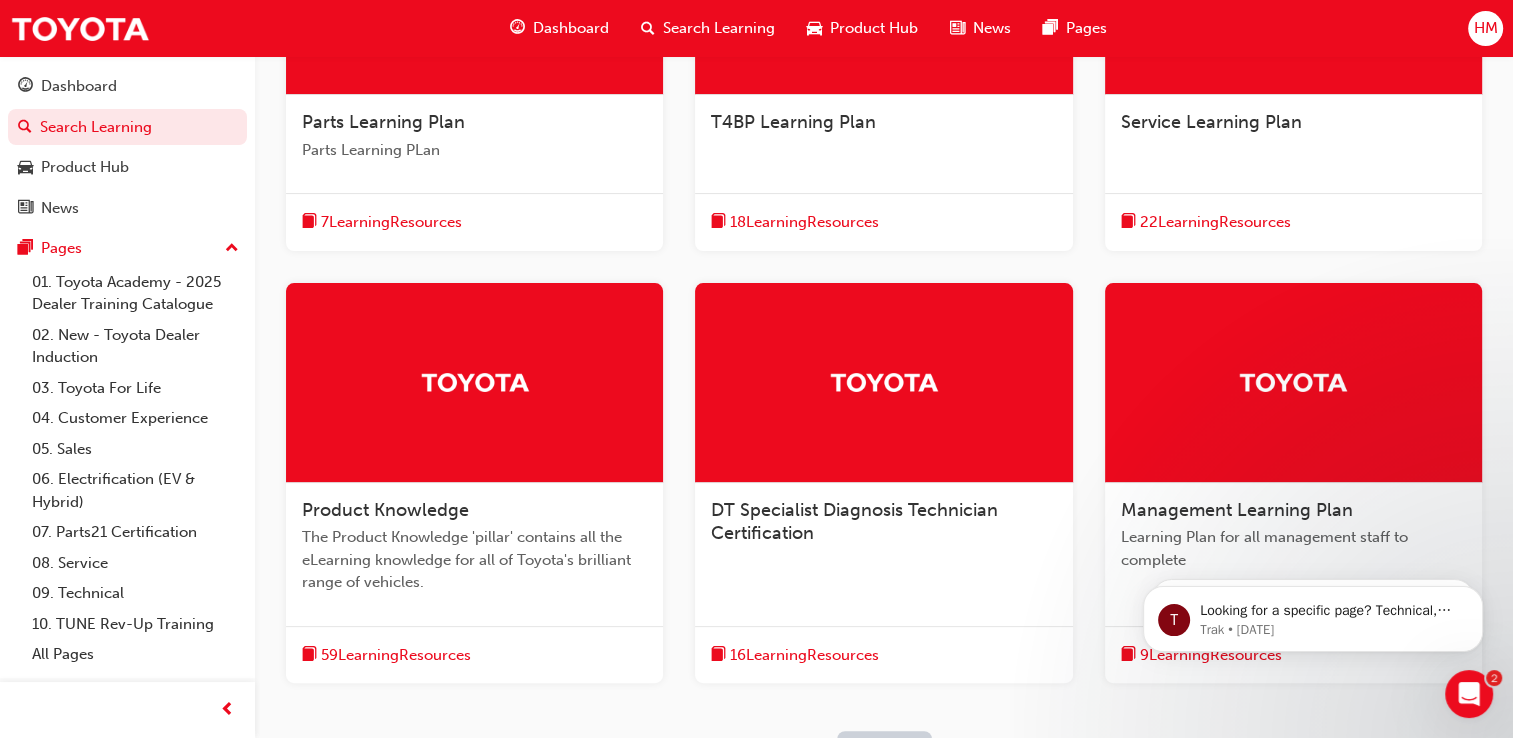 scroll, scrollTop: 0, scrollLeft: 0, axis: both 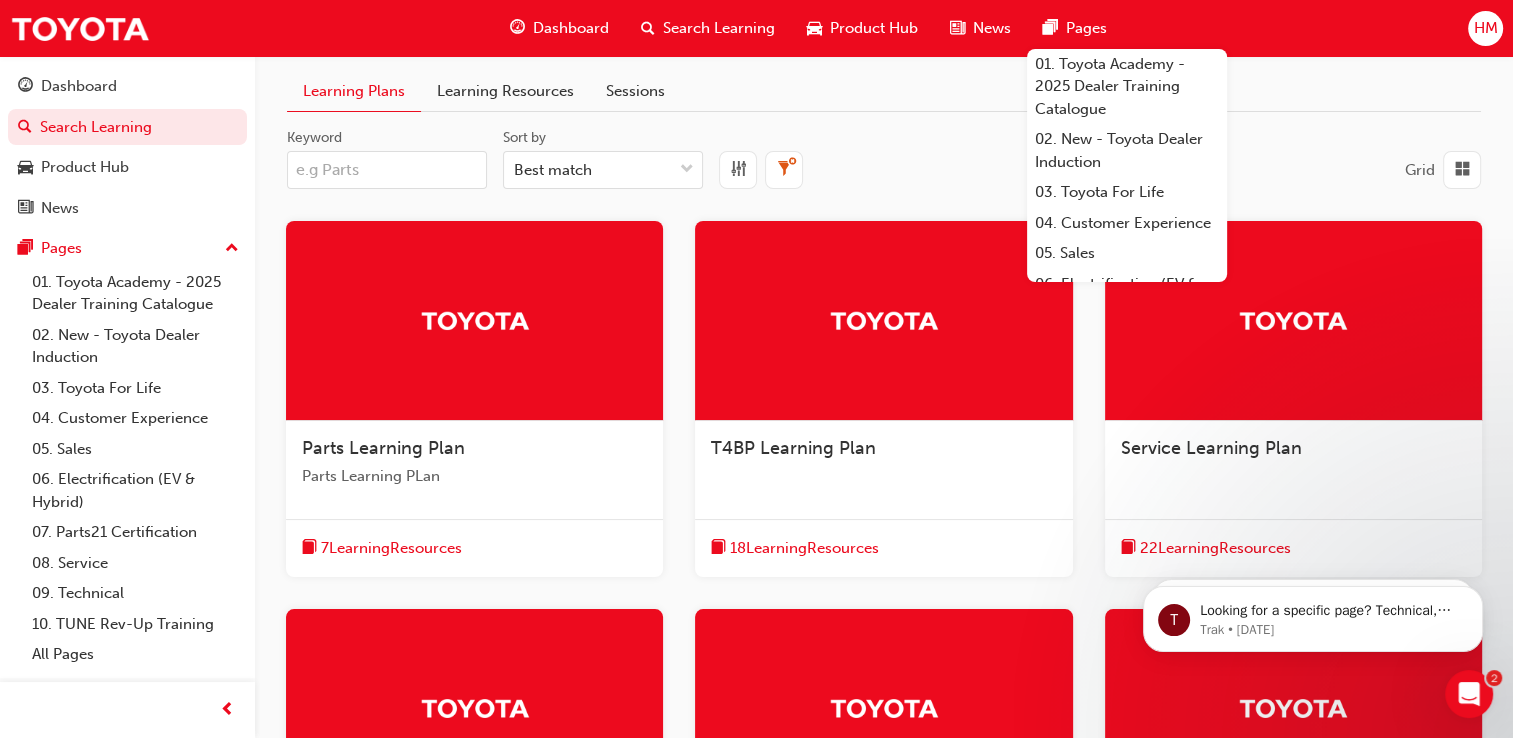 drag, startPoint x: 1480, startPoint y: 10, endPoint x: 1157, endPoint y: 3, distance: 323.07584 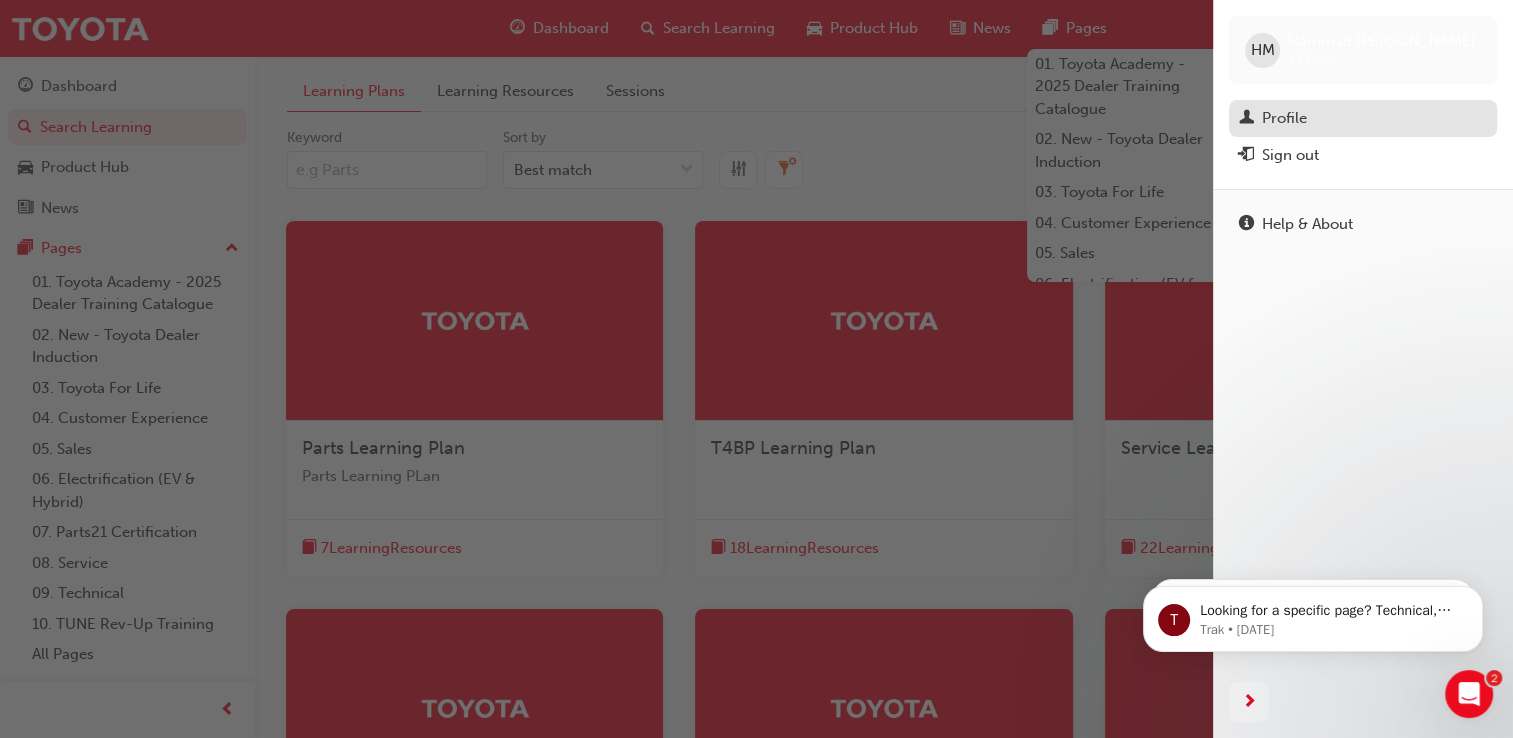 click on "Profile" at bounding box center [1363, 118] 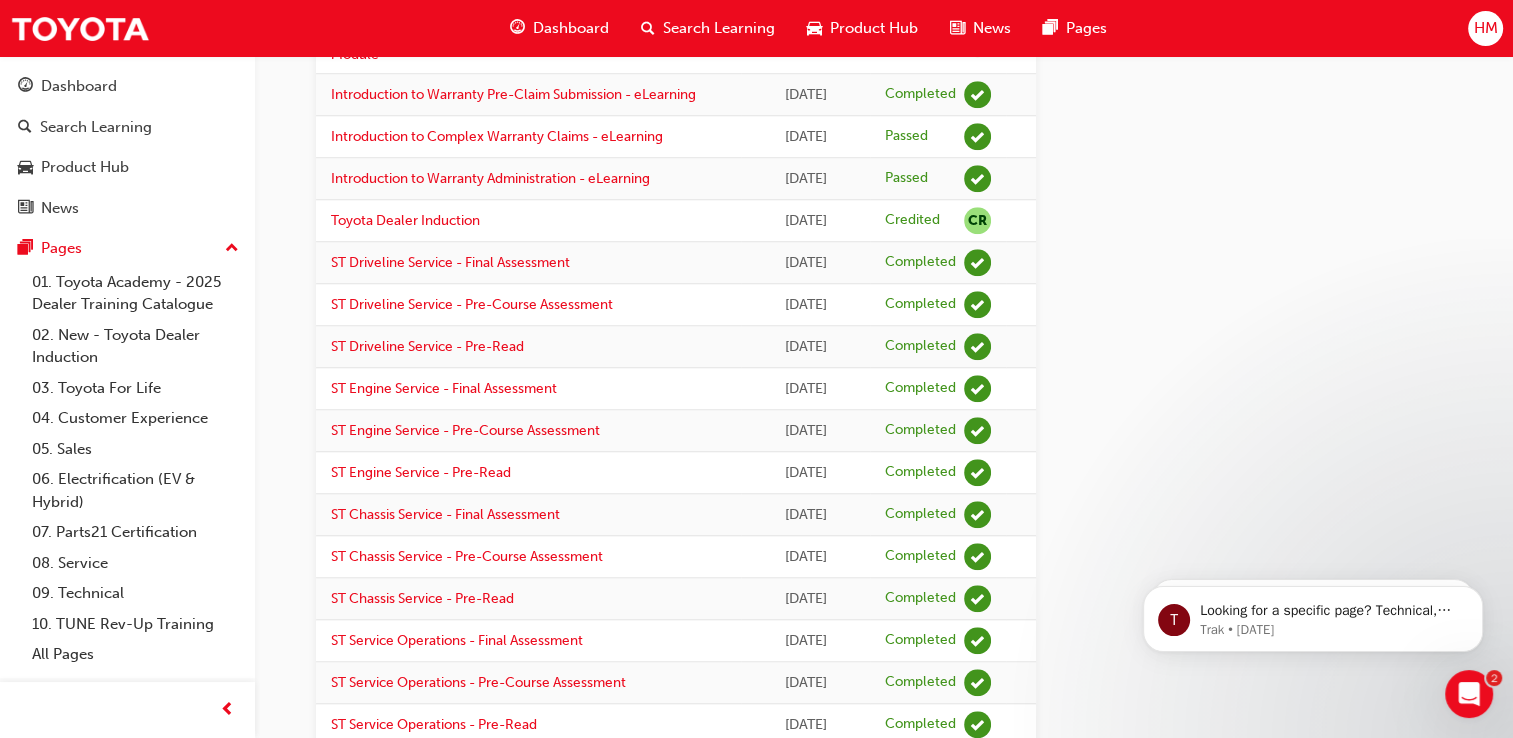 scroll, scrollTop: 1428, scrollLeft: 0, axis: vertical 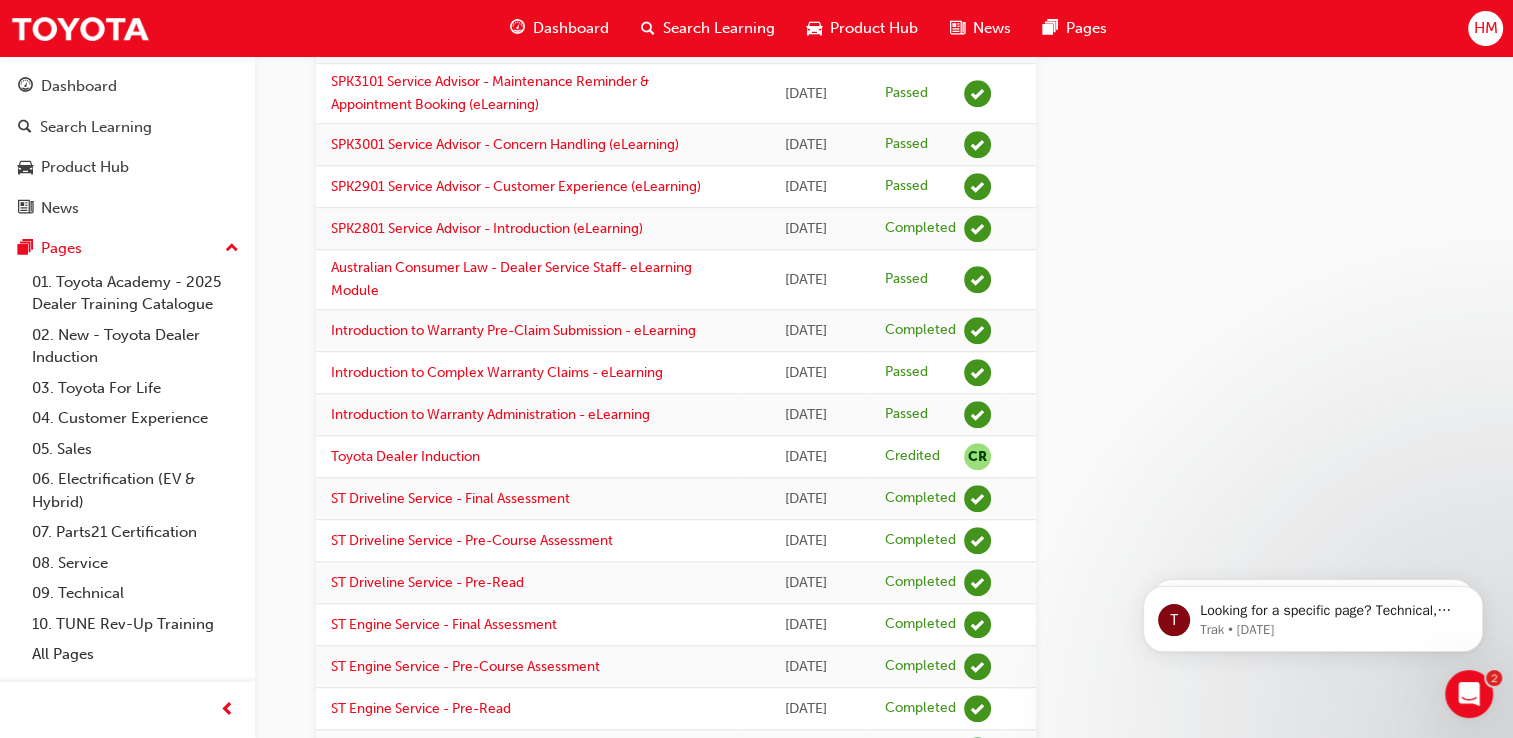 drag, startPoint x: 1504, startPoint y: 464, endPoint x: 1478, endPoint y: 165, distance: 300.1283 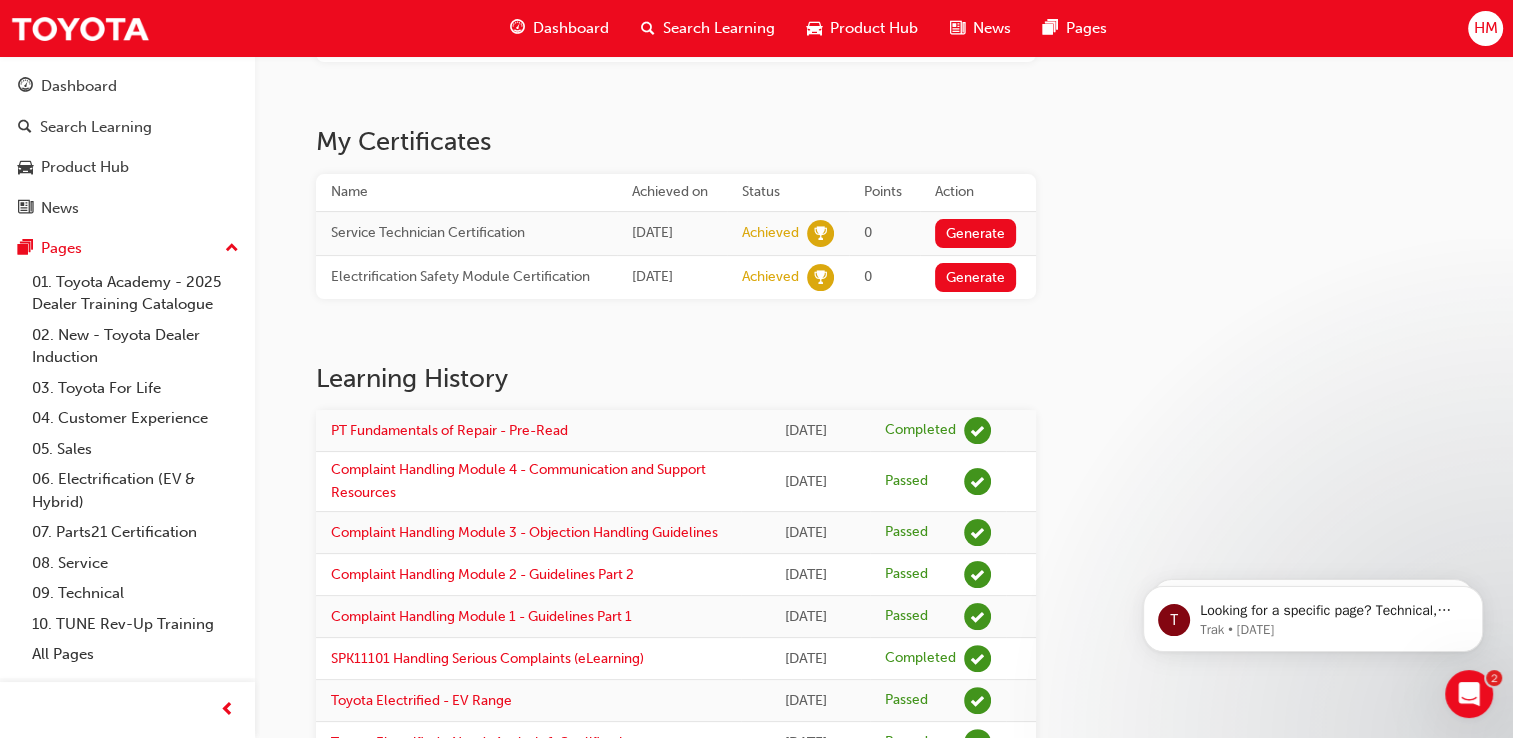 scroll, scrollTop: 319, scrollLeft: 0, axis: vertical 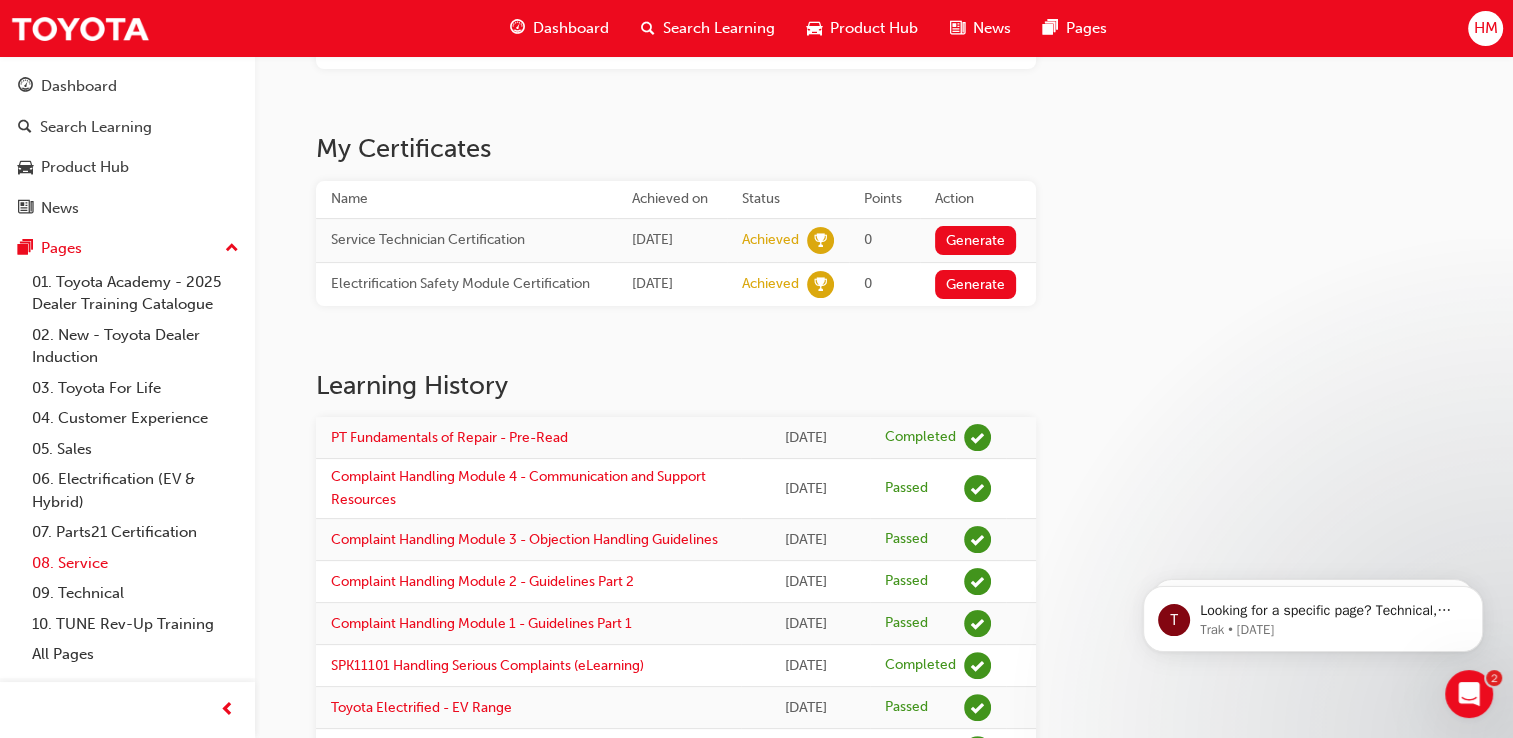click on "08. Service" at bounding box center [135, 563] 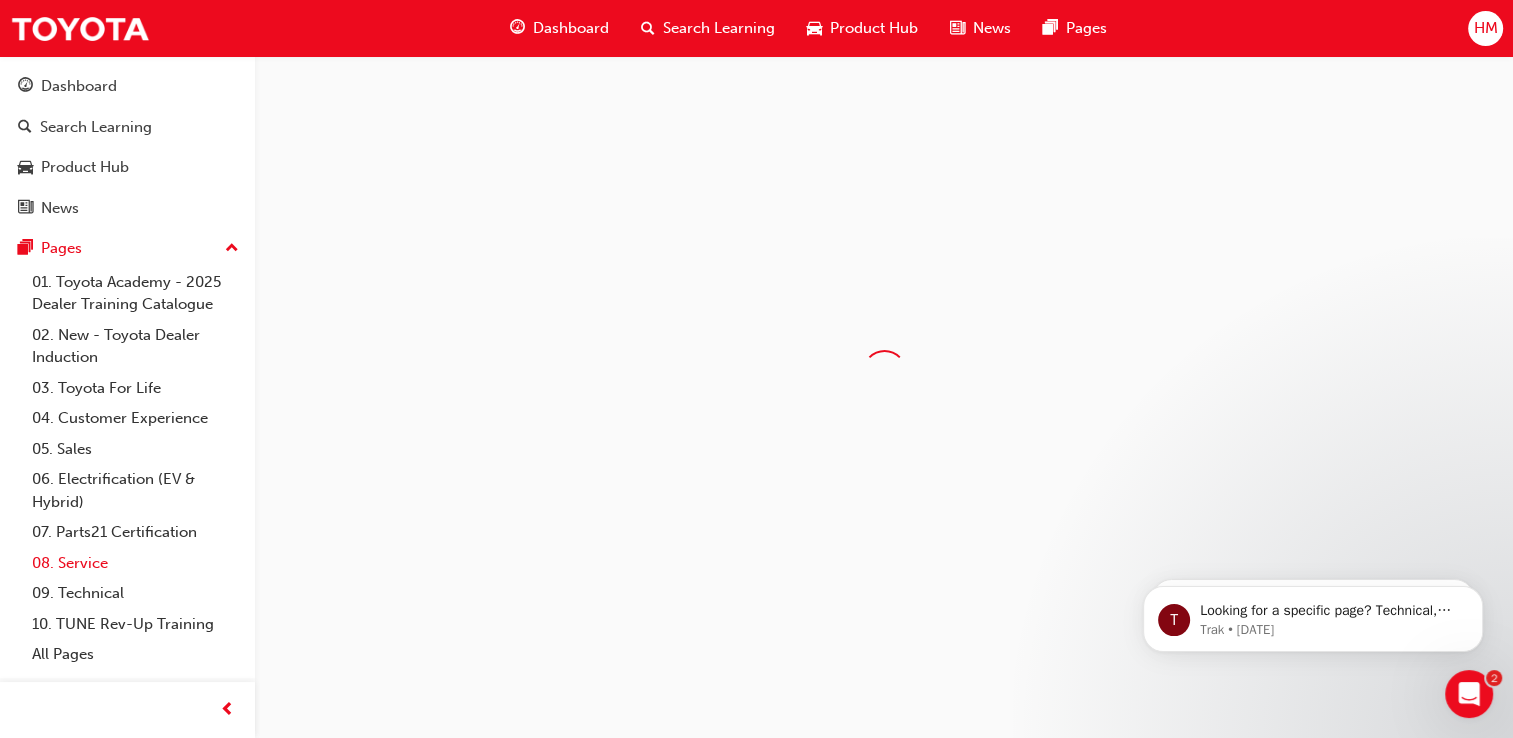 scroll, scrollTop: 0, scrollLeft: 0, axis: both 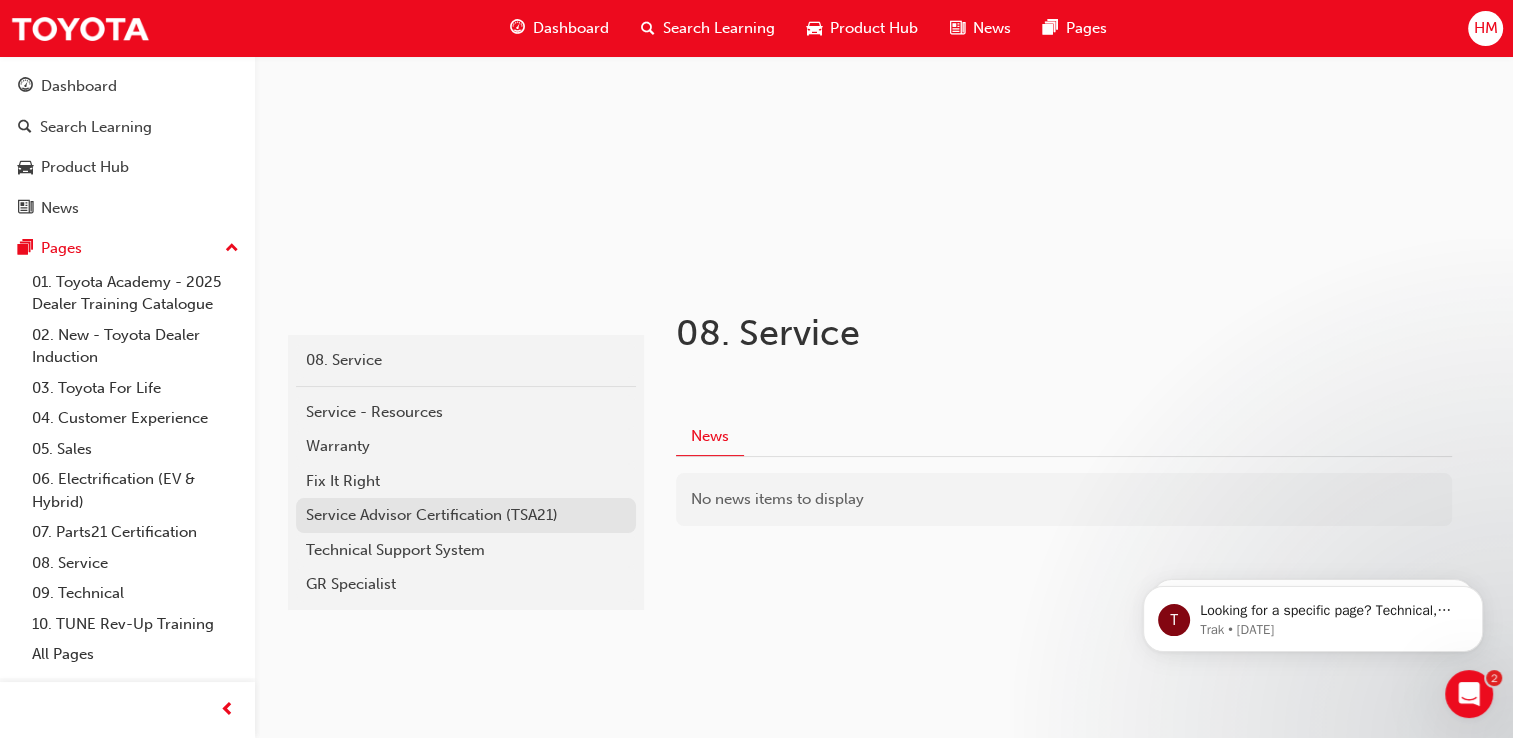 click on "Service Advisor Certification (TSA21)" at bounding box center (466, 515) 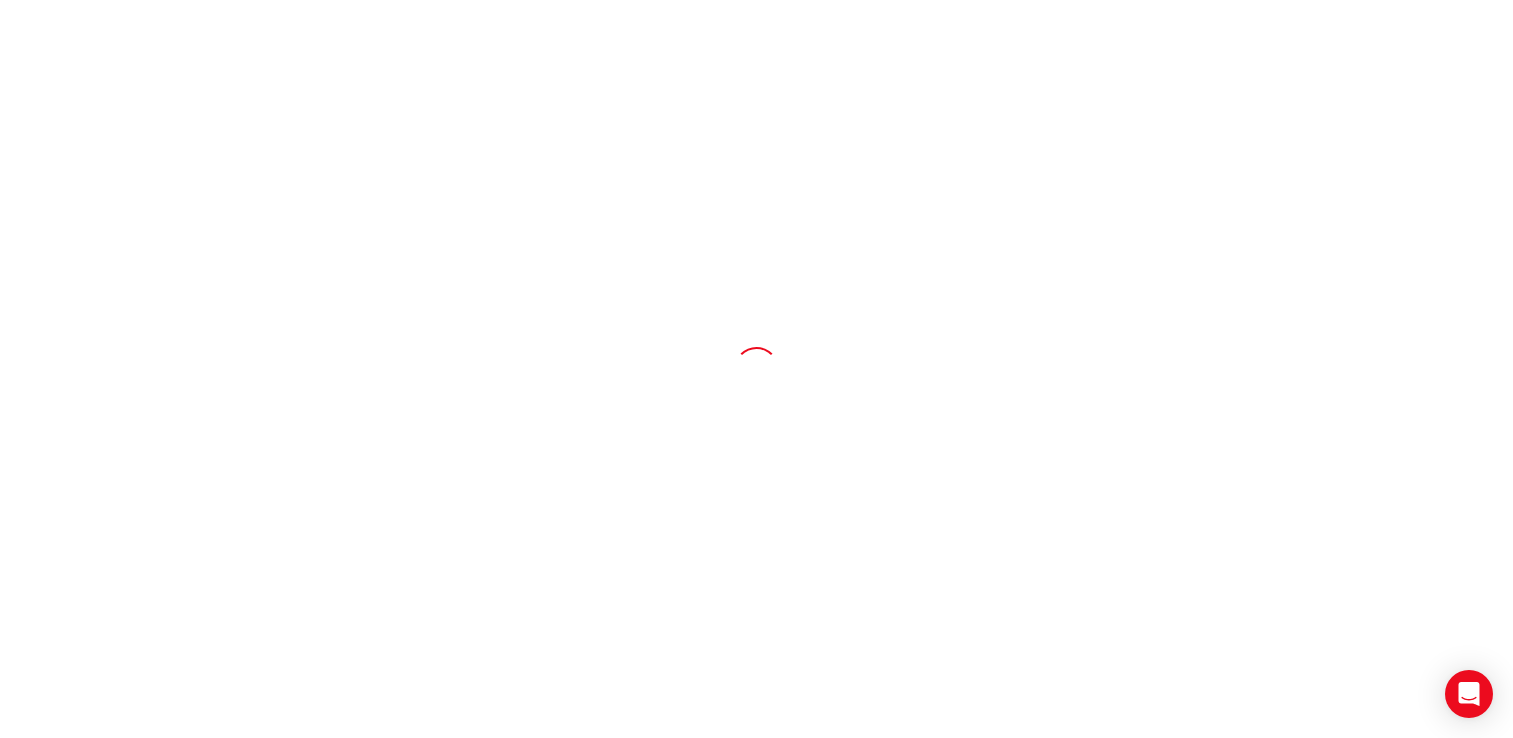 scroll, scrollTop: 0, scrollLeft: 0, axis: both 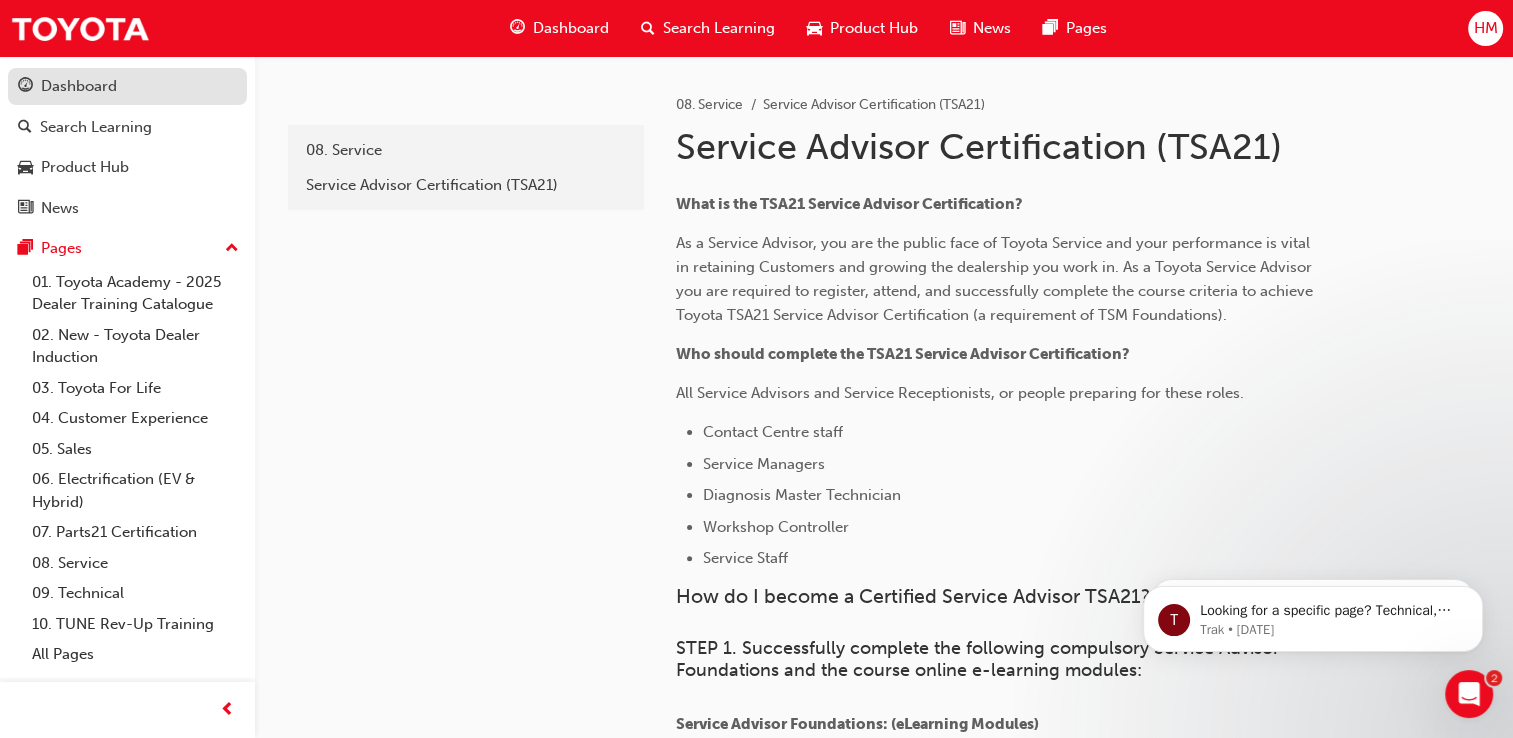 click on "Dashboard" at bounding box center [79, 86] 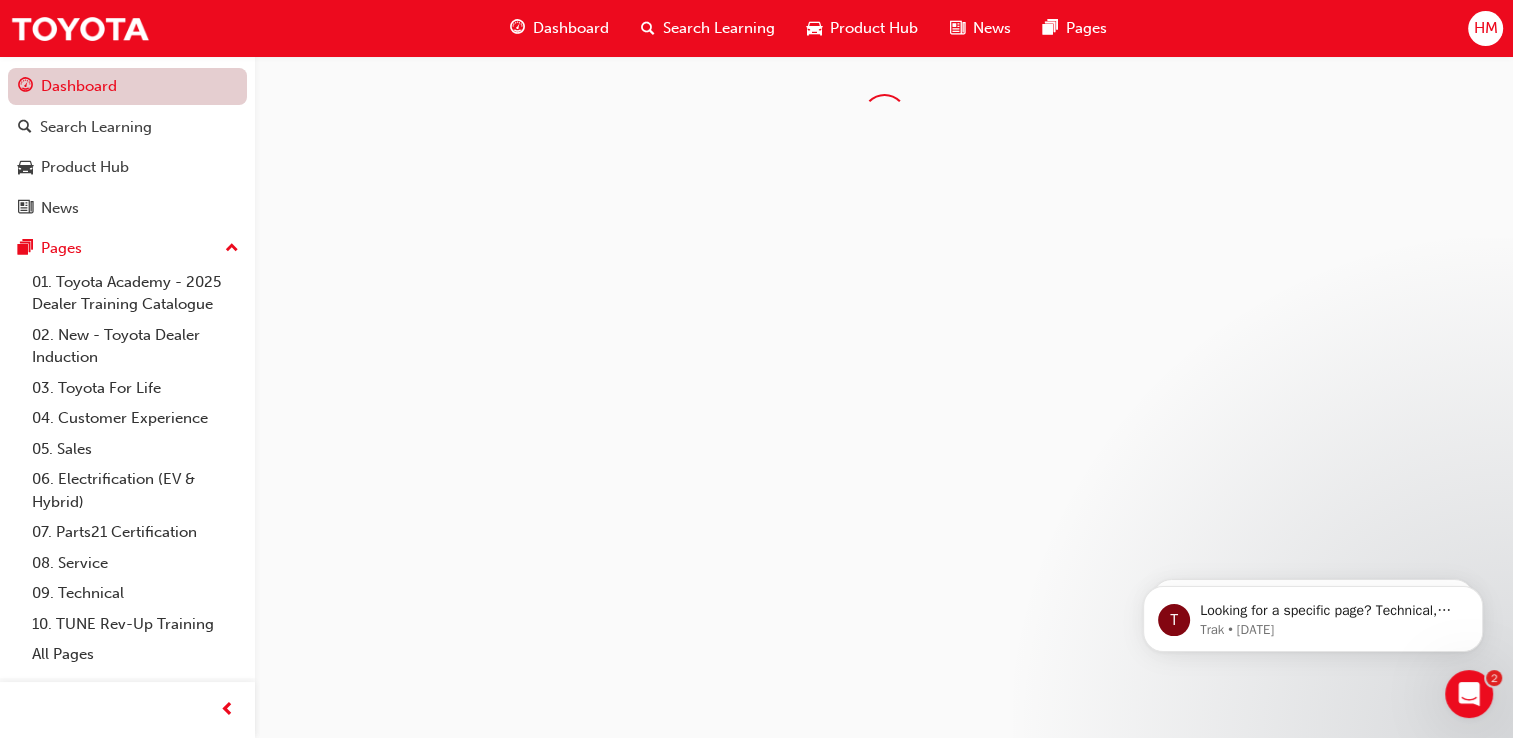 scroll, scrollTop: 0, scrollLeft: 0, axis: both 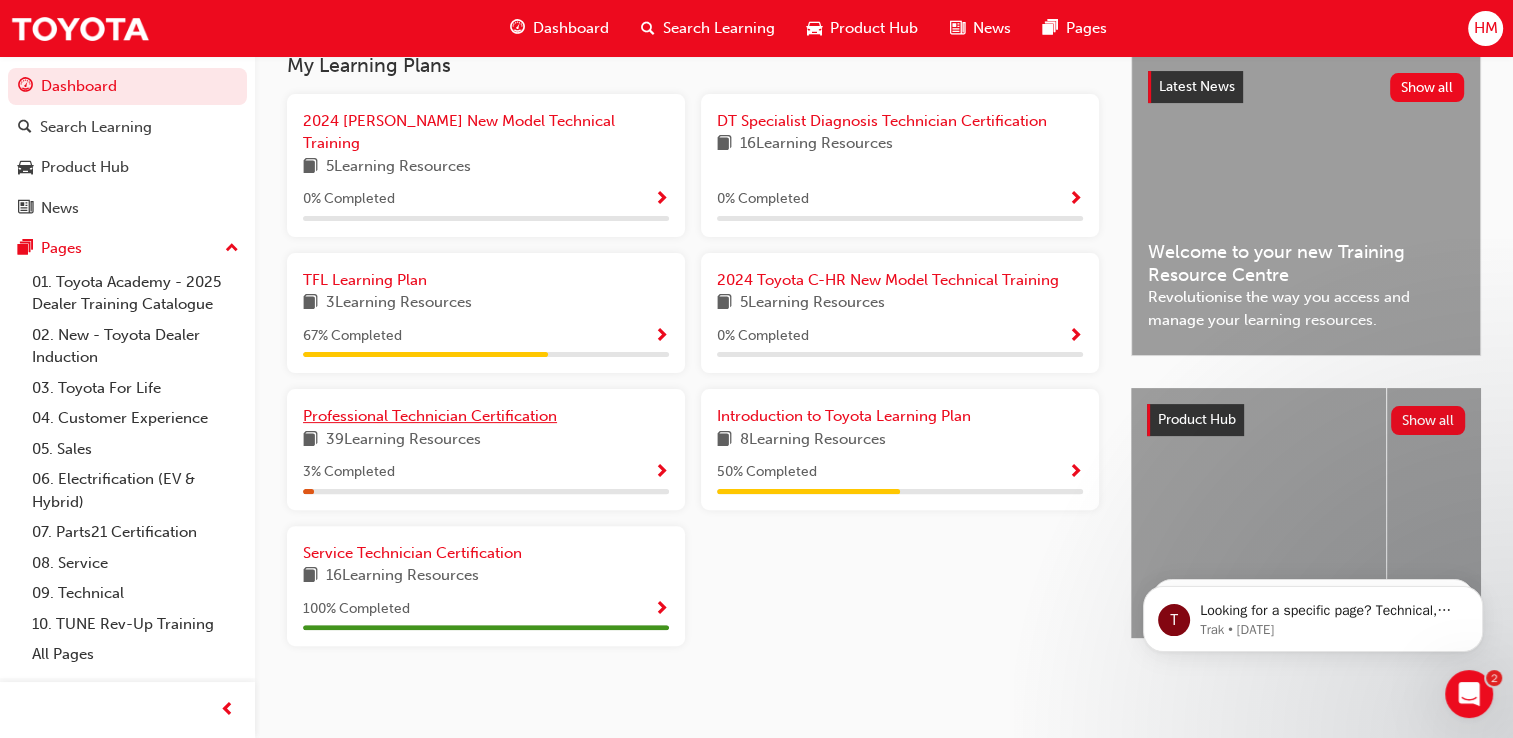 click on "Professional Technician Certification" at bounding box center (430, 416) 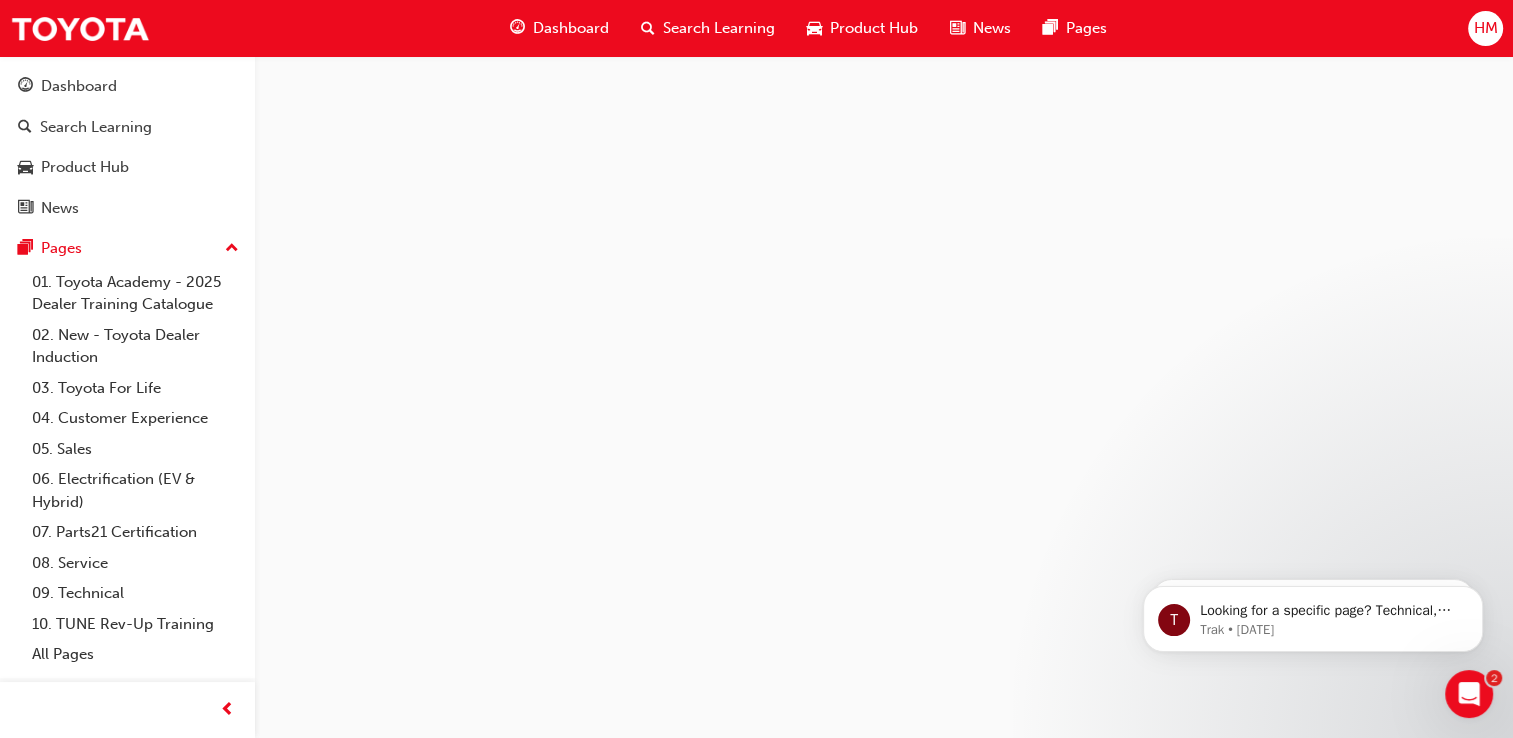 scroll, scrollTop: 0, scrollLeft: 0, axis: both 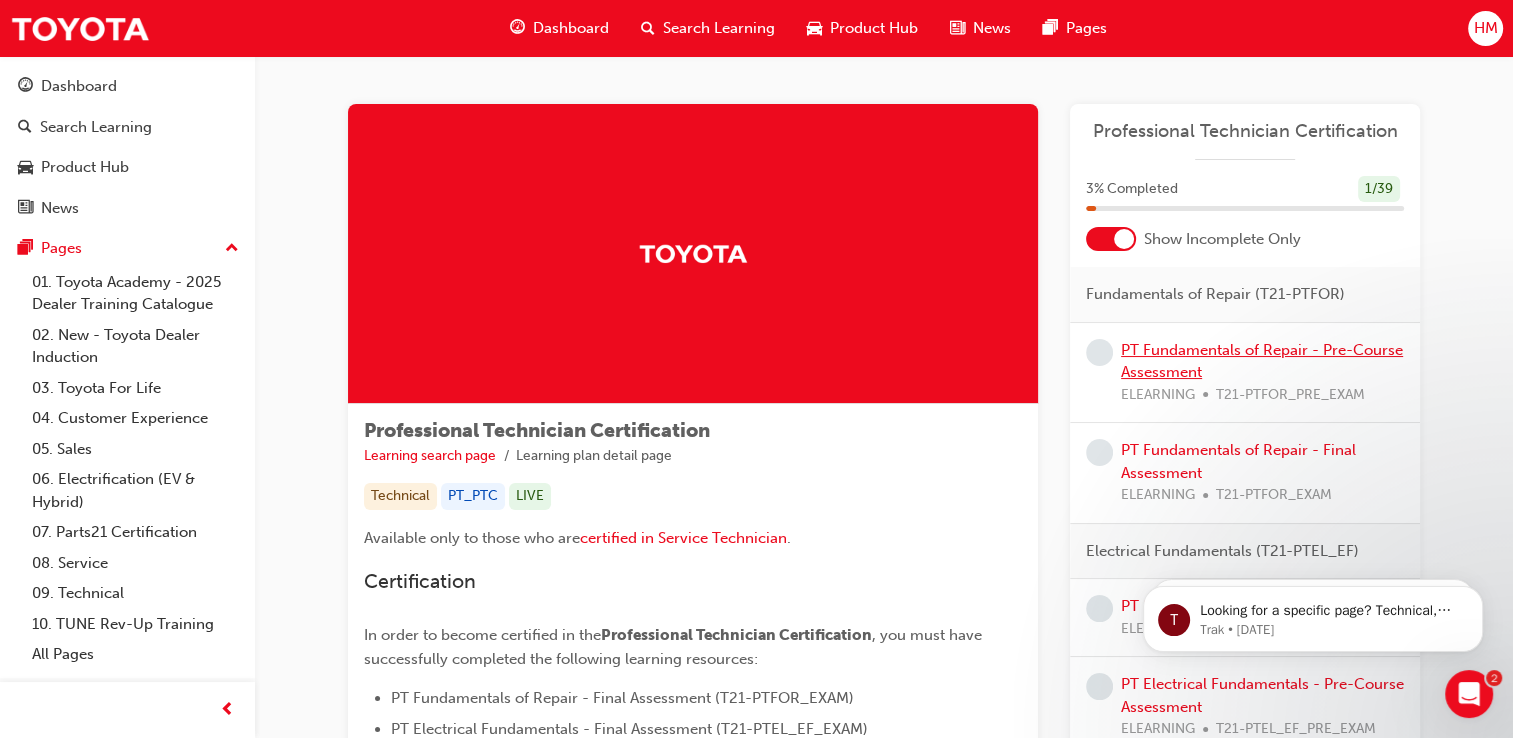 click on "PT Fundamentals of Repair - Pre-Course Assessment" at bounding box center (1262, 361) 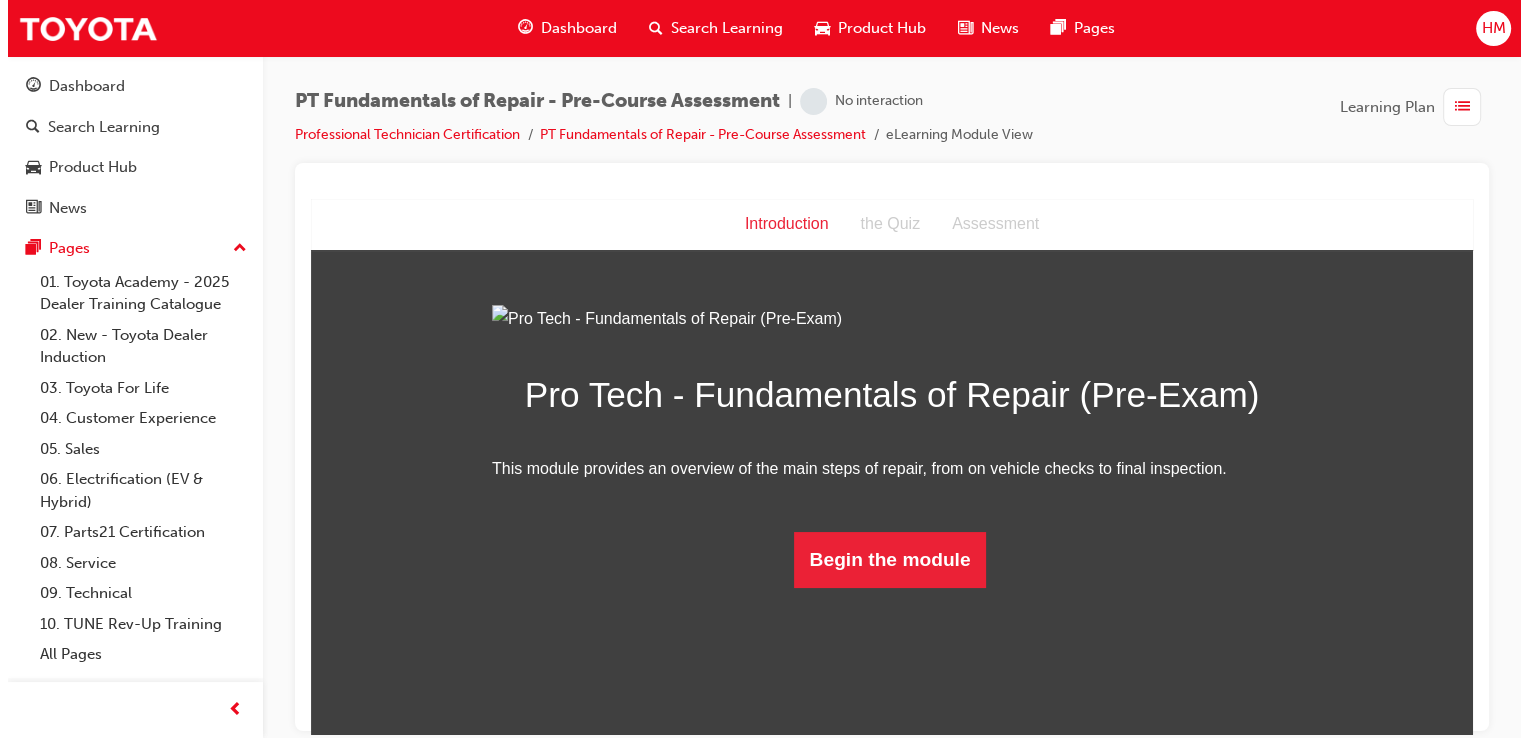 scroll, scrollTop: 0, scrollLeft: 0, axis: both 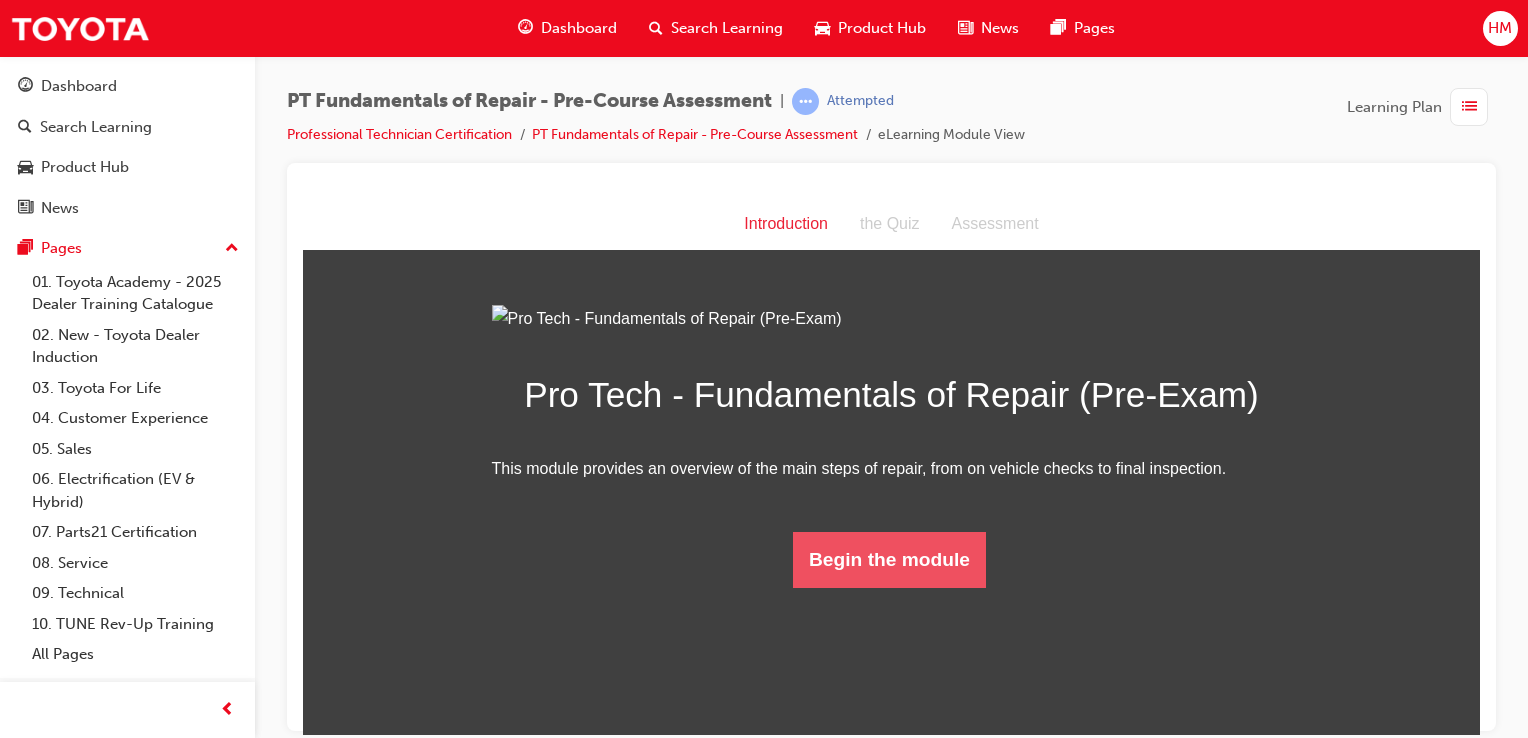 click on "Begin the module" at bounding box center (889, 559) 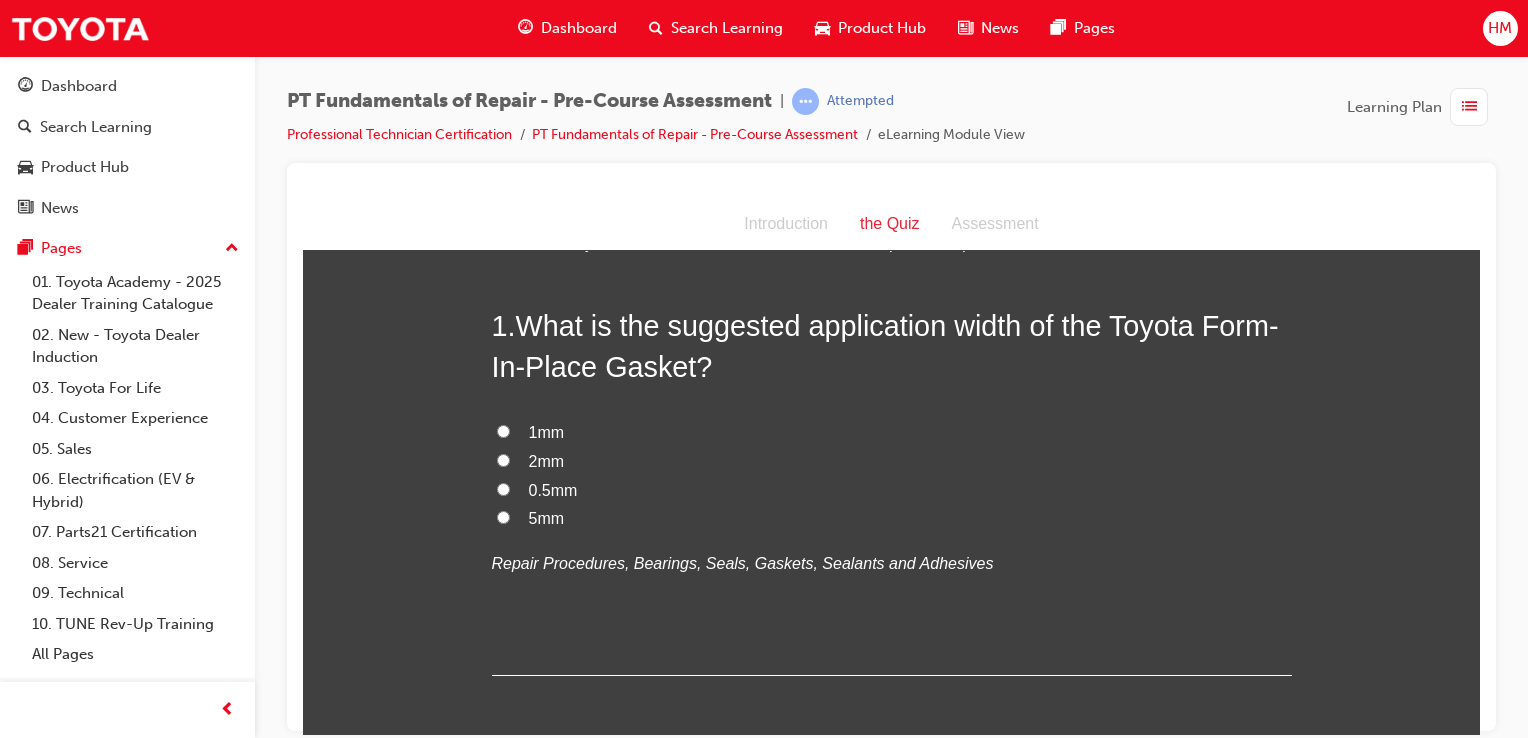 scroll, scrollTop: 0, scrollLeft: 0, axis: both 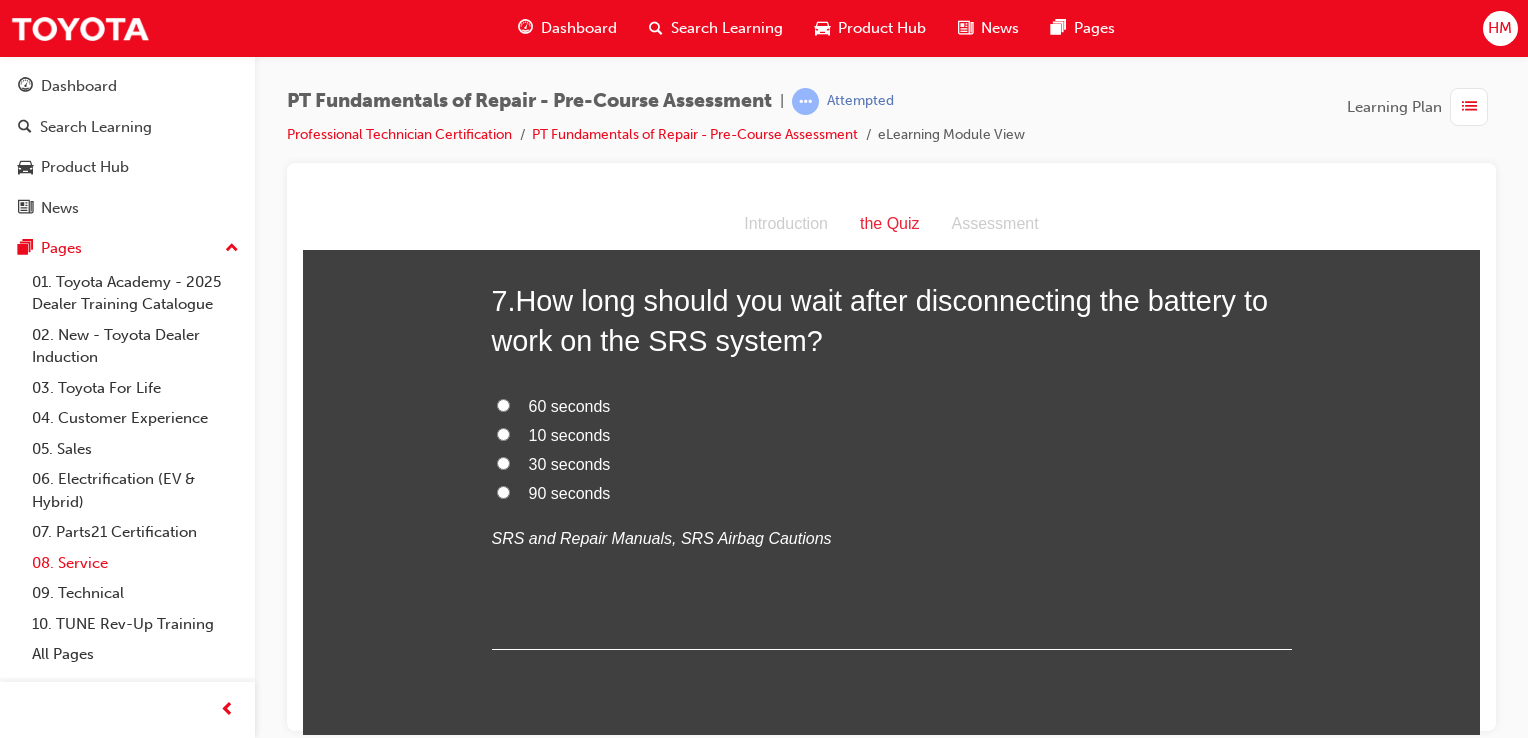 click on "08. Service" at bounding box center (135, 563) 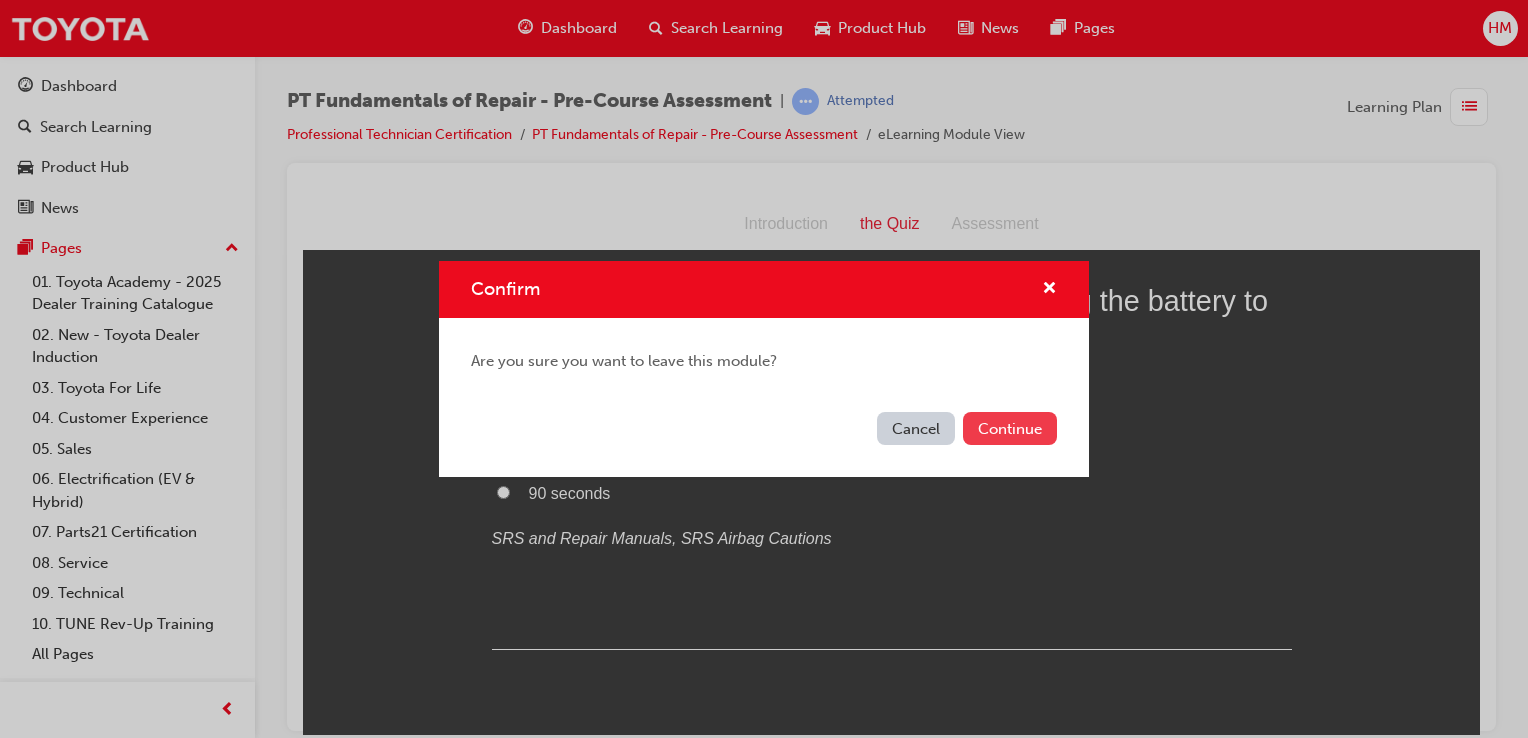 click on "Continue" at bounding box center (1010, 428) 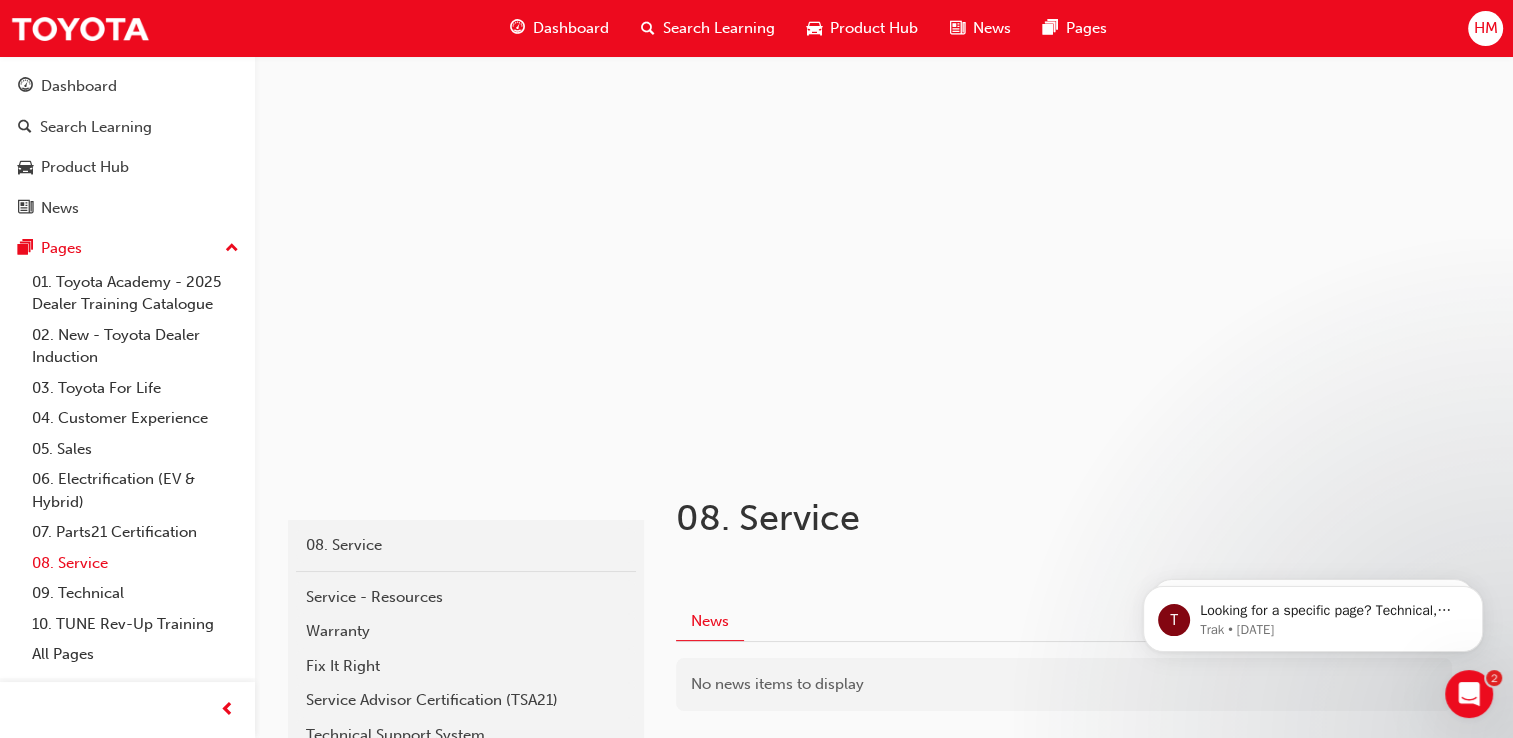 click on "08. Service" at bounding box center (135, 563) 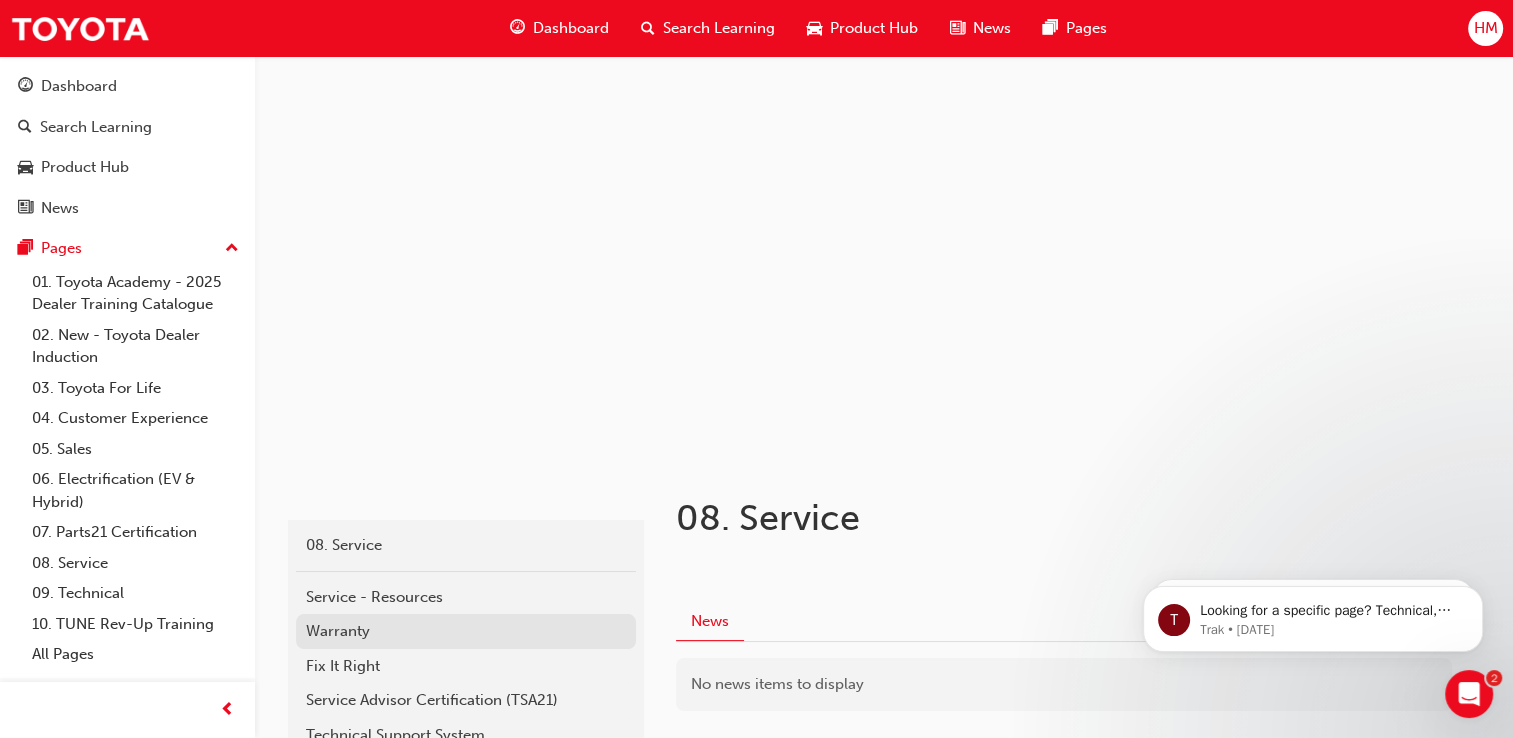 click on "Warranty" at bounding box center [466, 631] 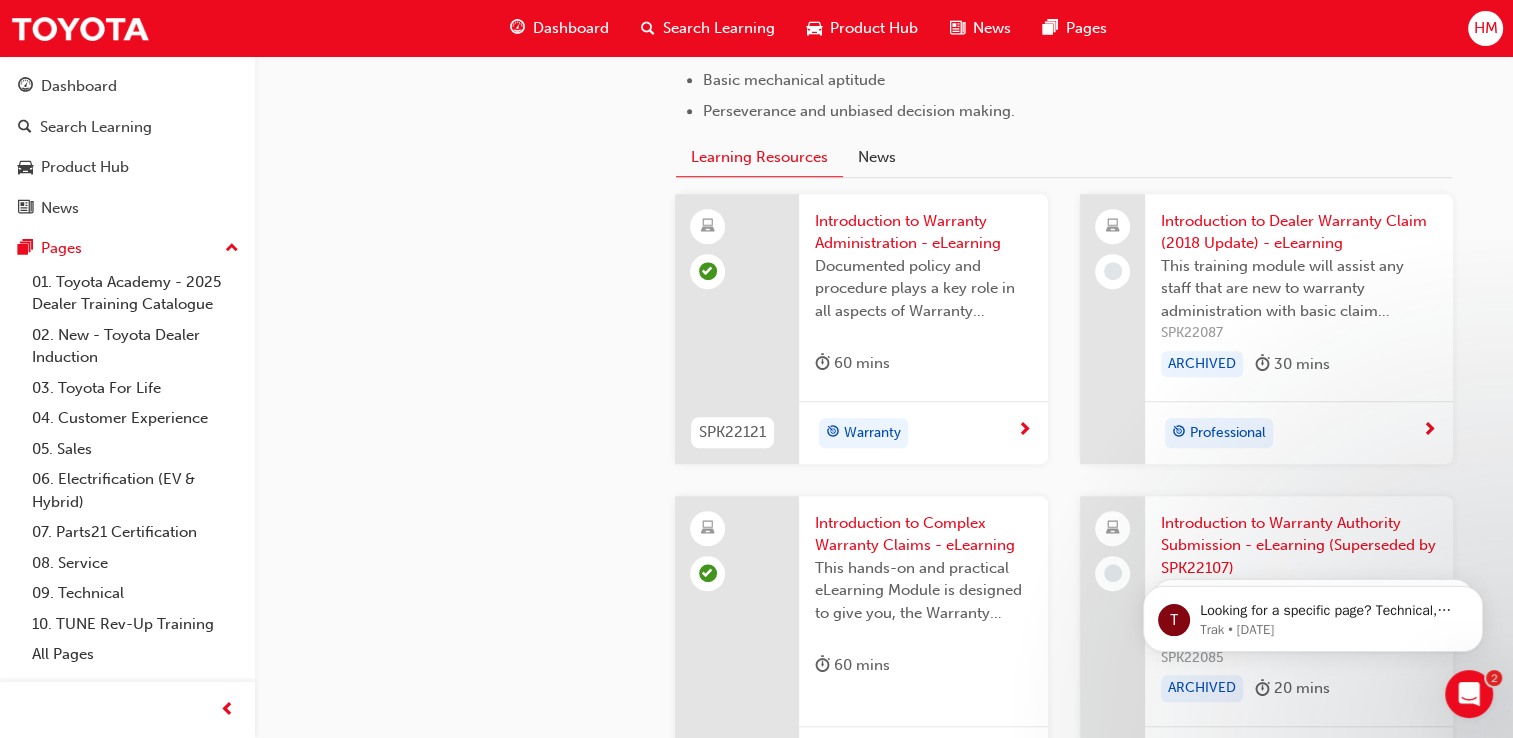 scroll, scrollTop: 1365, scrollLeft: 0, axis: vertical 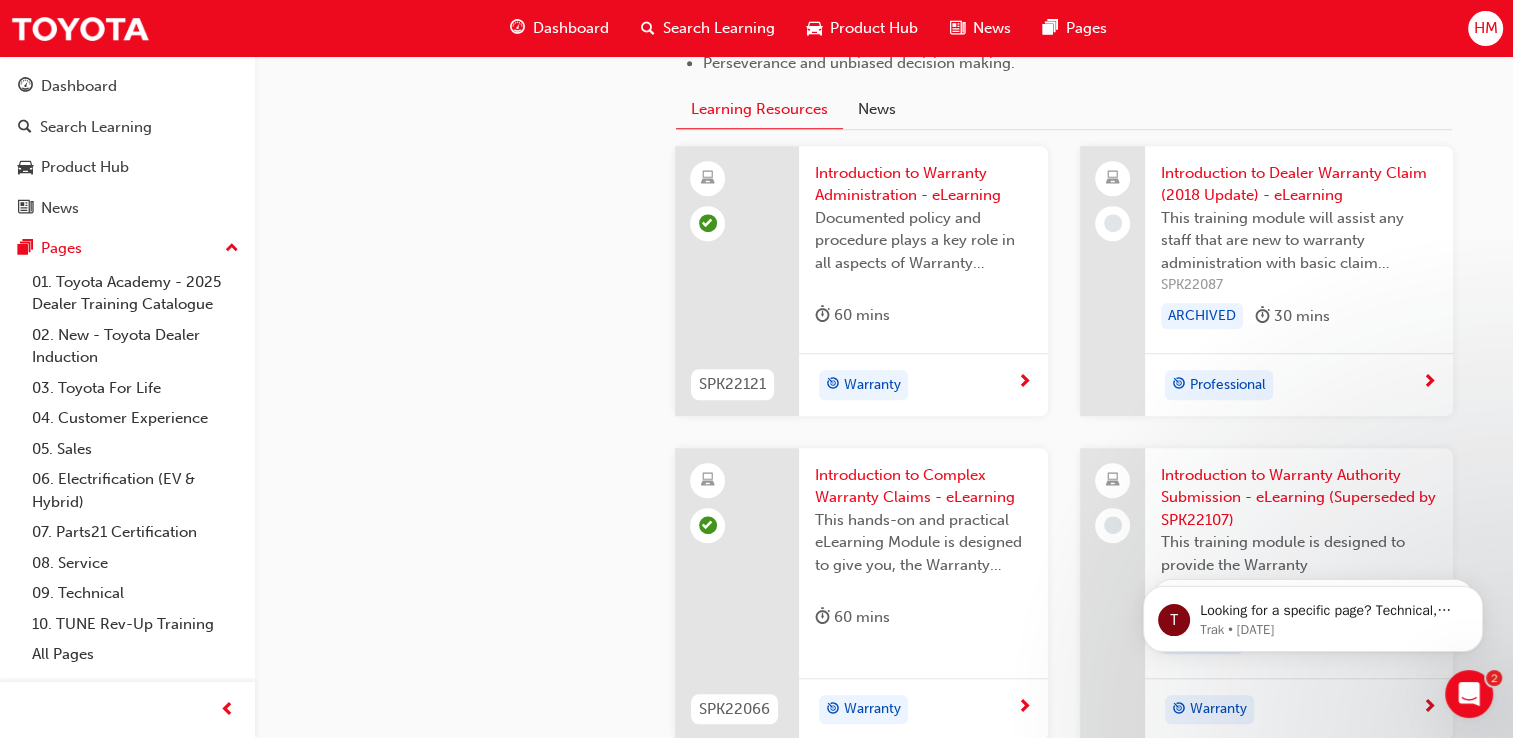 click on "Introduction to Dealer Warranty Claim (2018 Update) - eLearning" at bounding box center (1299, 184) 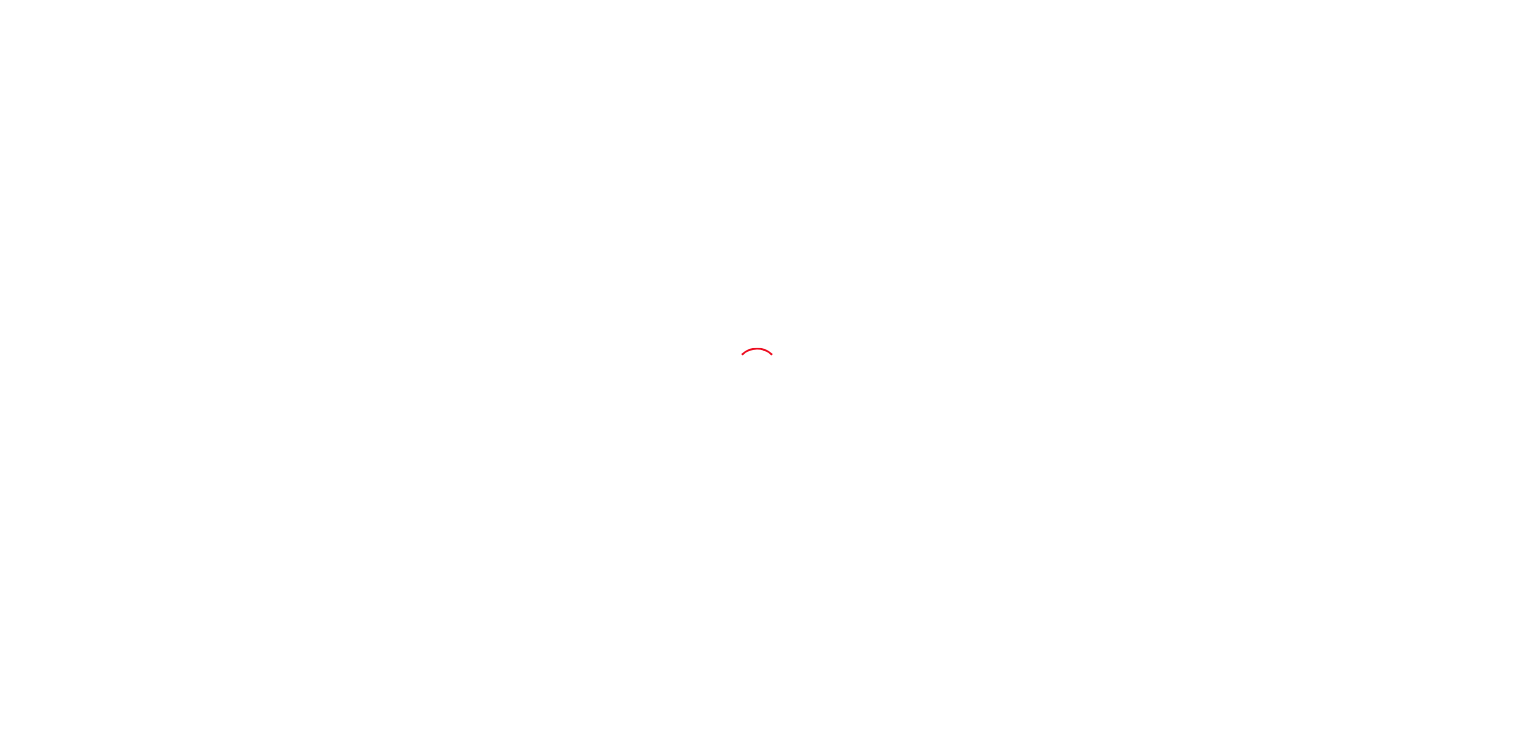 scroll, scrollTop: 0, scrollLeft: 0, axis: both 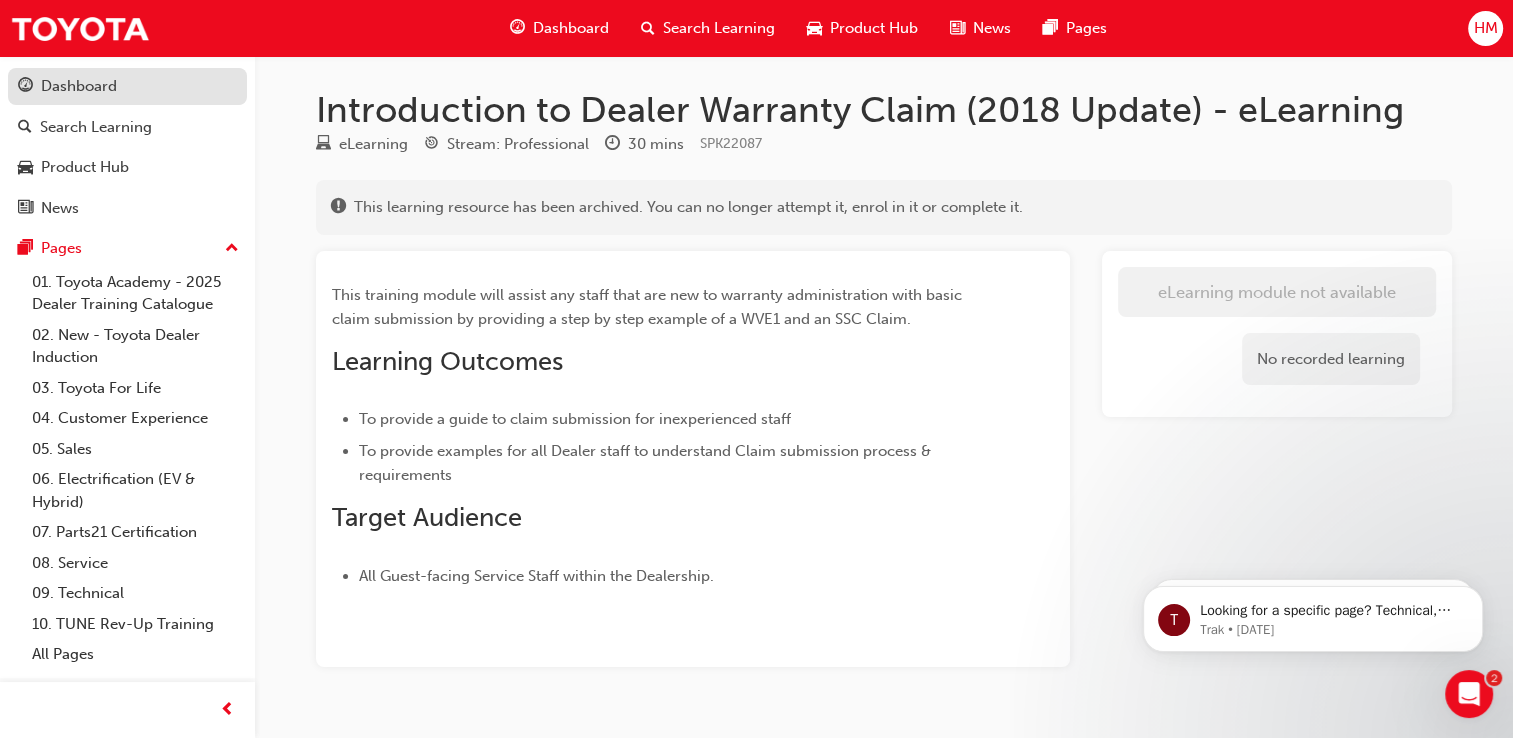 click on "Dashboard" at bounding box center (127, 86) 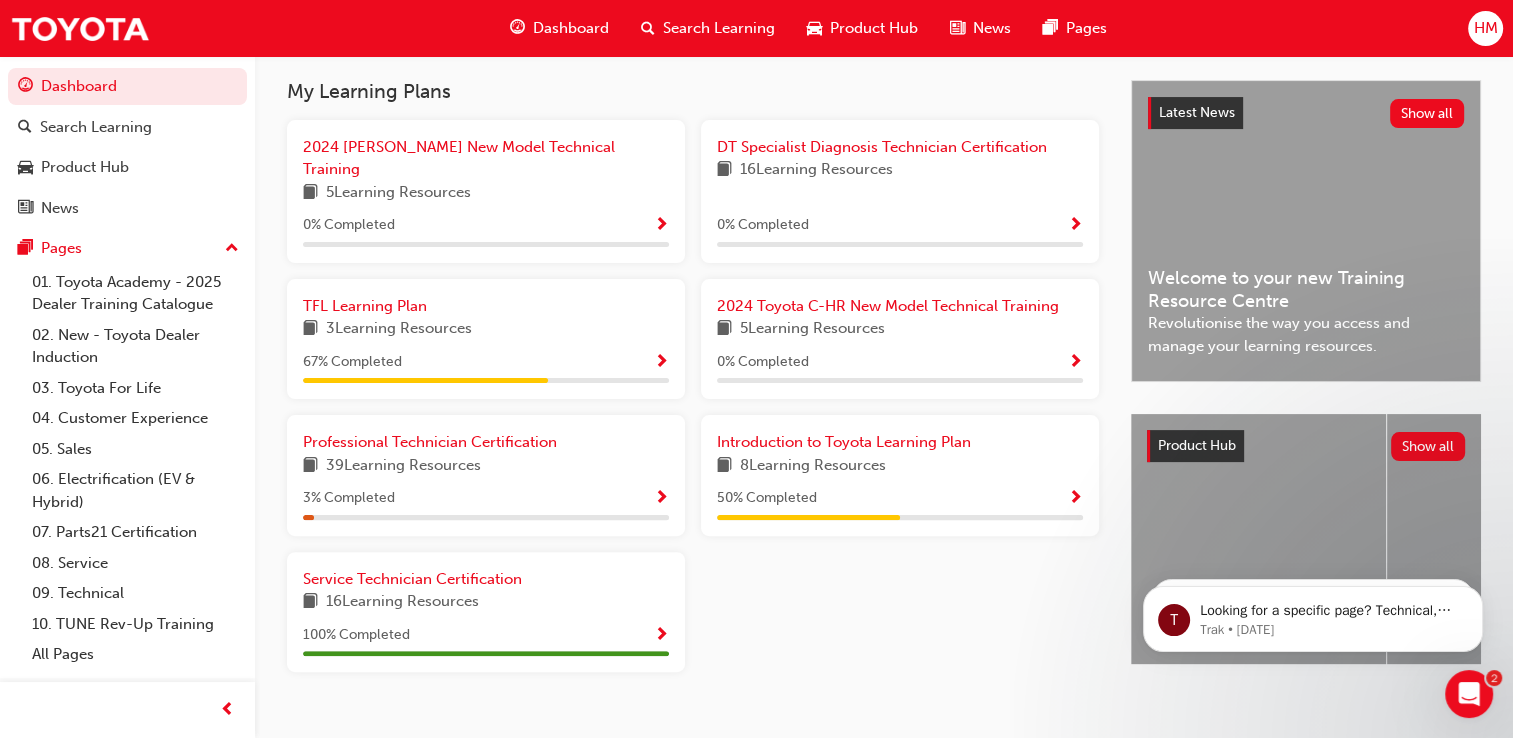 scroll, scrollTop: 455, scrollLeft: 0, axis: vertical 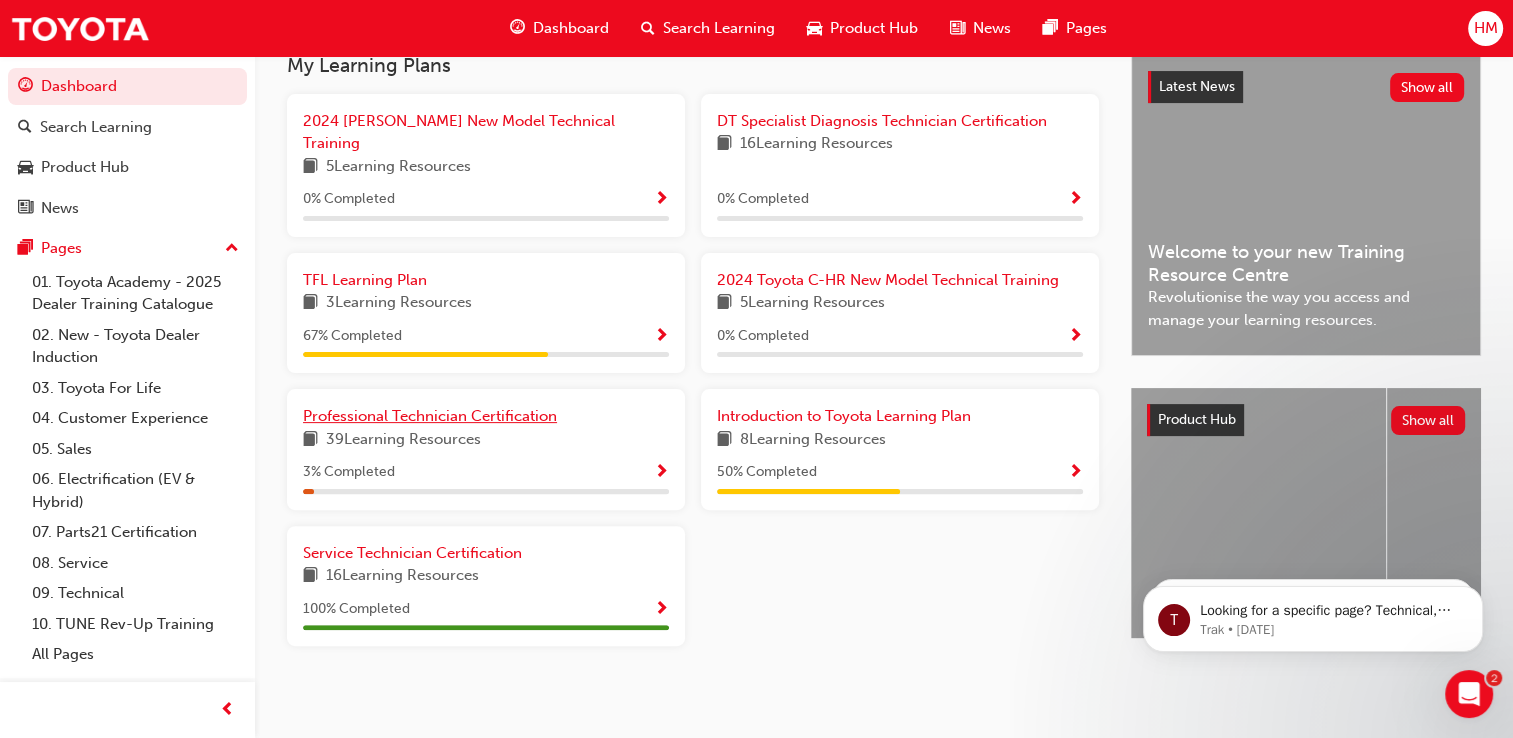 click on "Professional Technician Certification" at bounding box center [430, 416] 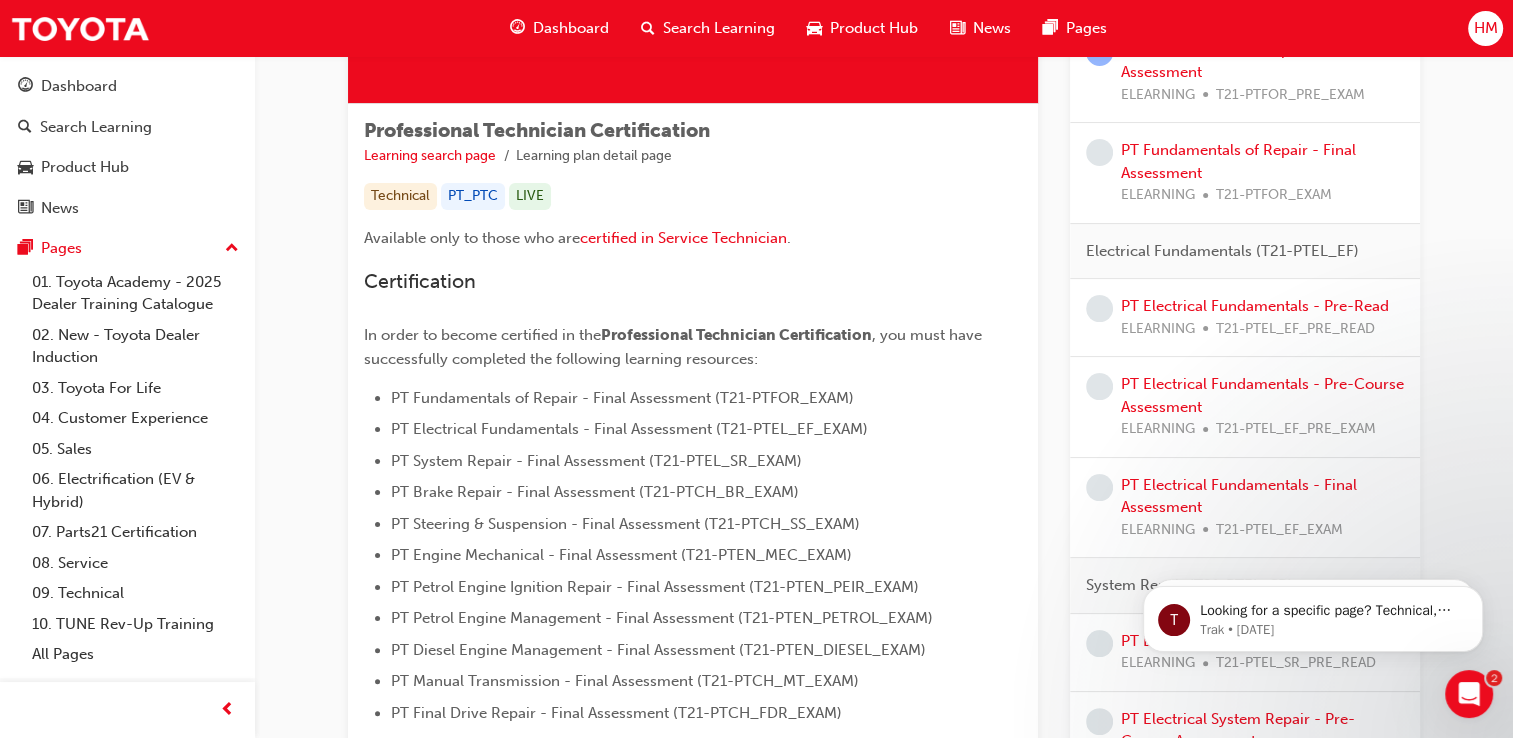scroll, scrollTop: 0, scrollLeft: 0, axis: both 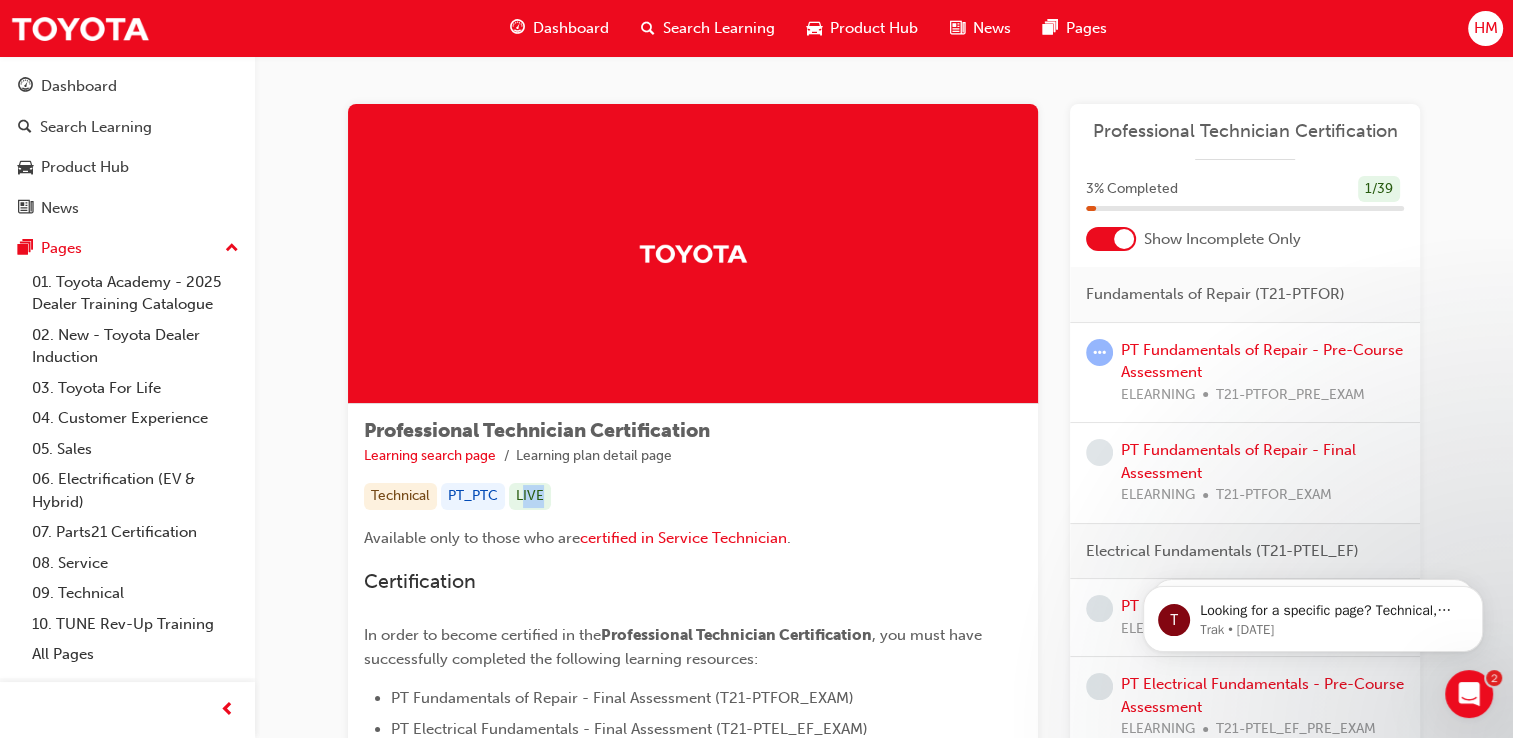 drag, startPoint x: 523, startPoint y: 494, endPoint x: 548, endPoint y: 498, distance: 25.317978 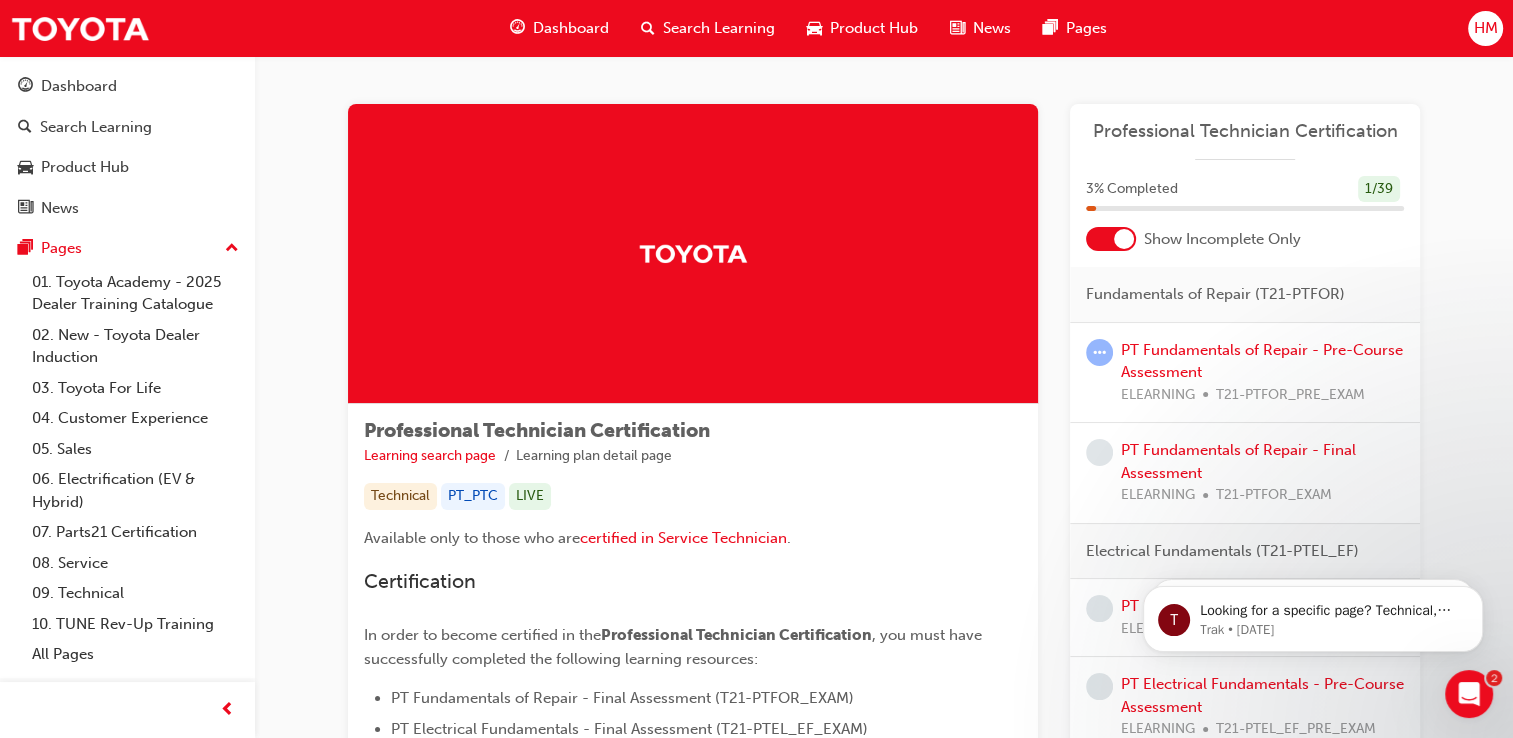 drag, startPoint x: 548, startPoint y: 498, endPoint x: 494, endPoint y: 535, distance: 65.459915 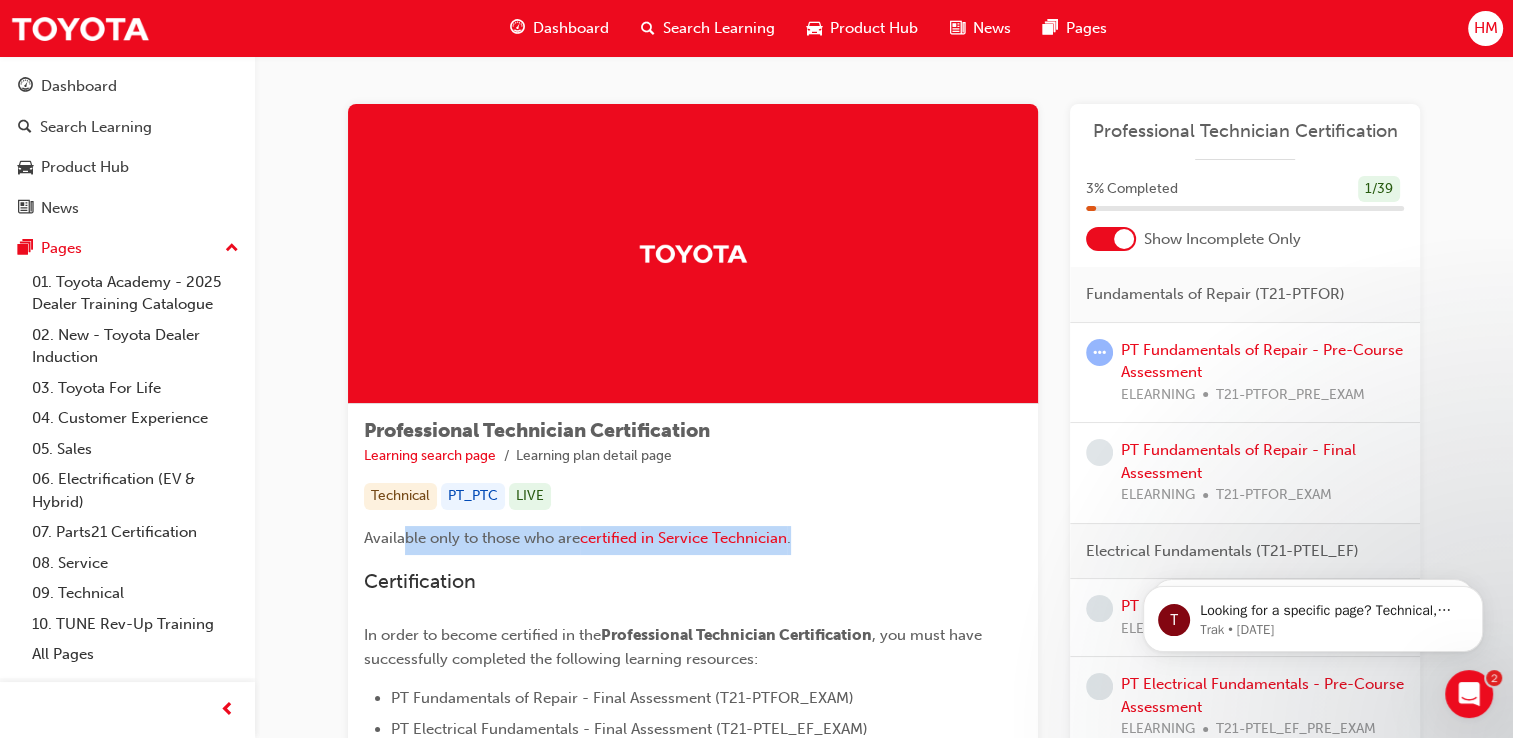 drag, startPoint x: 404, startPoint y: 538, endPoint x: 860, endPoint y: 530, distance: 456.07016 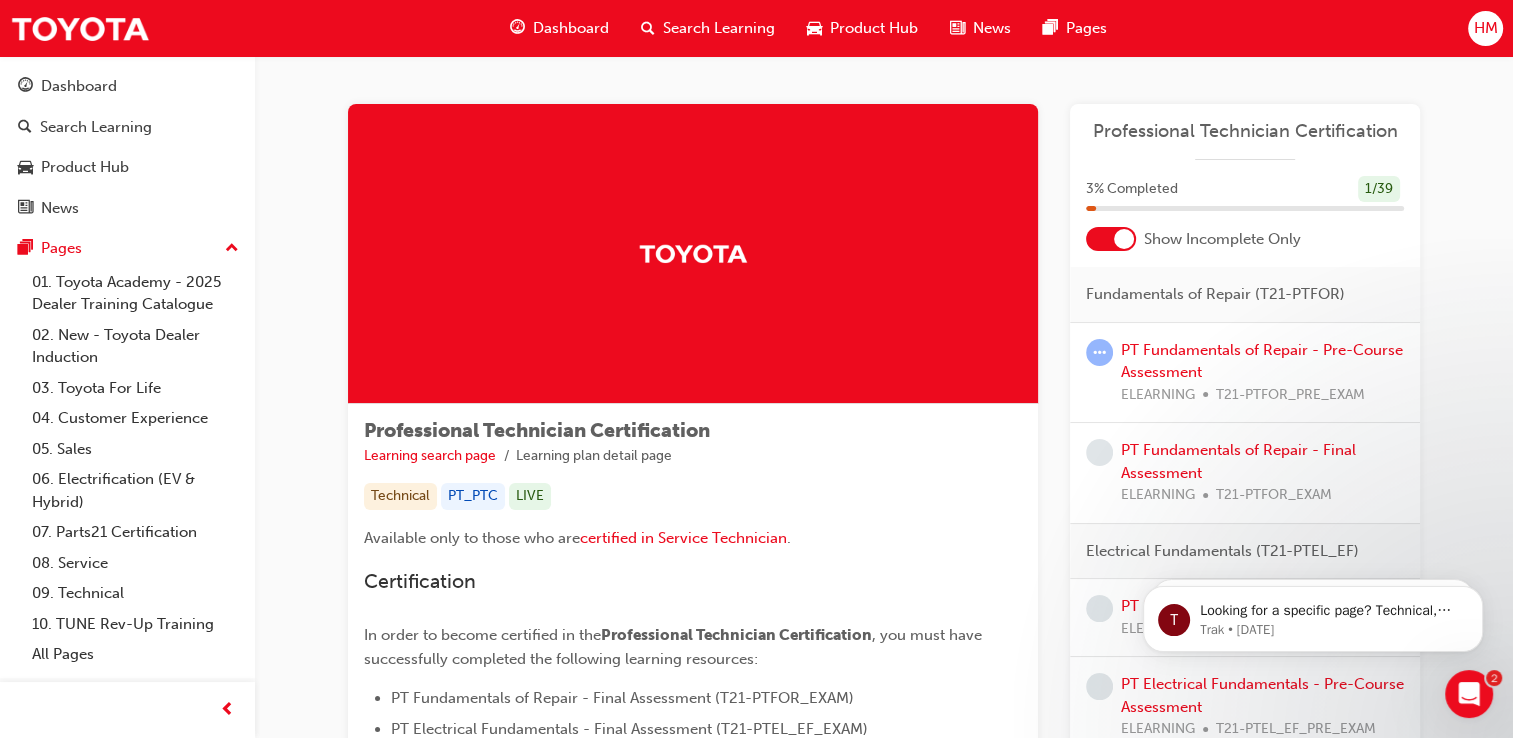 drag, startPoint x: 860, startPoint y: 530, endPoint x: 742, endPoint y: 486, distance: 125.93649 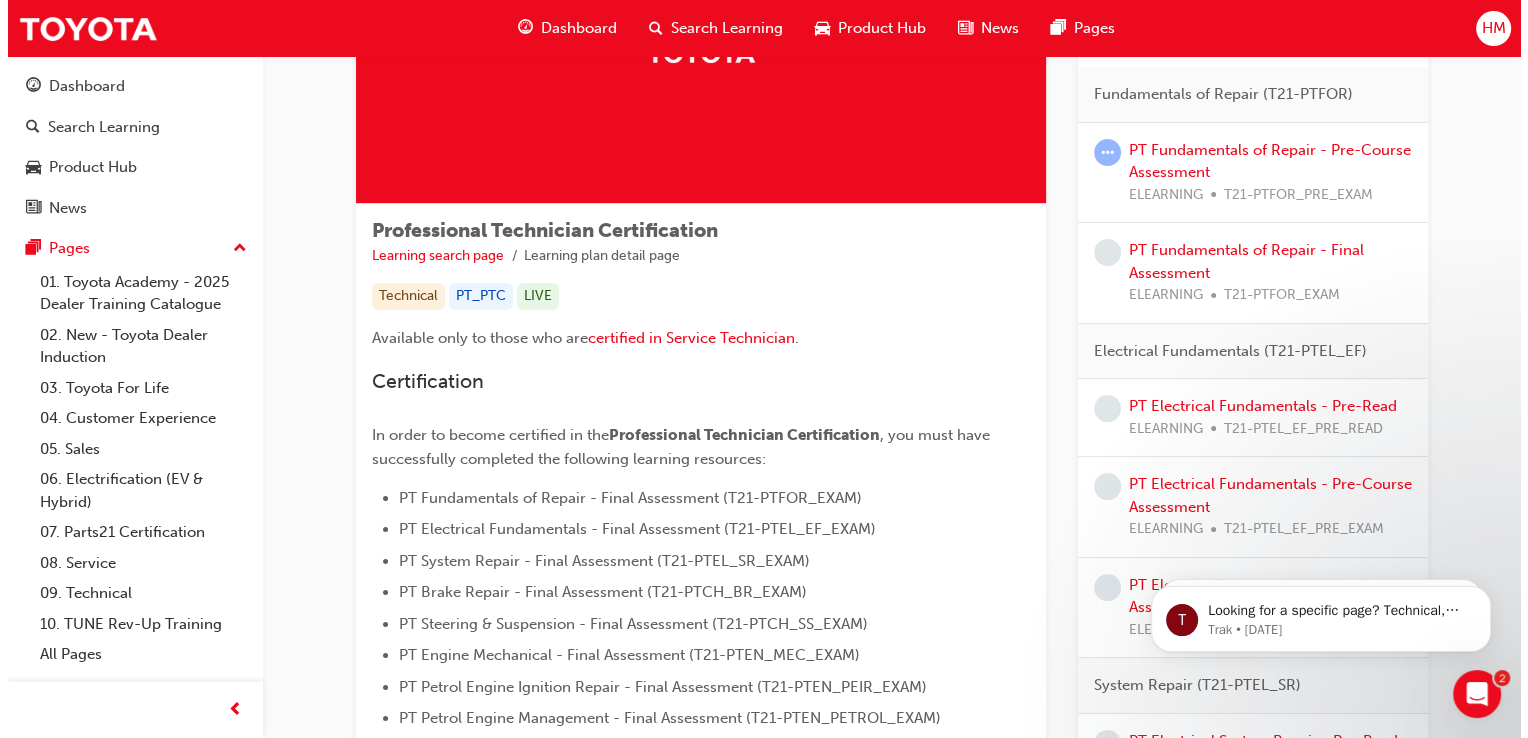 scroll, scrollTop: 0, scrollLeft: 0, axis: both 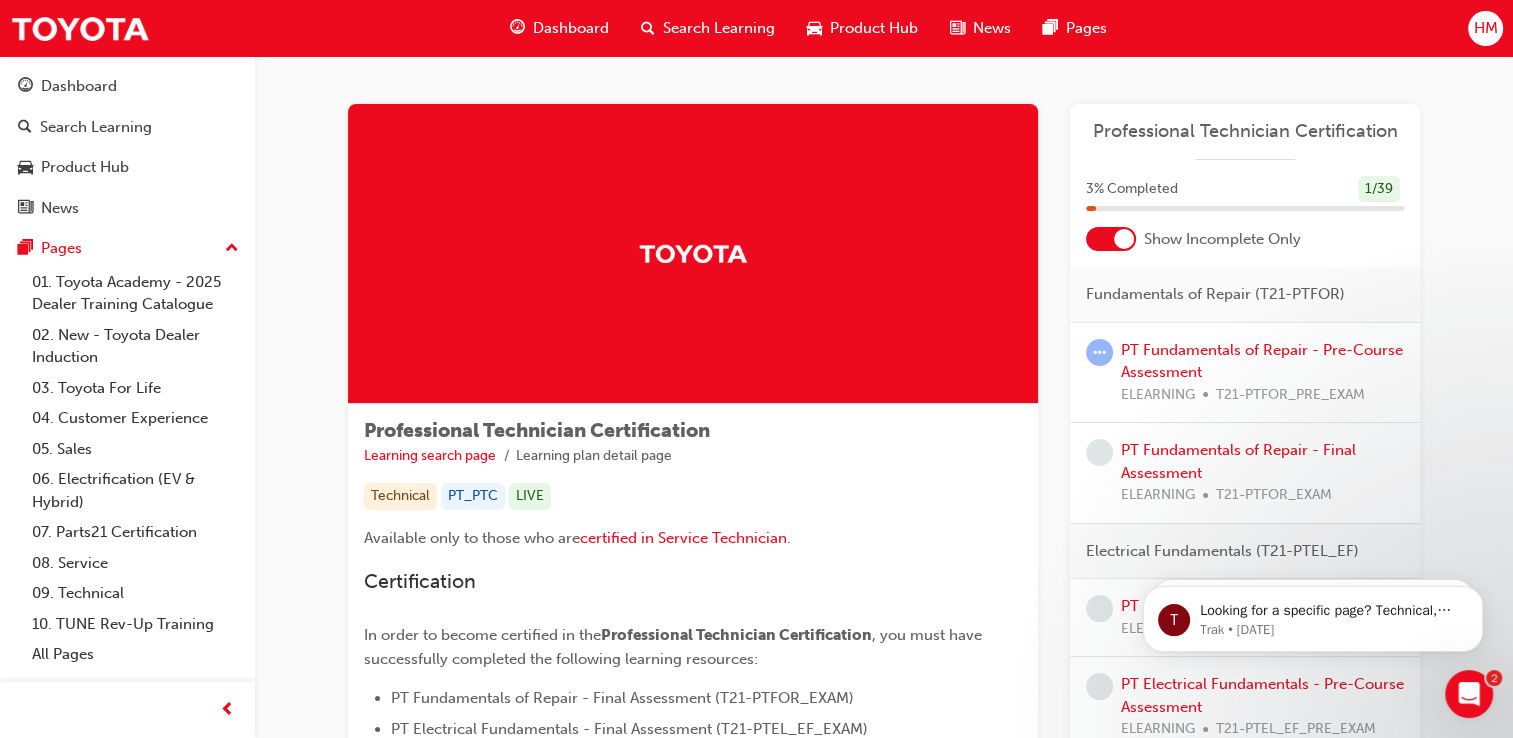 click on "PT Fundamentals of Repair - Pre-Course Assessment ELEARNING T21-PTFOR_PRE_EXAM" at bounding box center (1262, 373) 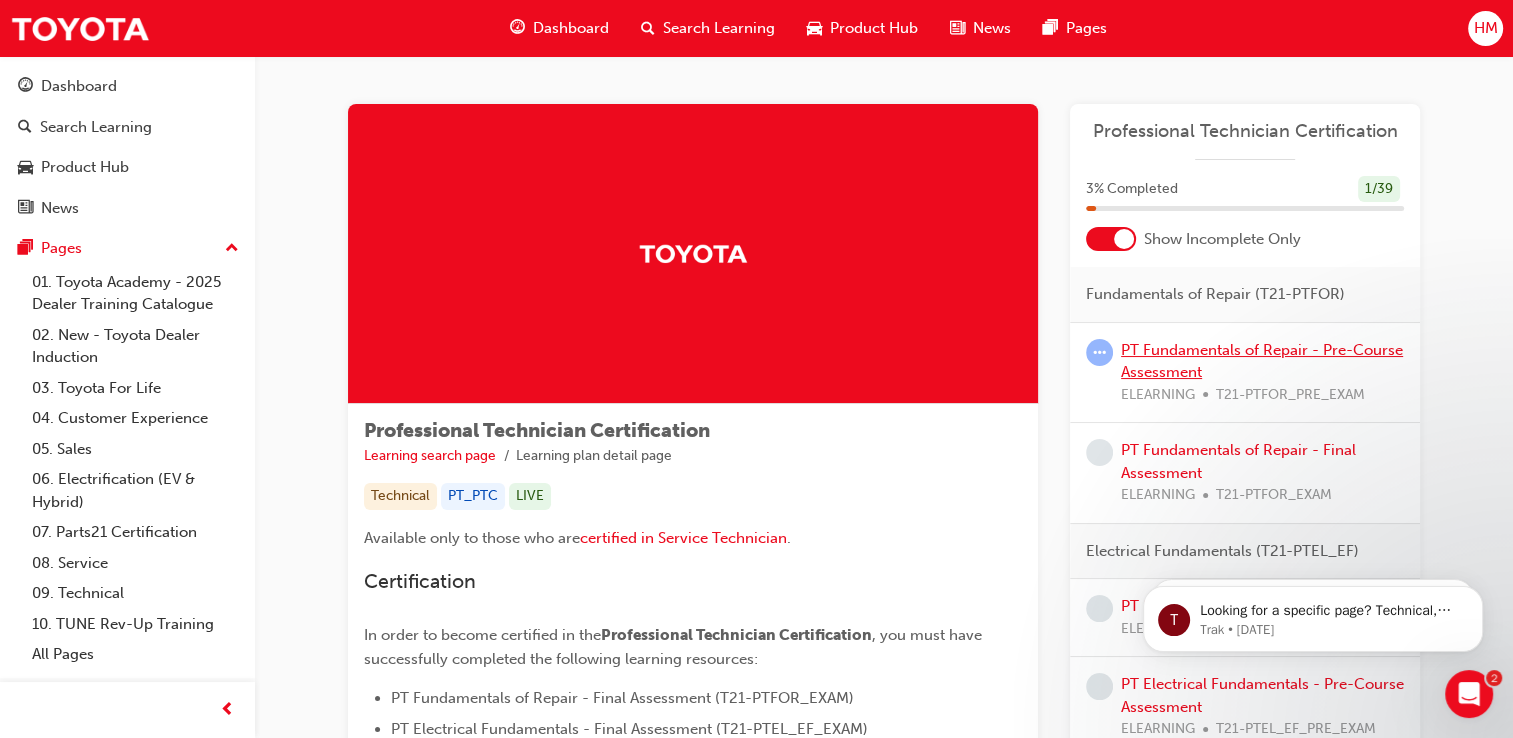 click on "PT Fundamentals of Repair - Pre-Course Assessment" at bounding box center (1262, 361) 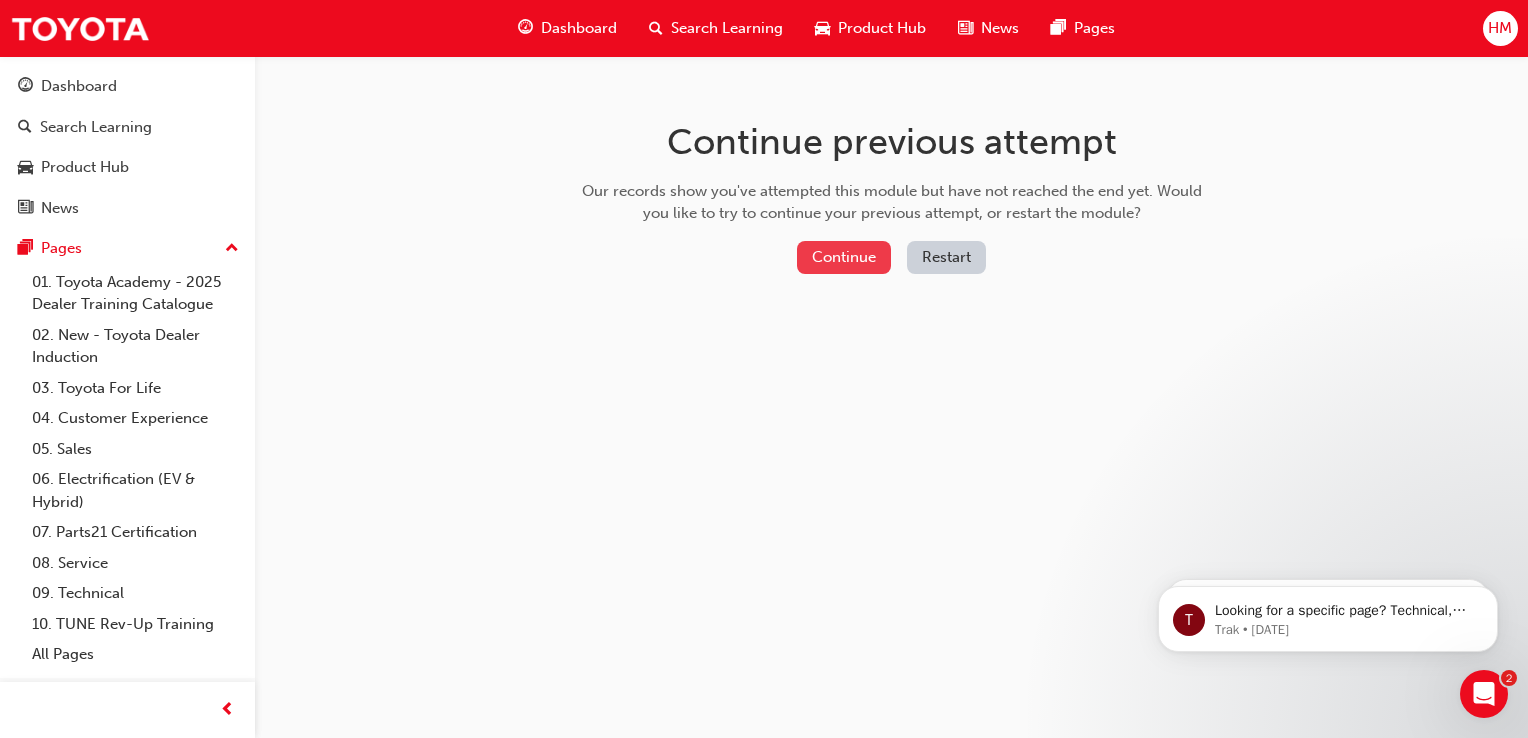 click on "Continue" at bounding box center [844, 257] 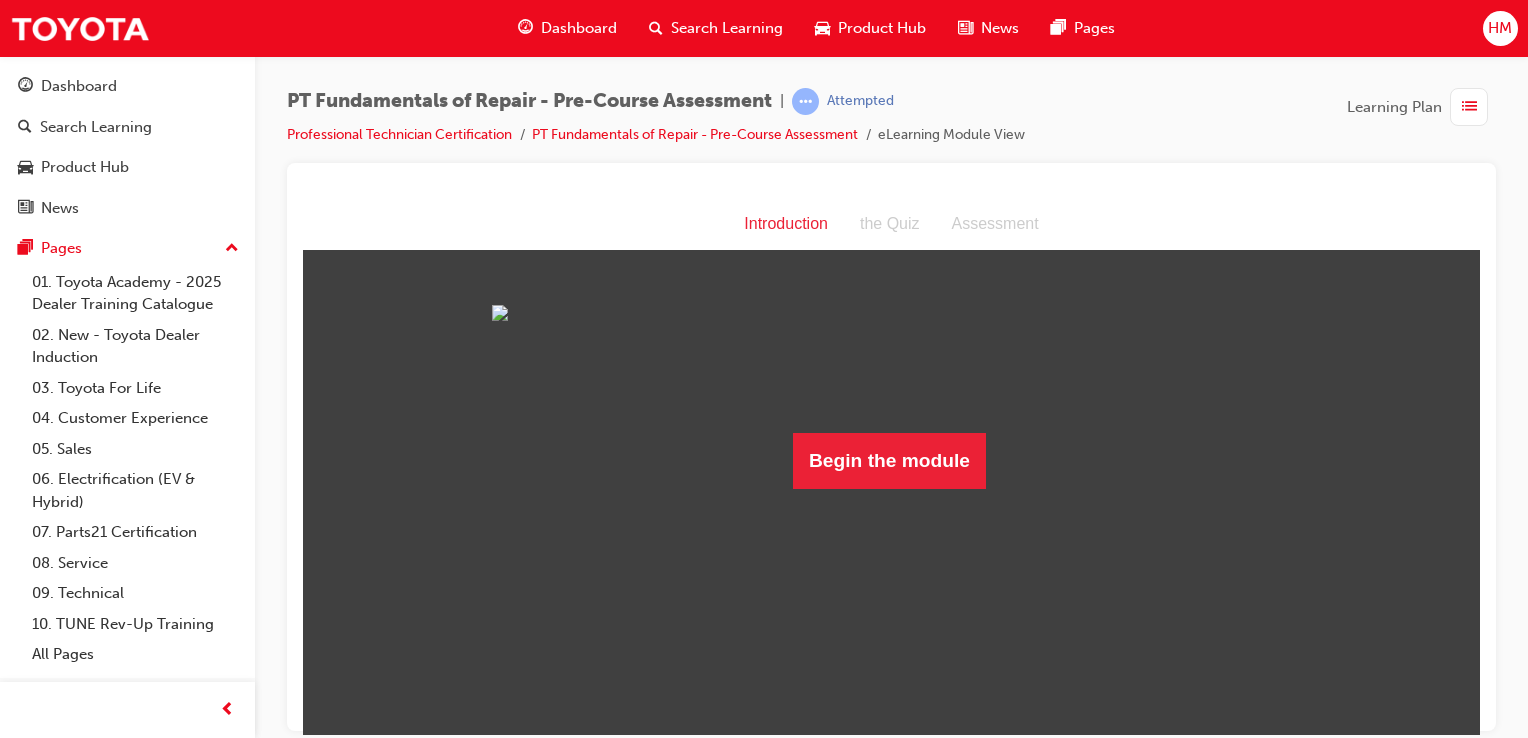 scroll, scrollTop: 0, scrollLeft: 0, axis: both 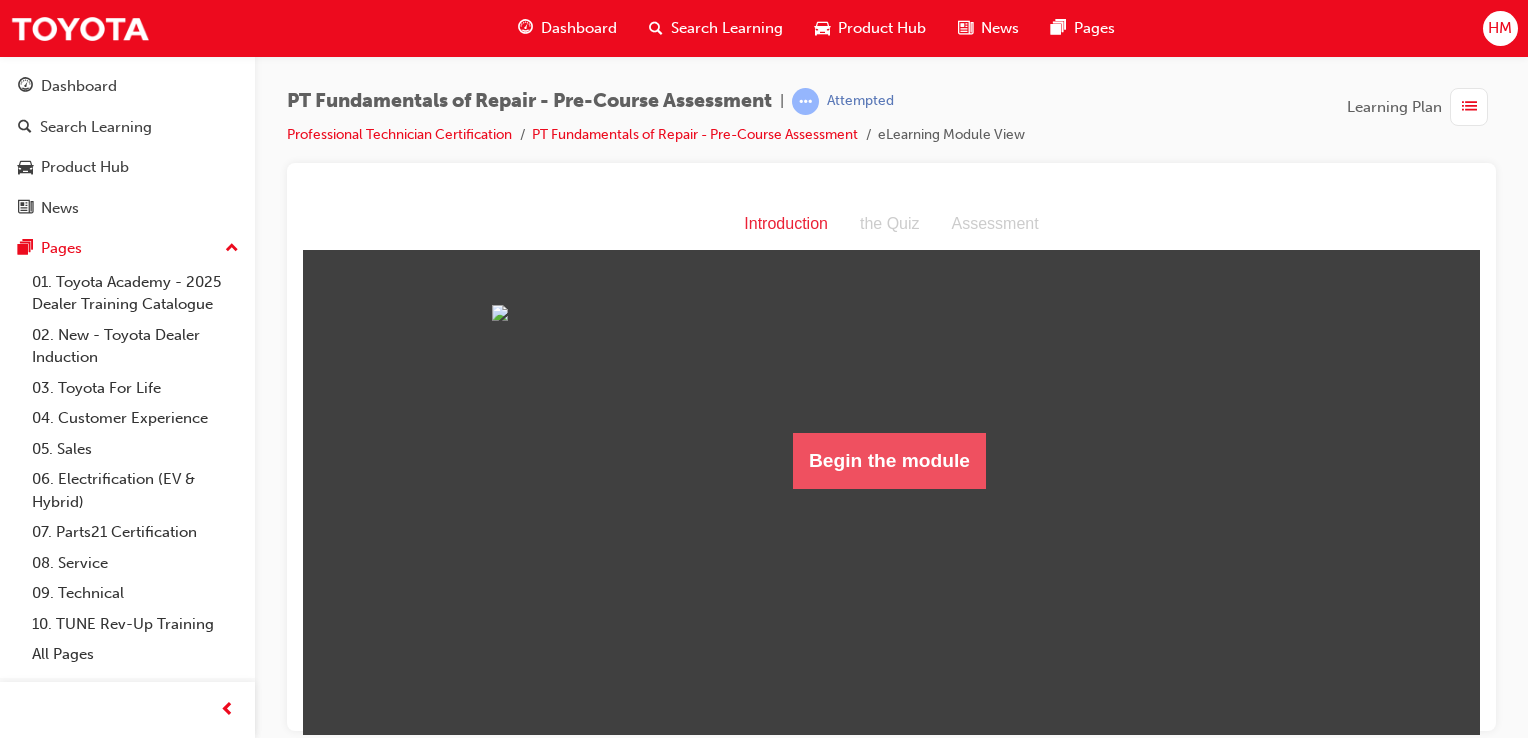 click on "Begin the module" at bounding box center (889, 460) 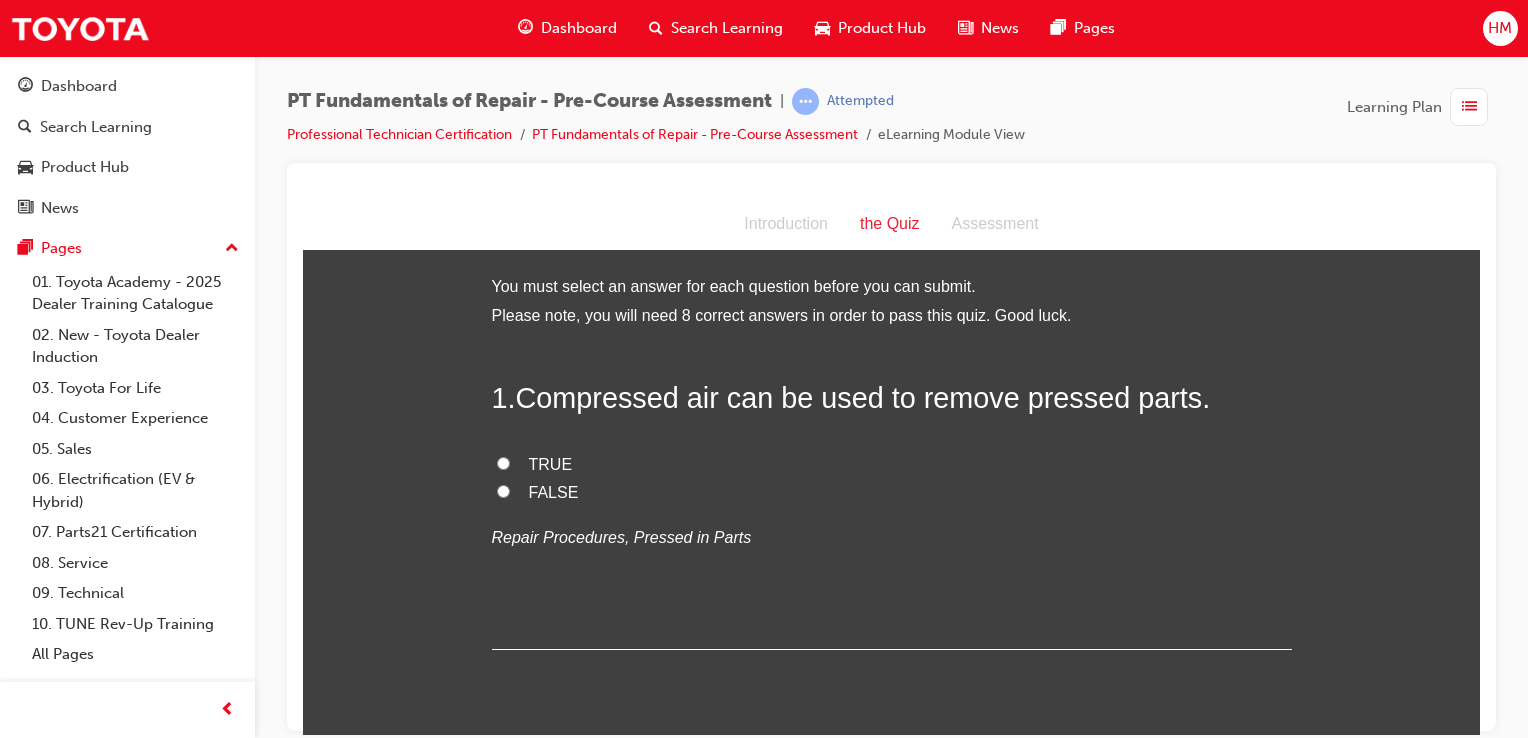 click on "TRUE" at bounding box center [503, 462] 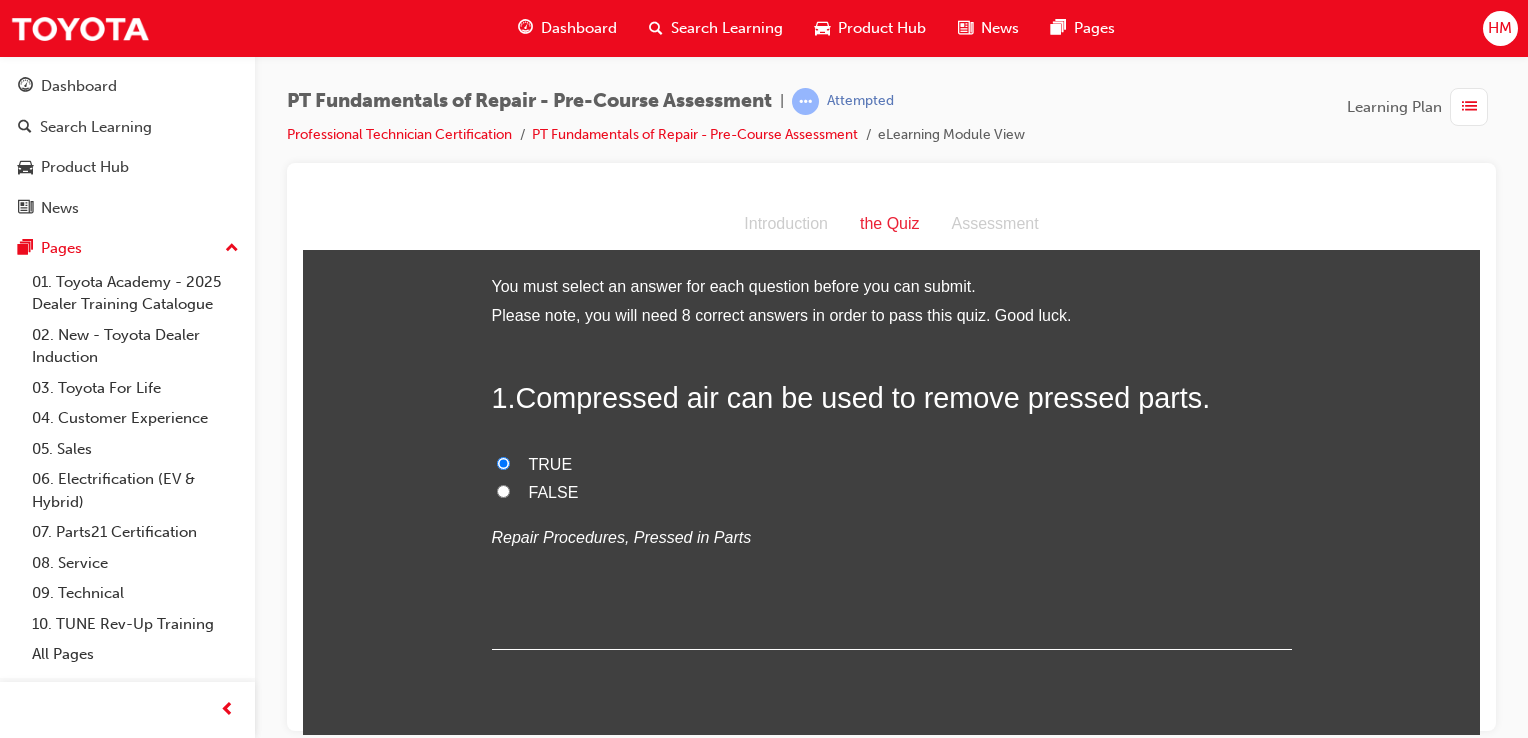 radio on "true" 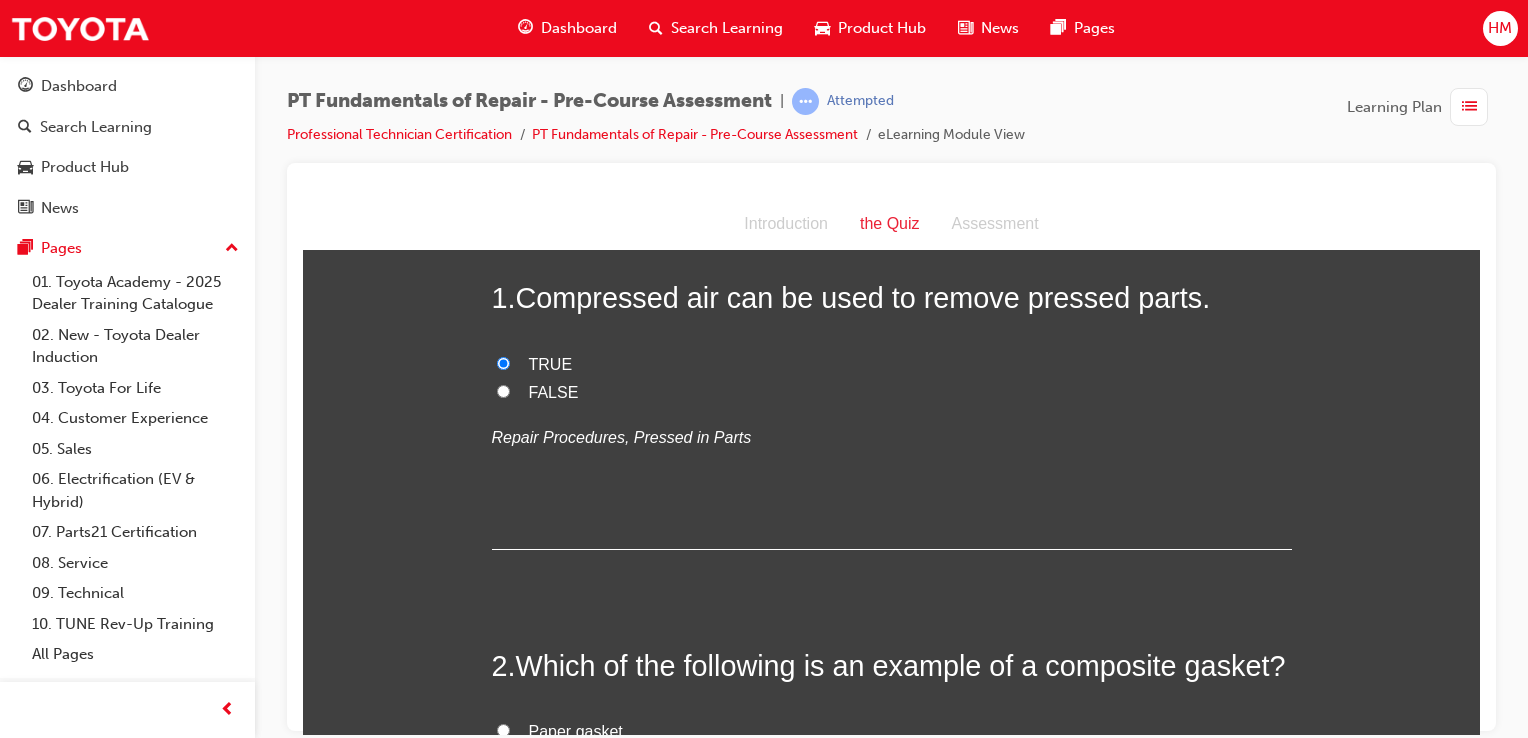 scroll, scrollTop: 400, scrollLeft: 0, axis: vertical 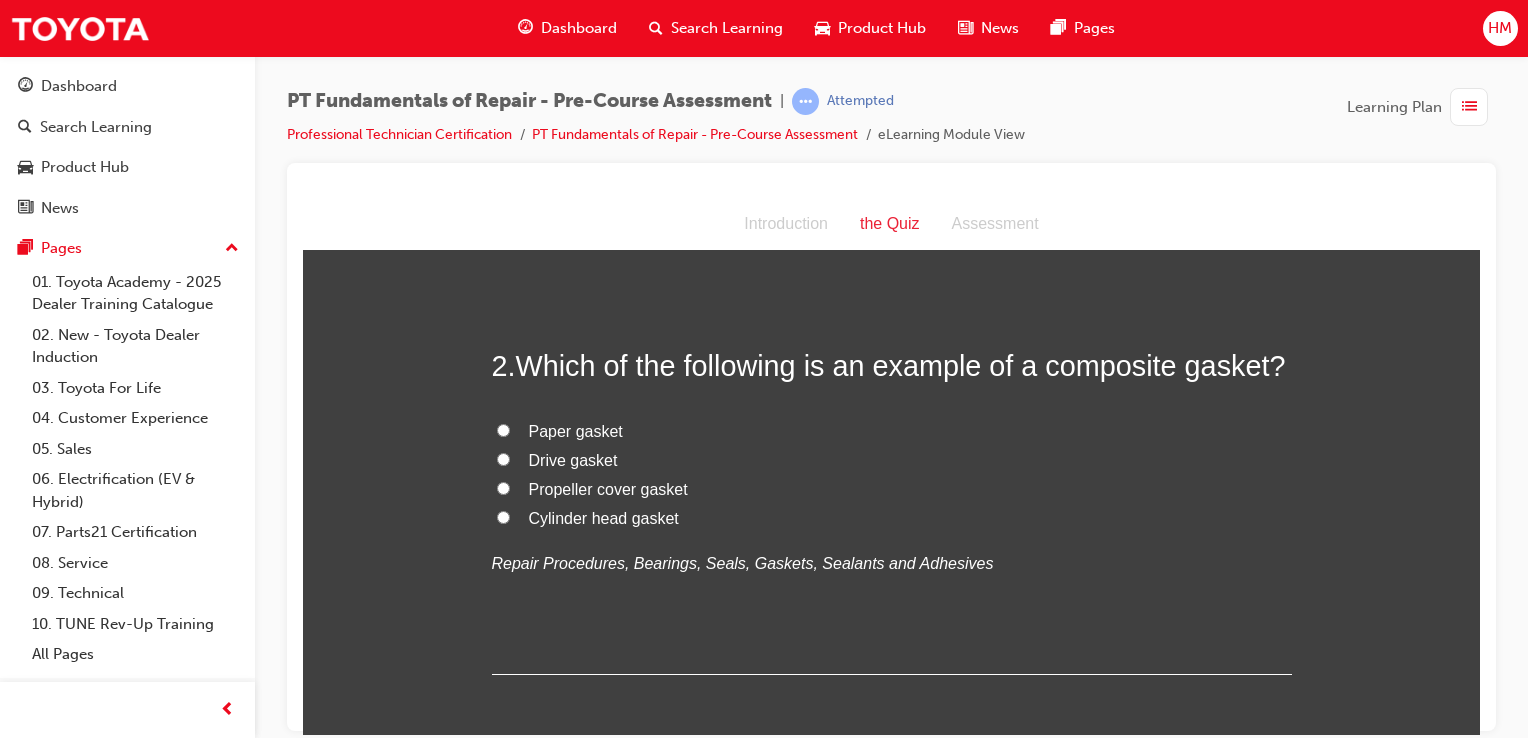 click on "Cylinder head gasket" at bounding box center [503, 516] 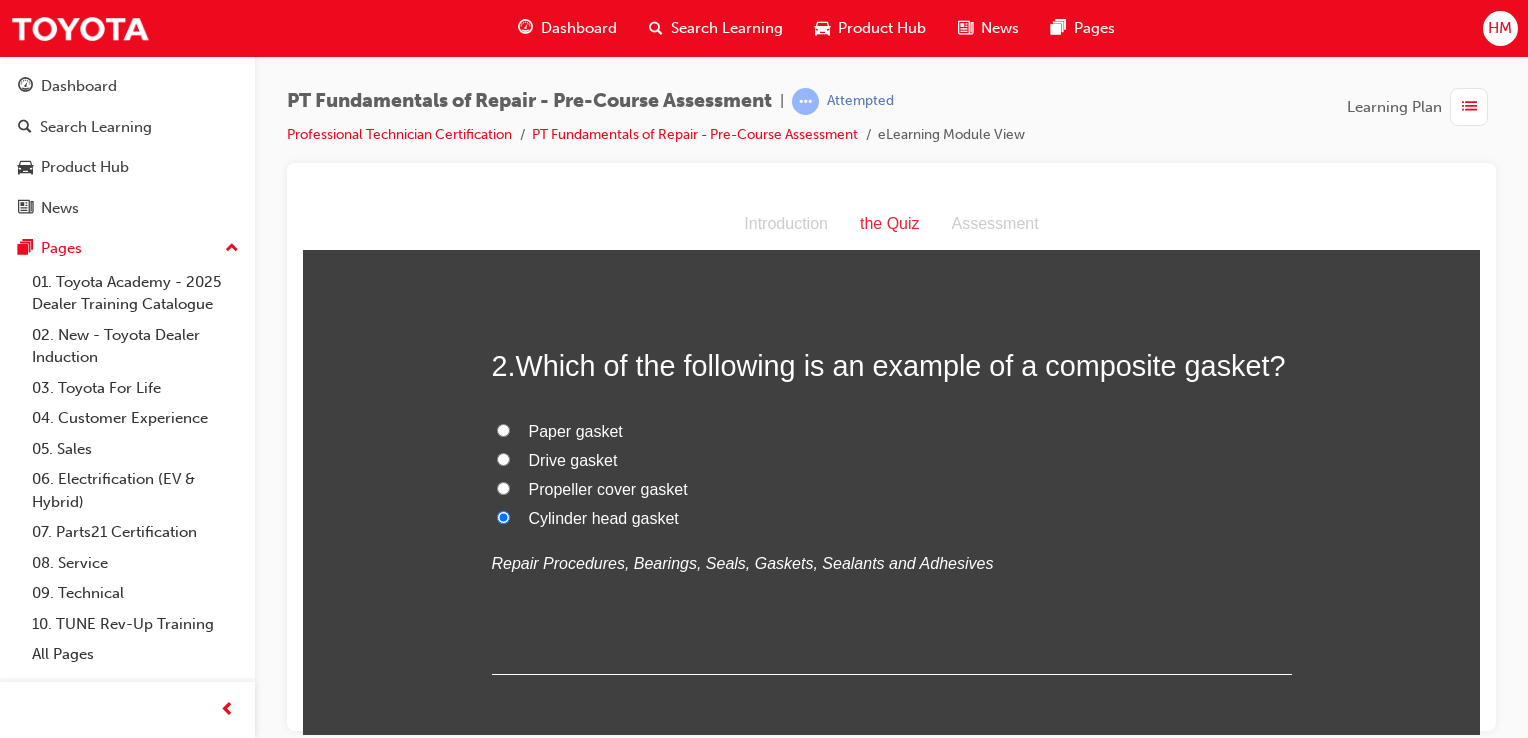 radio on "true" 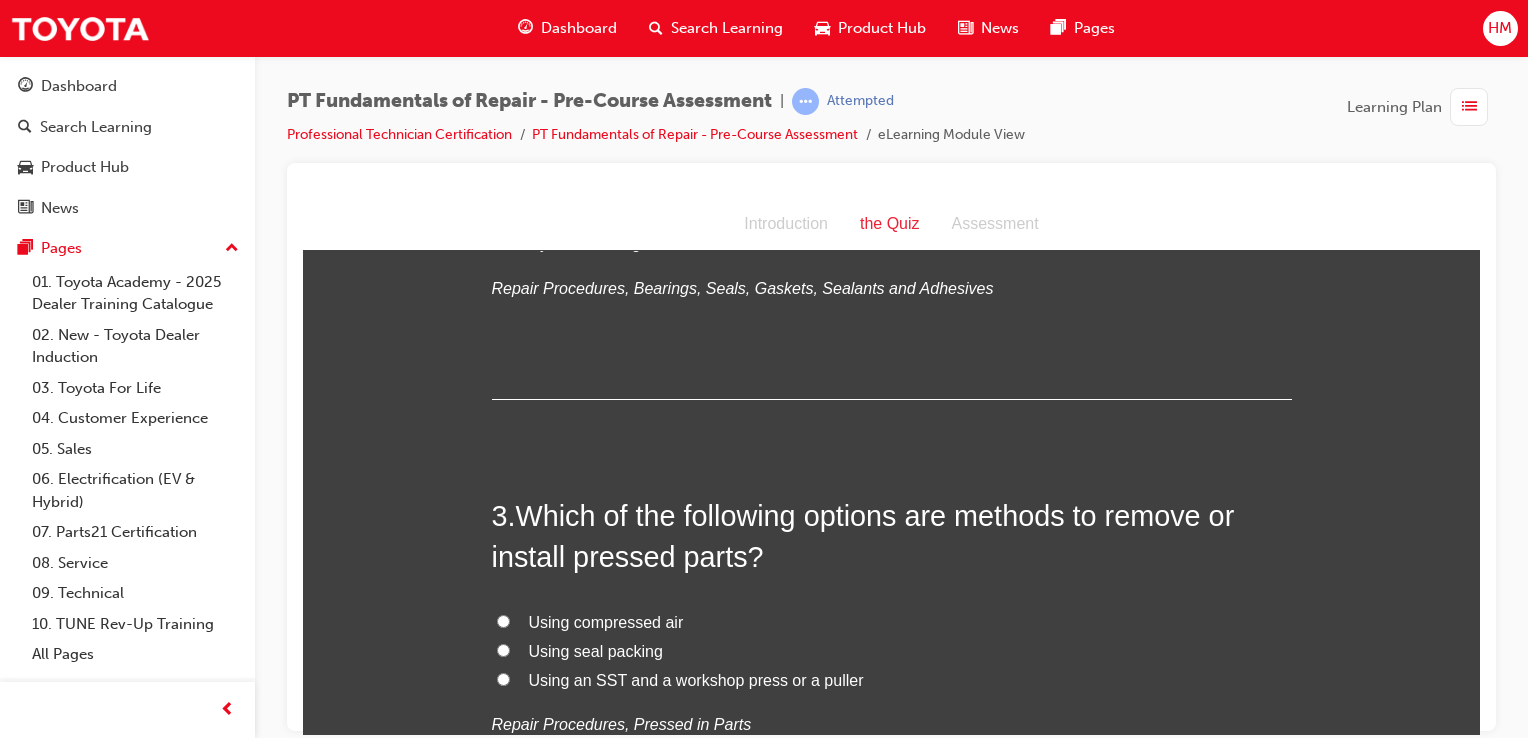 scroll, scrollTop: 800, scrollLeft: 0, axis: vertical 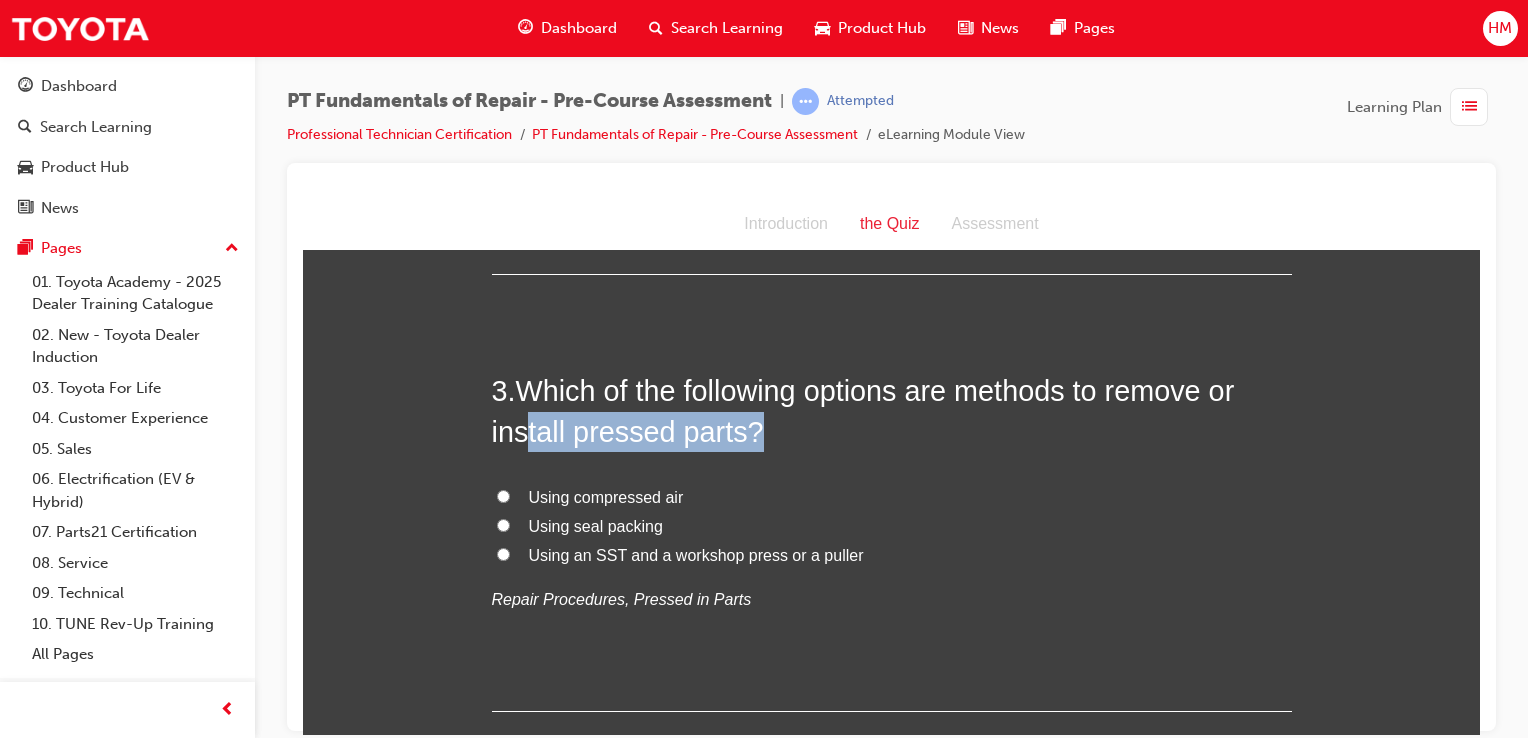 drag, startPoint x: 516, startPoint y: 432, endPoint x: 782, endPoint y: 444, distance: 266.27054 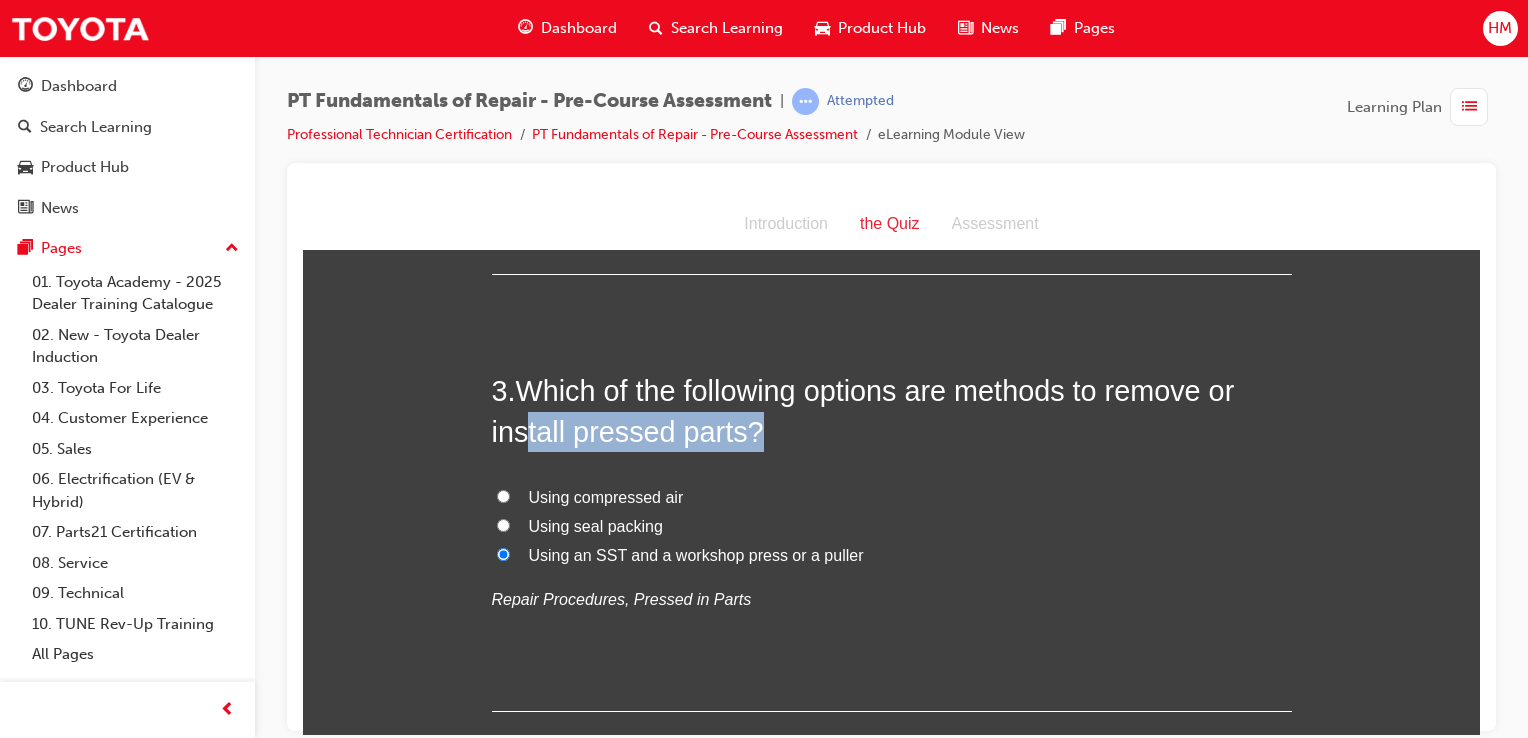 radio on "true" 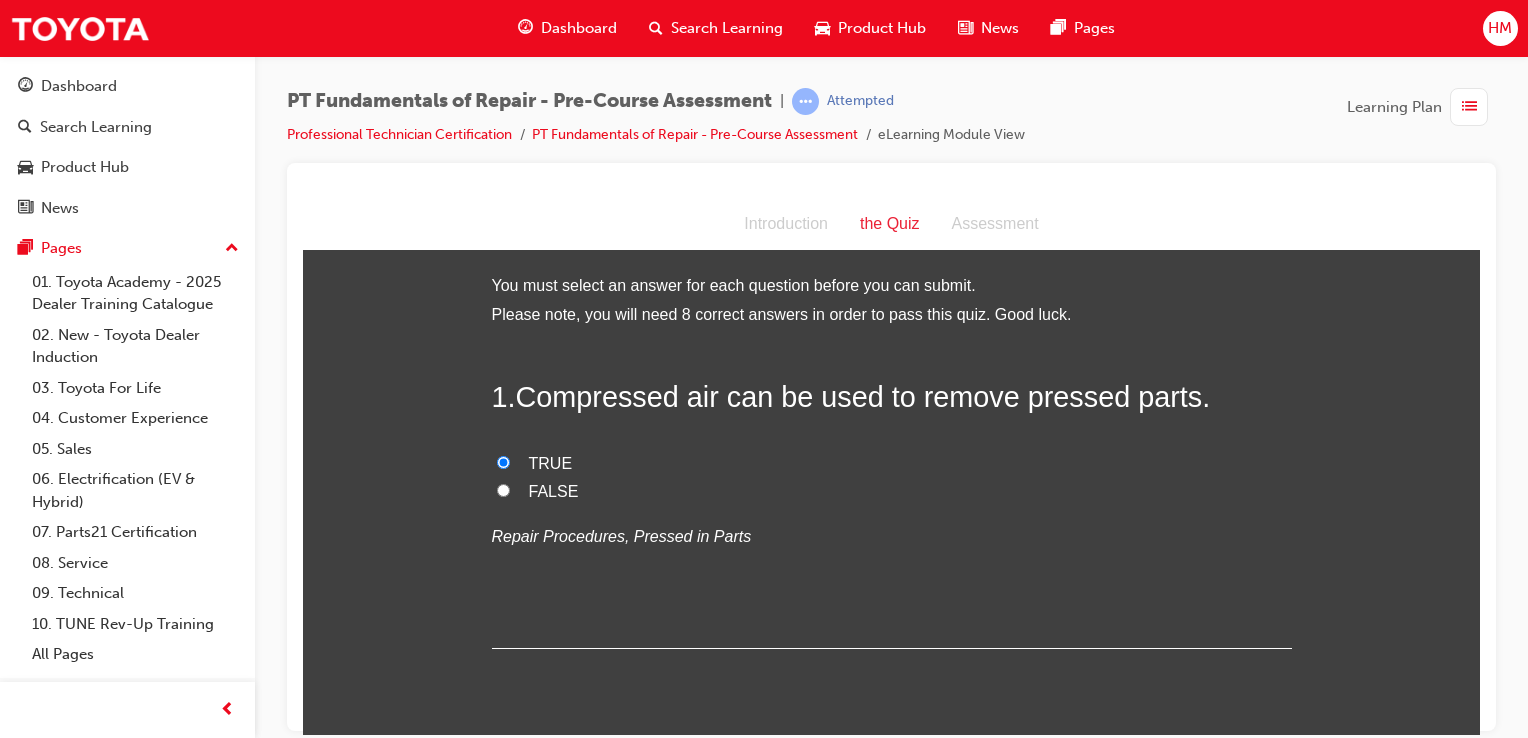 scroll, scrollTop: 0, scrollLeft: 0, axis: both 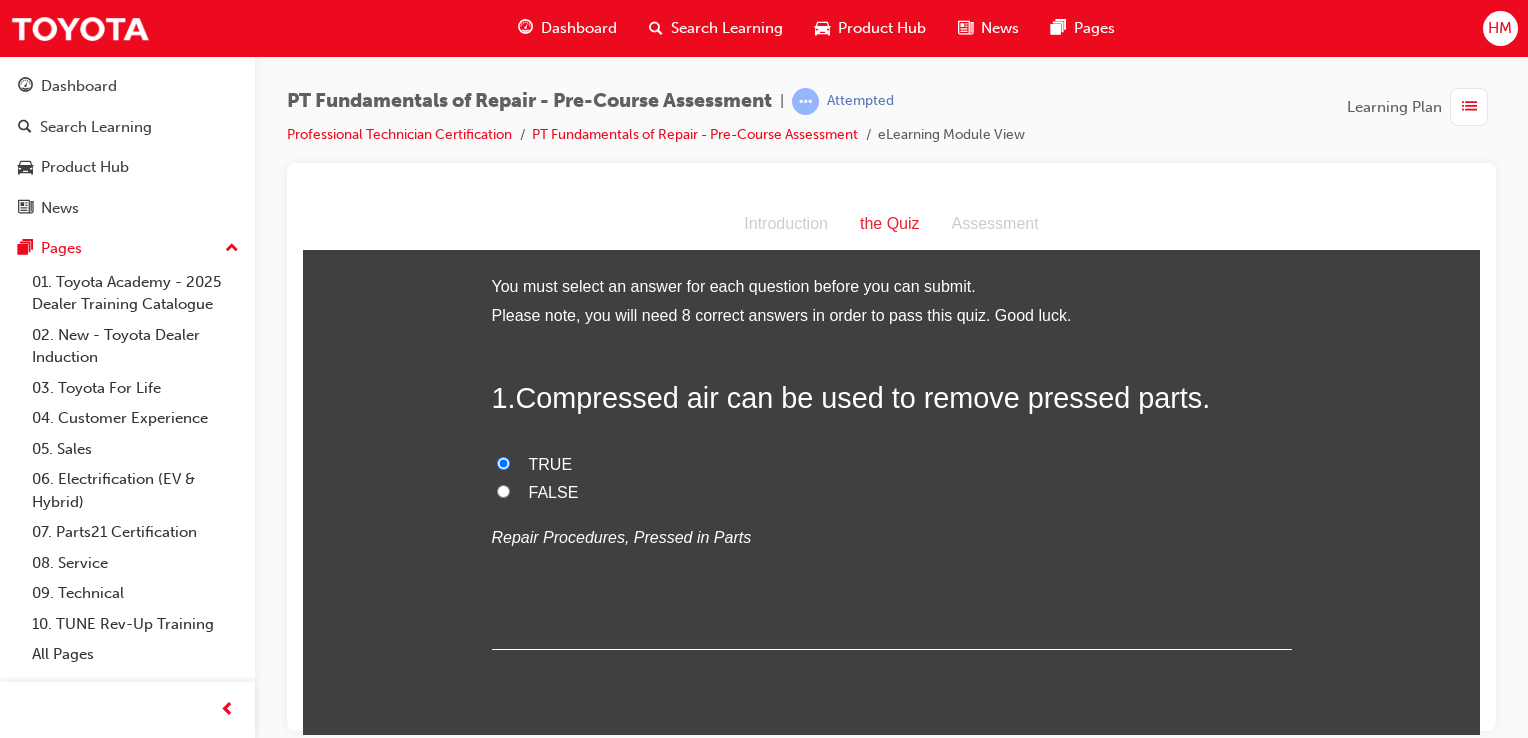 click on "FALSE" at bounding box center [554, 491] 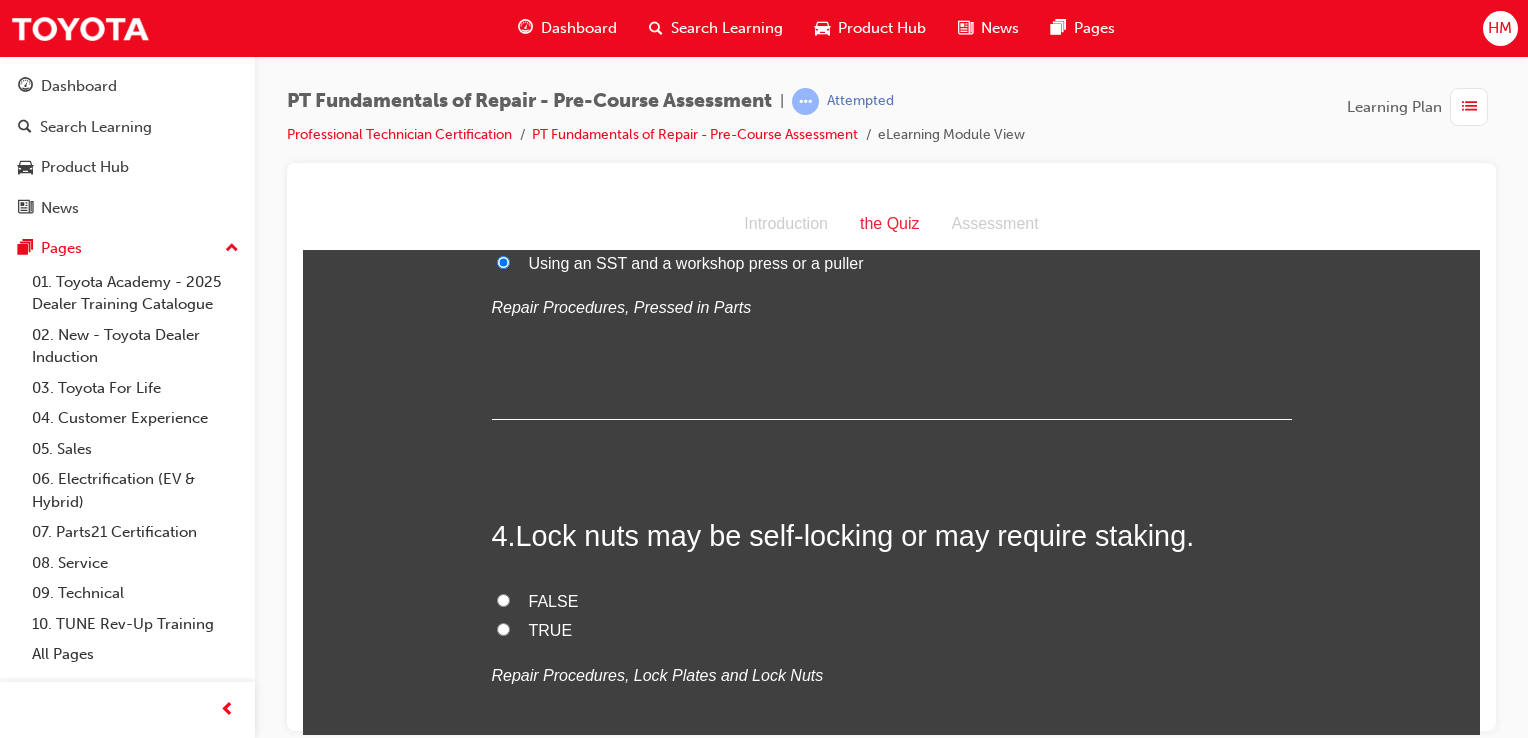 scroll, scrollTop: 1100, scrollLeft: 0, axis: vertical 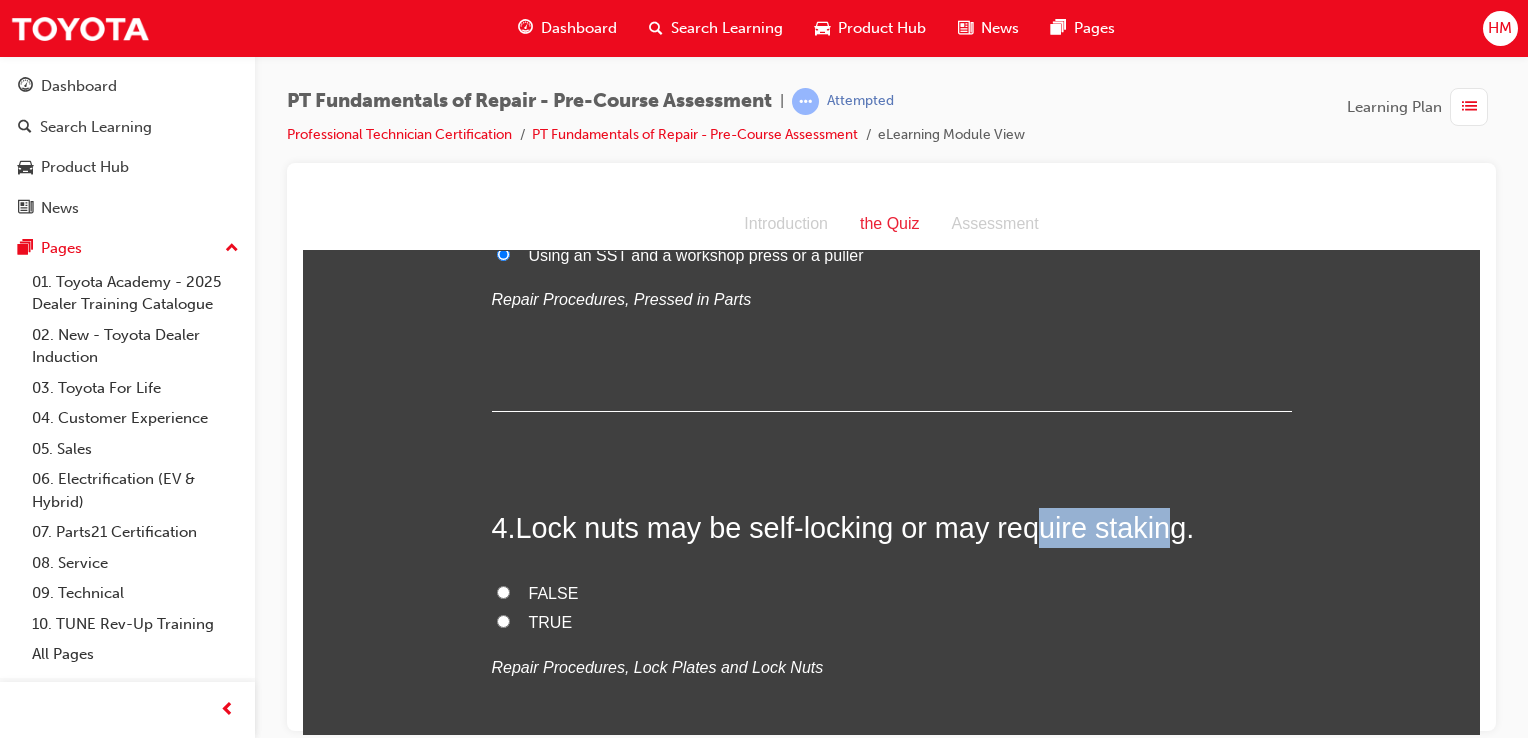 drag, startPoint x: 1024, startPoint y: 532, endPoint x: 1161, endPoint y: 538, distance: 137.13132 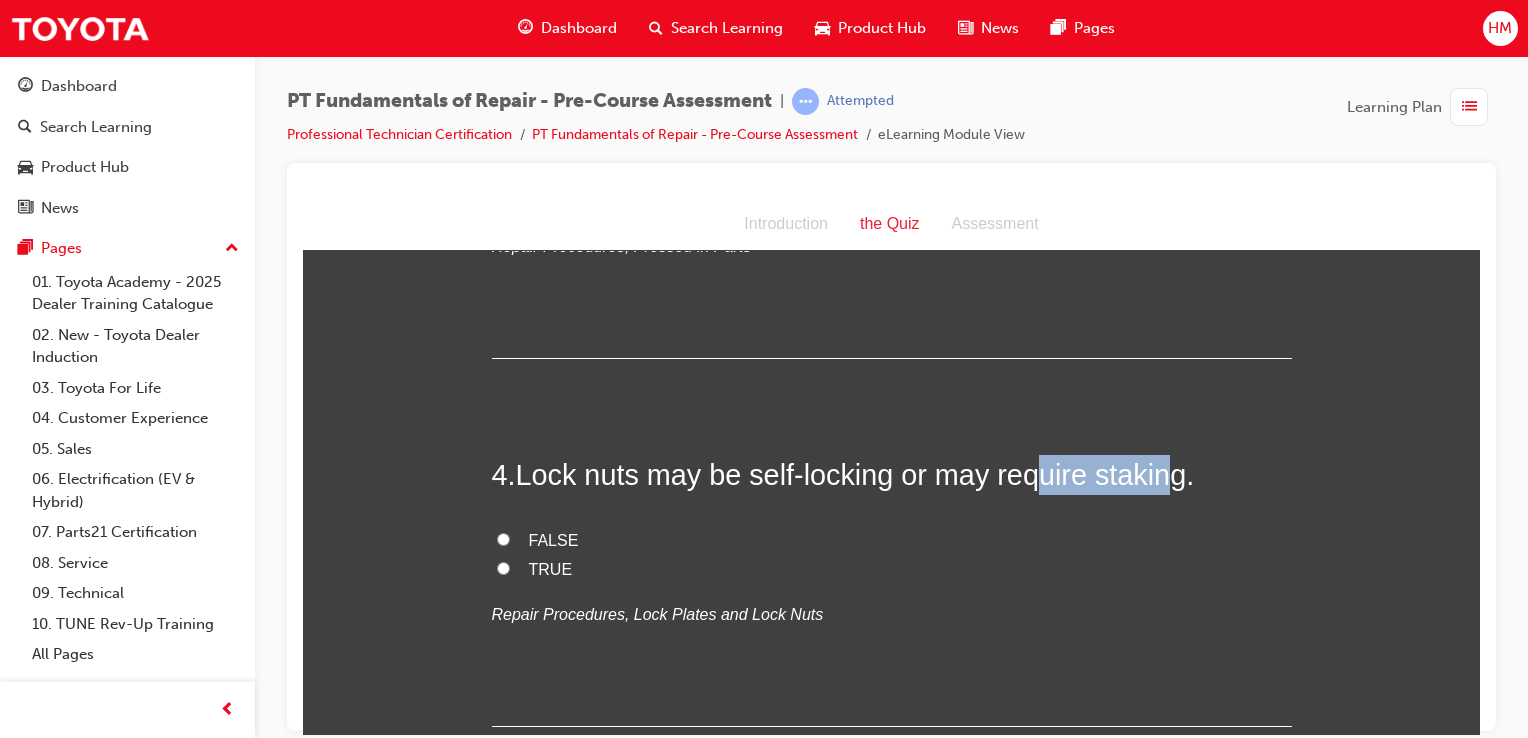 scroll, scrollTop: 1200, scrollLeft: 0, axis: vertical 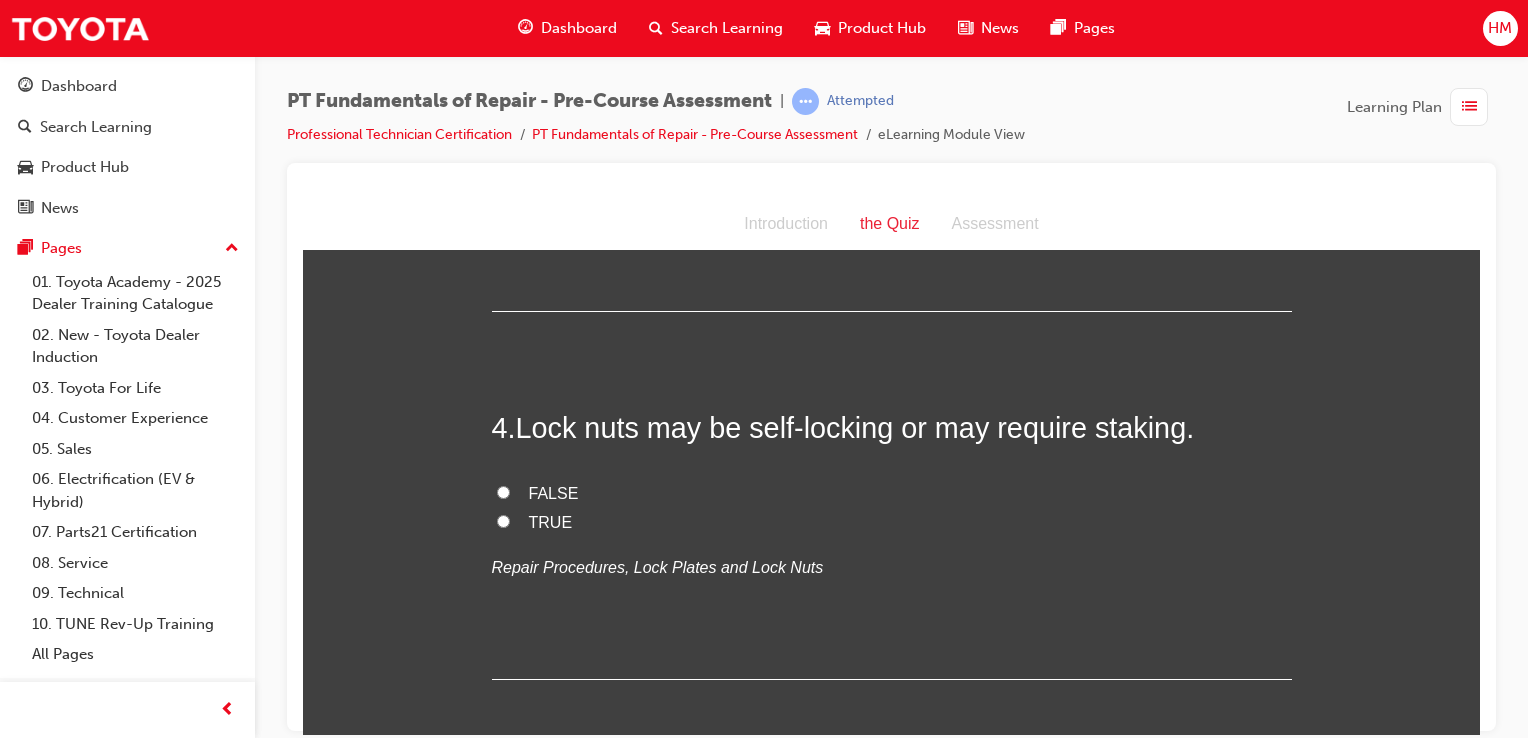 click on "FALSE TRUE
Repair Procedures, Lock Plates and Lock Nuts" at bounding box center (892, 530) 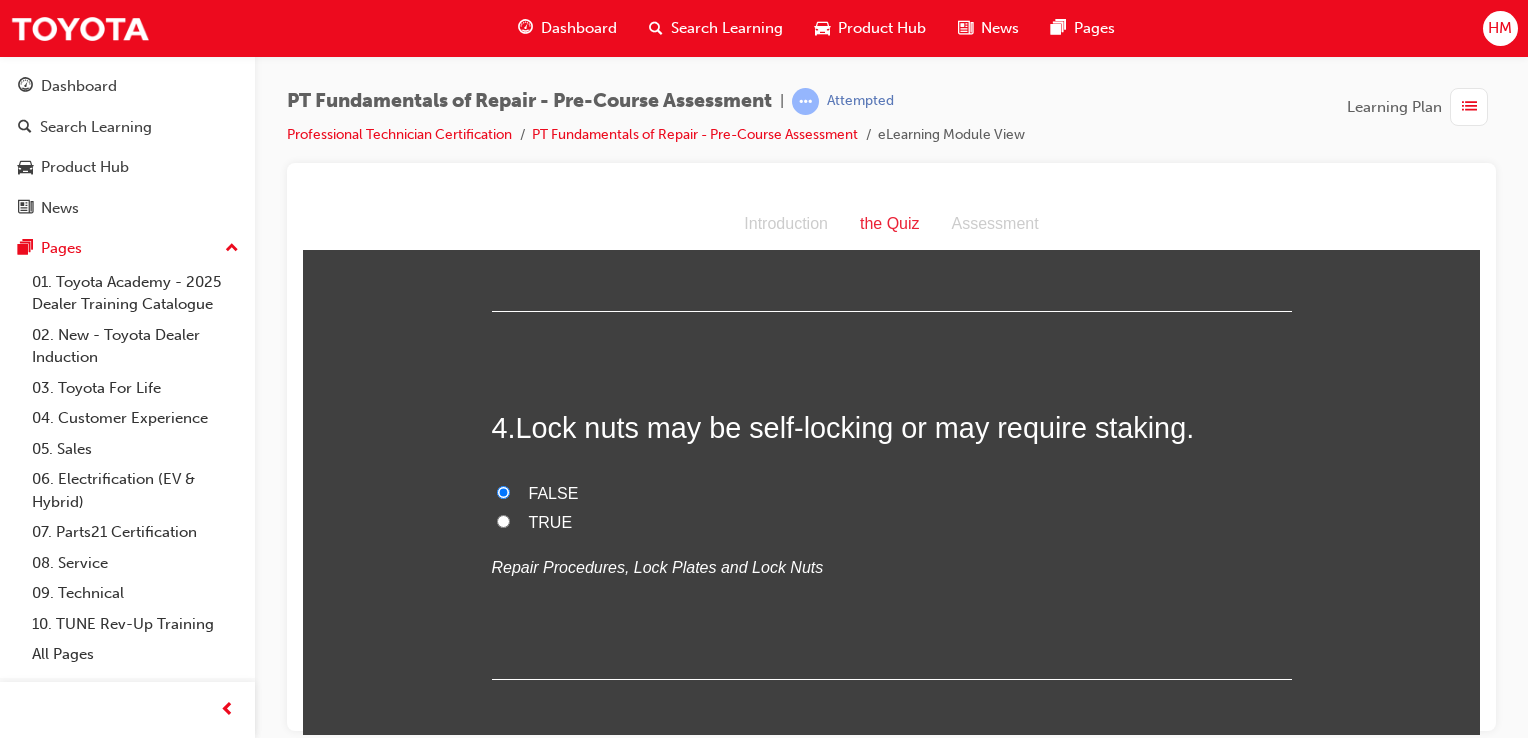 radio on "true" 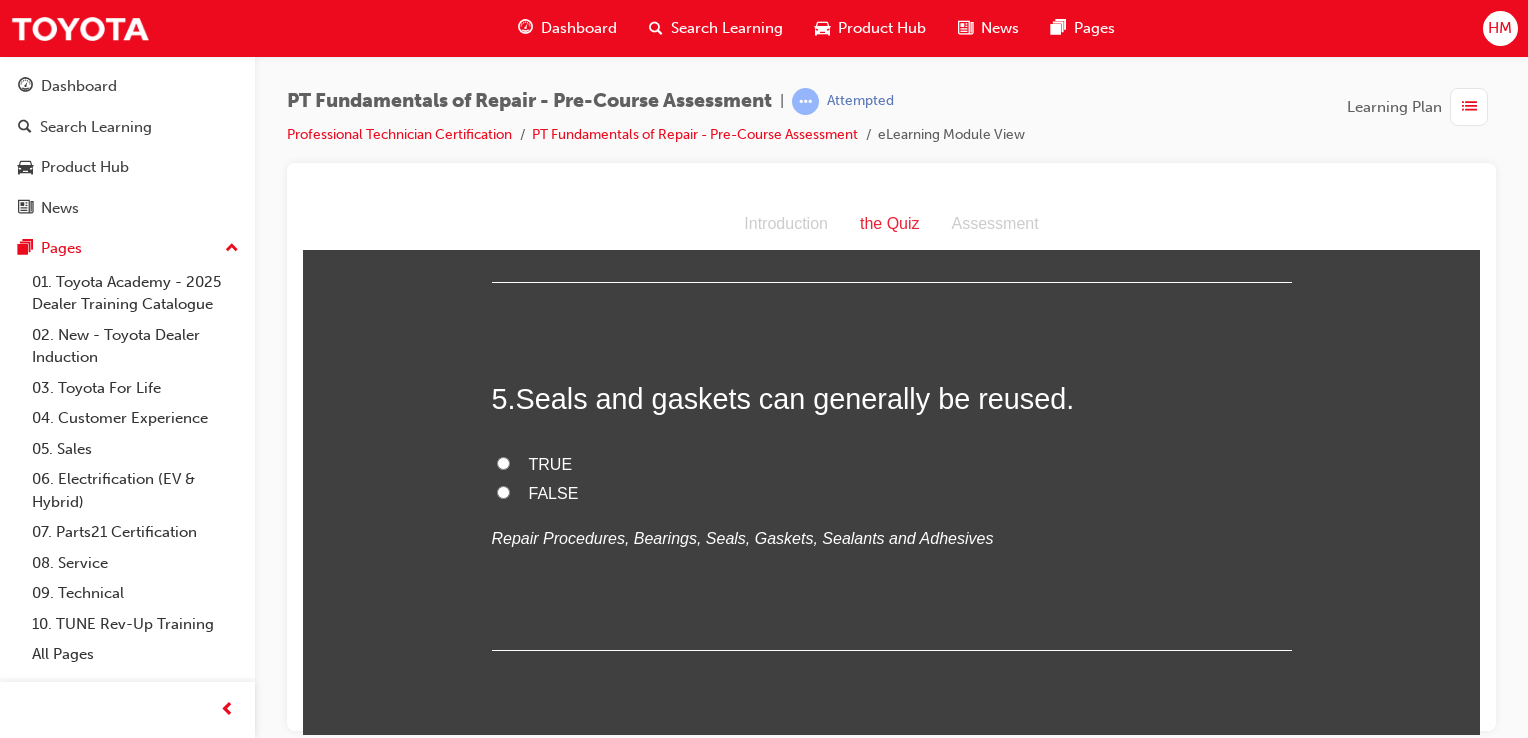 scroll, scrollTop: 1600, scrollLeft: 0, axis: vertical 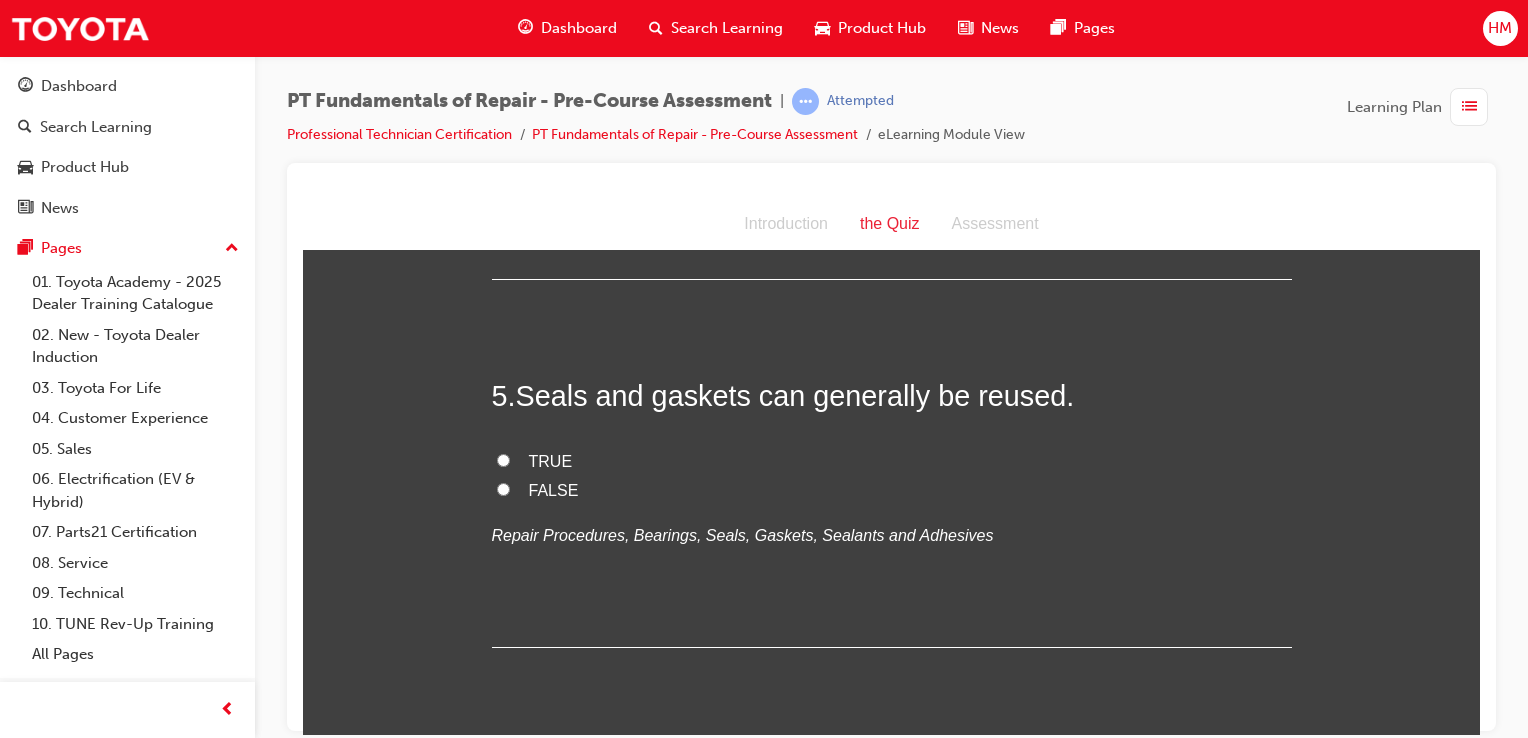 click on "FALSE" at bounding box center [554, 489] 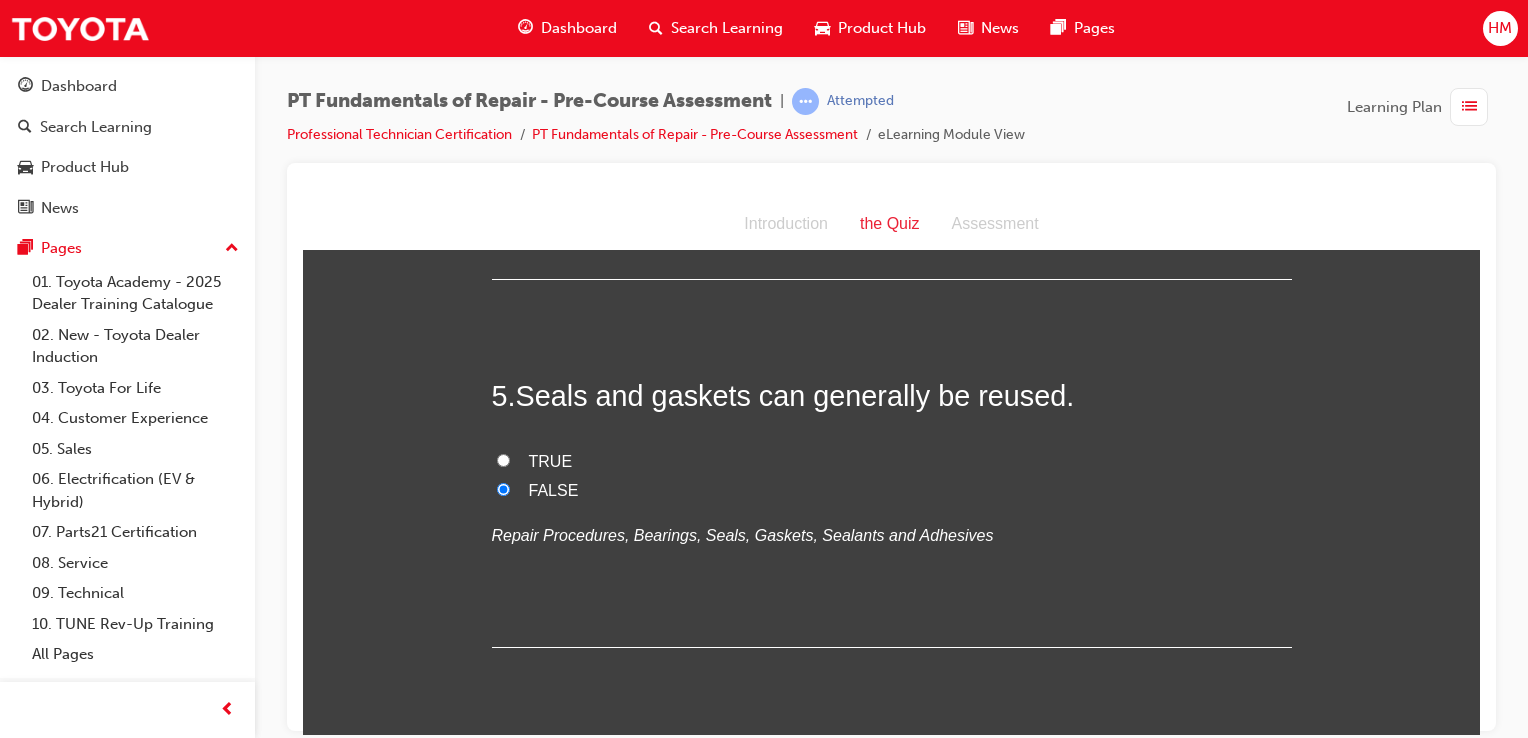 radio on "true" 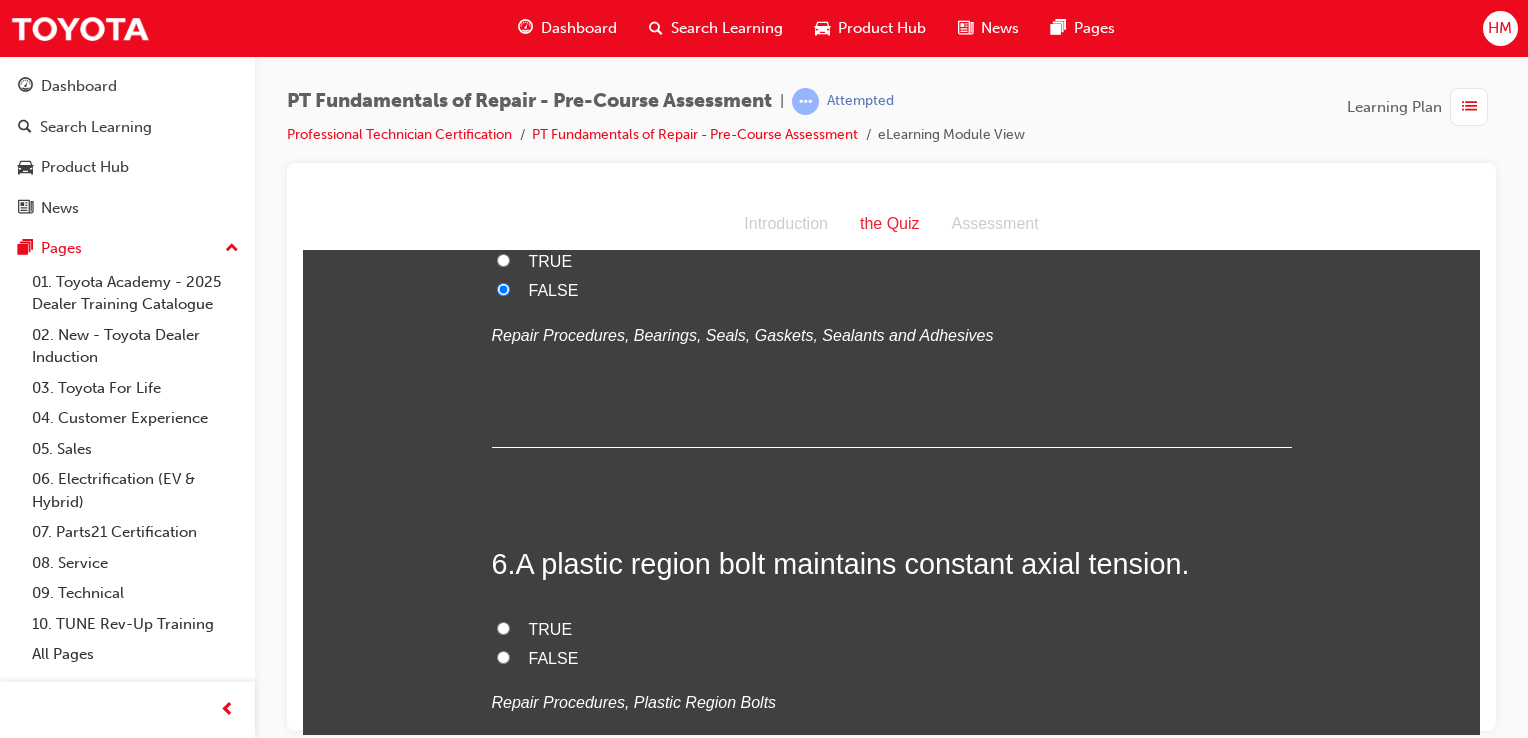 scroll, scrollTop: 1900, scrollLeft: 0, axis: vertical 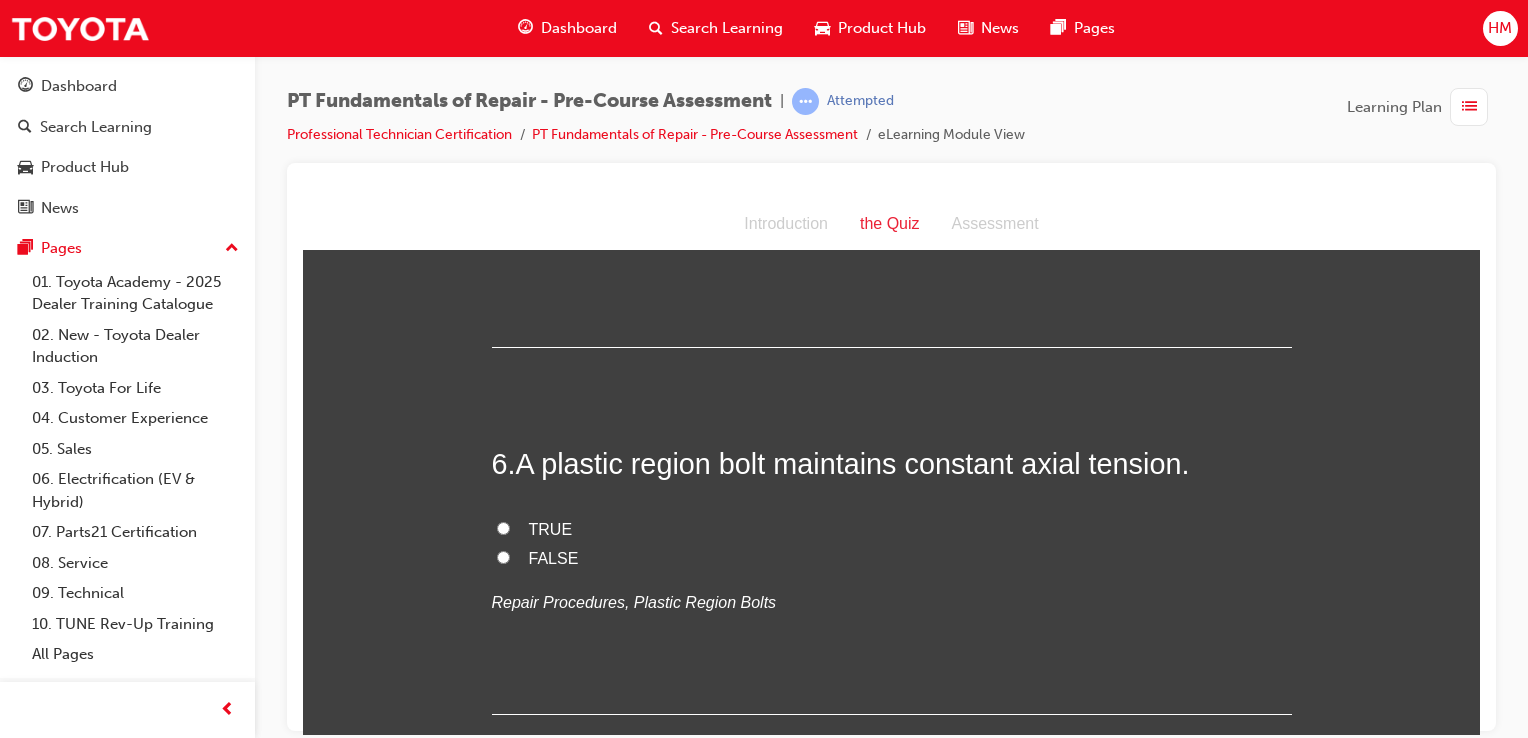 click on "TRUE" at bounding box center (503, 527) 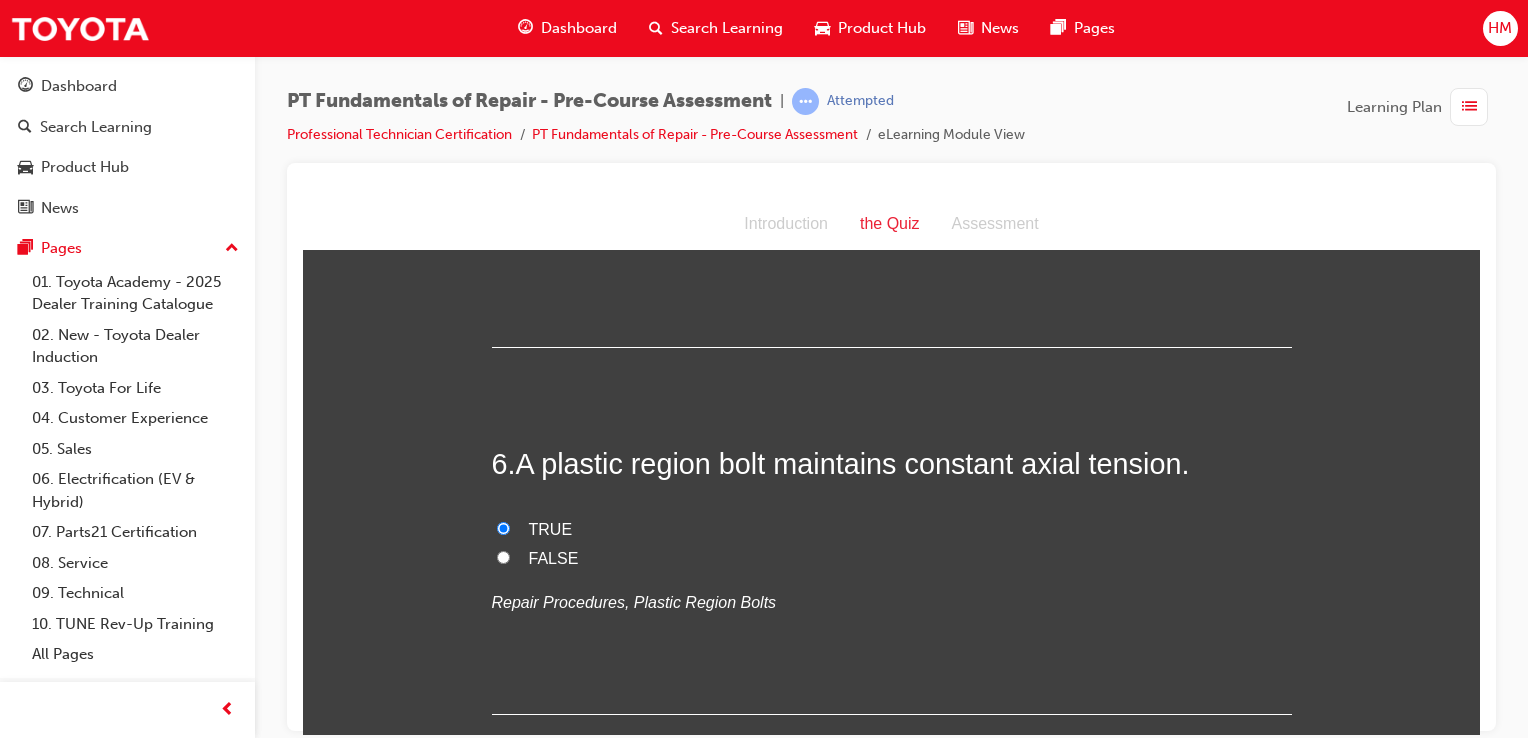 radio on "true" 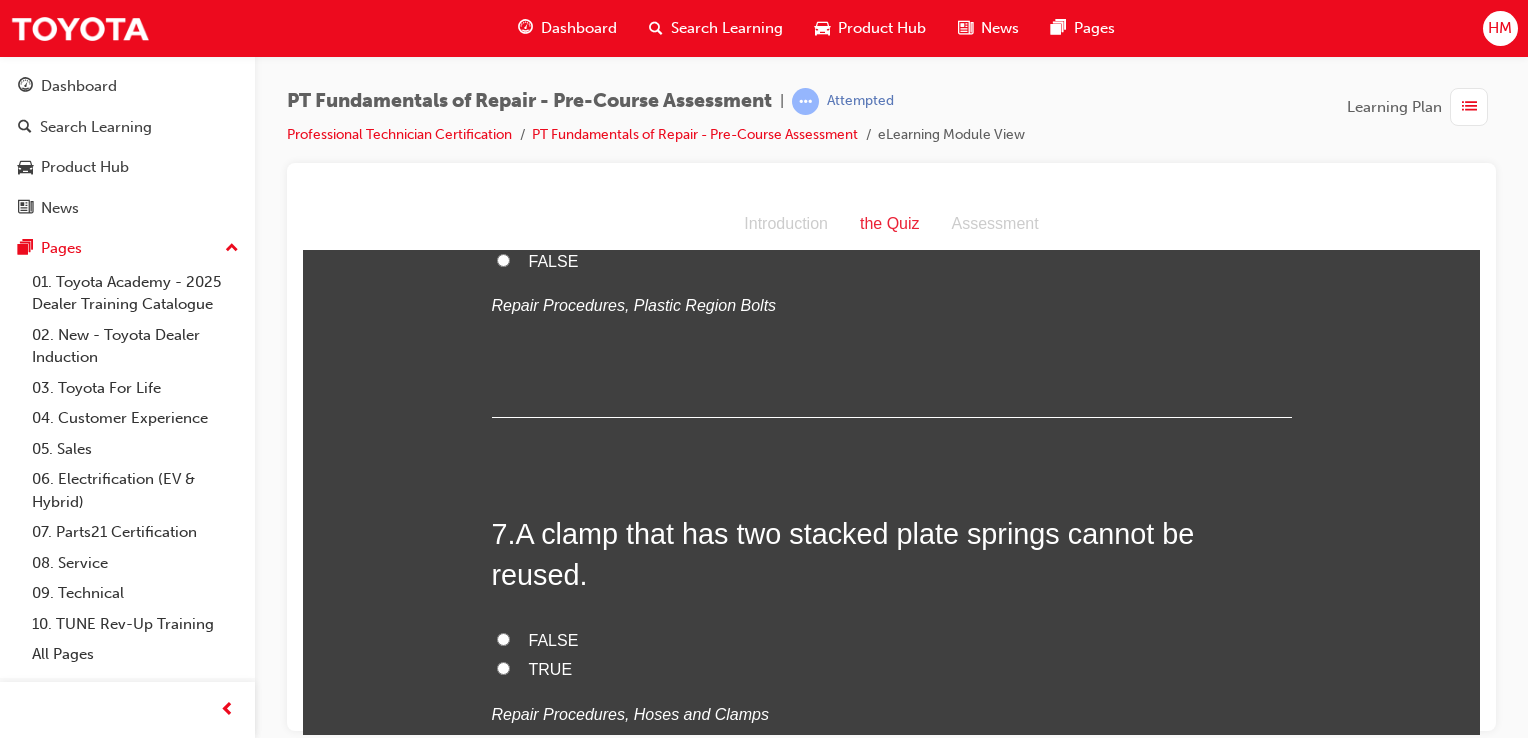 scroll, scrollTop: 2300, scrollLeft: 0, axis: vertical 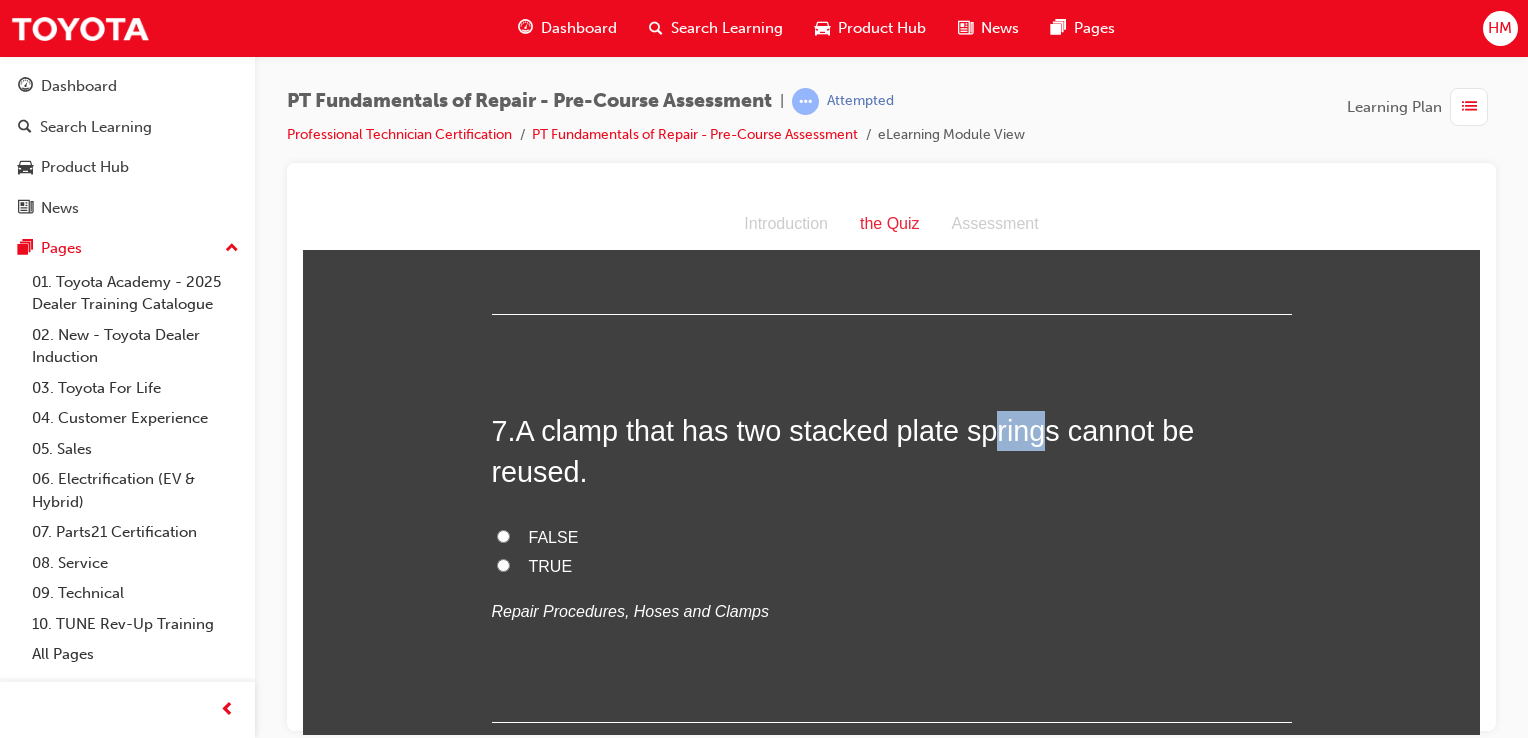 drag, startPoint x: 985, startPoint y: 430, endPoint x: 1038, endPoint y: 430, distance: 53 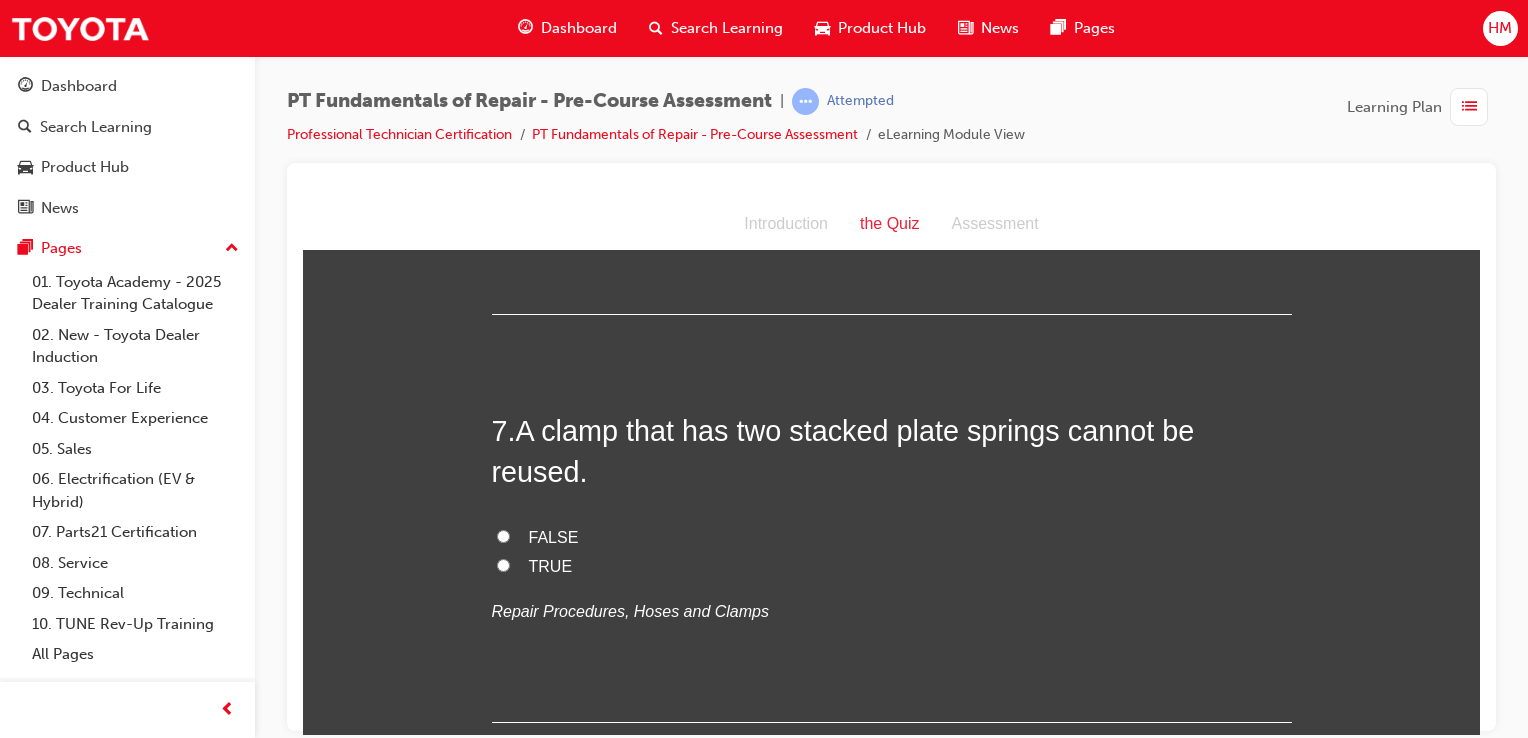 click on "TRUE" at bounding box center [551, 565] 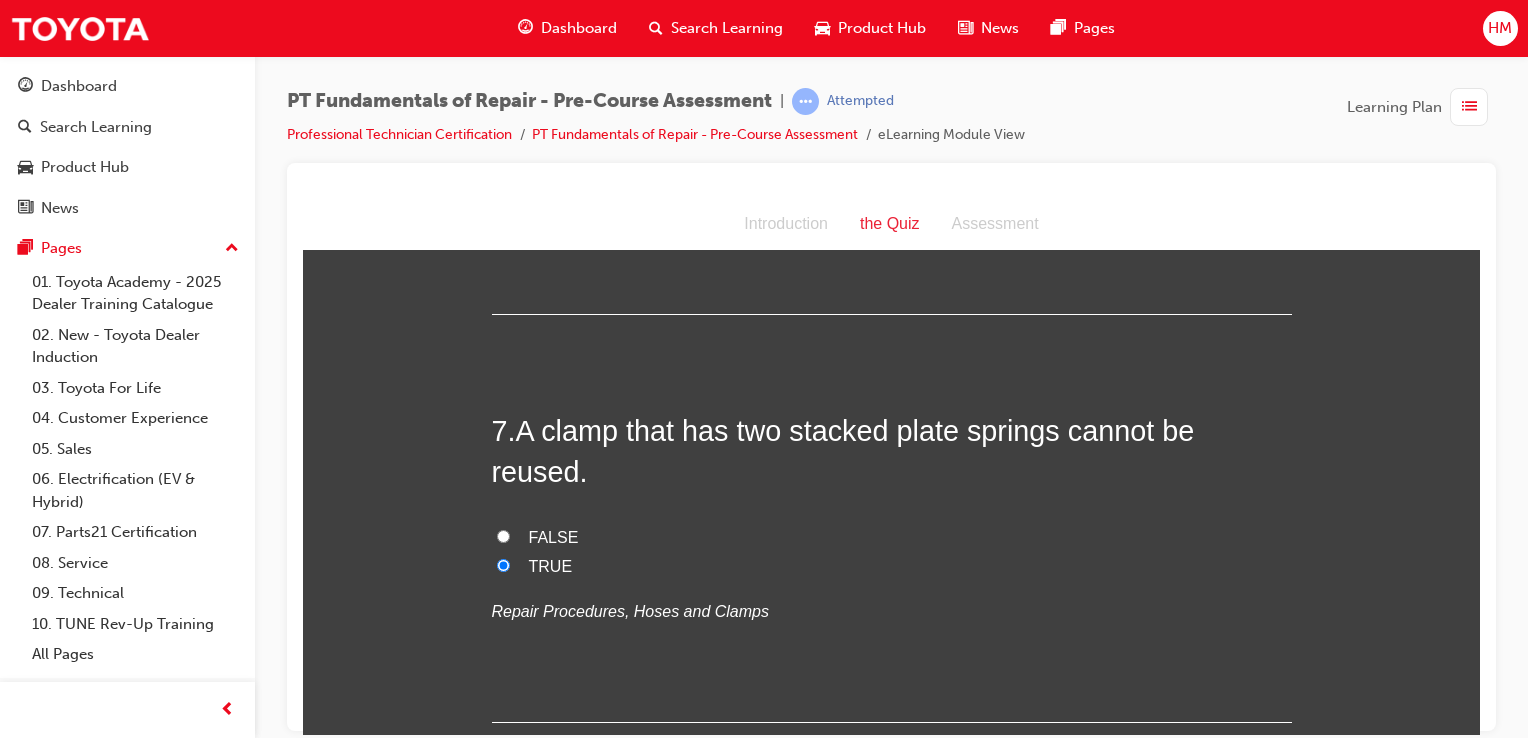radio on "true" 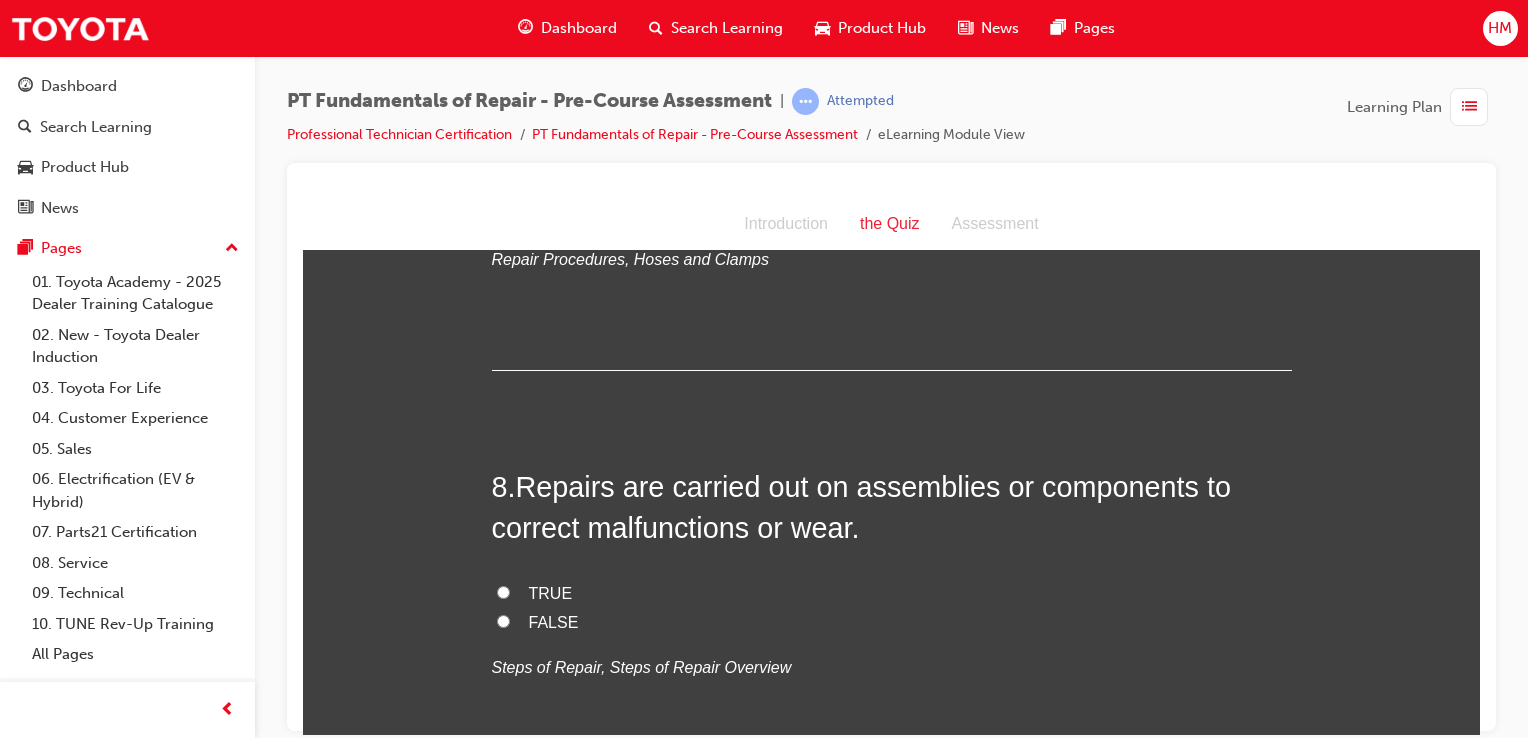 scroll, scrollTop: 2700, scrollLeft: 0, axis: vertical 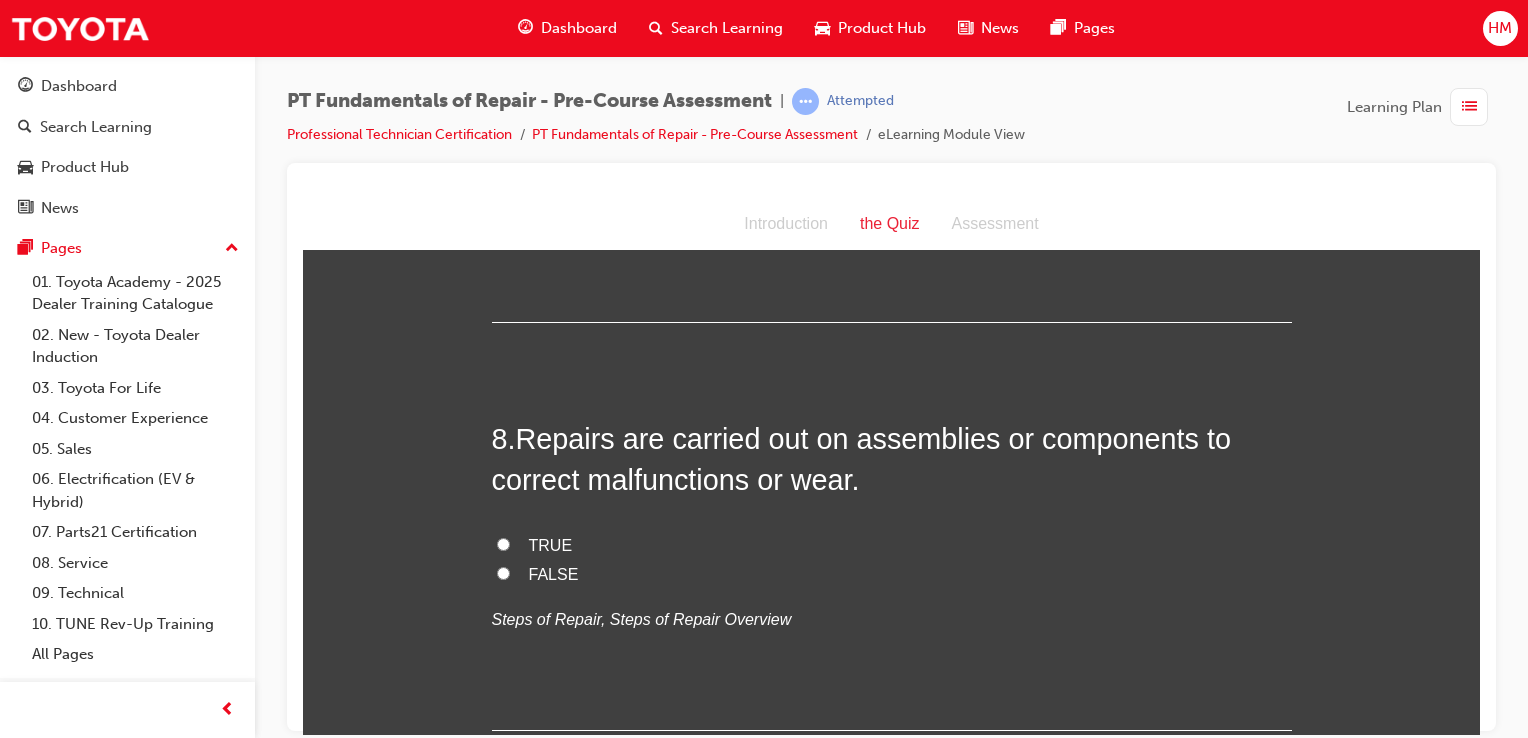 click on "TRUE" at bounding box center (551, 544) 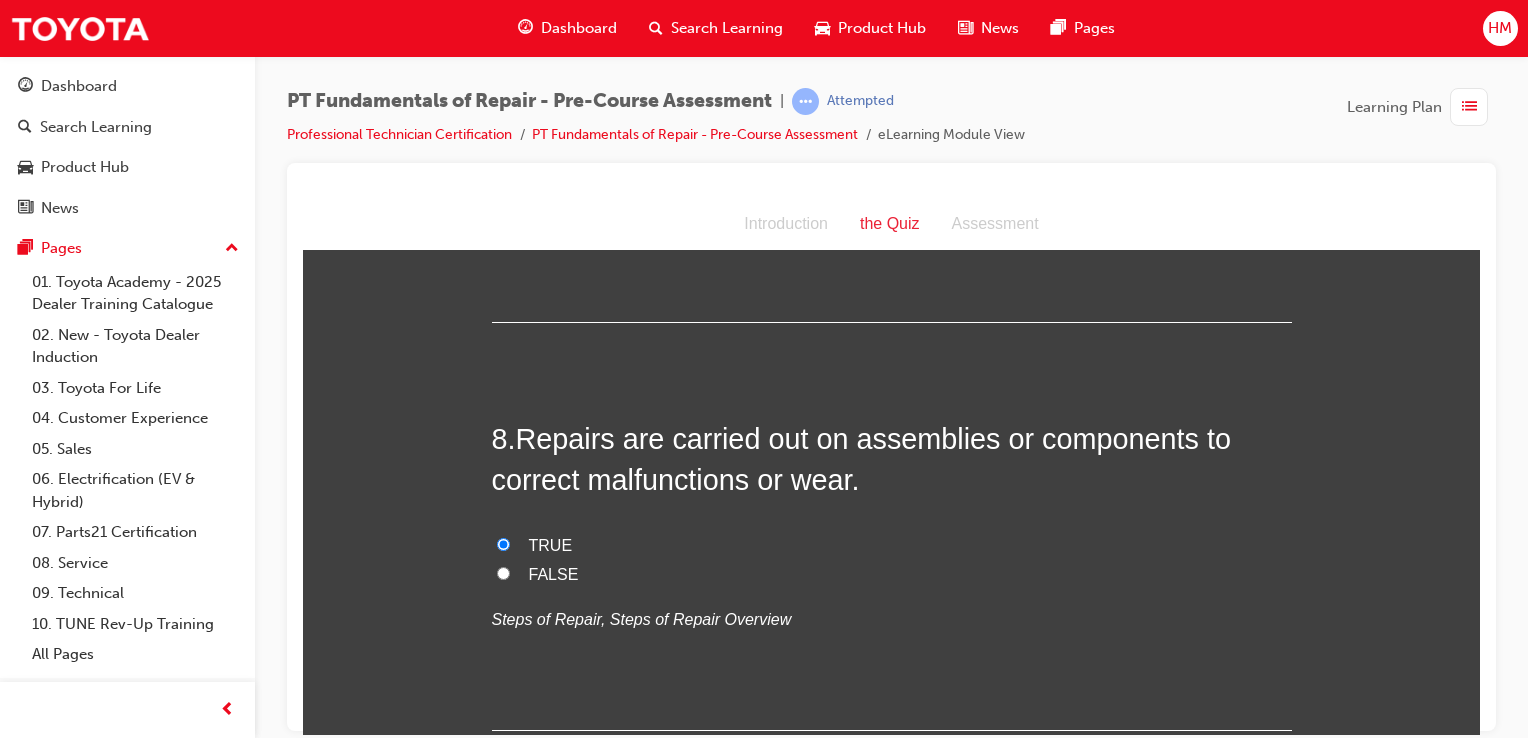 radio on "true" 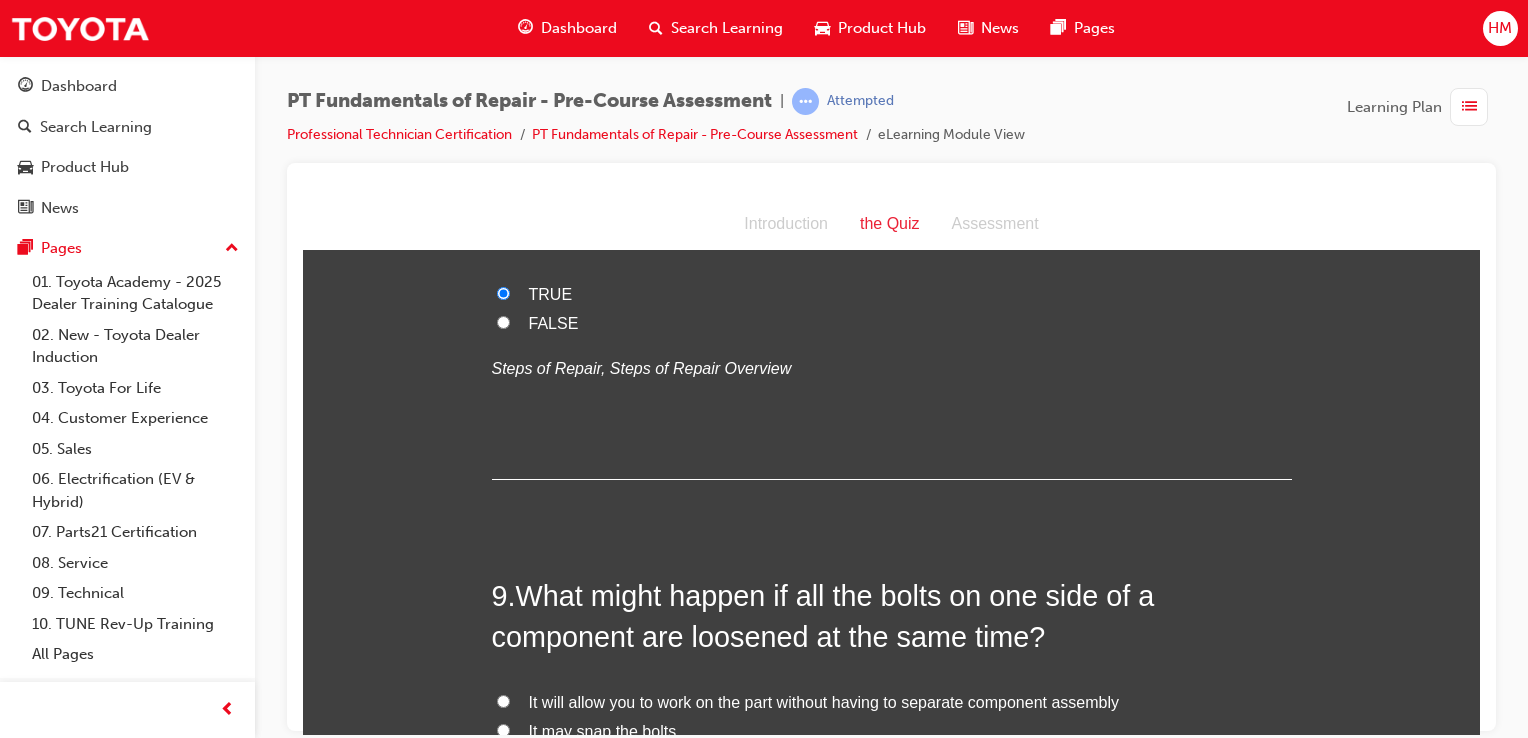 scroll, scrollTop: 3100, scrollLeft: 0, axis: vertical 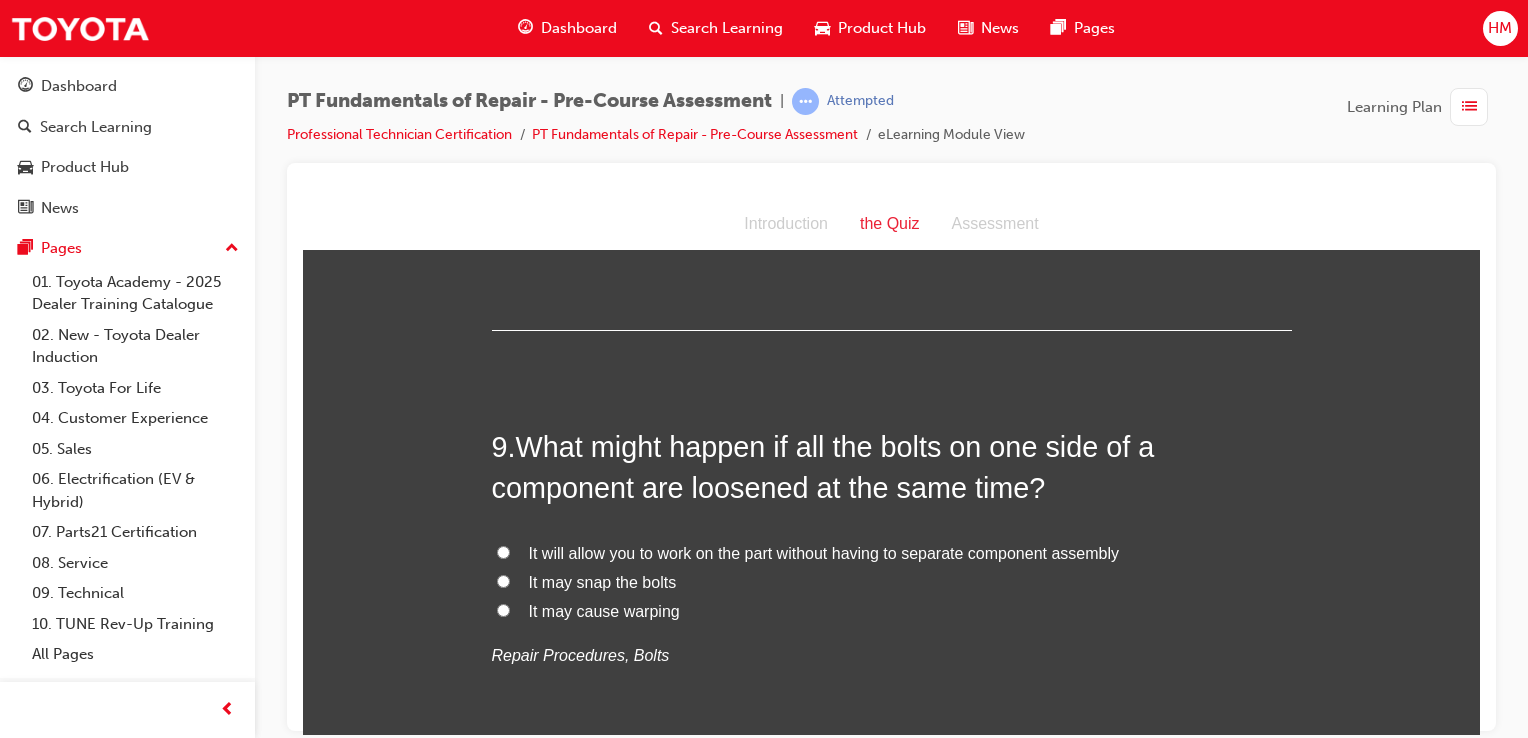 click on "It may cause warping" at bounding box center (604, 610) 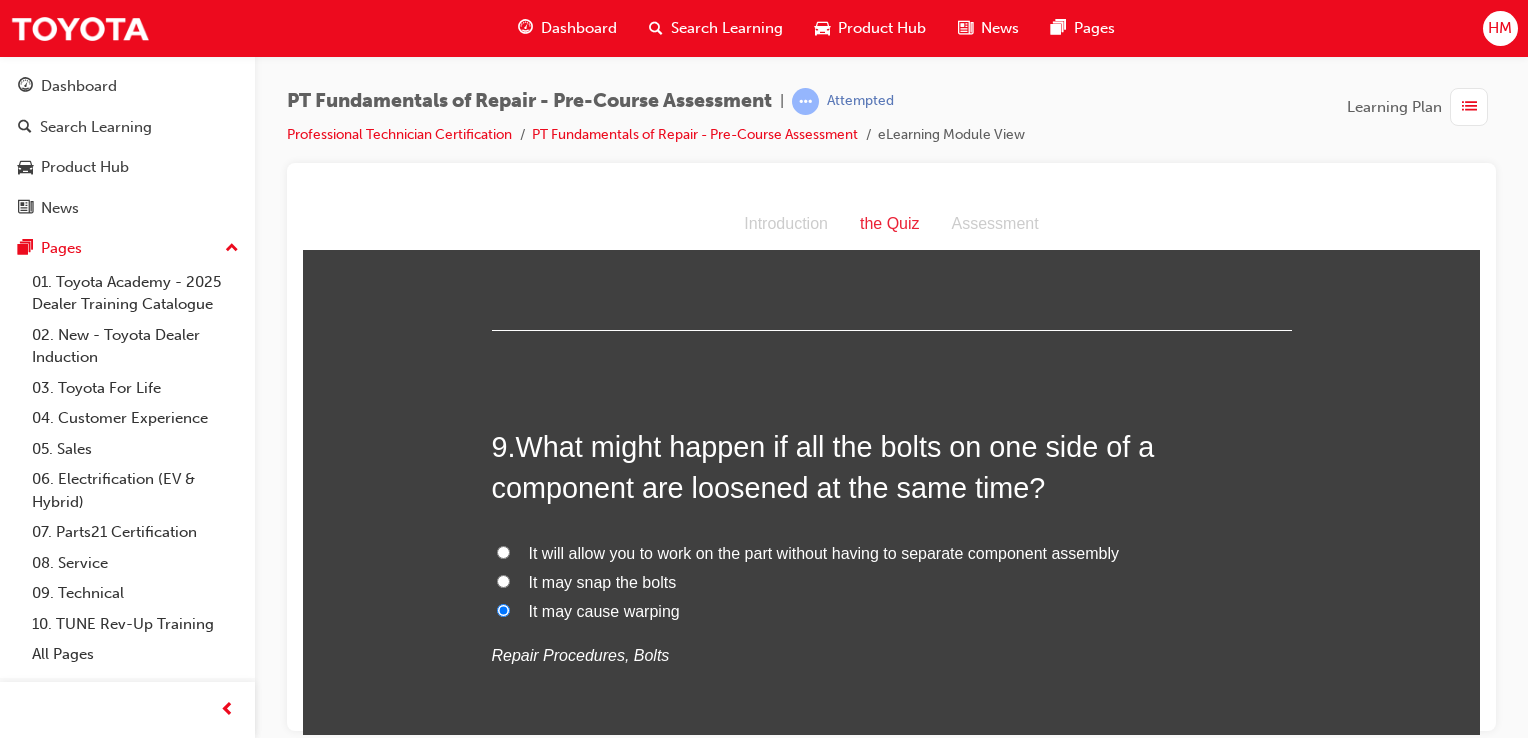 radio on "true" 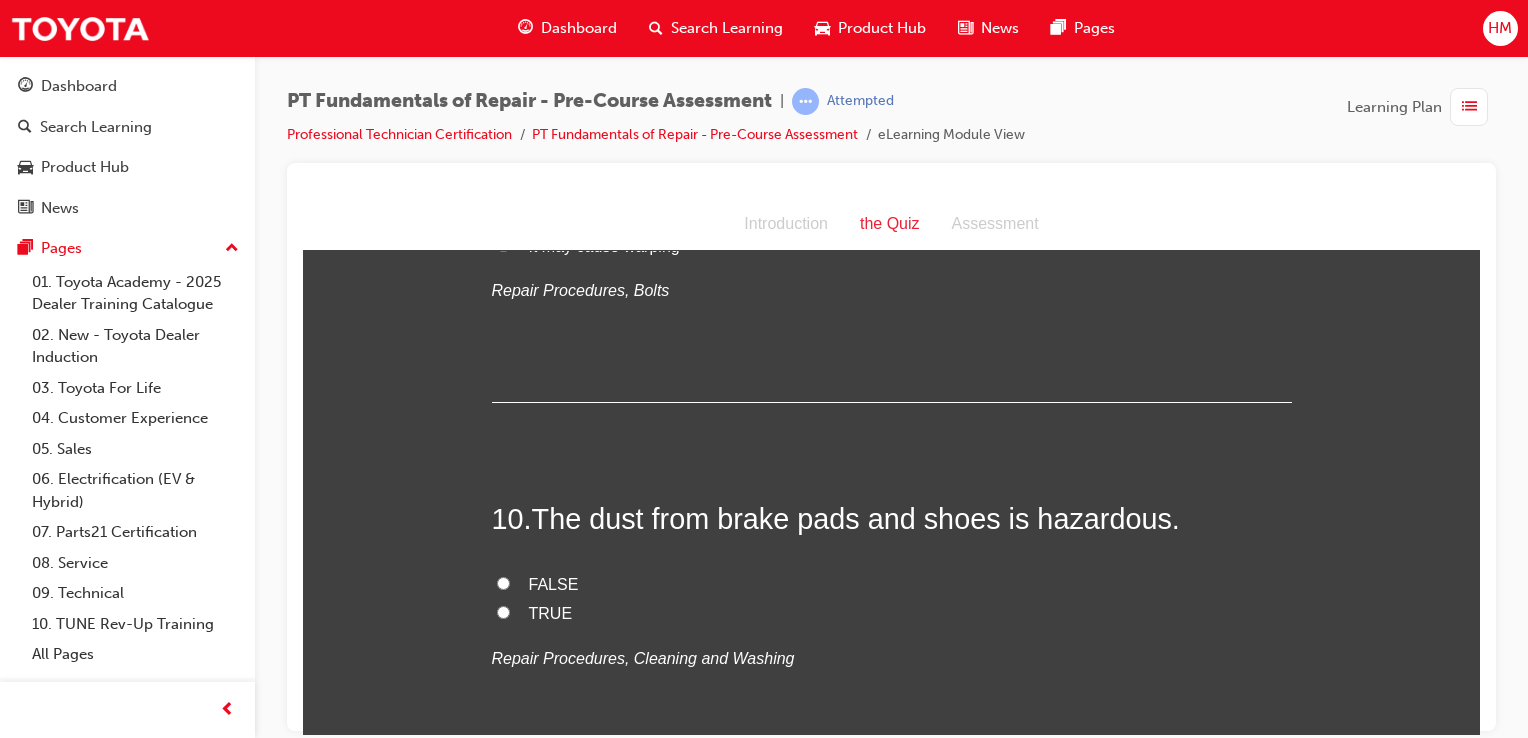 scroll, scrollTop: 3500, scrollLeft: 0, axis: vertical 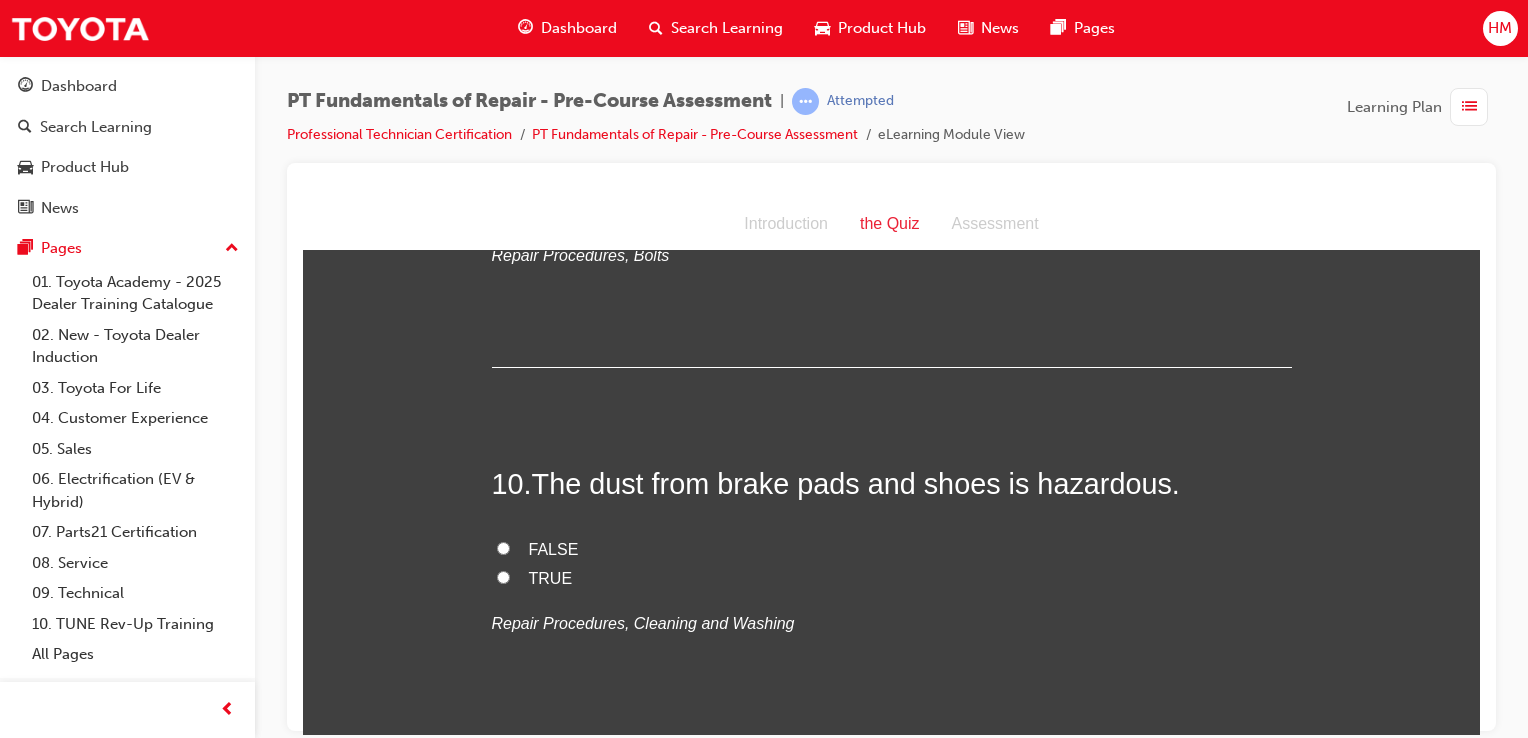 click on "TRUE" at bounding box center (892, 578) 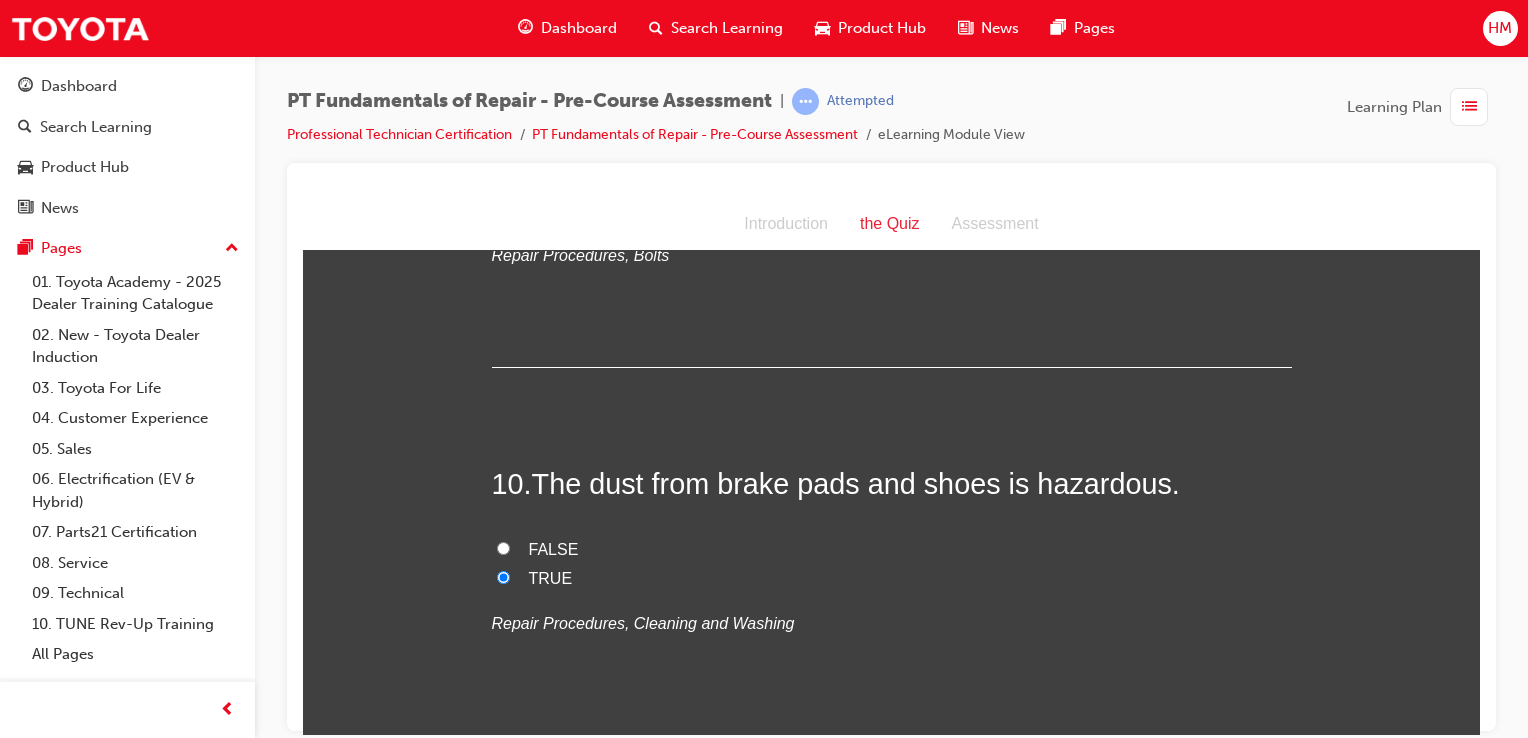 radio on "true" 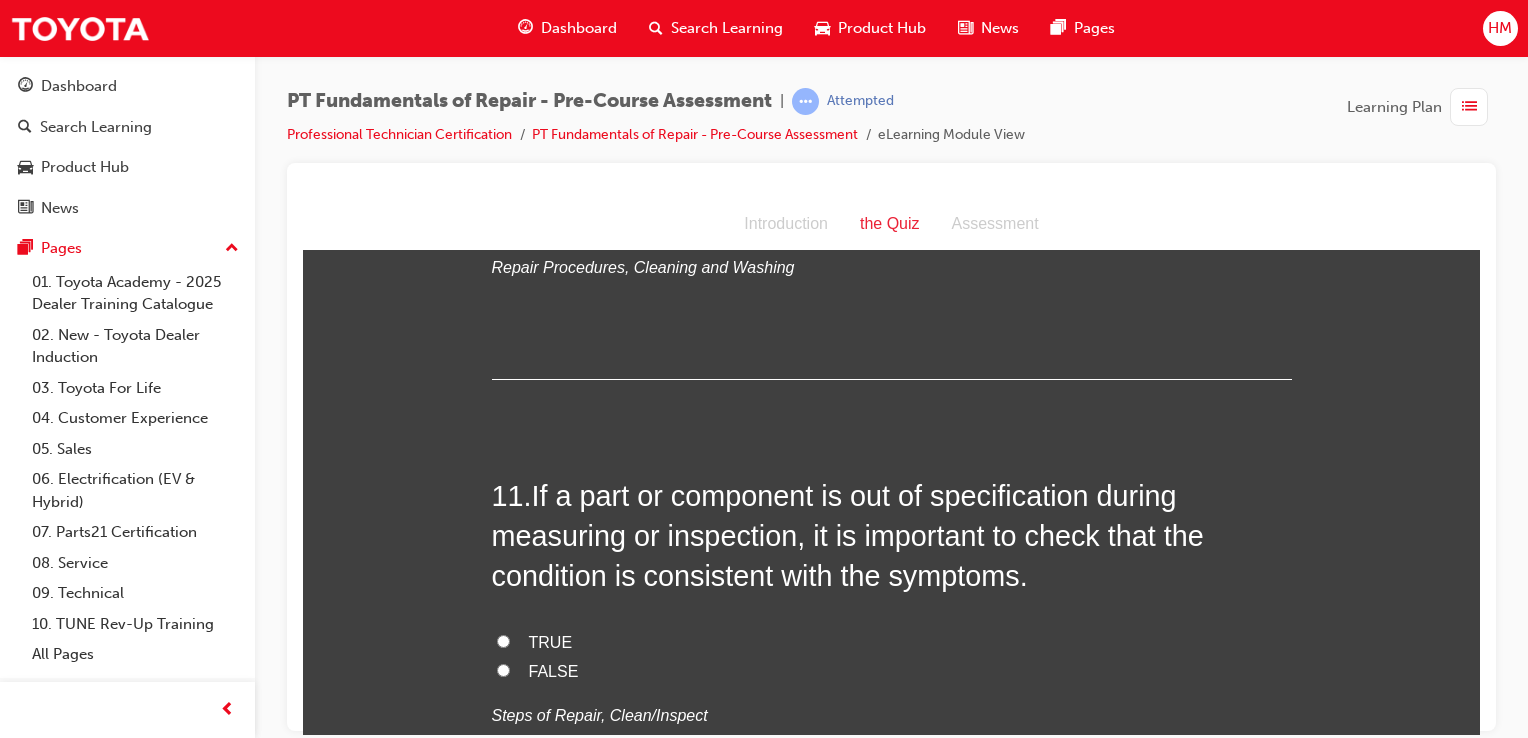 scroll, scrollTop: 4000, scrollLeft: 0, axis: vertical 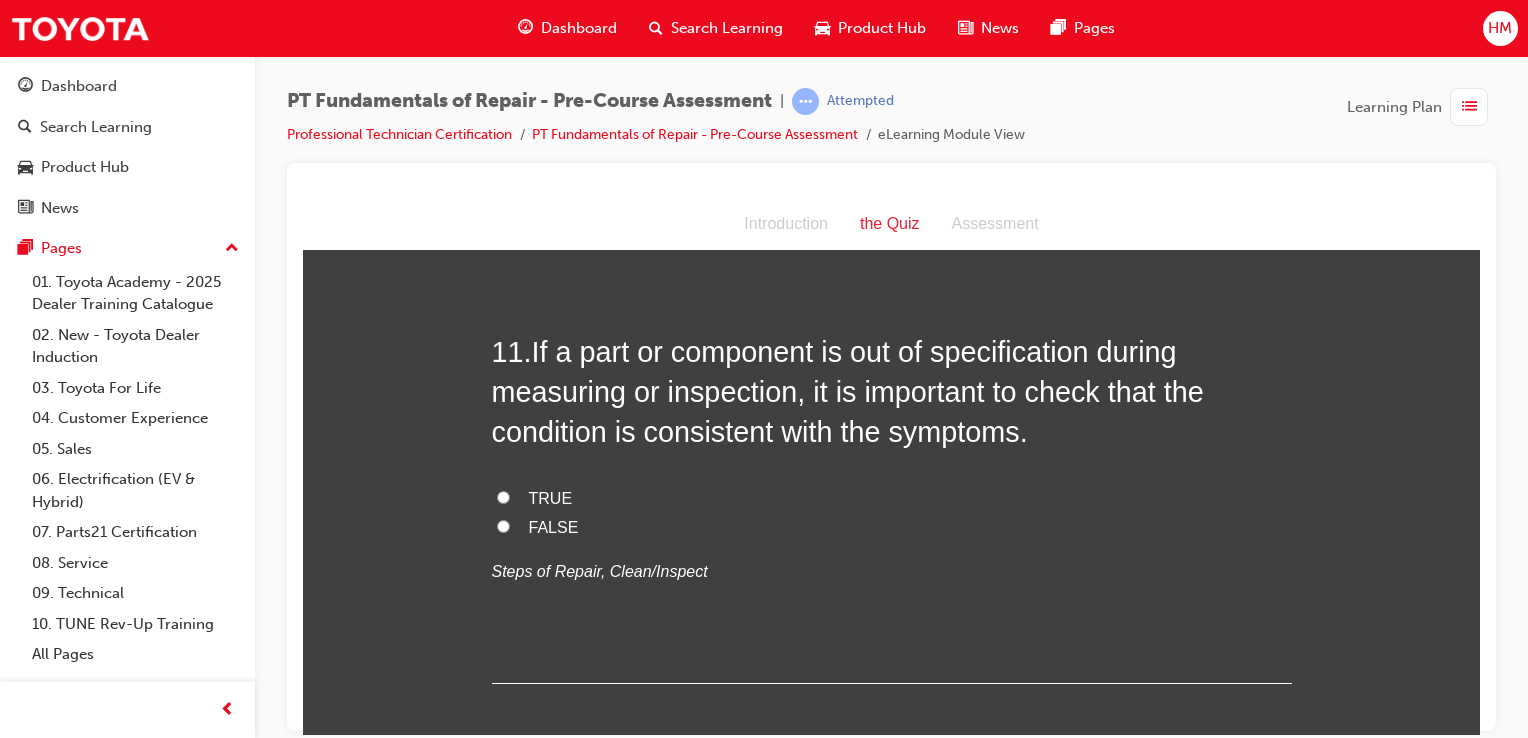click on "TRUE" at bounding box center (551, 497) 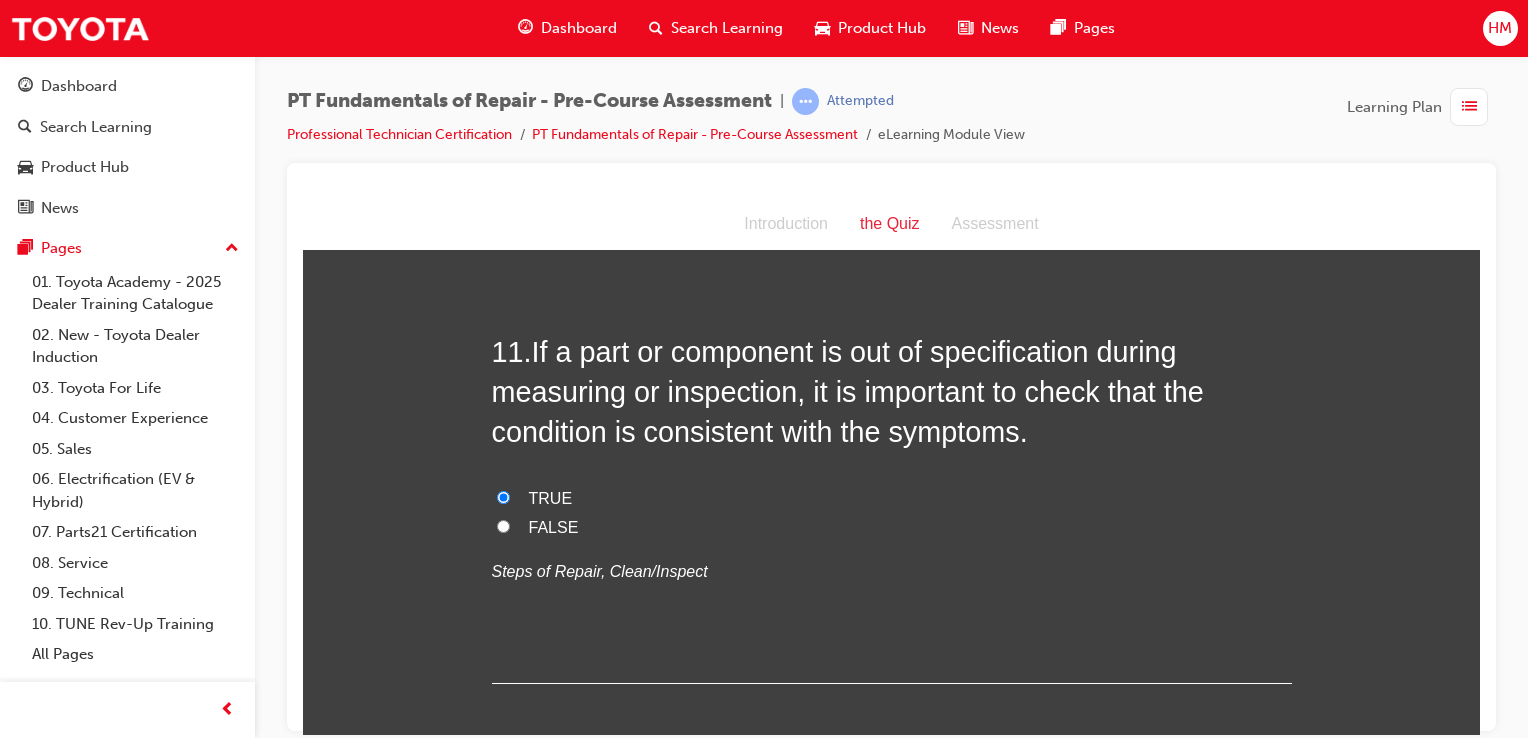 radio on "true" 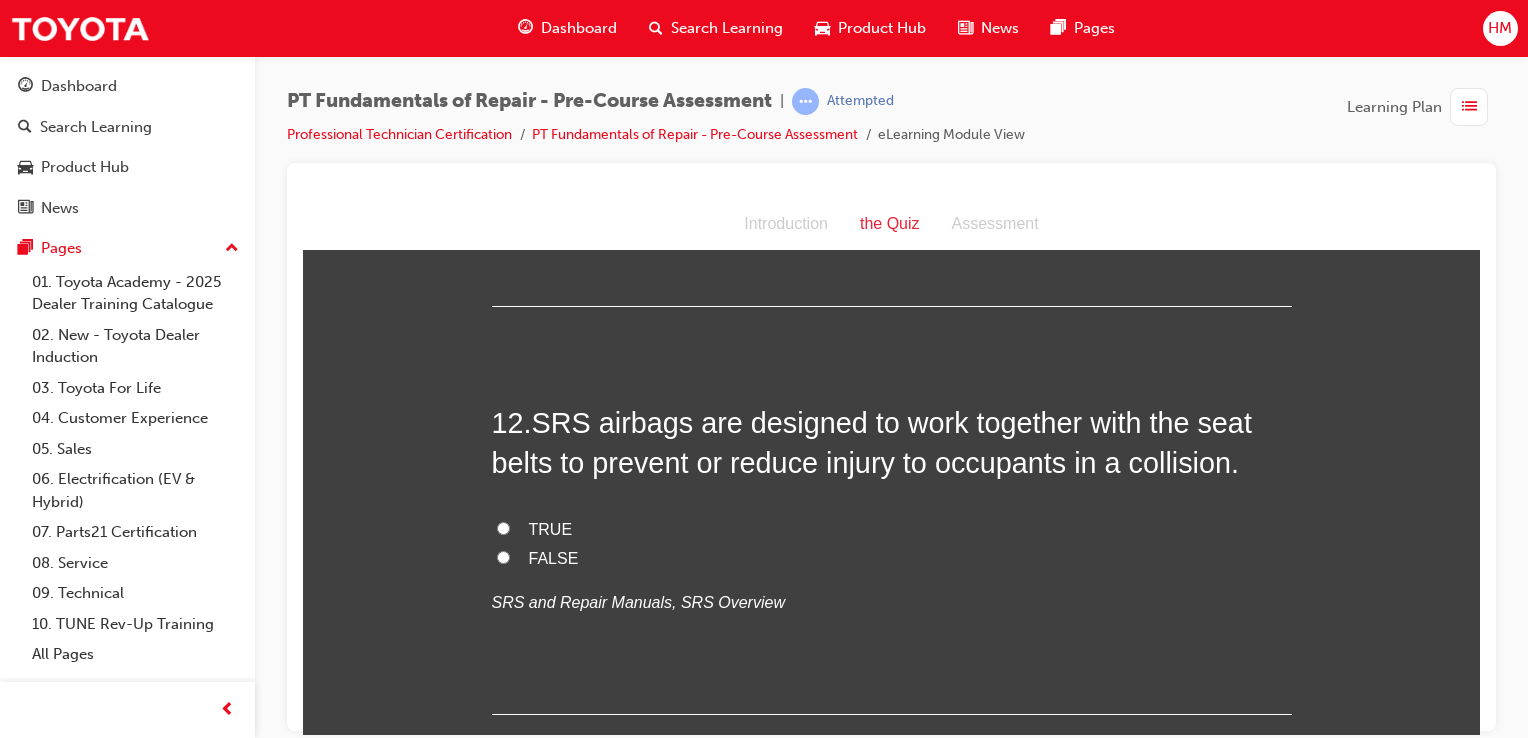 scroll, scrollTop: 4400, scrollLeft: 0, axis: vertical 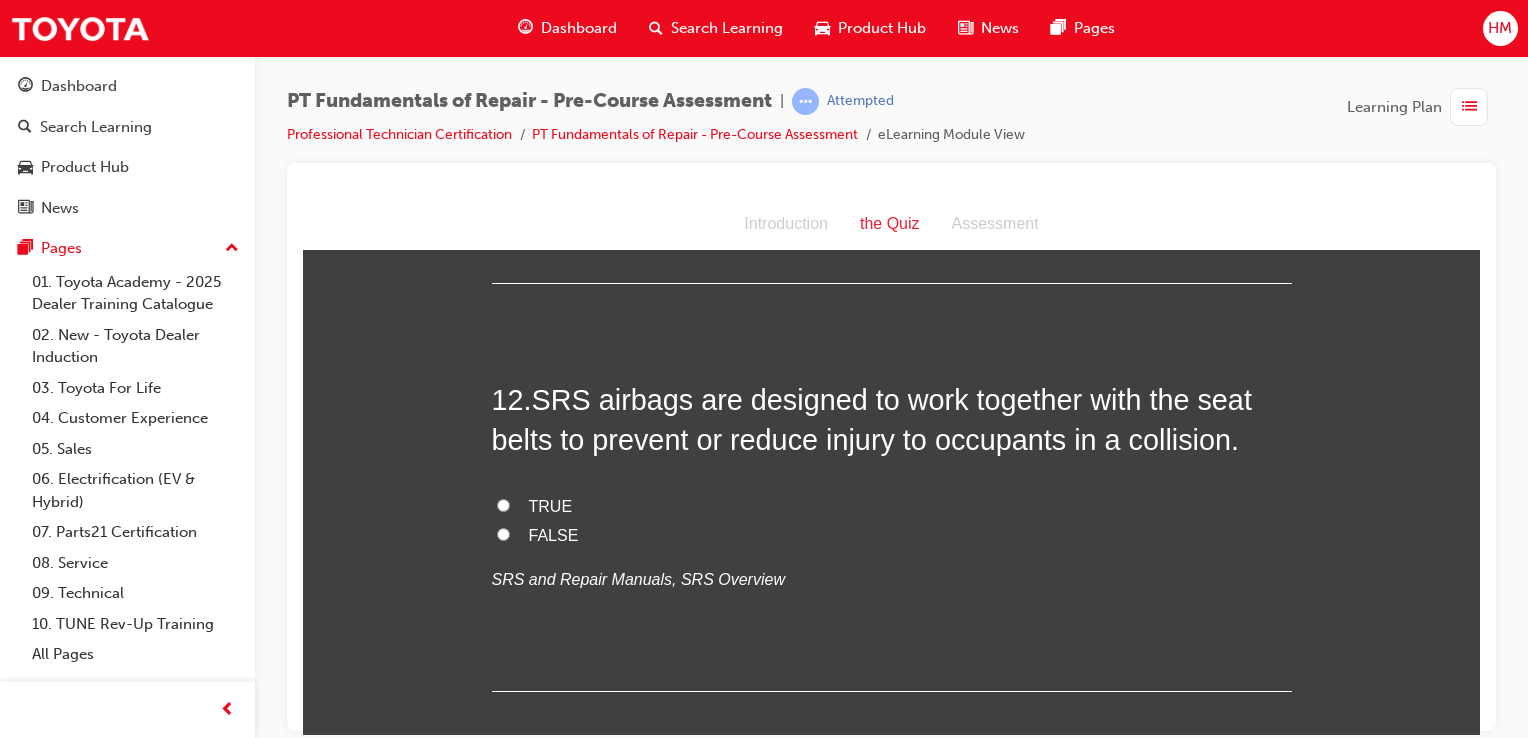 click on "TRUE" at bounding box center [892, 506] 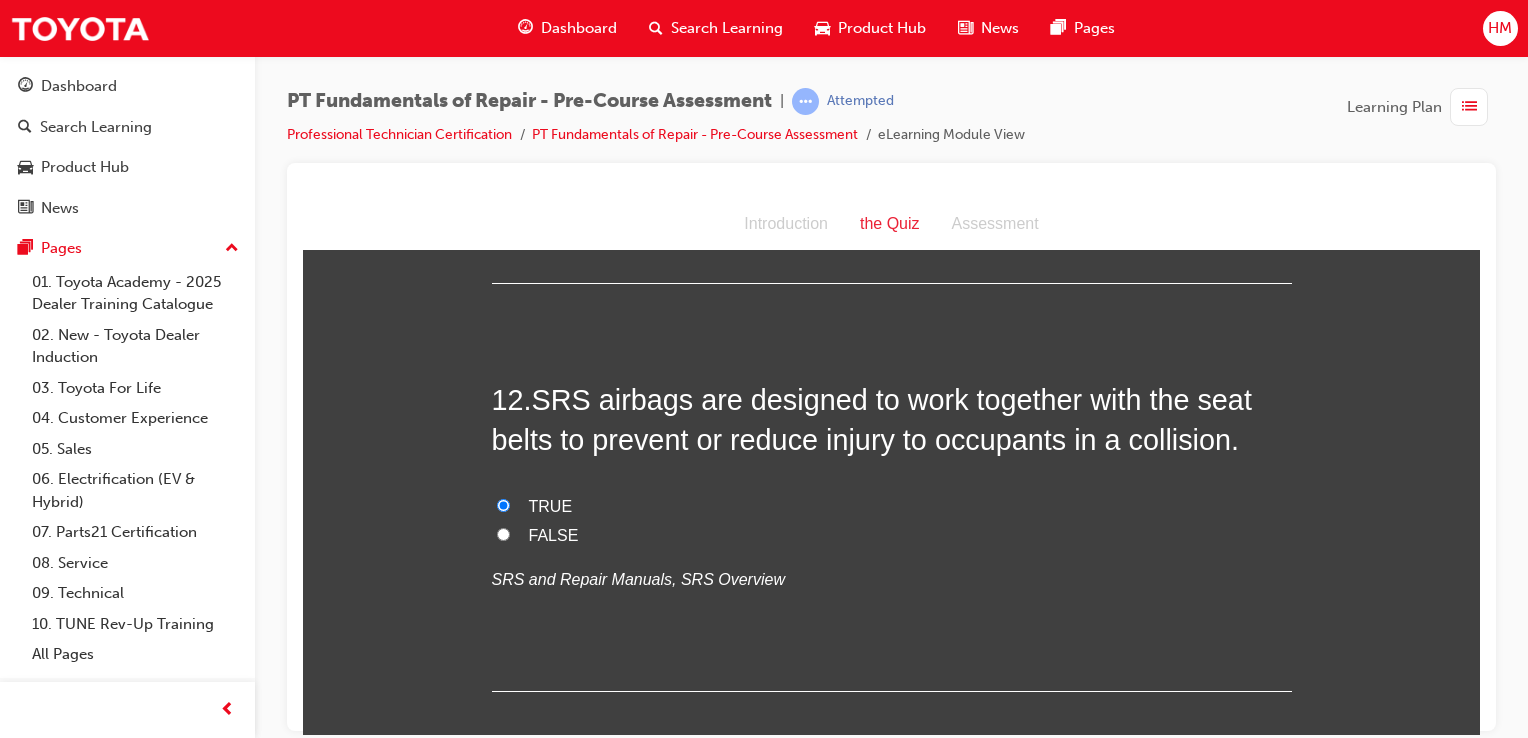 radio on "true" 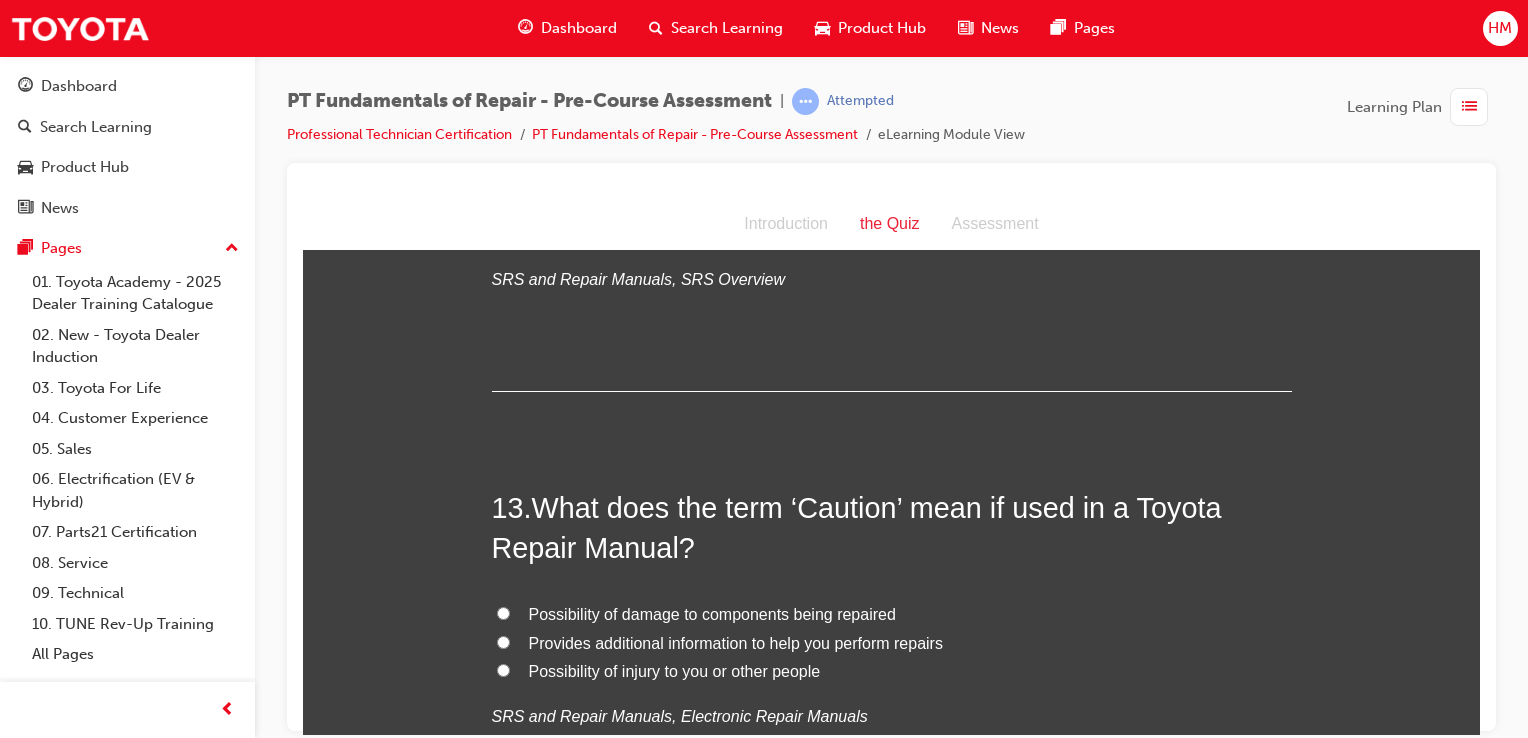 scroll, scrollTop: 4800, scrollLeft: 0, axis: vertical 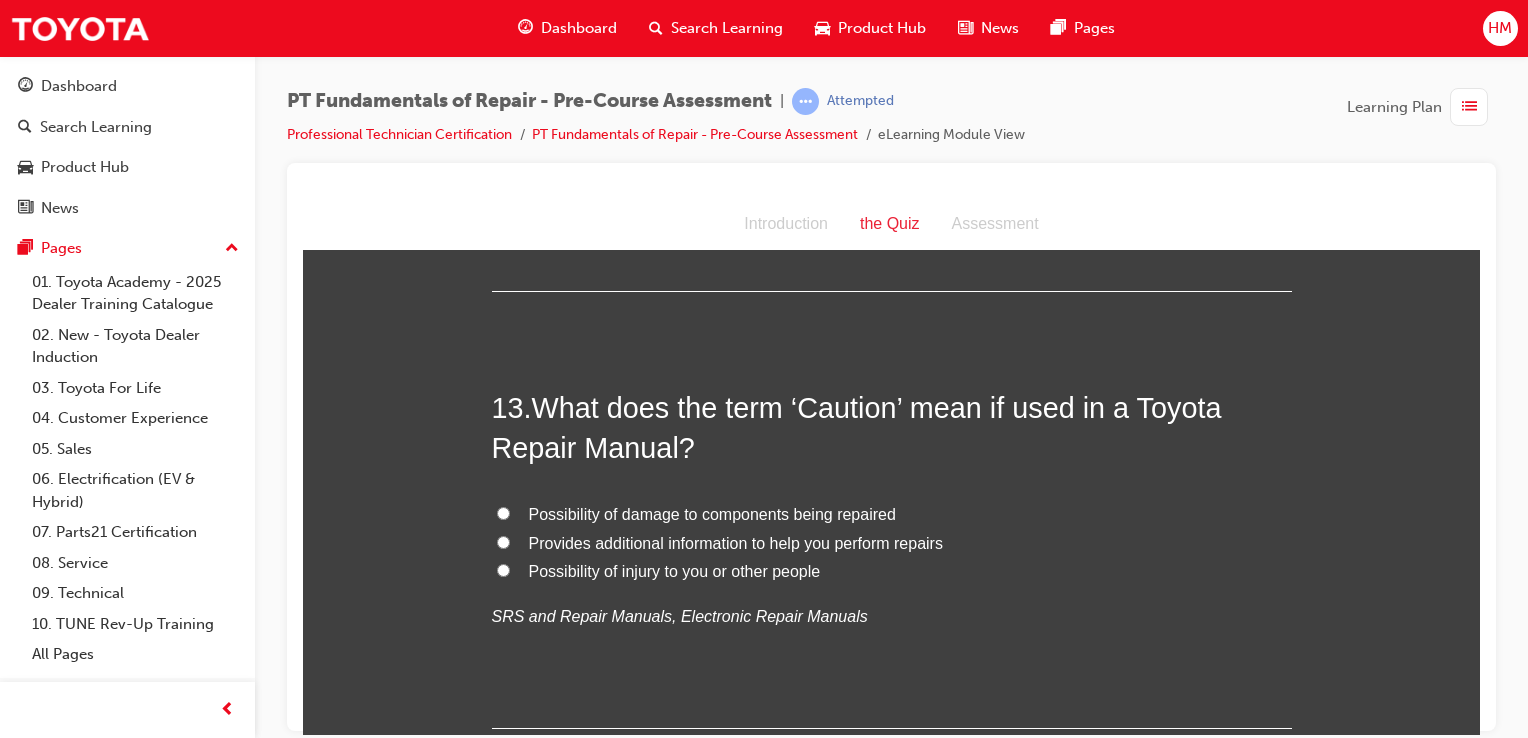 click on "Provides additional information to help you perform repairs" at bounding box center (736, 542) 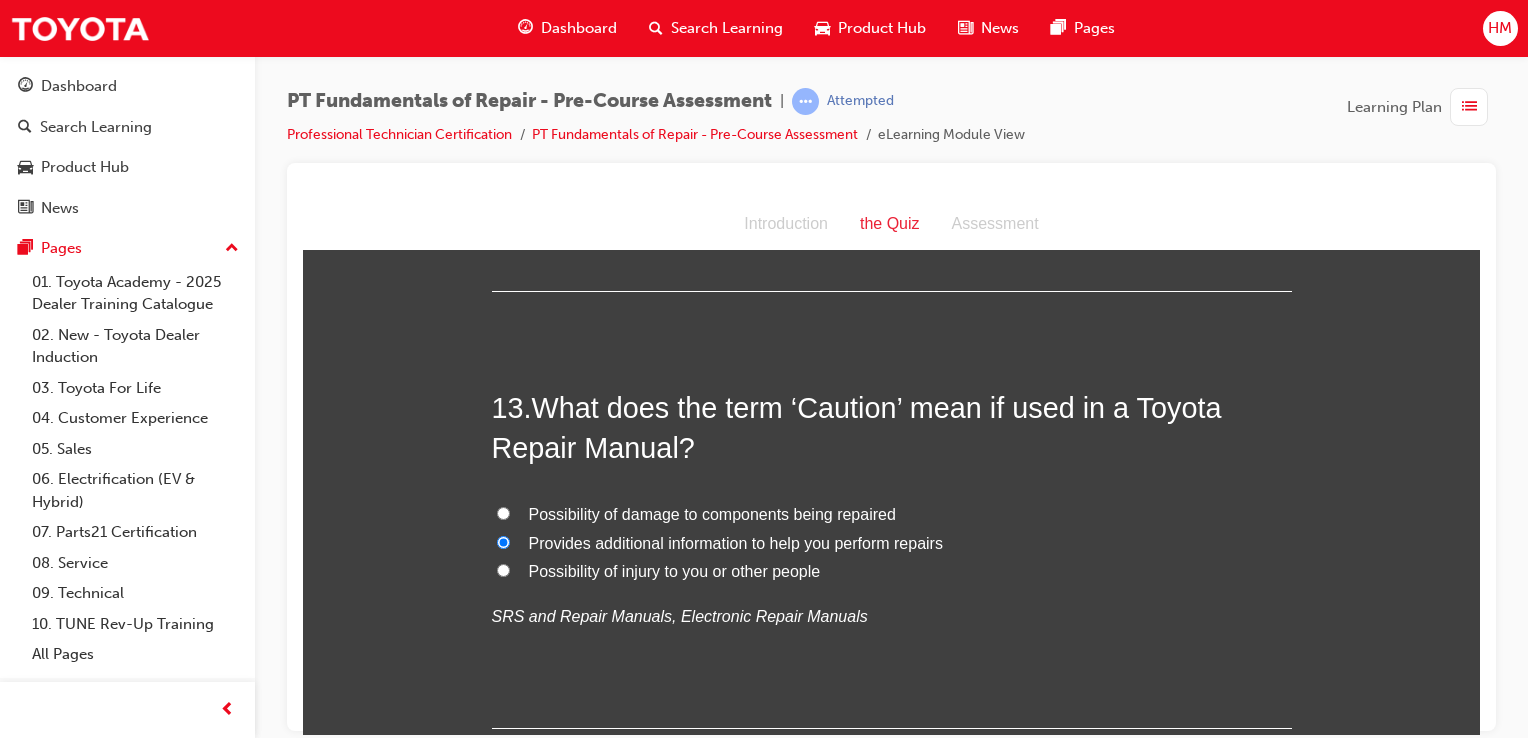 radio on "true" 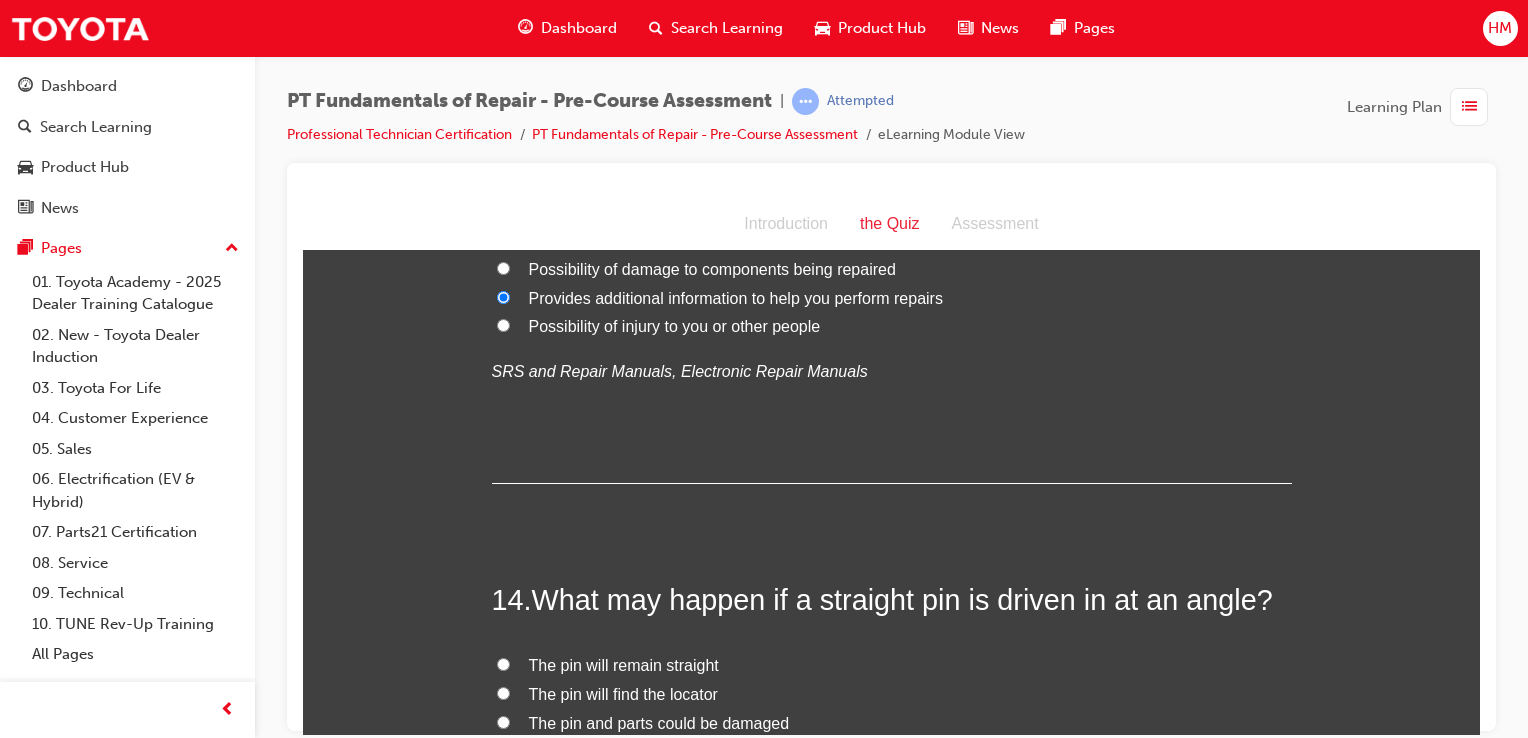 scroll, scrollTop: 5200, scrollLeft: 0, axis: vertical 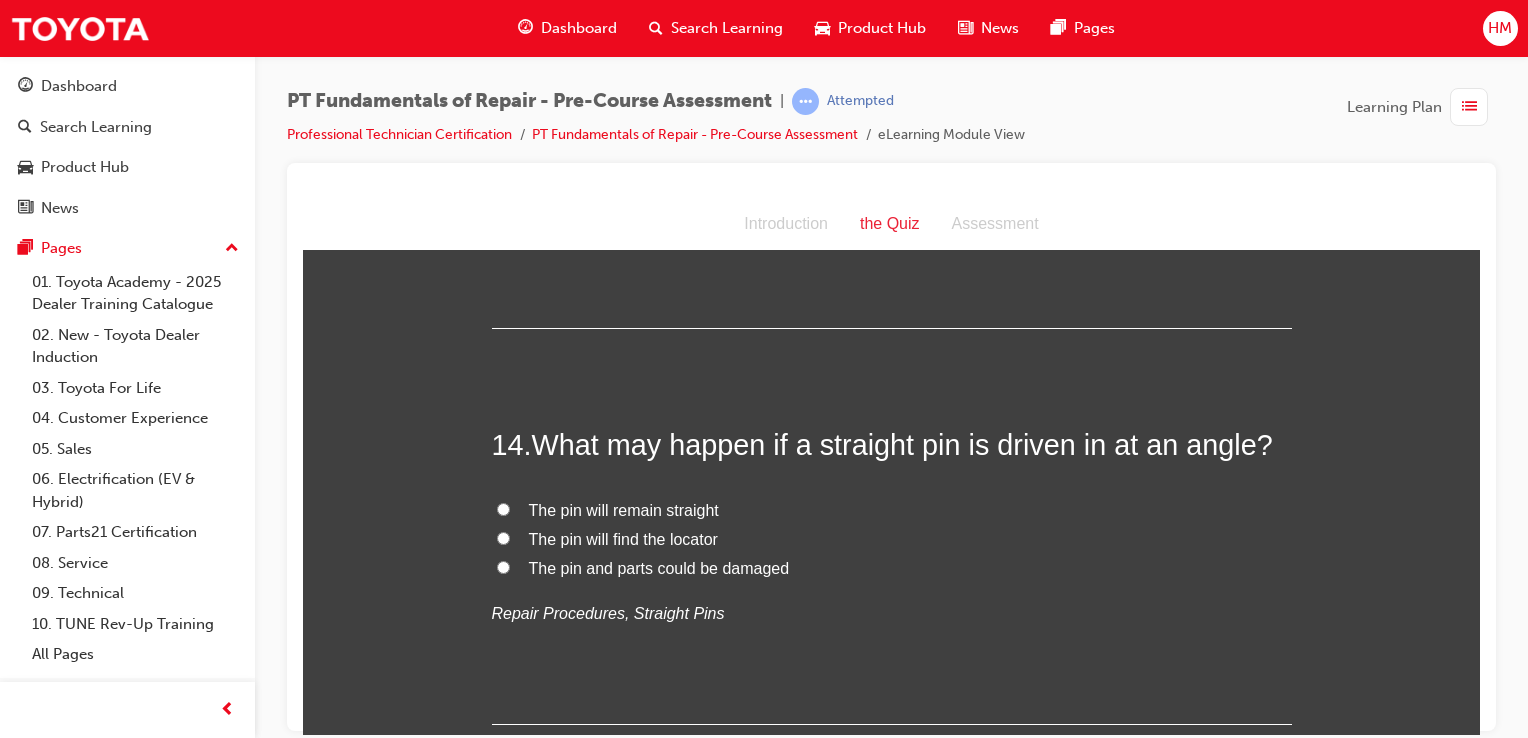 click on "The pin and parts could be damaged" at bounding box center (659, 567) 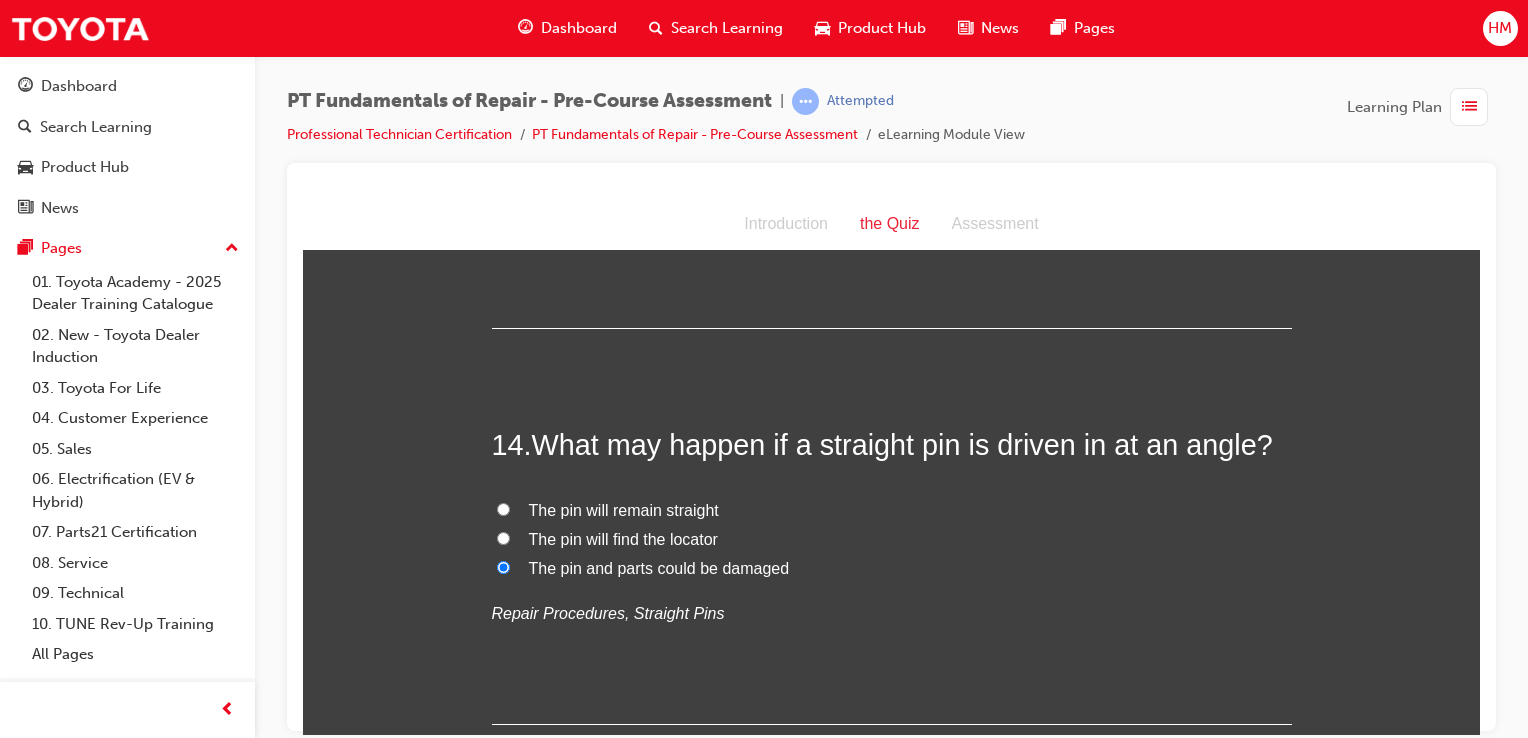 radio on "true" 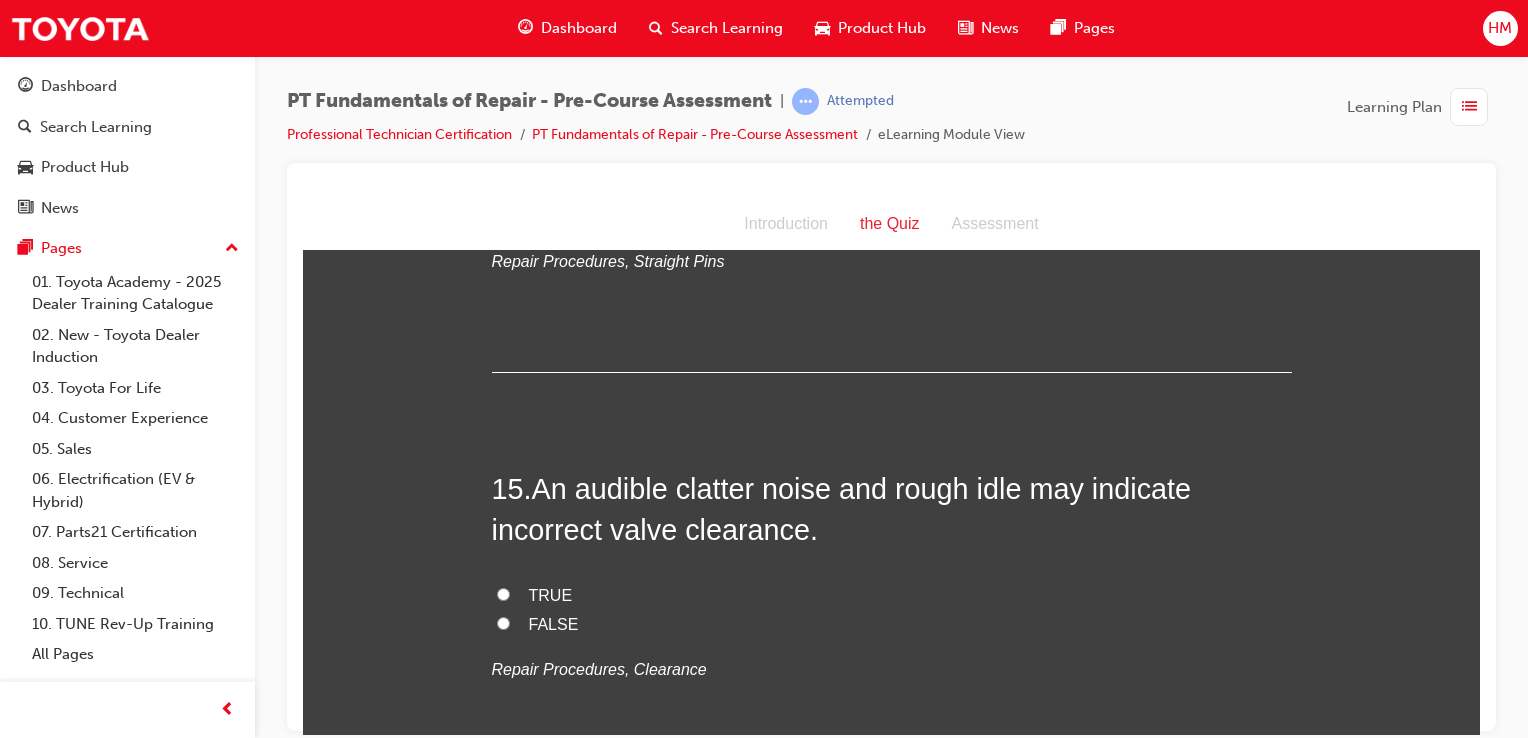 scroll, scrollTop: 5600, scrollLeft: 0, axis: vertical 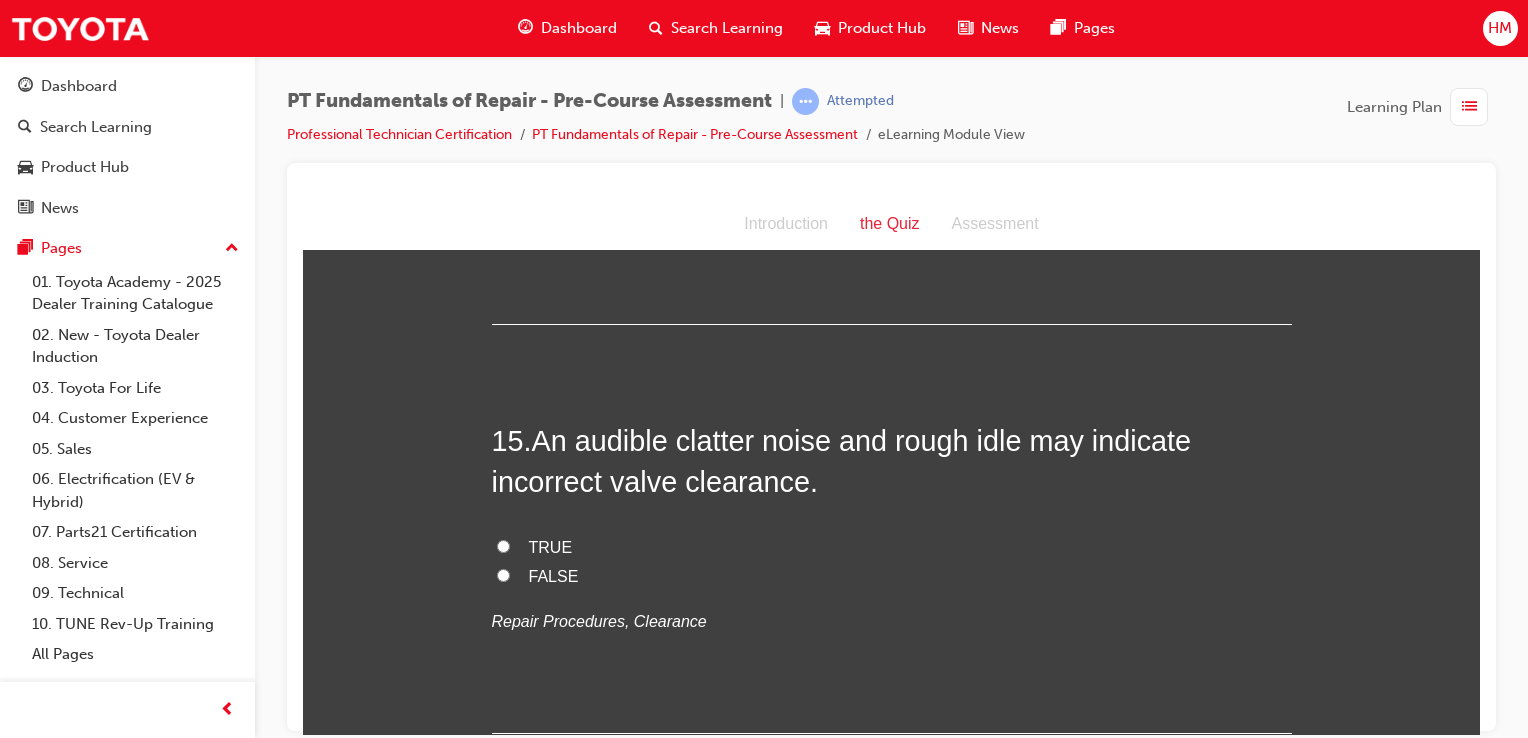 click on "TRUE" at bounding box center [551, 546] 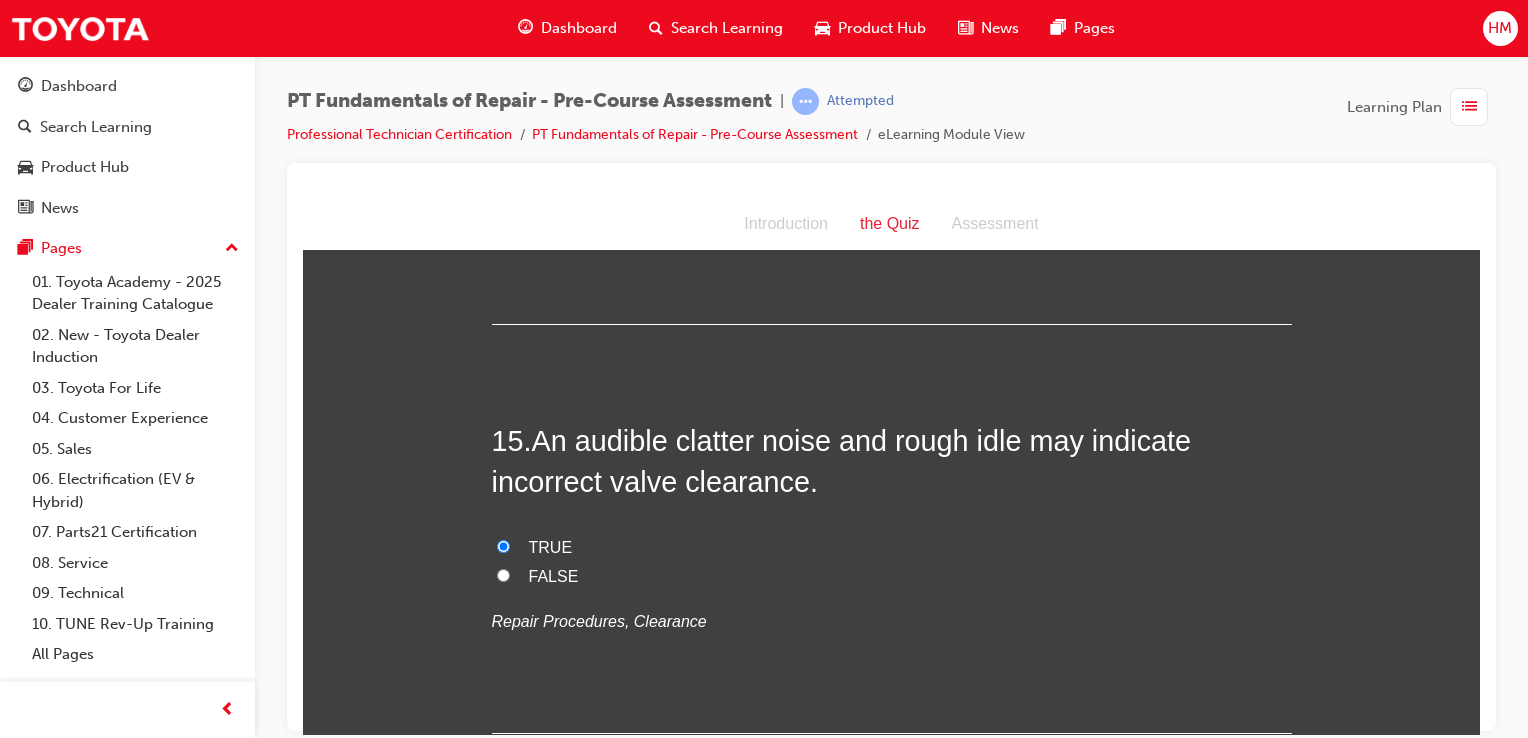 radio on "true" 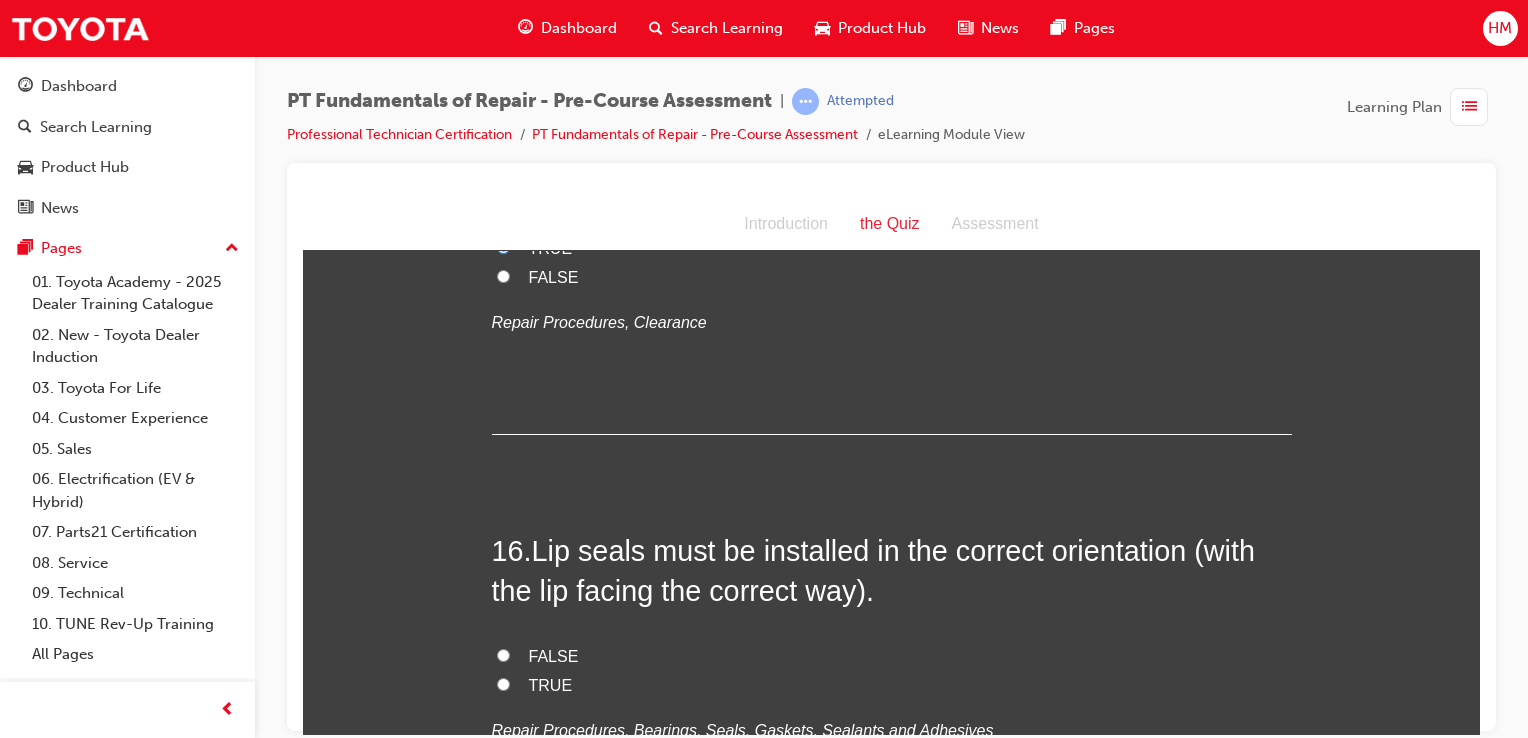 scroll, scrollTop: 5900, scrollLeft: 0, axis: vertical 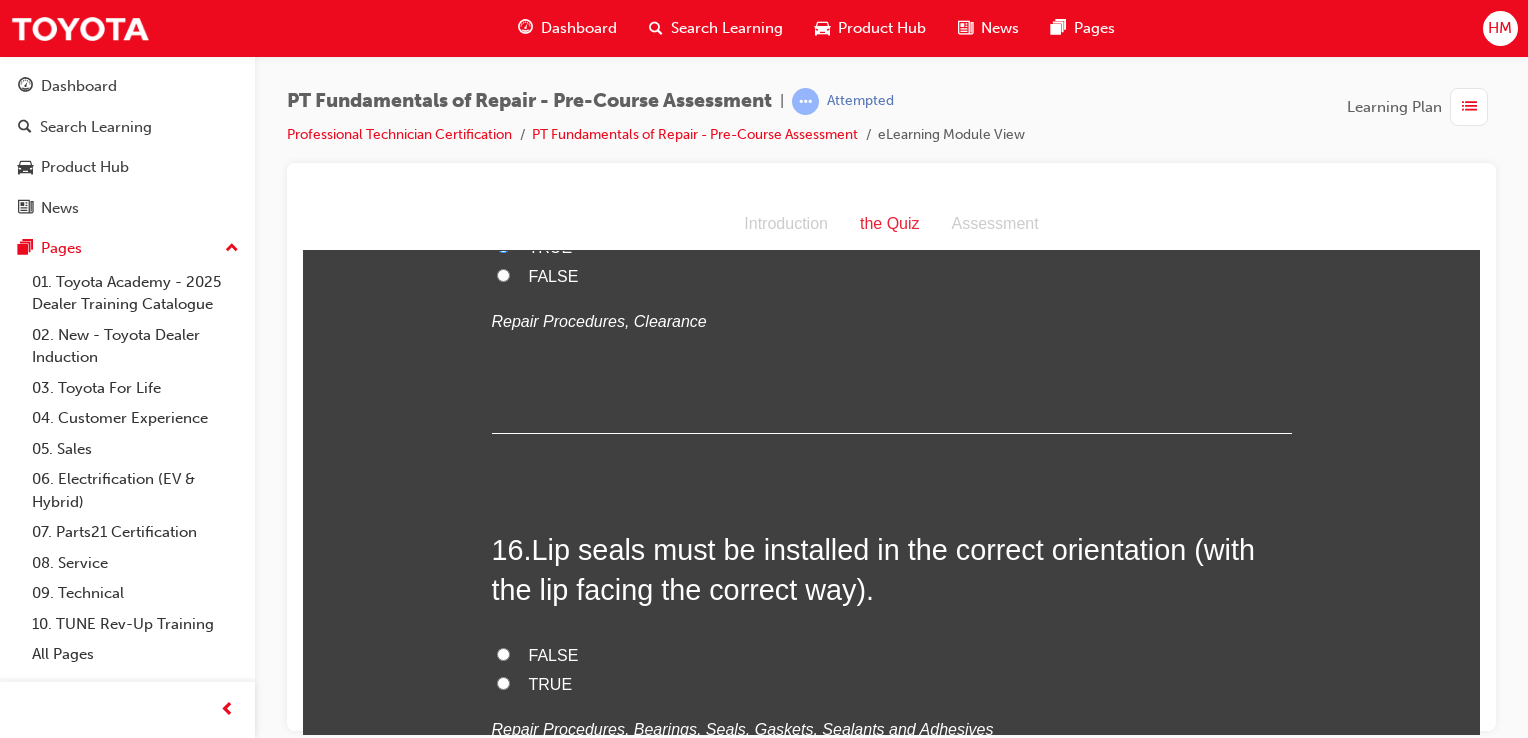 drag, startPoint x: 528, startPoint y: 641, endPoint x: 667, endPoint y: 608, distance: 142.86357 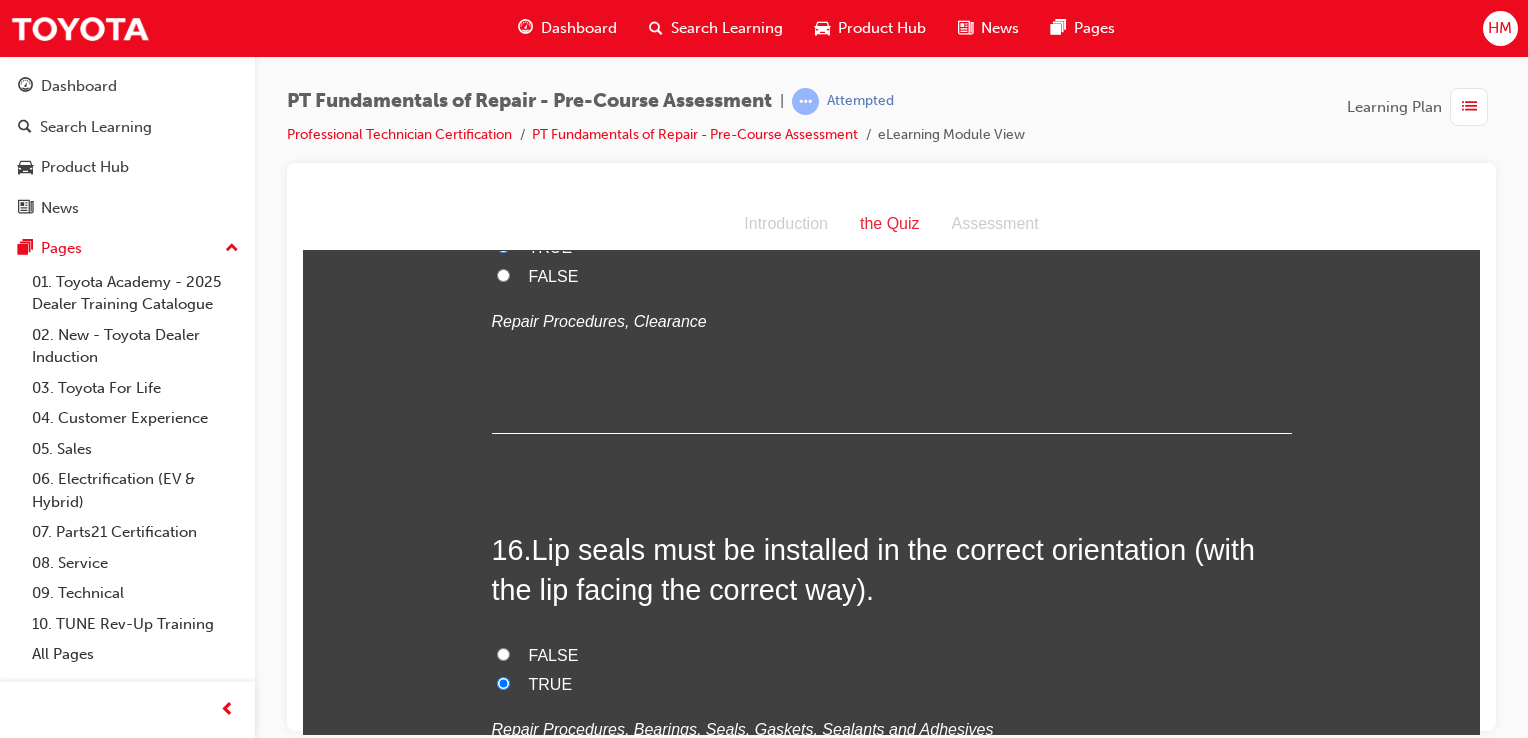 radio on "true" 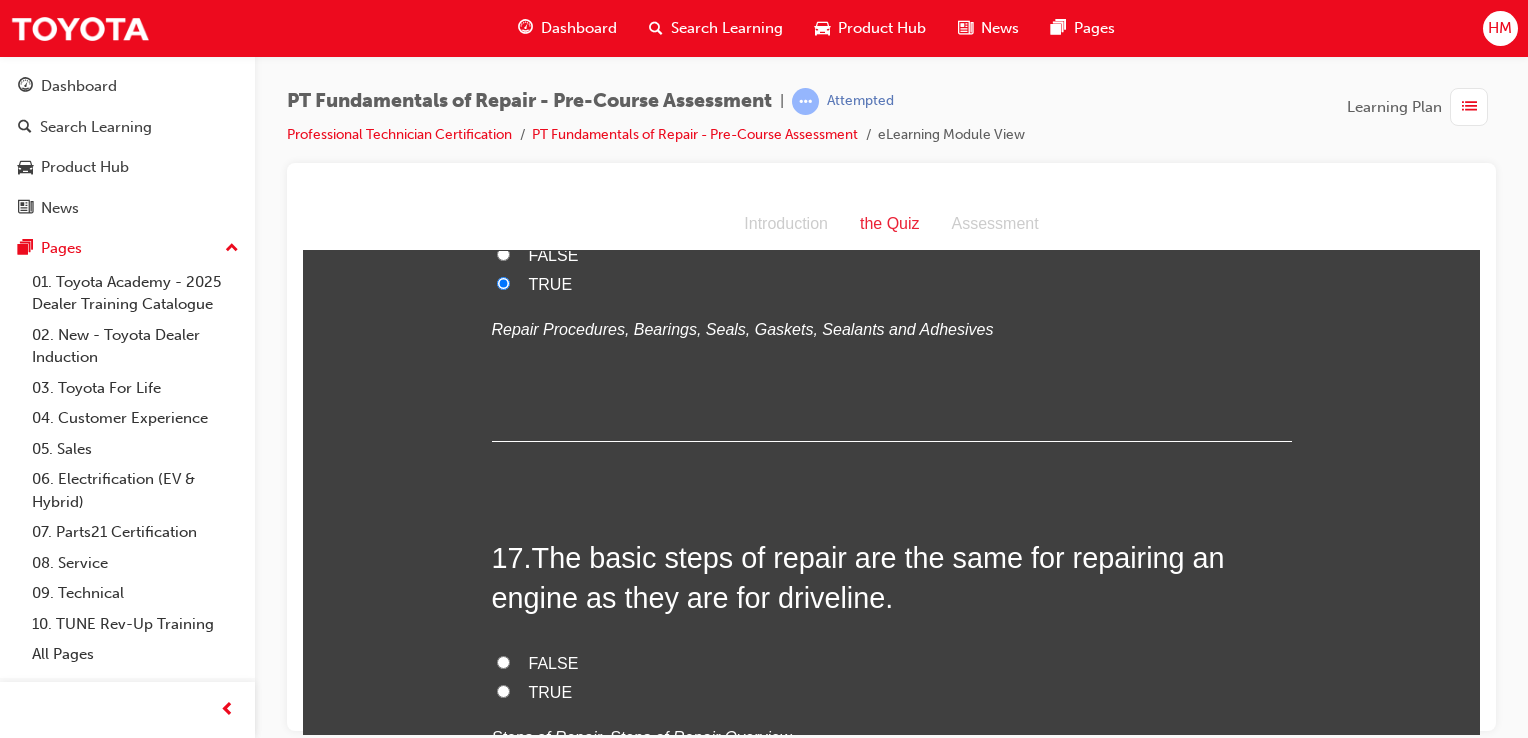 scroll, scrollTop: 6400, scrollLeft: 0, axis: vertical 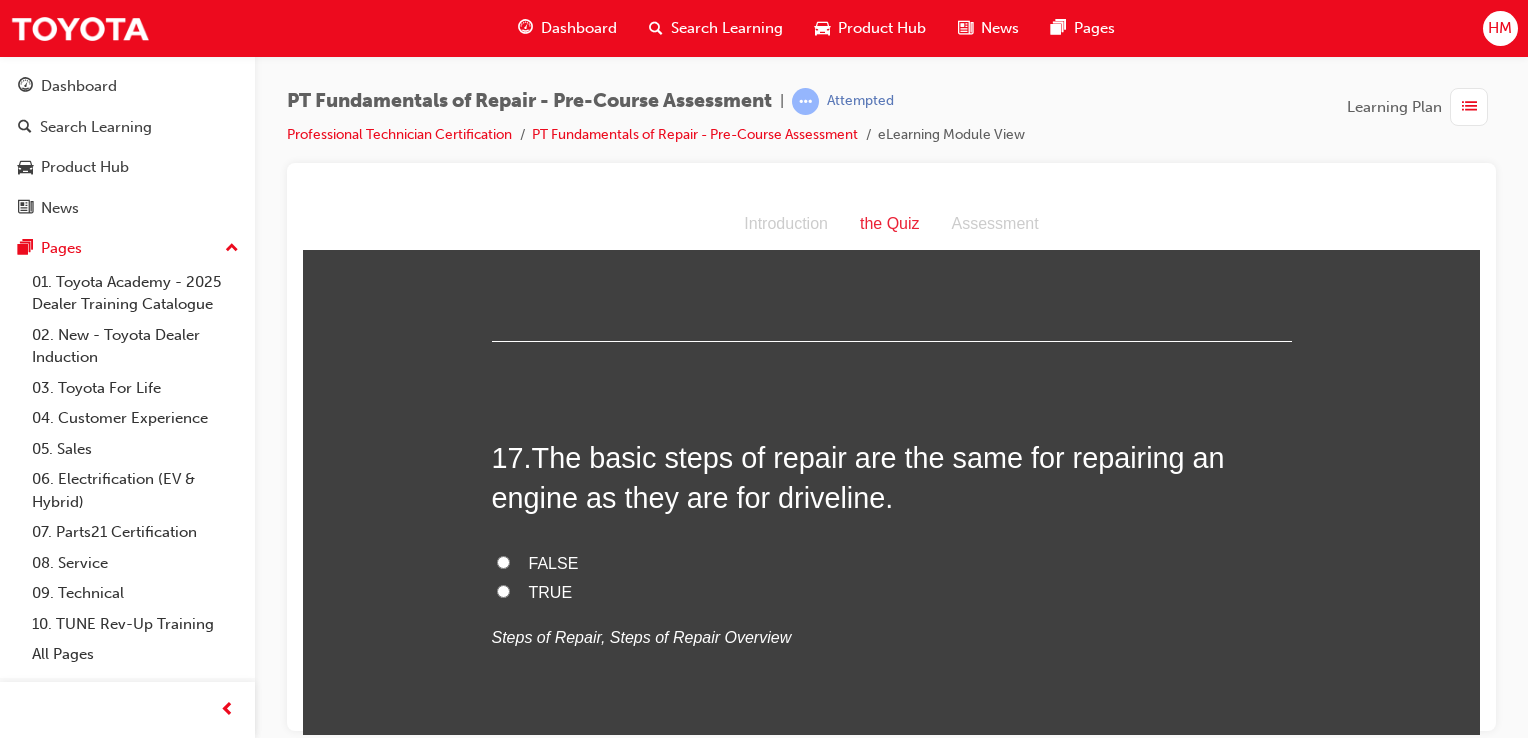 click on "FALSE" at bounding box center (892, 563) 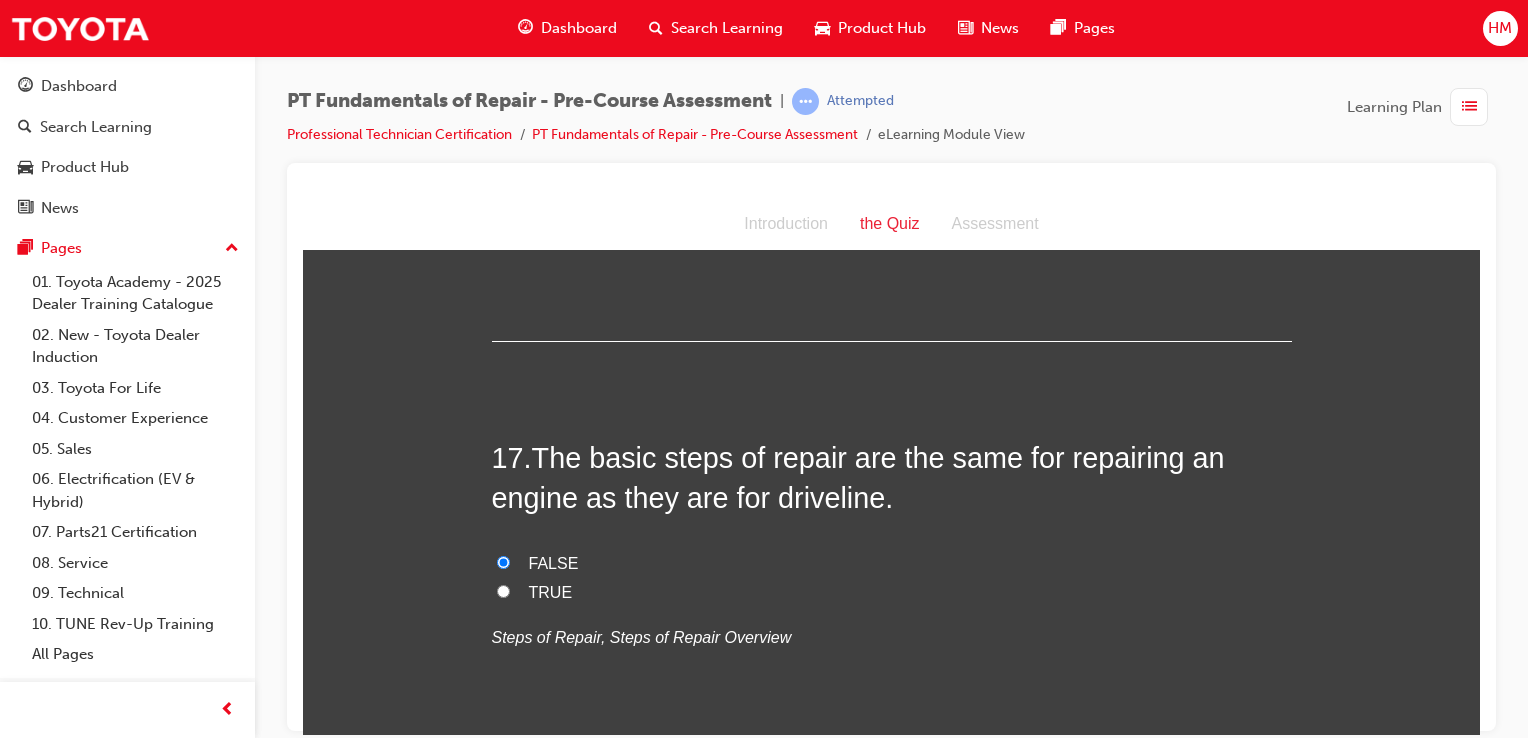 radio on "true" 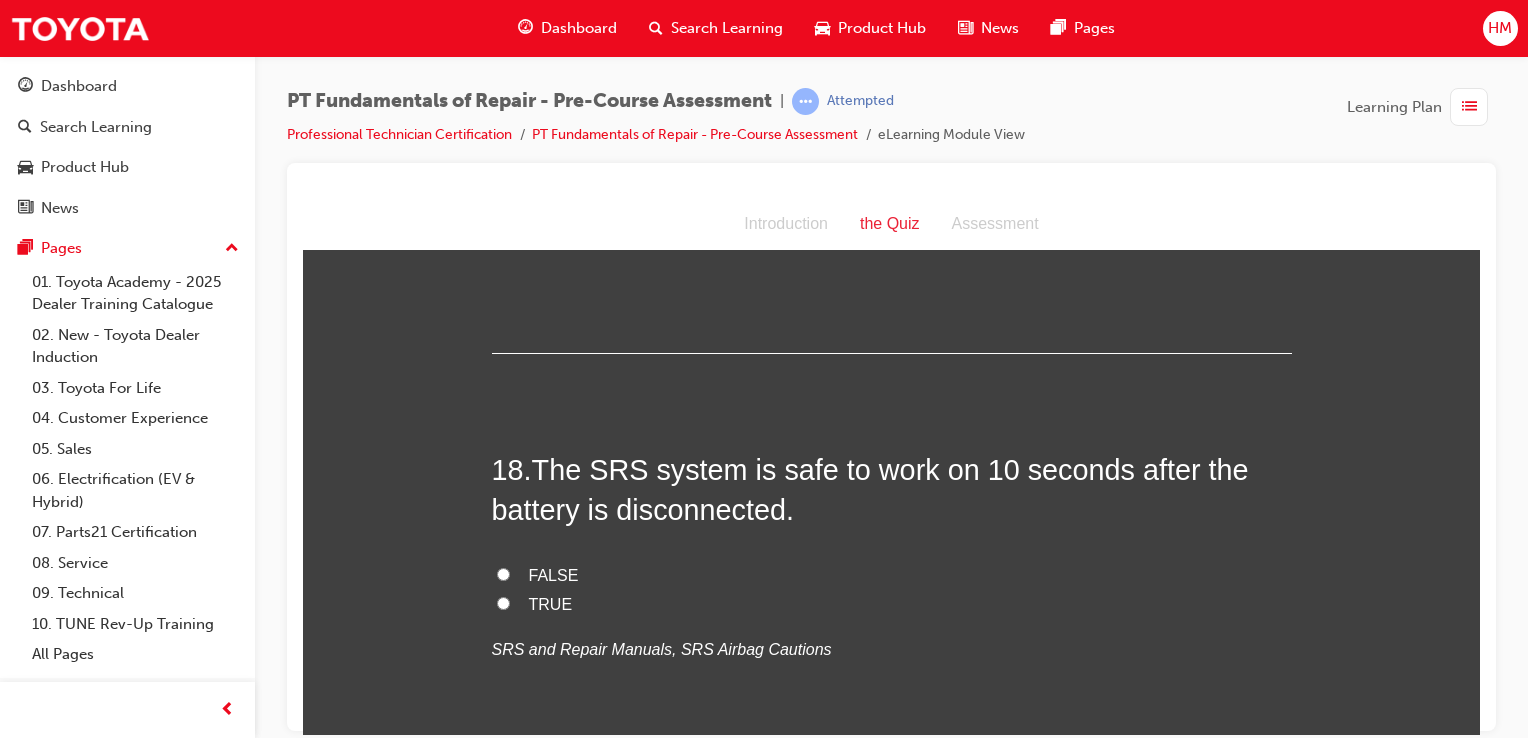 scroll, scrollTop: 6800, scrollLeft: 0, axis: vertical 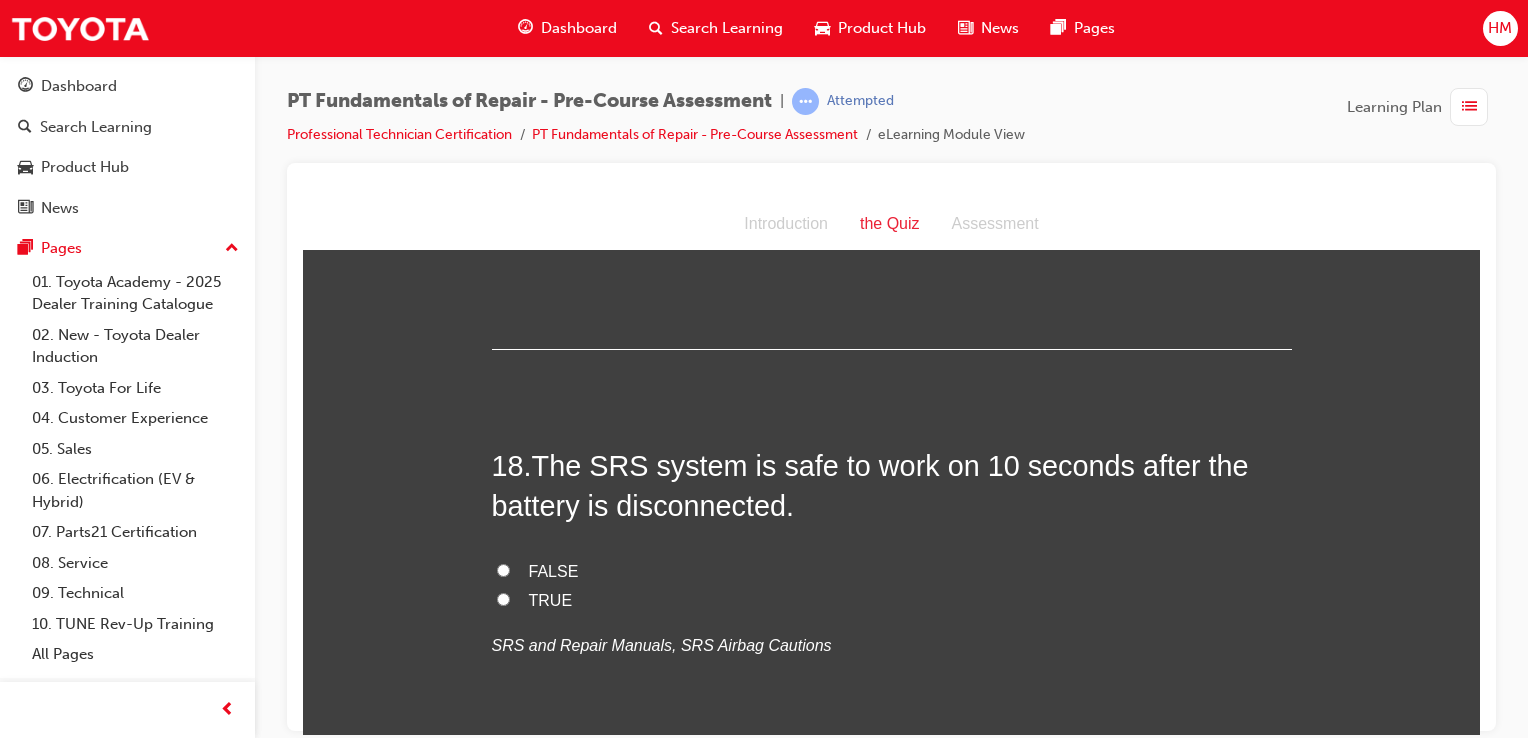 click on "FALSE" at bounding box center (892, 571) 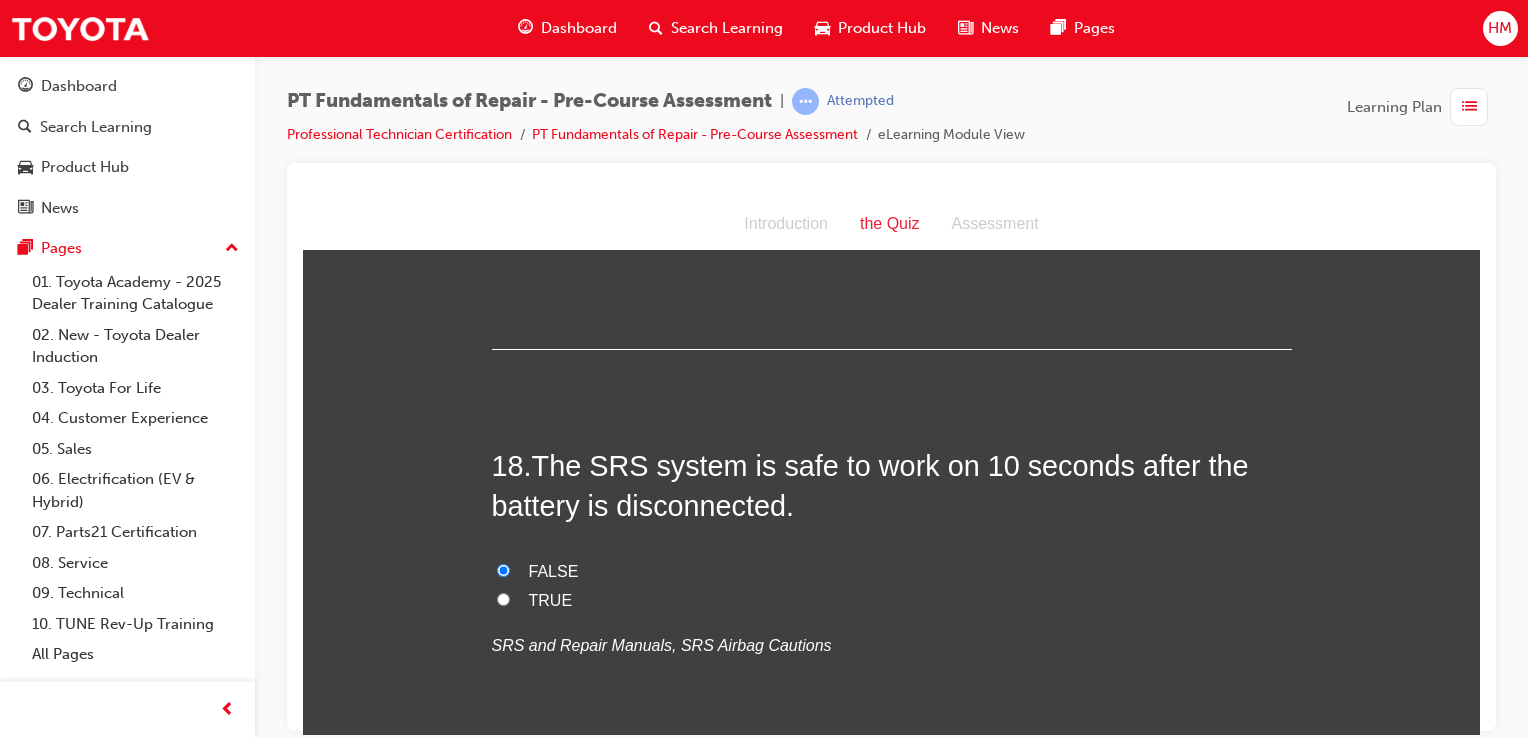 radio on "true" 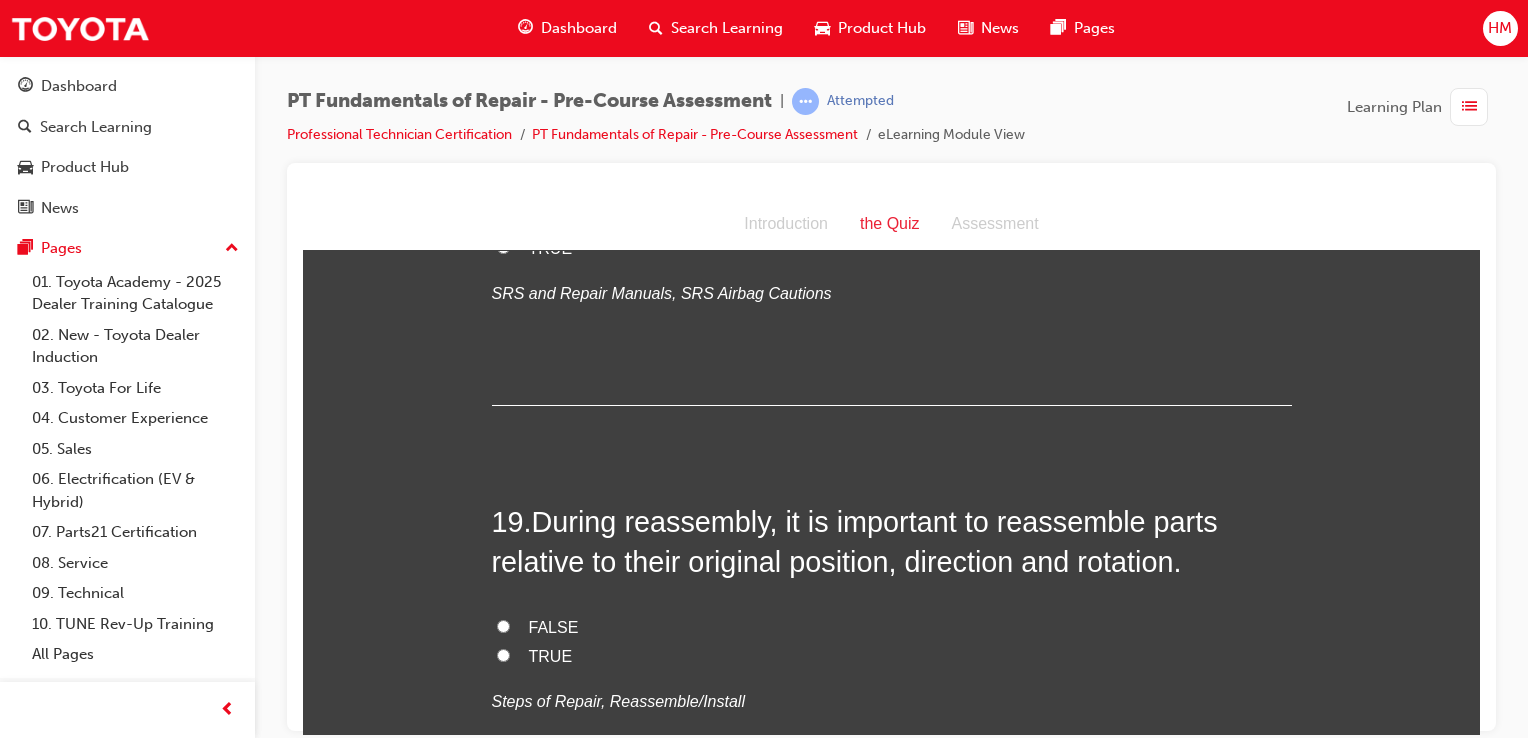 scroll, scrollTop: 7200, scrollLeft: 0, axis: vertical 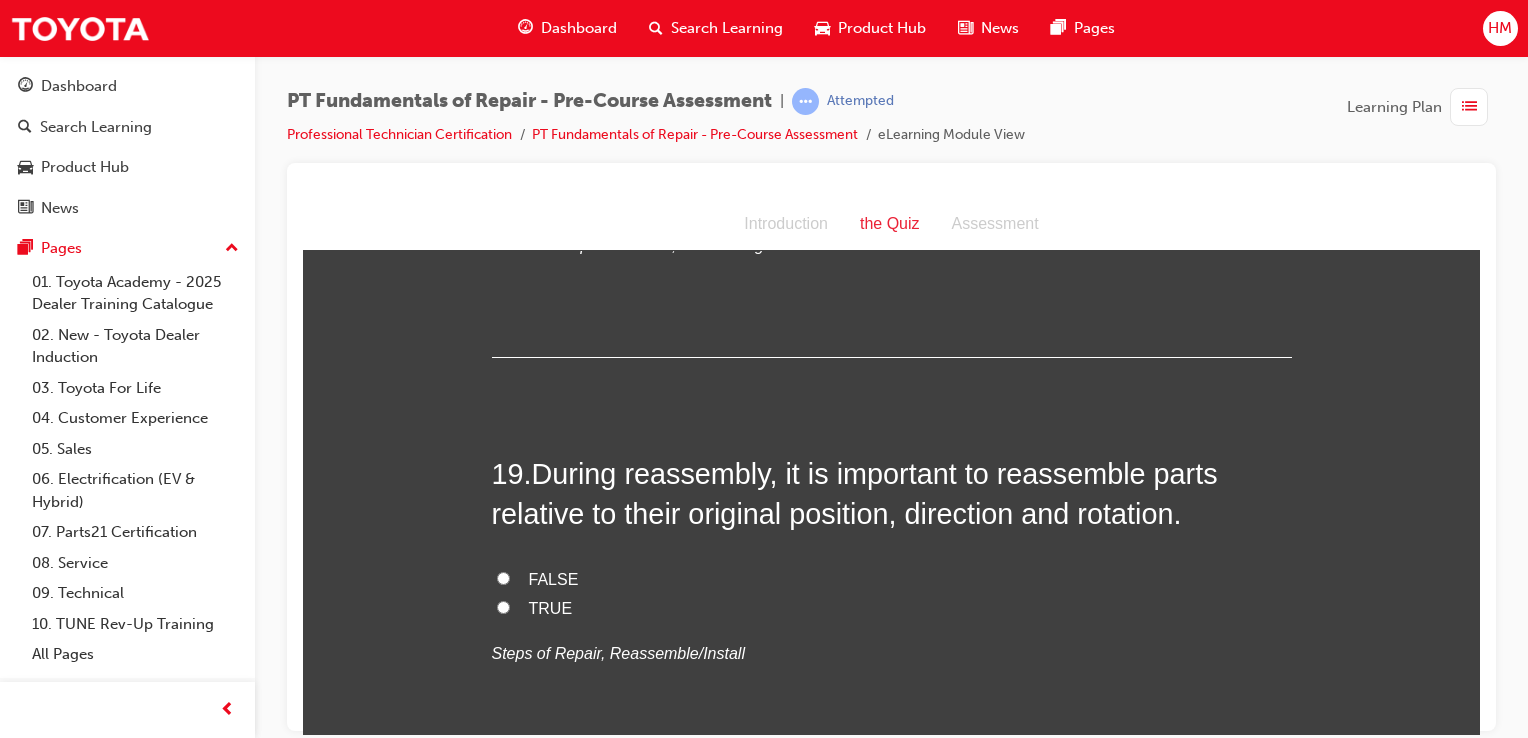 click on "TRUE" at bounding box center (551, 607) 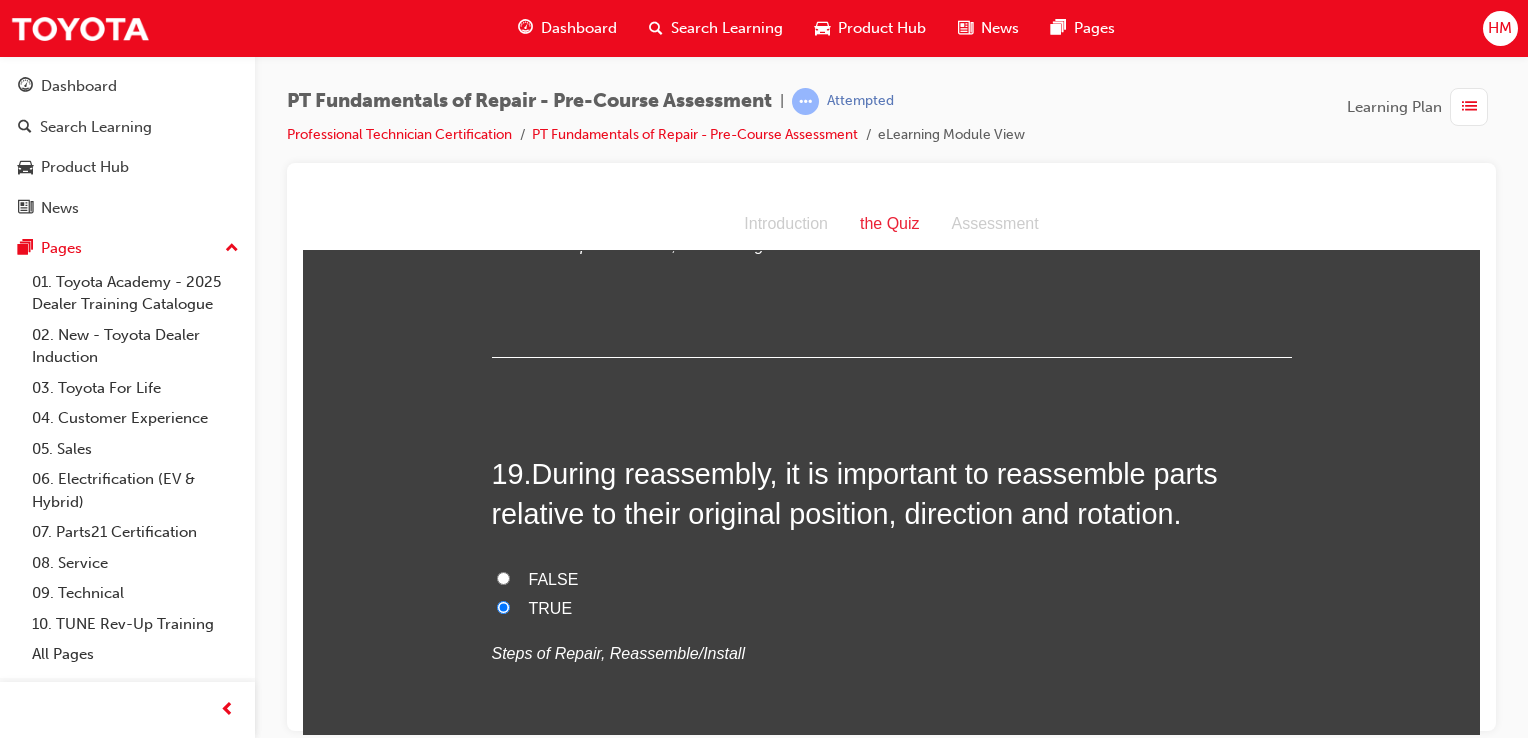 radio on "true" 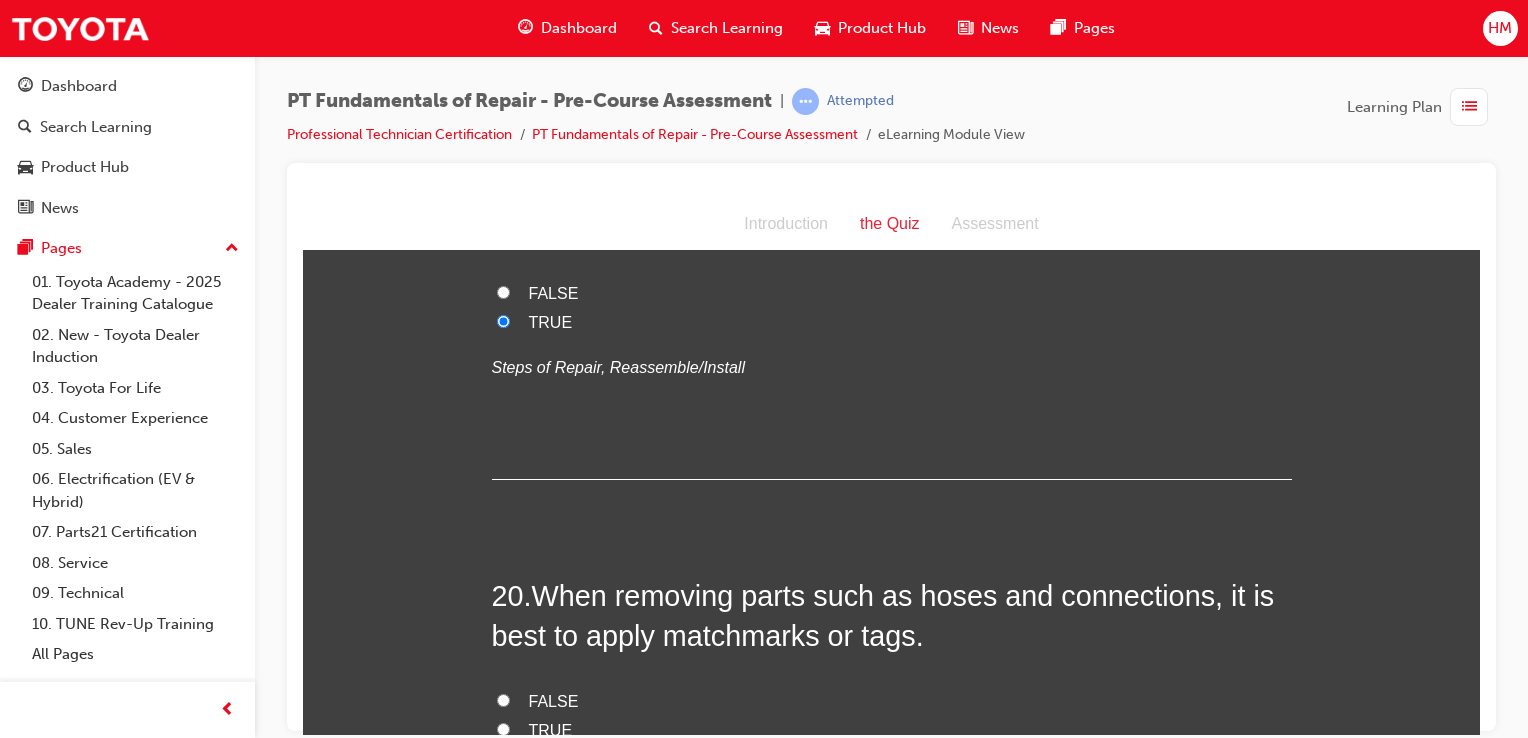 scroll, scrollTop: 7500, scrollLeft: 0, axis: vertical 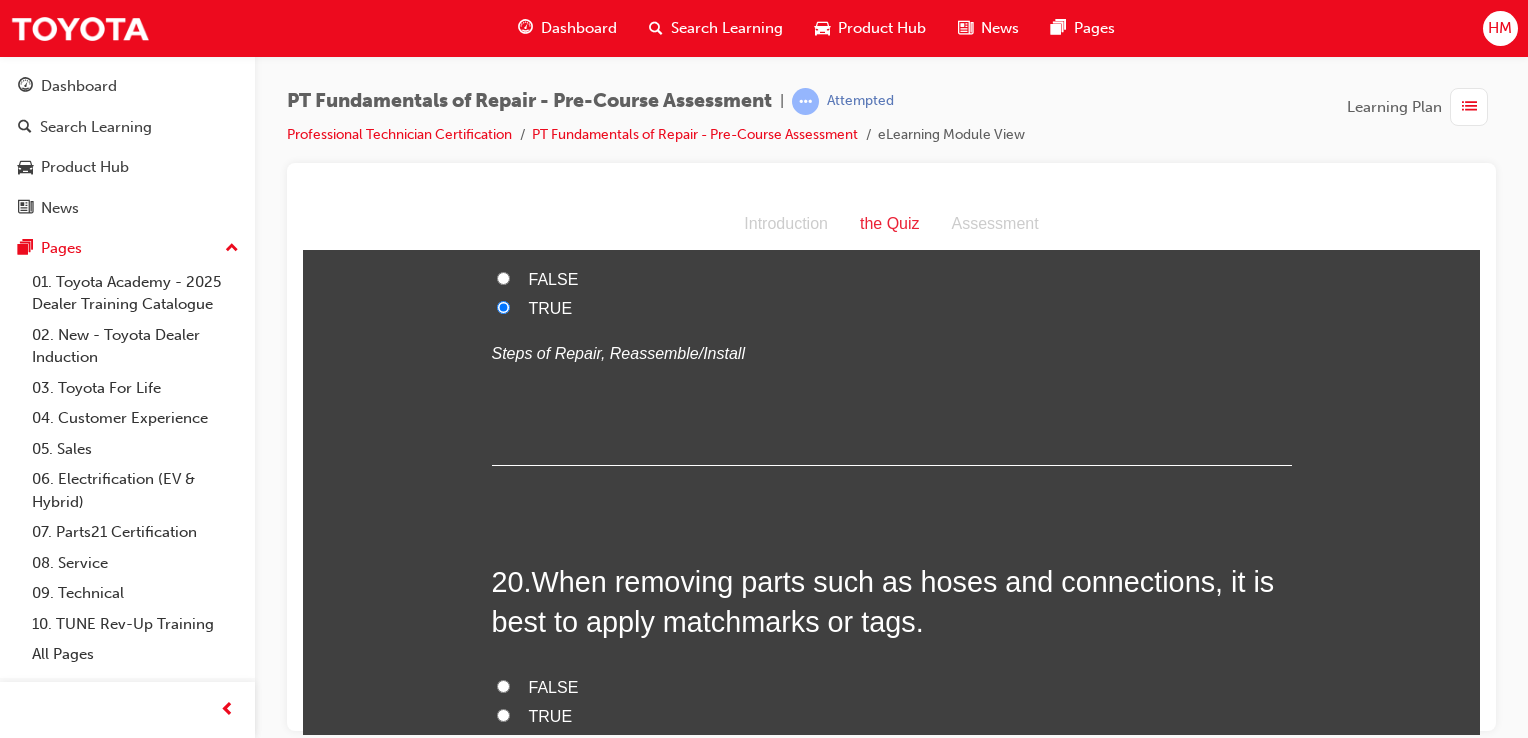 click on "TRUE" at bounding box center (551, 715) 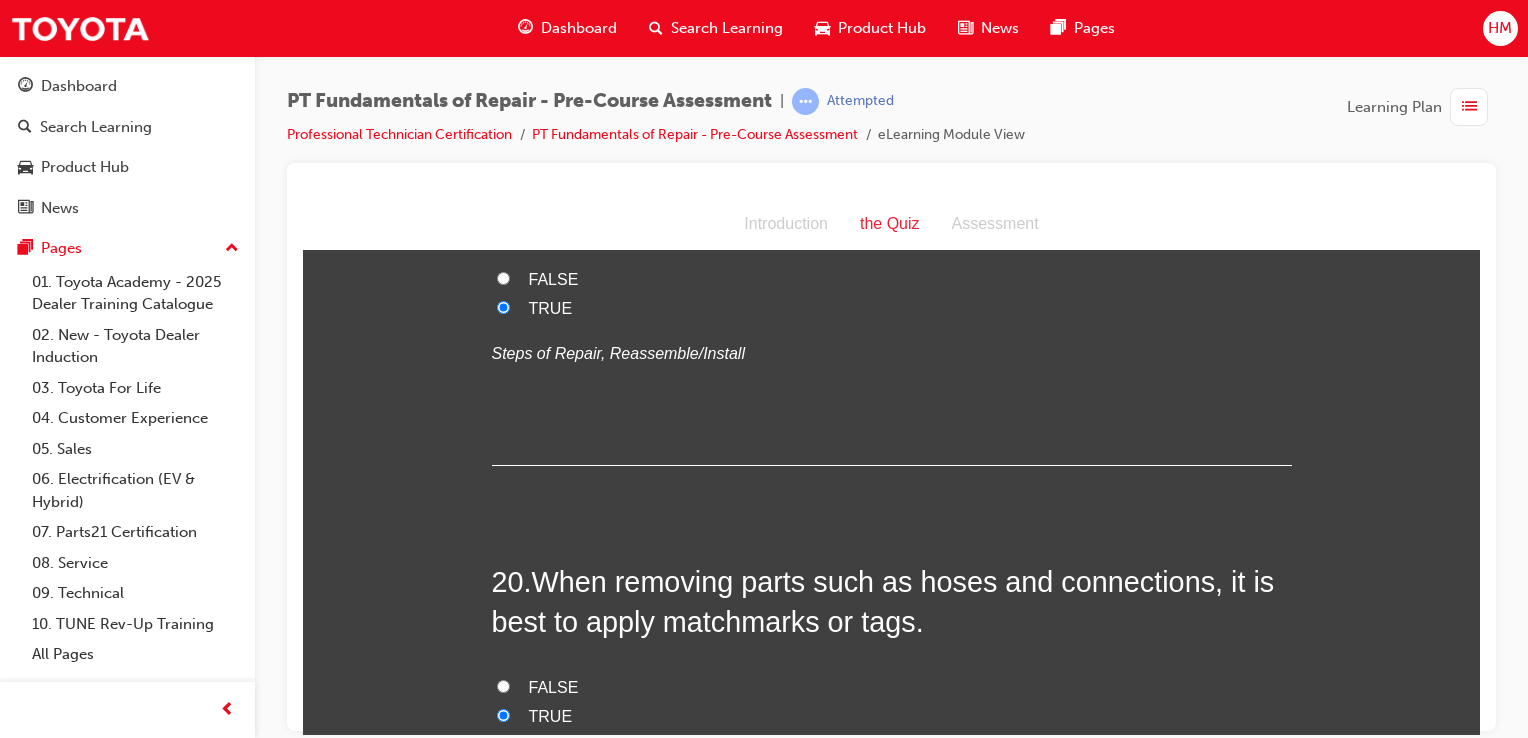 radio on "true" 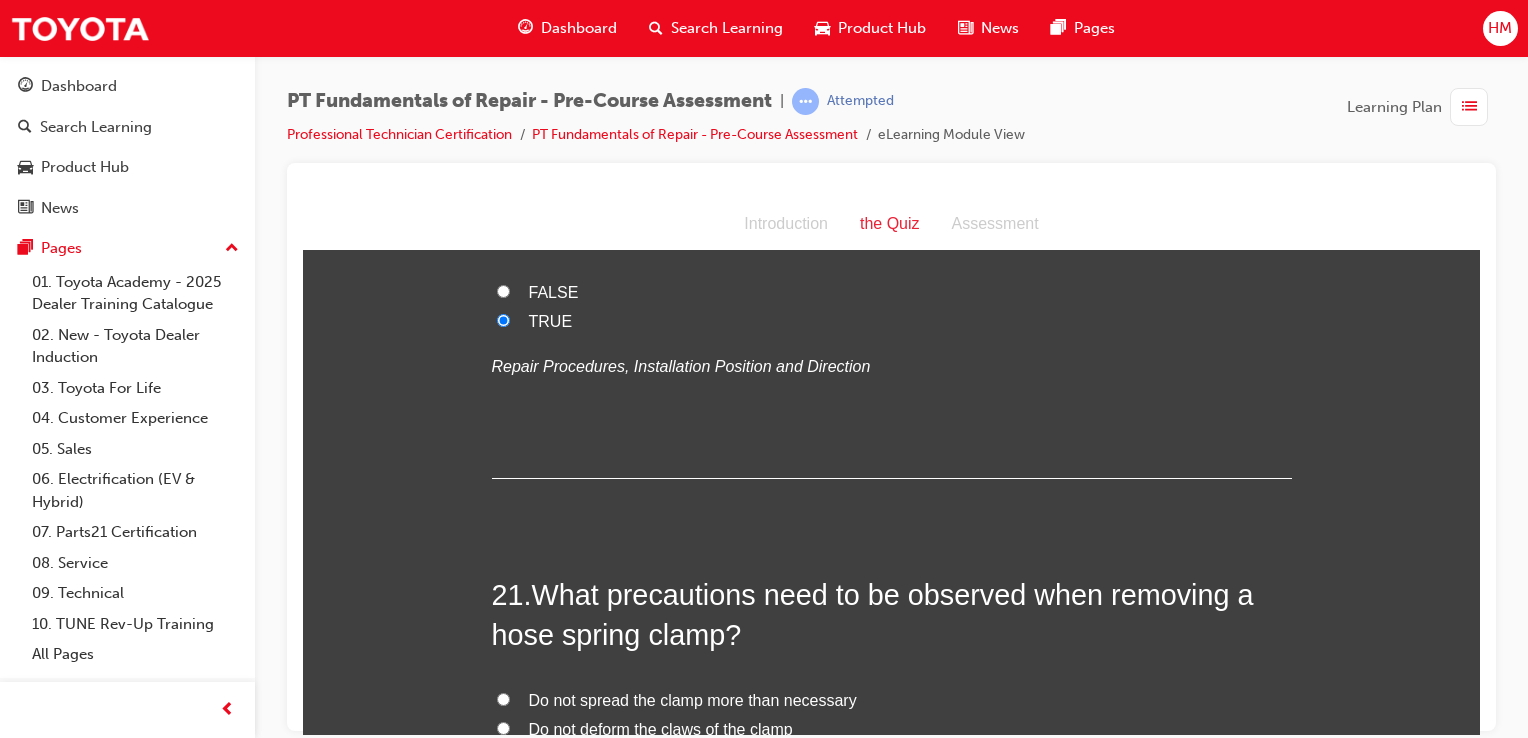 scroll, scrollTop: 8000, scrollLeft: 0, axis: vertical 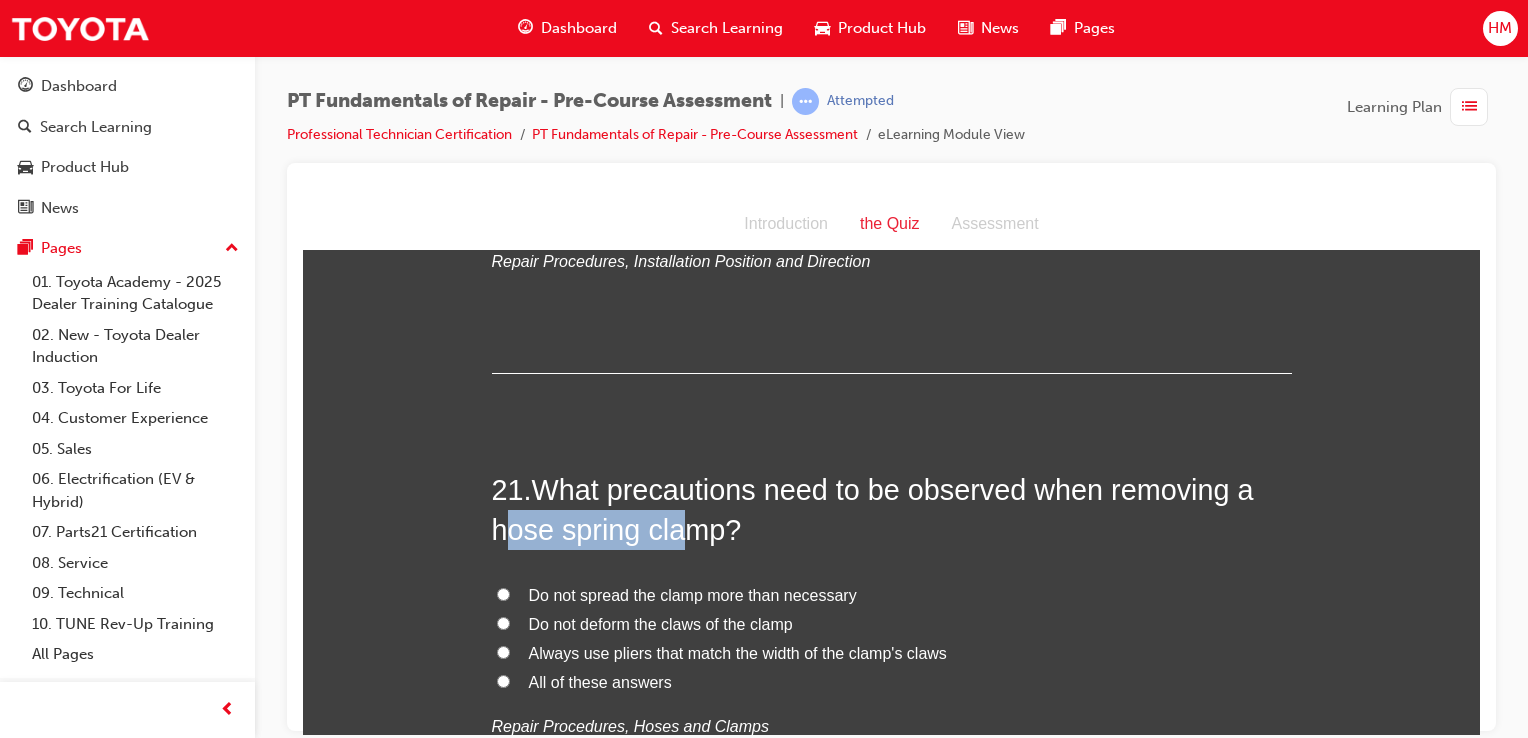 drag, startPoint x: 506, startPoint y: 489, endPoint x: 678, endPoint y: 490, distance: 172.00291 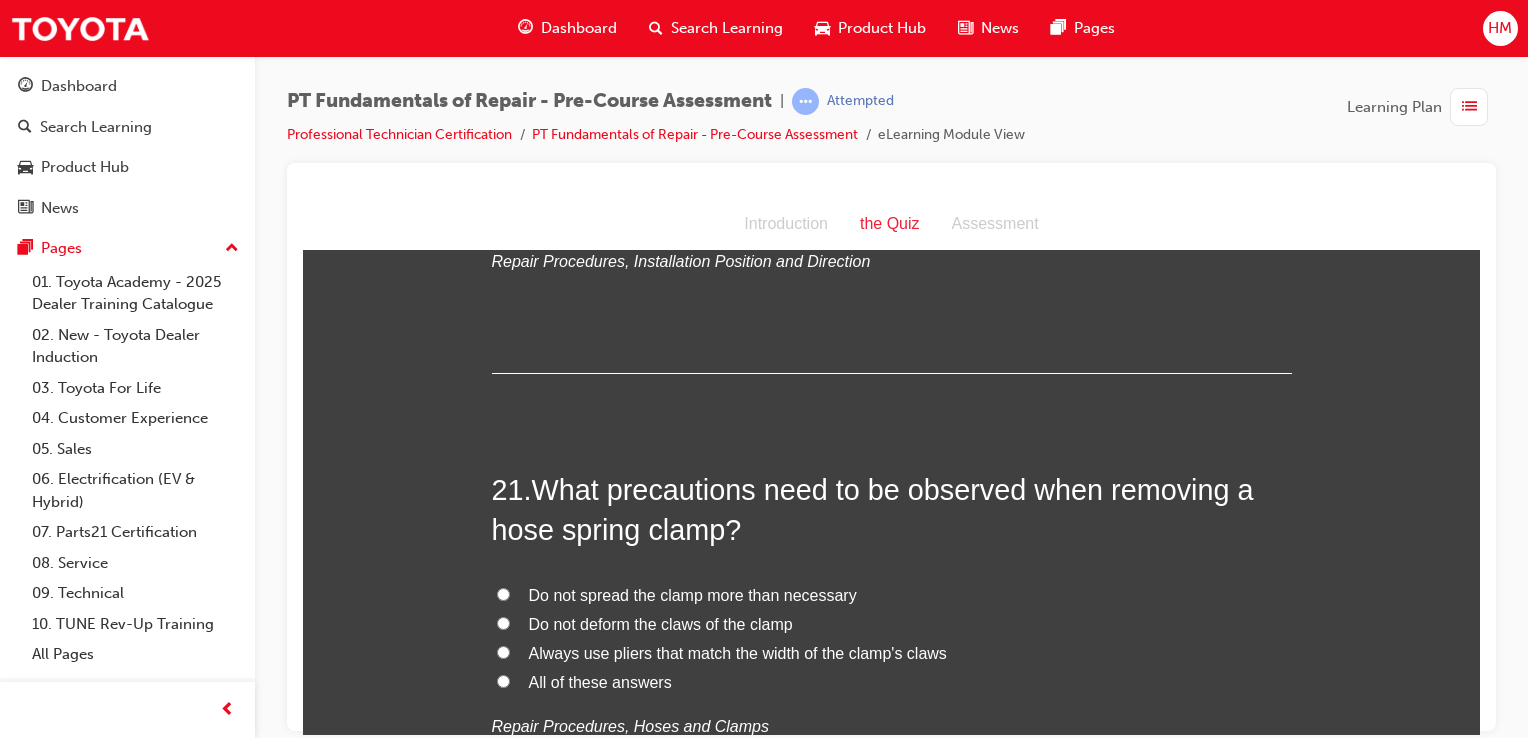 click on "All of these answers" at bounding box center [600, 681] 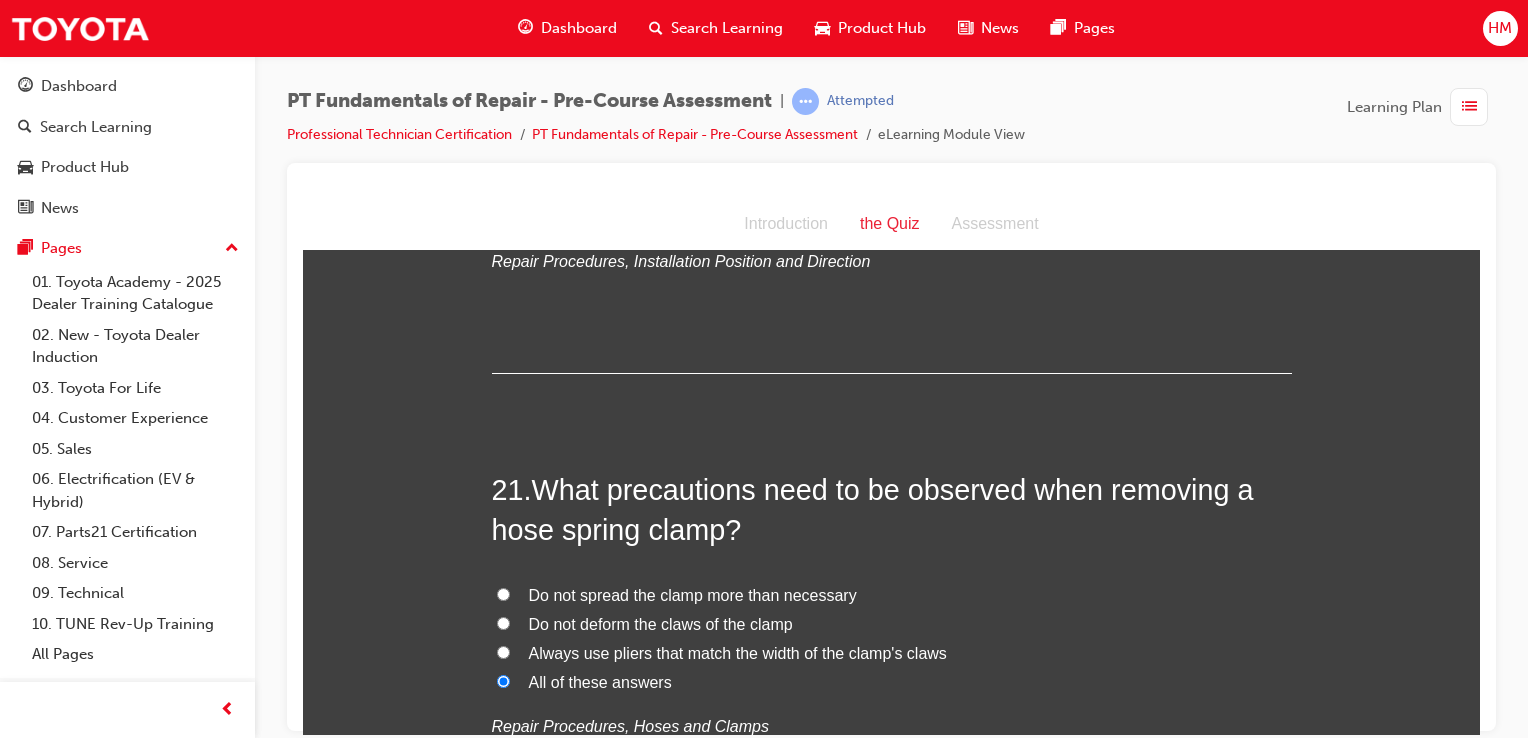 radio on "true" 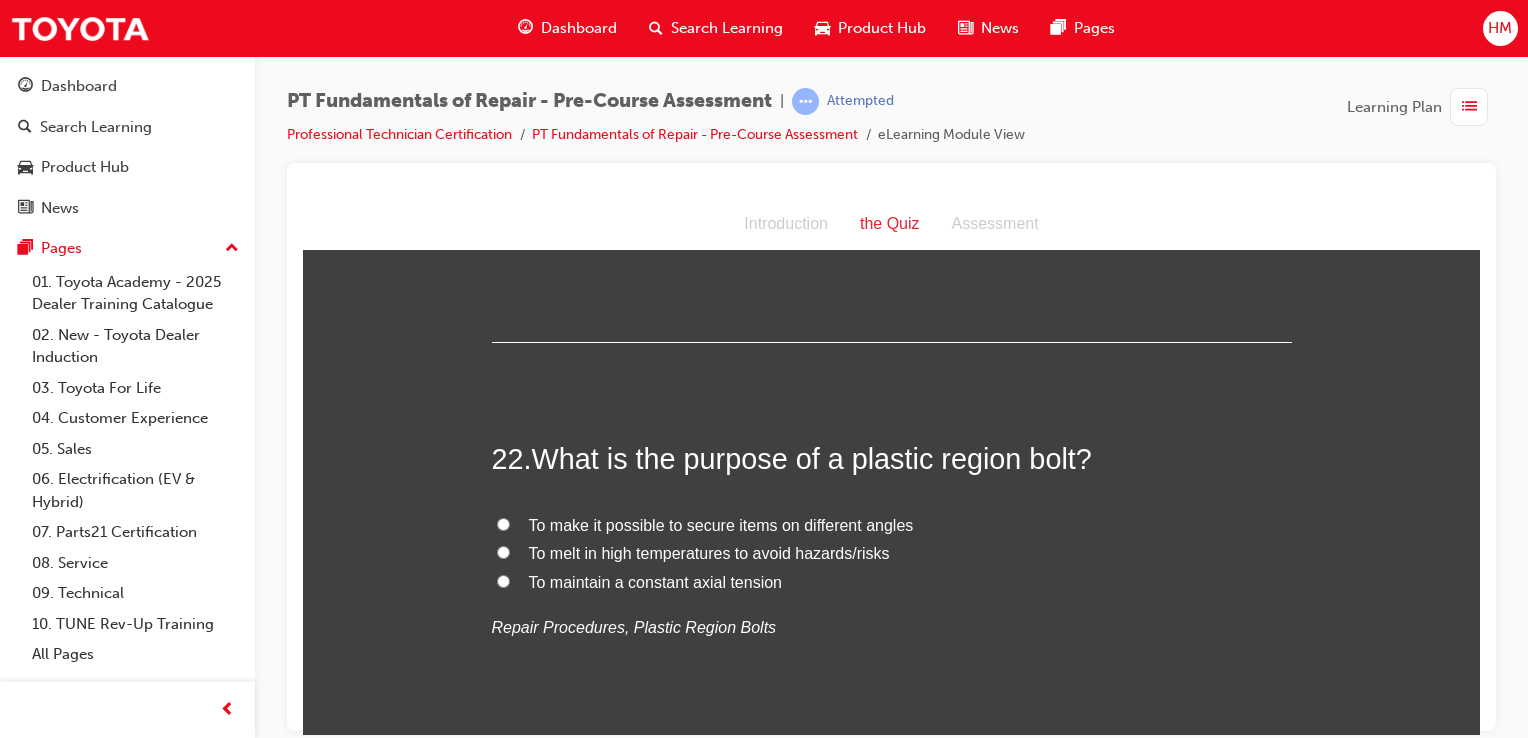 scroll, scrollTop: 8500, scrollLeft: 0, axis: vertical 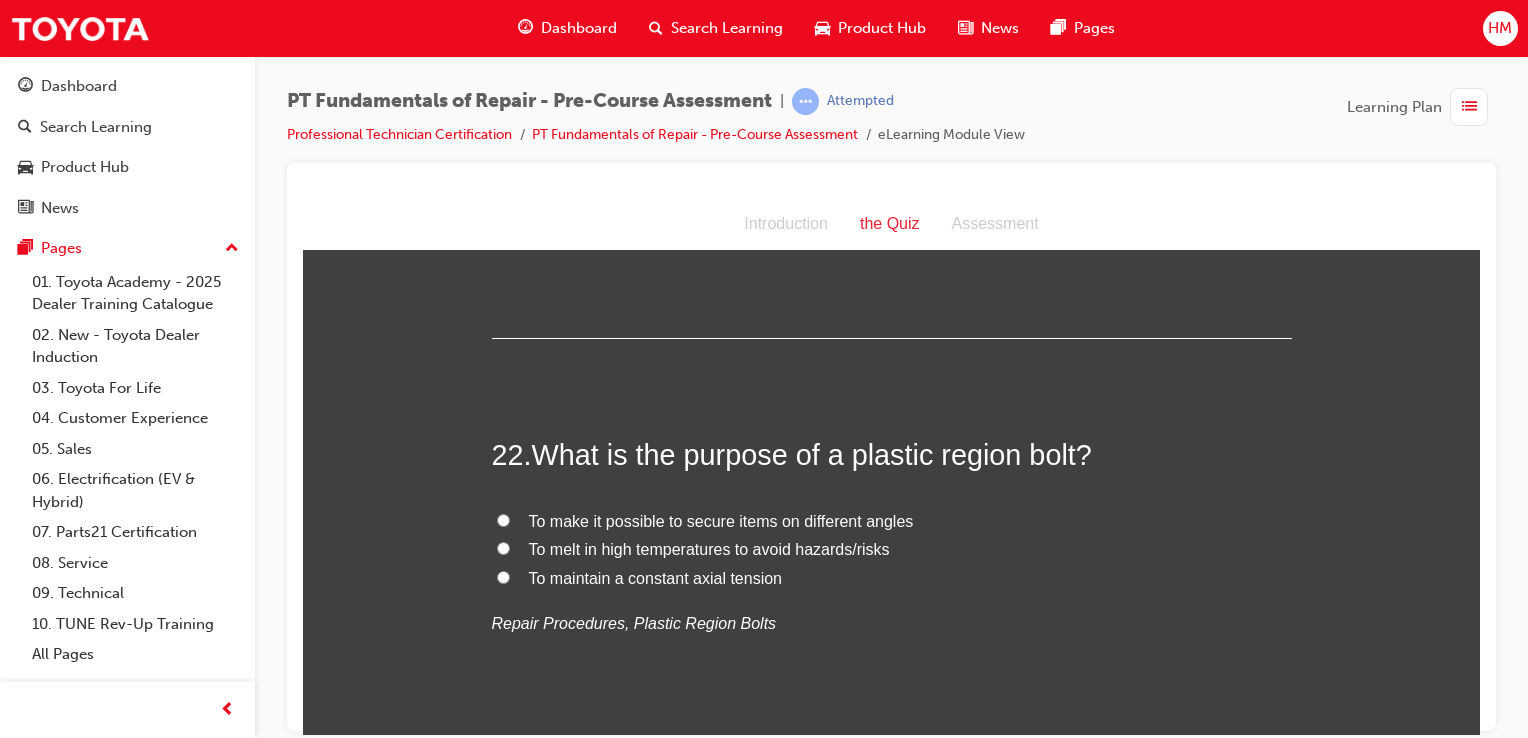 click on "To maintain a constant axial tension" at bounding box center (655, 577) 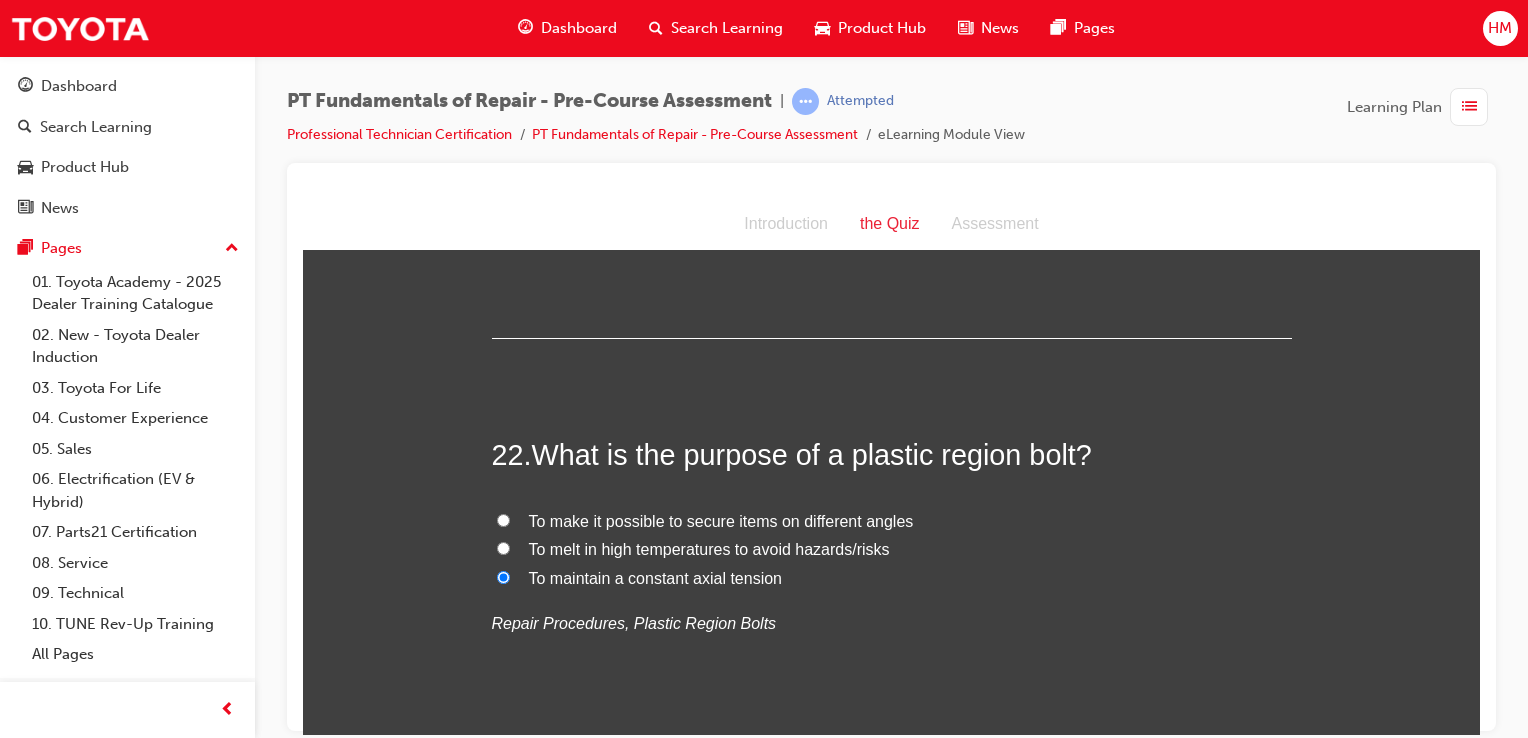 radio on "true" 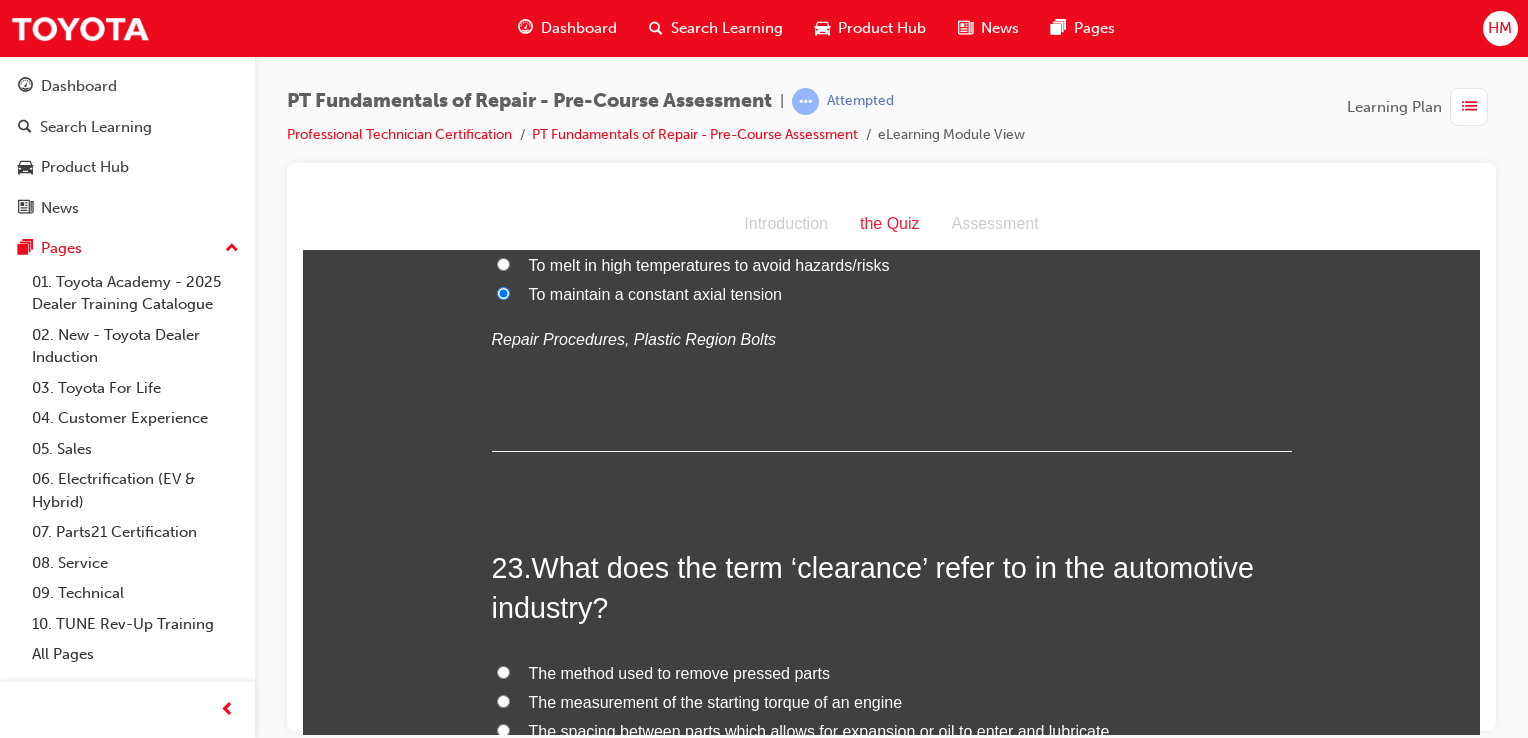 scroll, scrollTop: 8900, scrollLeft: 0, axis: vertical 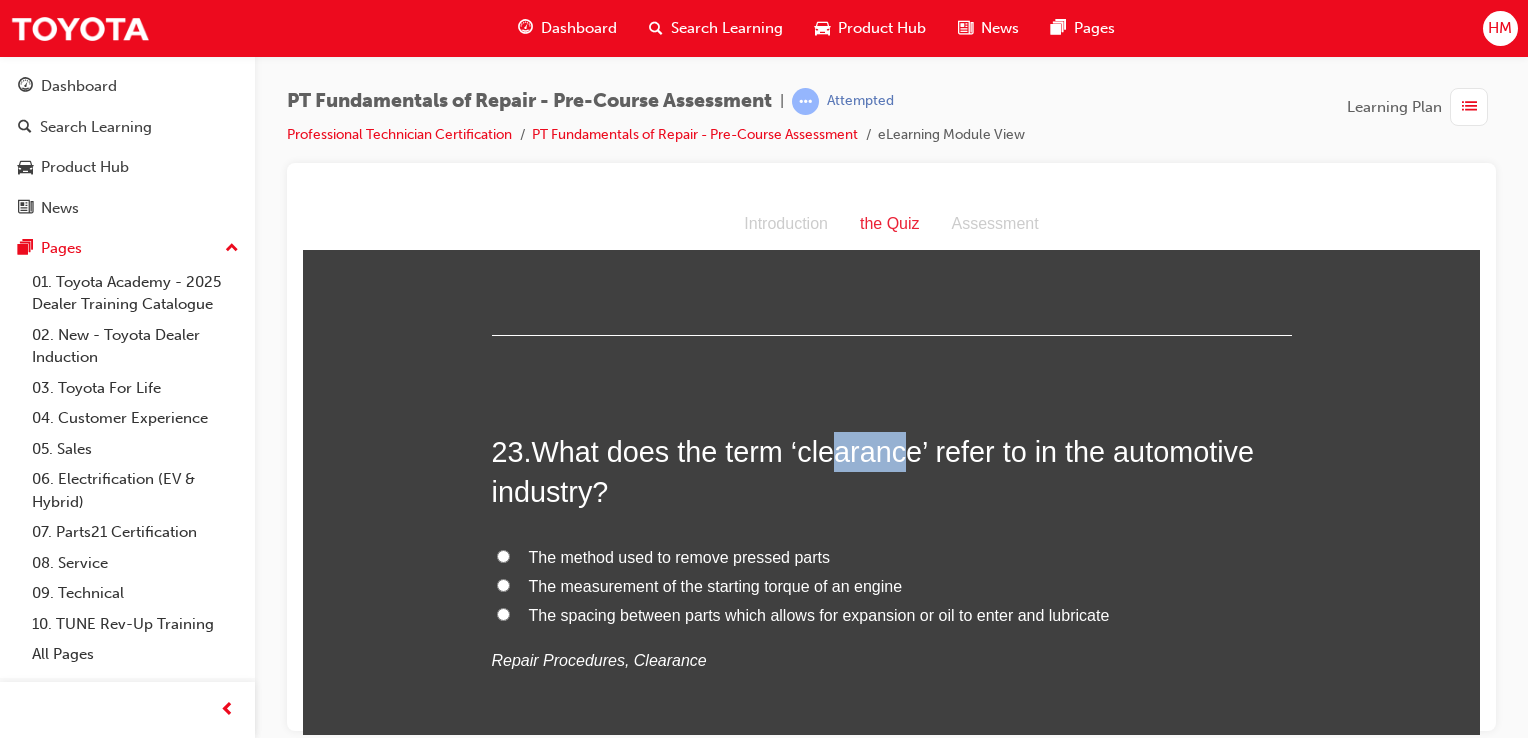 drag, startPoint x: 837, startPoint y: 414, endPoint x: 904, endPoint y: 406, distance: 67.47592 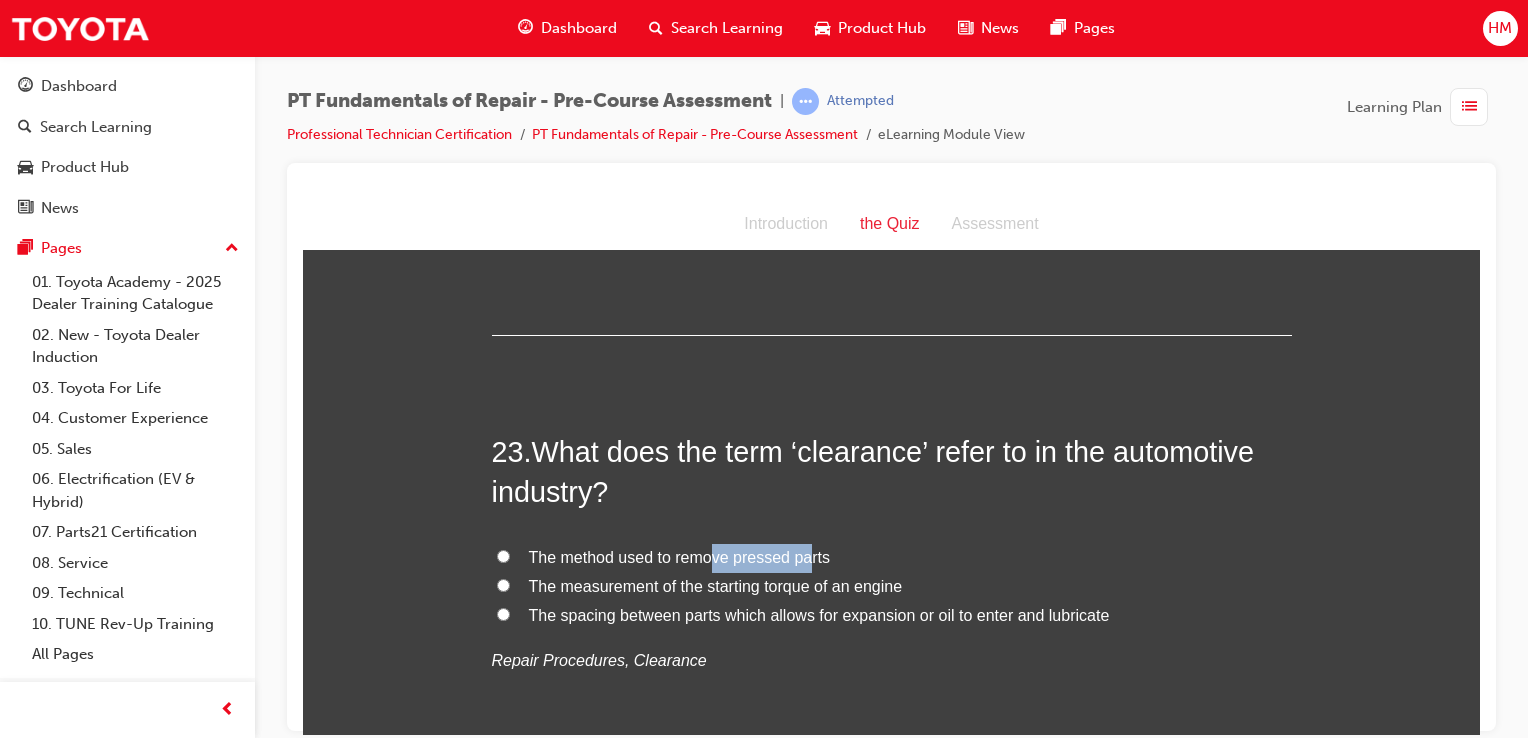 drag, startPoint x: 697, startPoint y: 510, endPoint x: 796, endPoint y: 502, distance: 99.32271 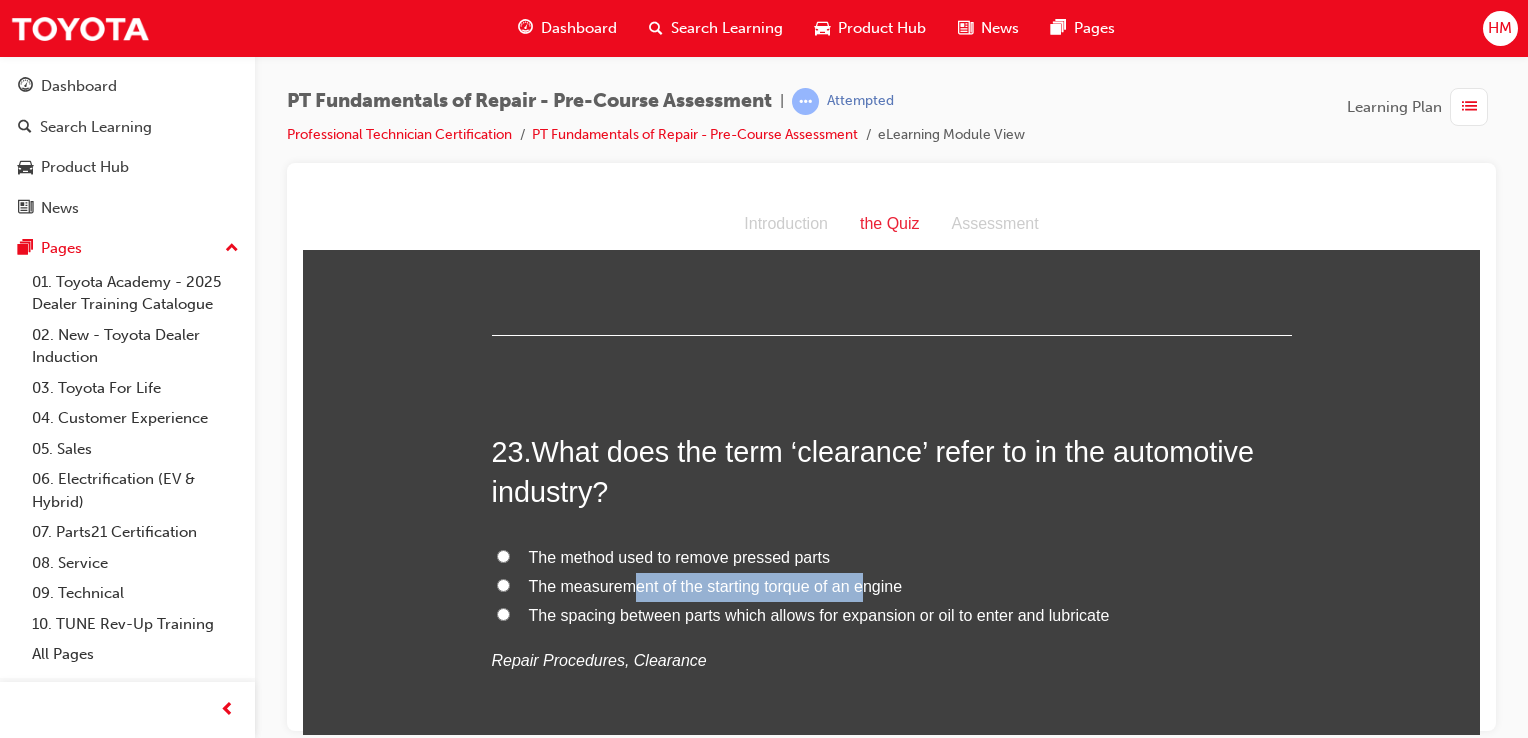 drag, startPoint x: 796, startPoint y: 502, endPoint x: 857, endPoint y: 541, distance: 72.40166 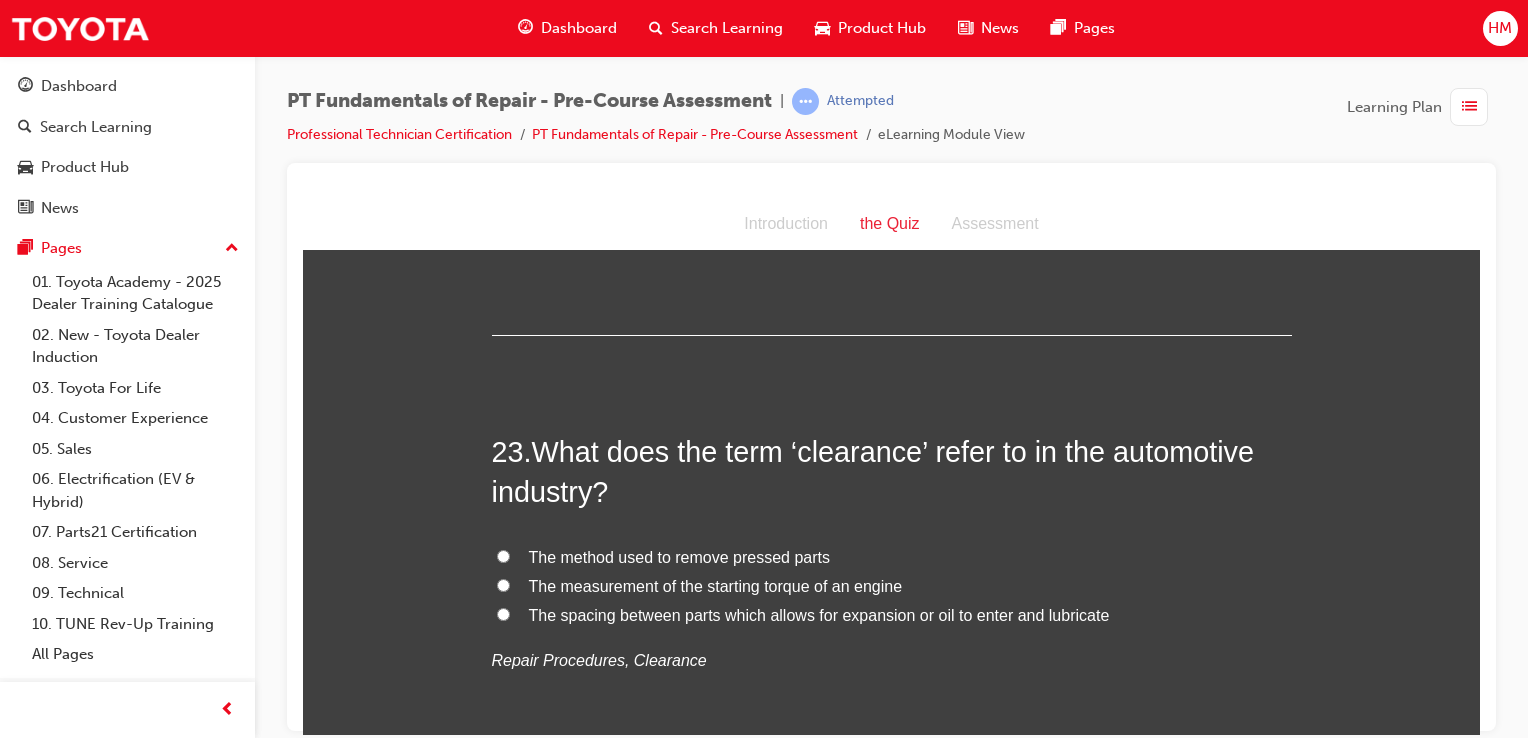 click on "The spacing between parts which allows for expansion or oil to enter and lubricate" at bounding box center [819, 614] 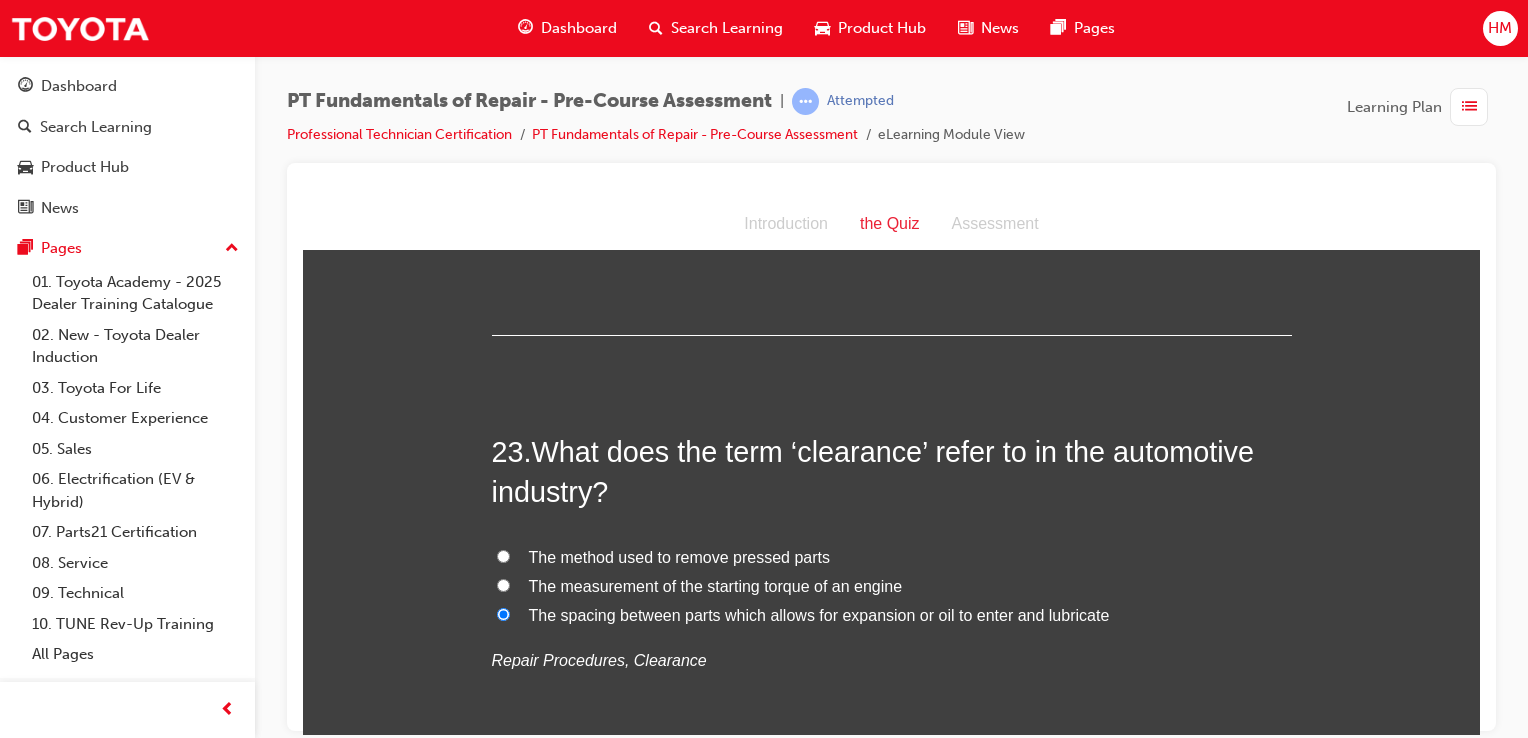 radio on "true" 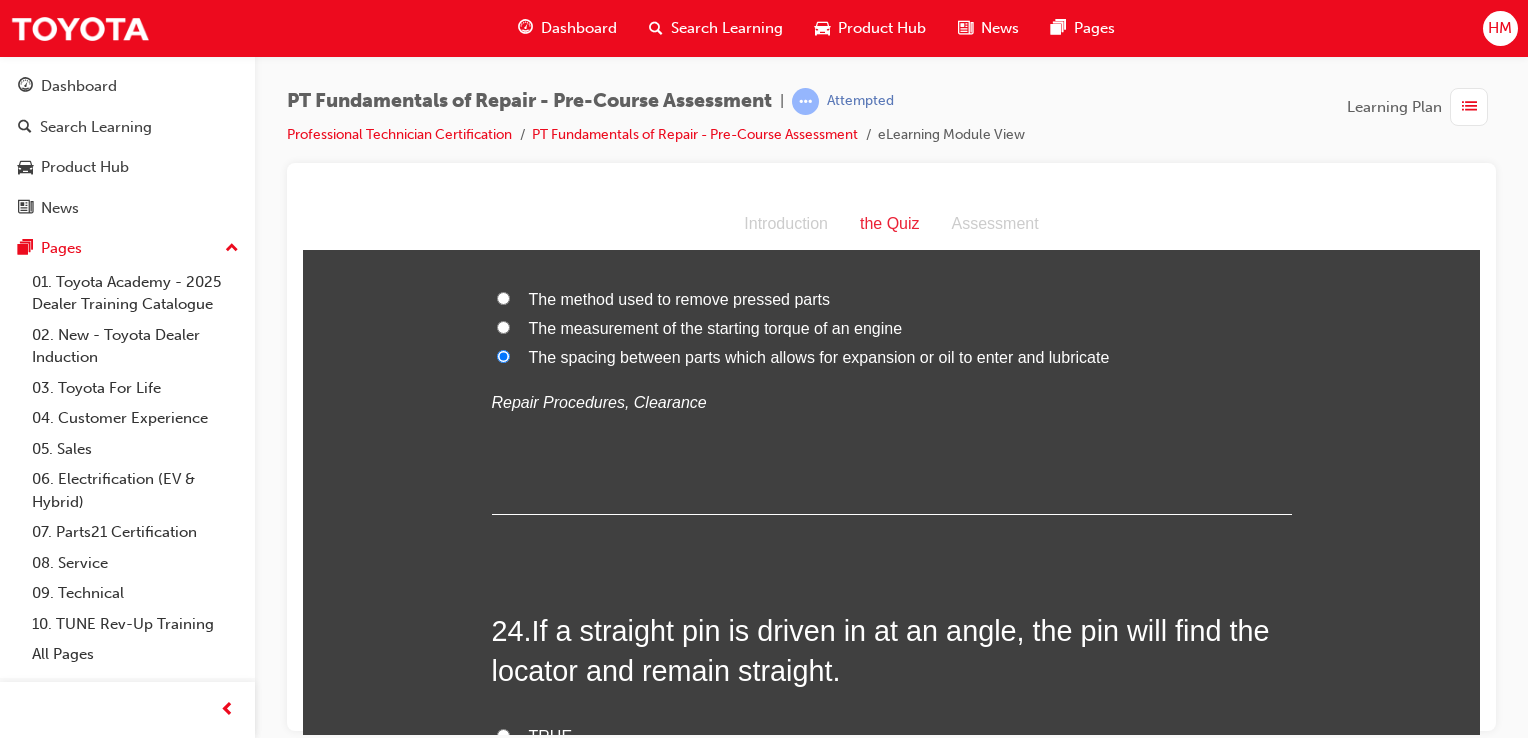 scroll, scrollTop: 9300, scrollLeft: 0, axis: vertical 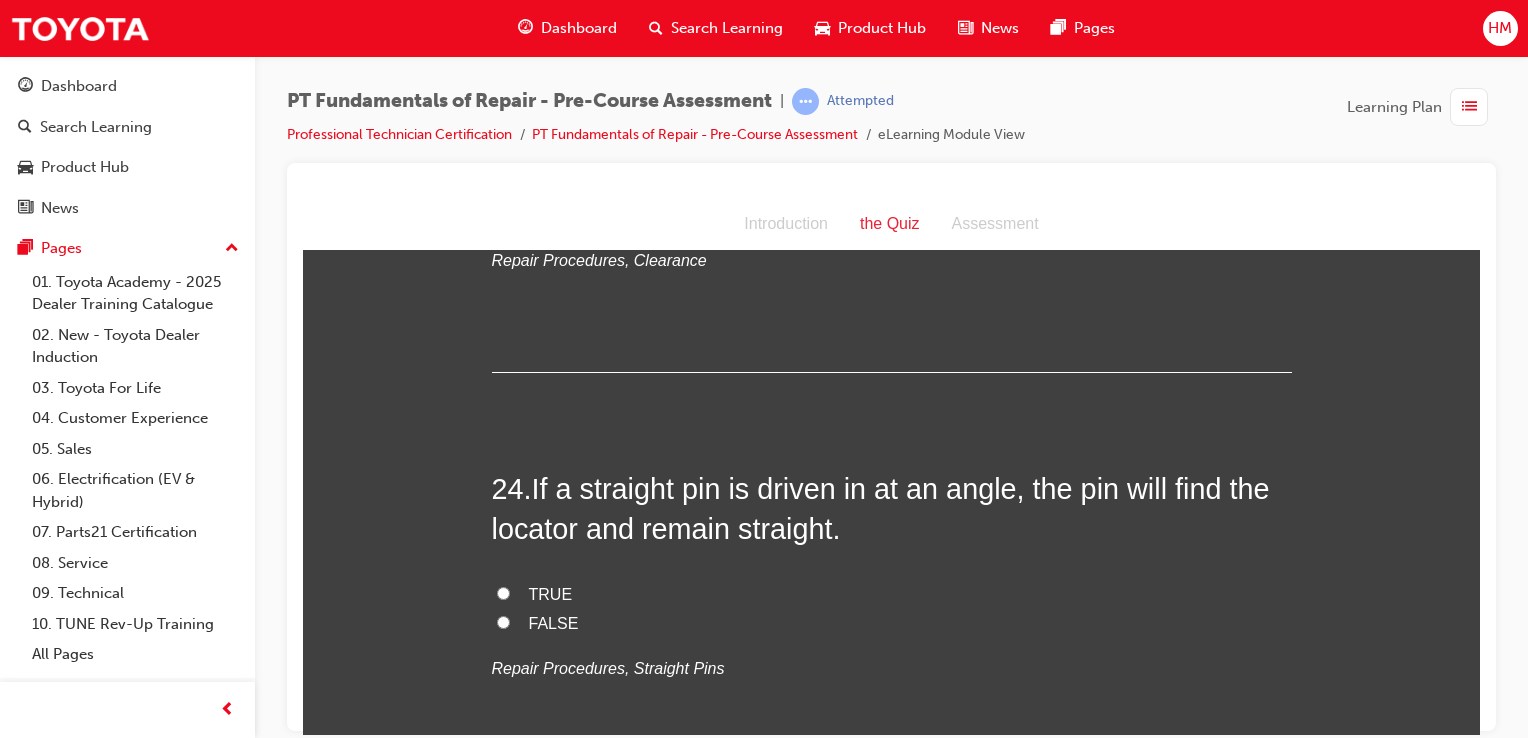 click on "FALSE" at bounding box center [554, 622] 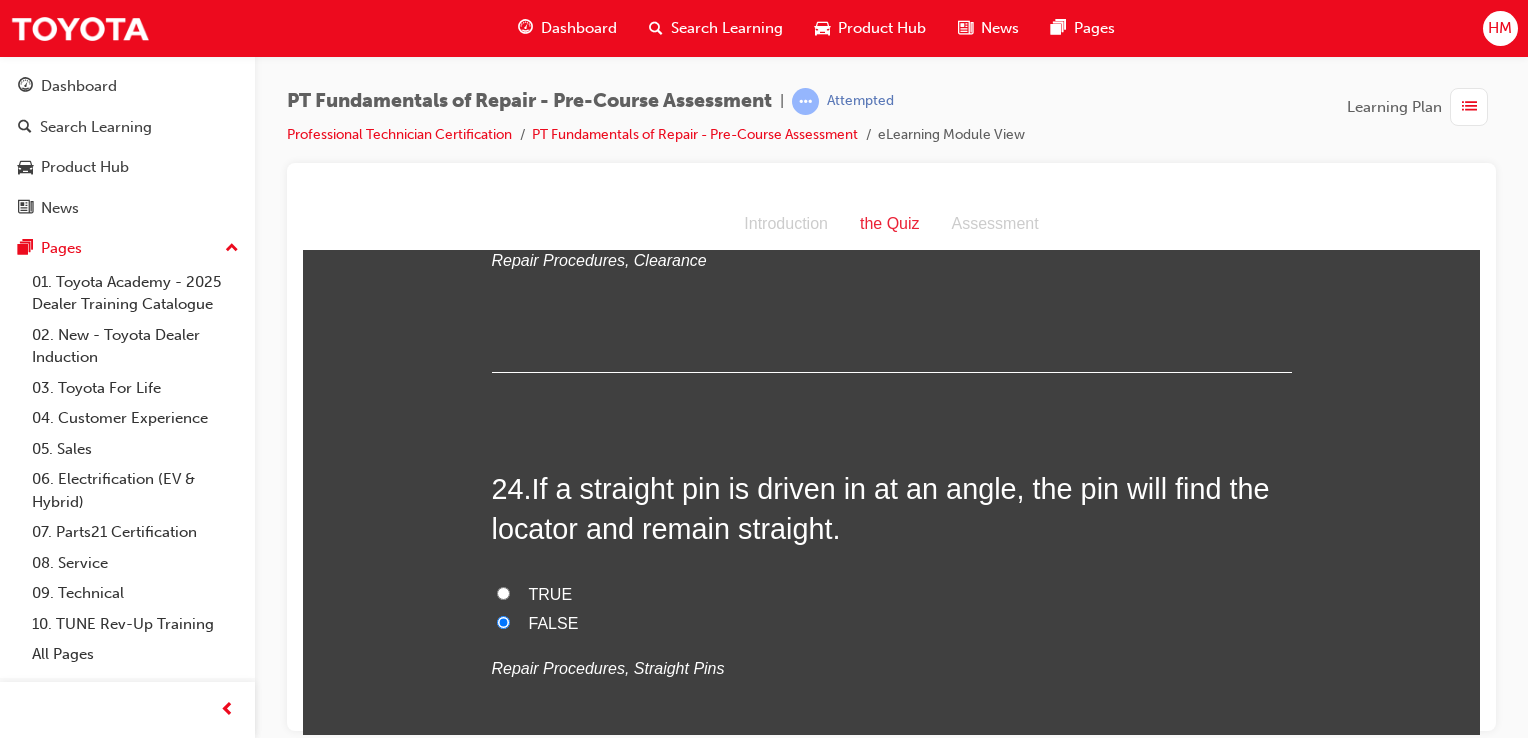 radio on "true" 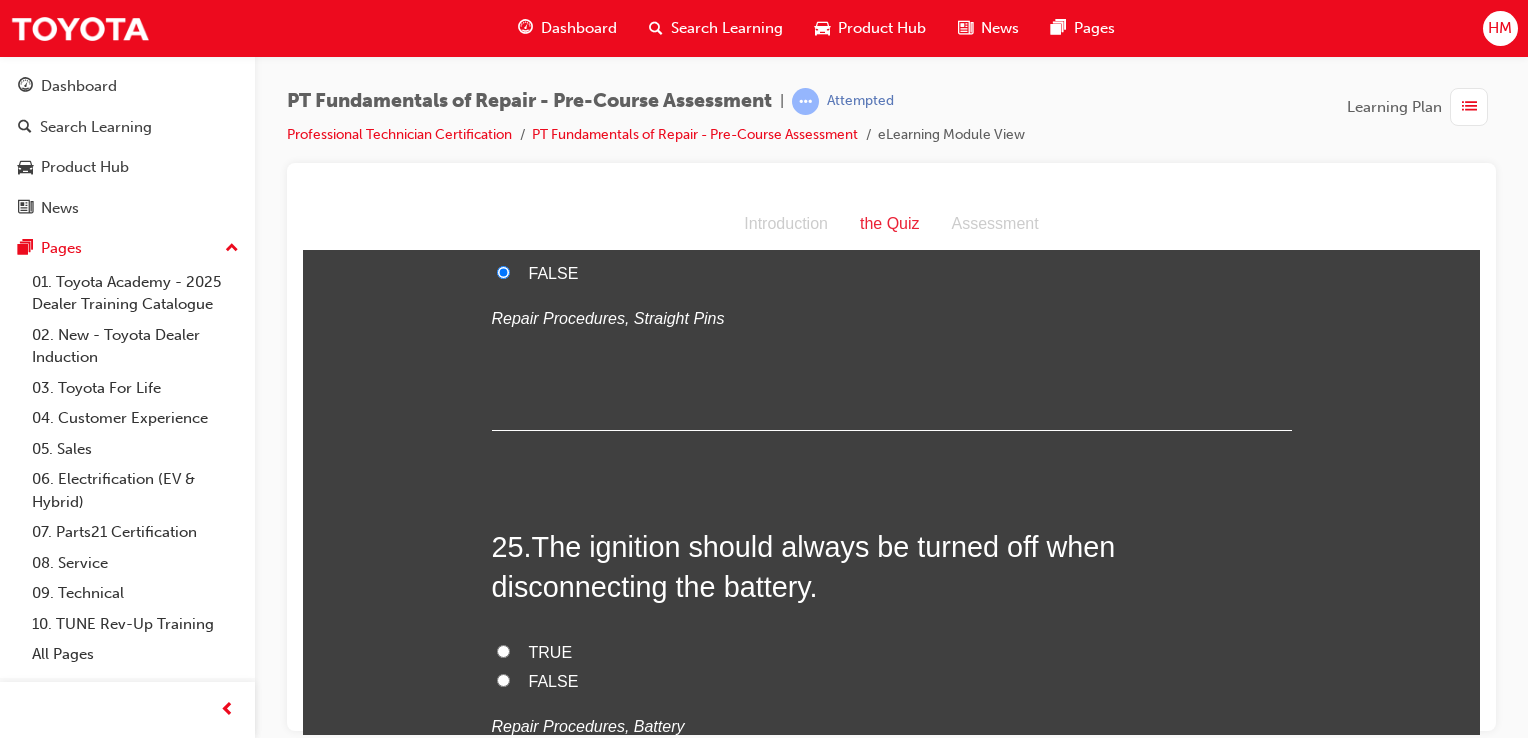 scroll, scrollTop: 9700, scrollLeft: 0, axis: vertical 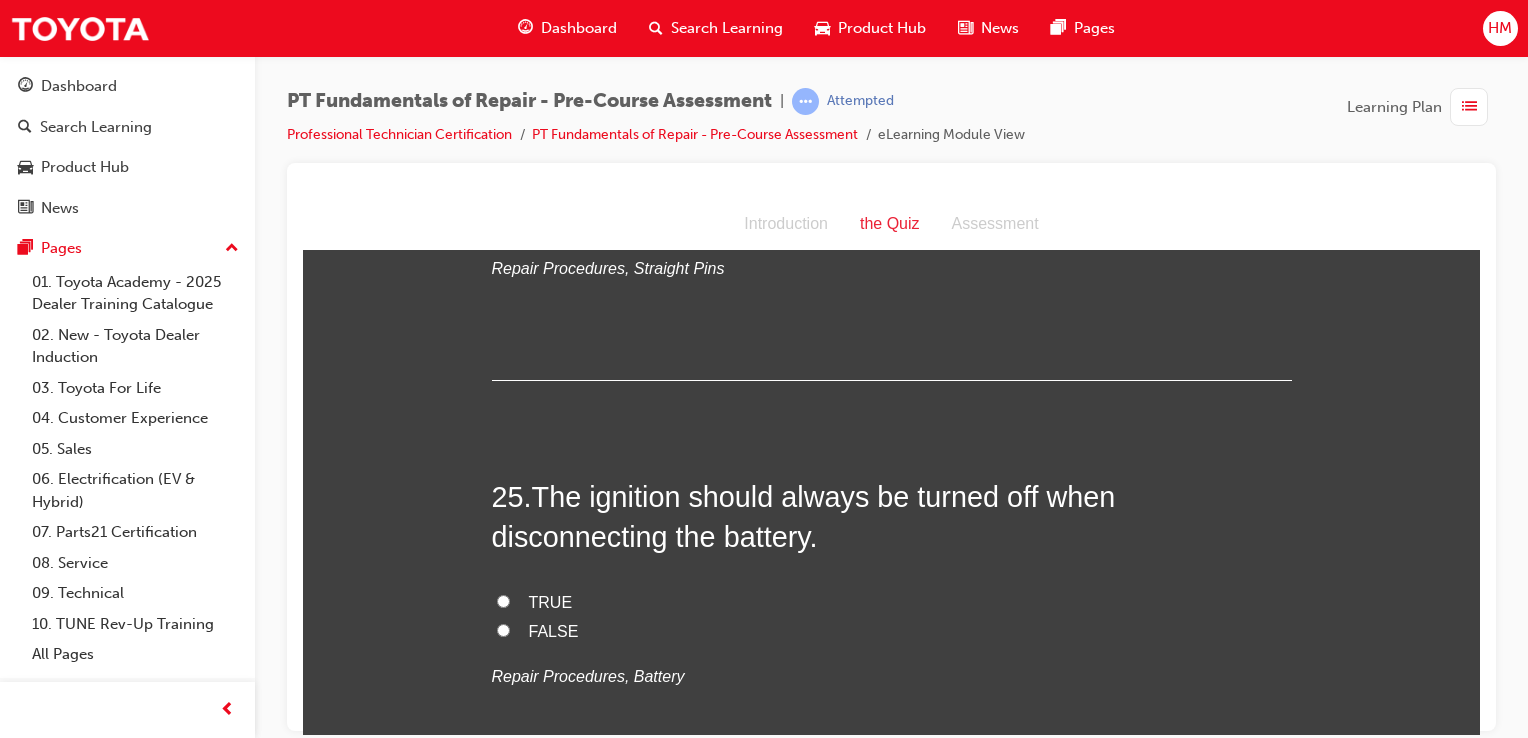 click on "TRUE" at bounding box center (551, 601) 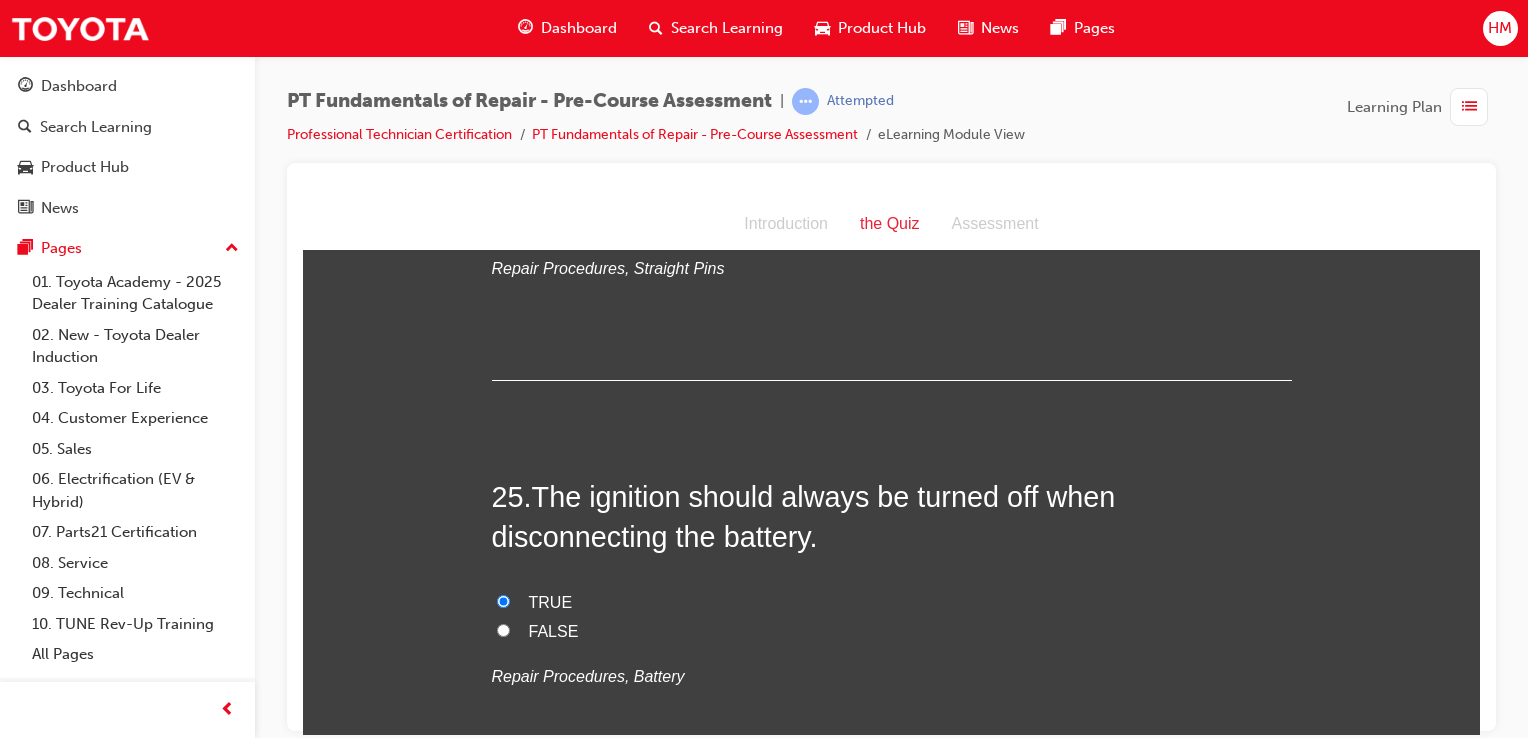 radio on "true" 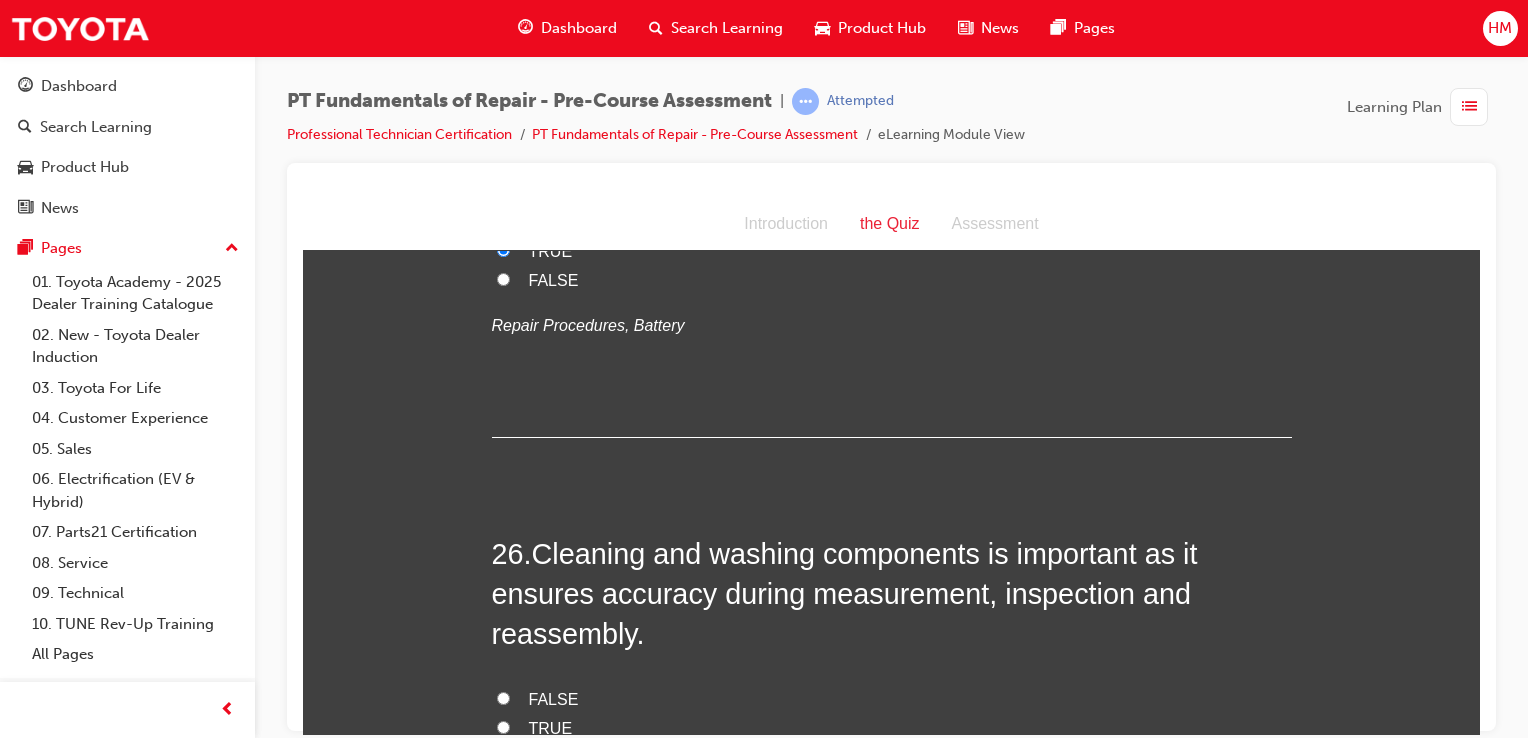 scroll, scrollTop: 10100, scrollLeft: 0, axis: vertical 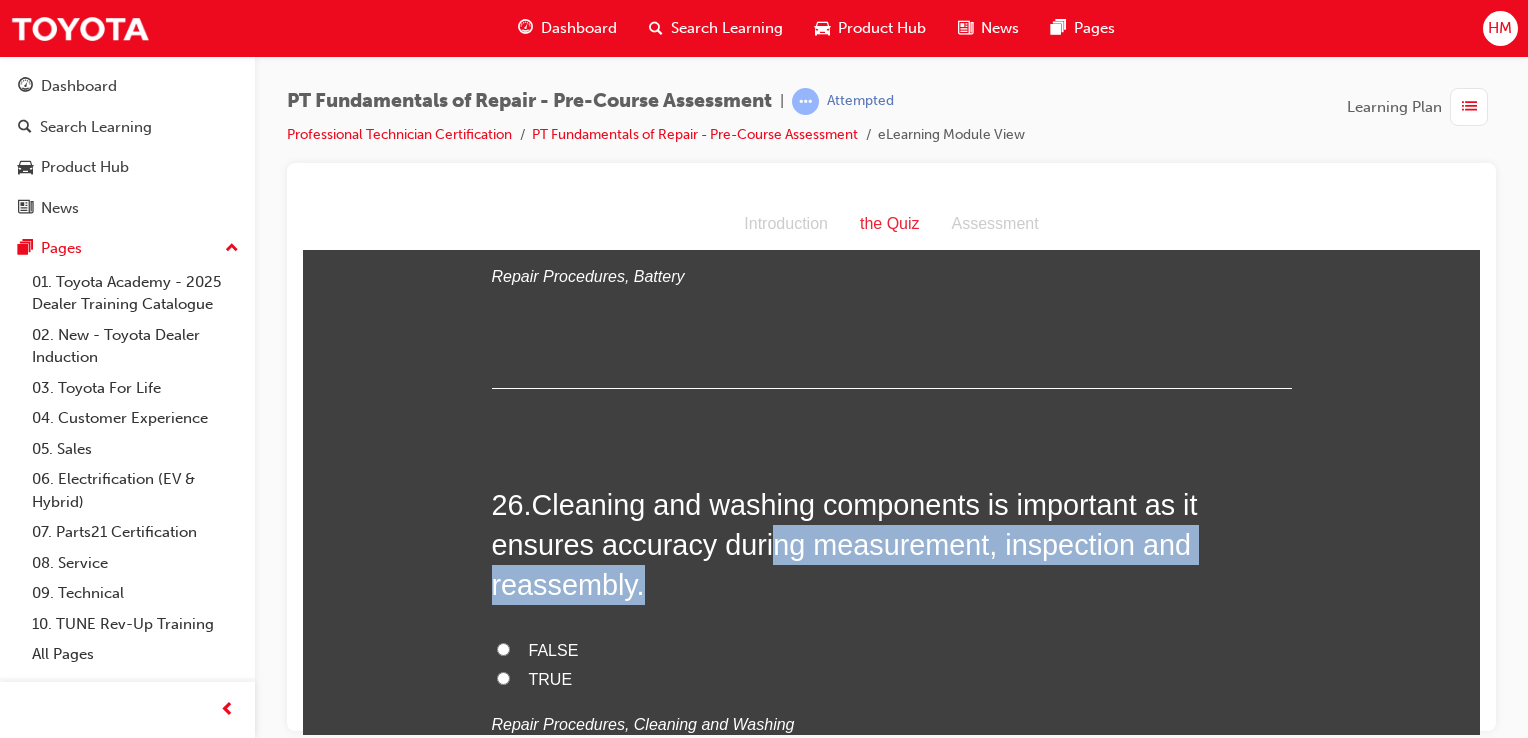 drag, startPoint x: 757, startPoint y: 514, endPoint x: 704, endPoint y: 543, distance: 60.41523 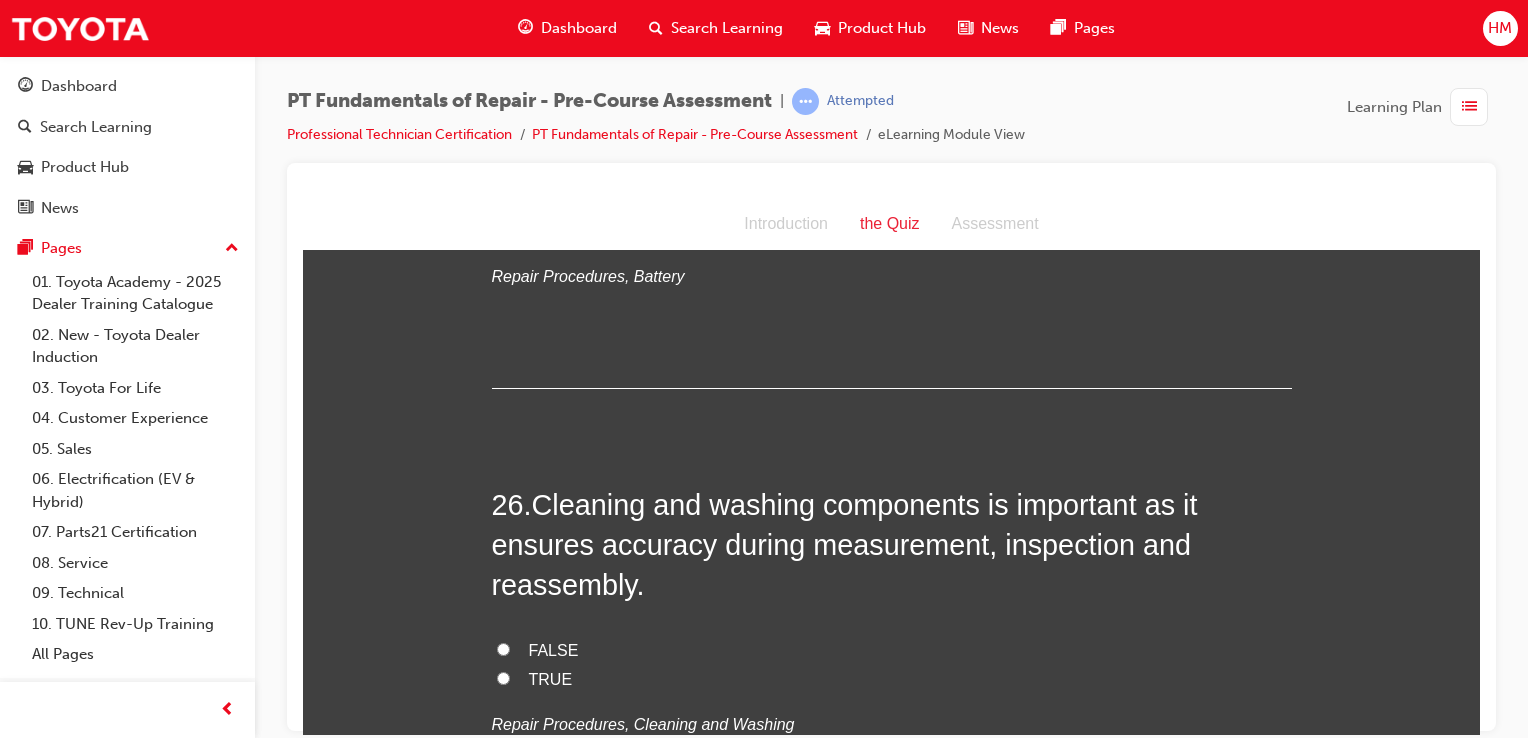 click on "TRUE" at bounding box center [892, 679] 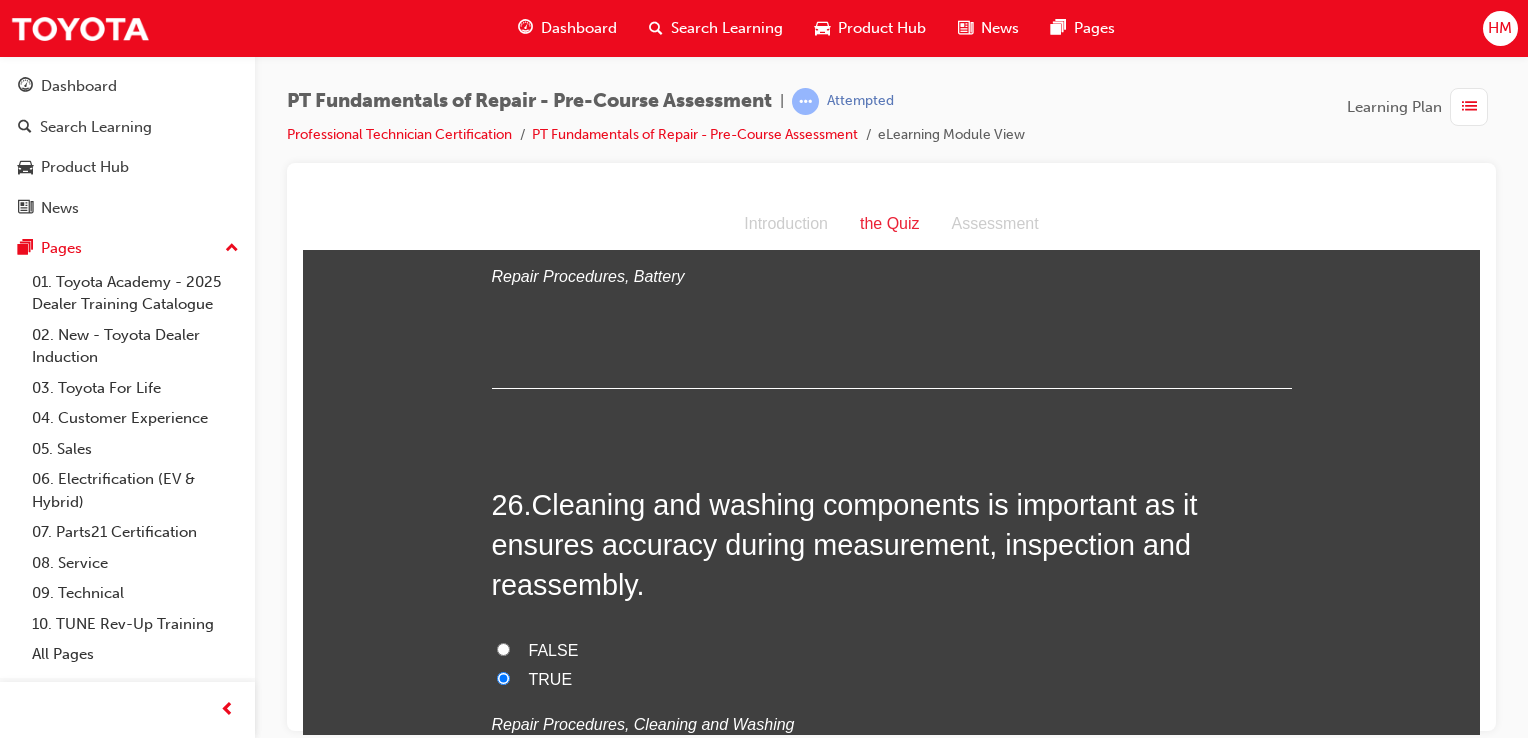radio on "true" 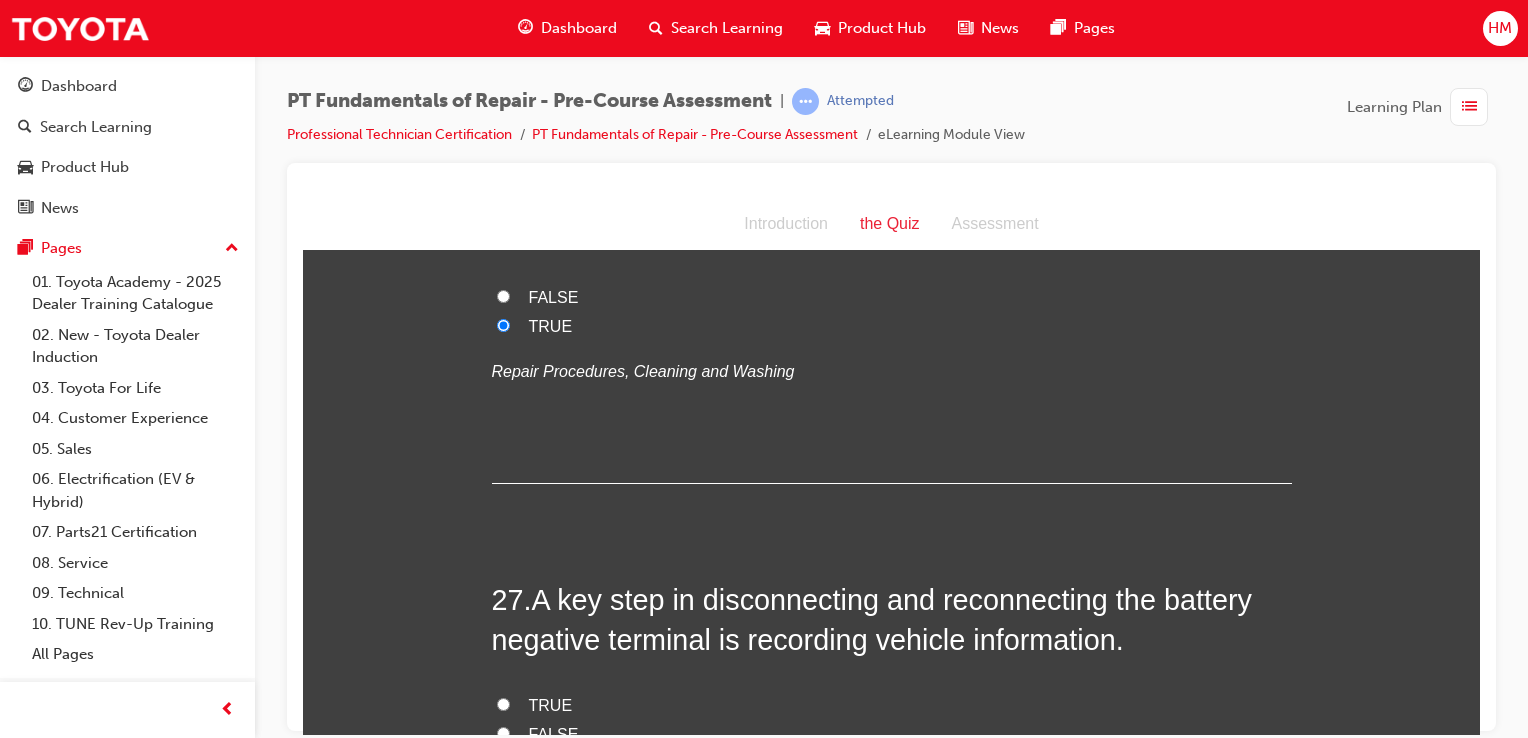 scroll, scrollTop: 10500, scrollLeft: 0, axis: vertical 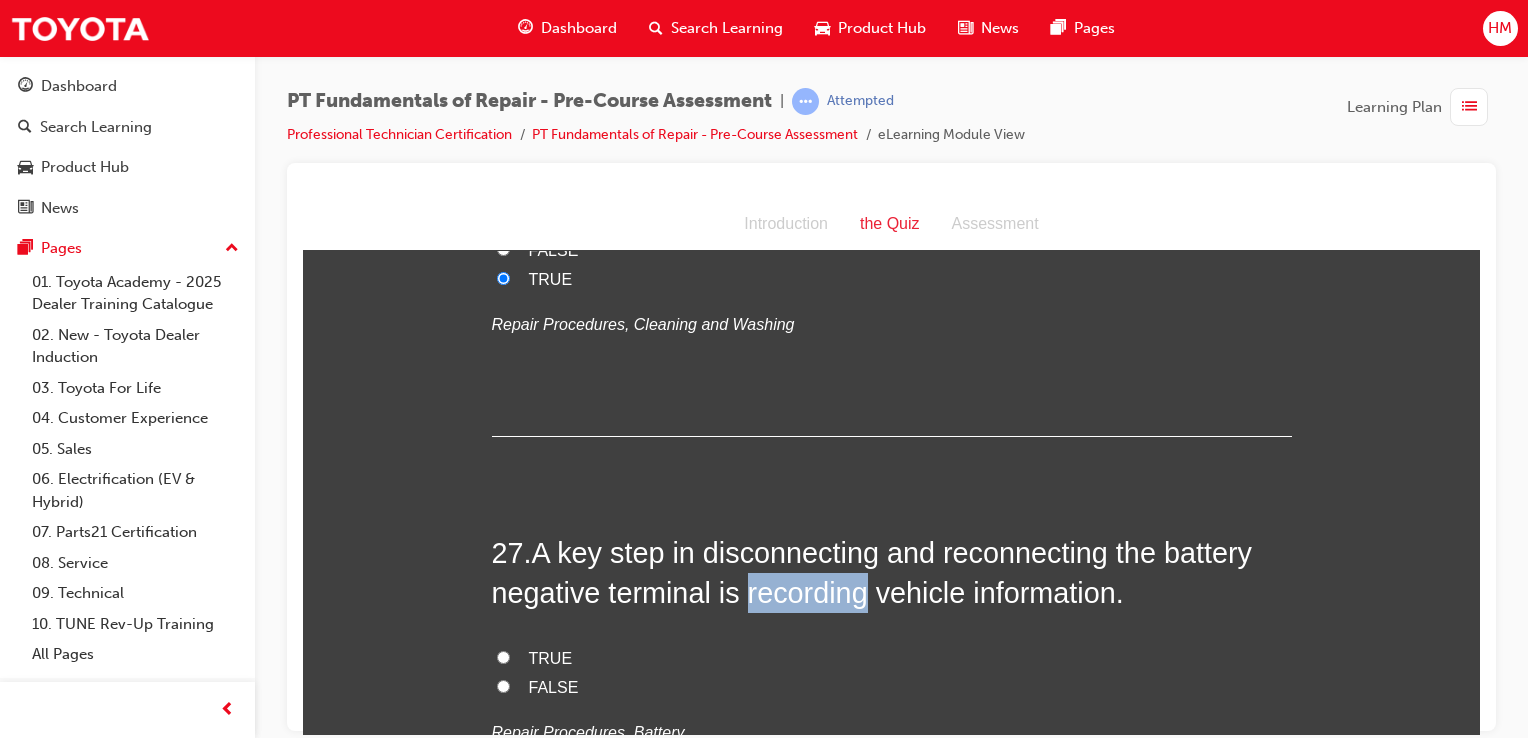 drag, startPoint x: 745, startPoint y: 556, endPoint x: 864, endPoint y: 550, distance: 119.15116 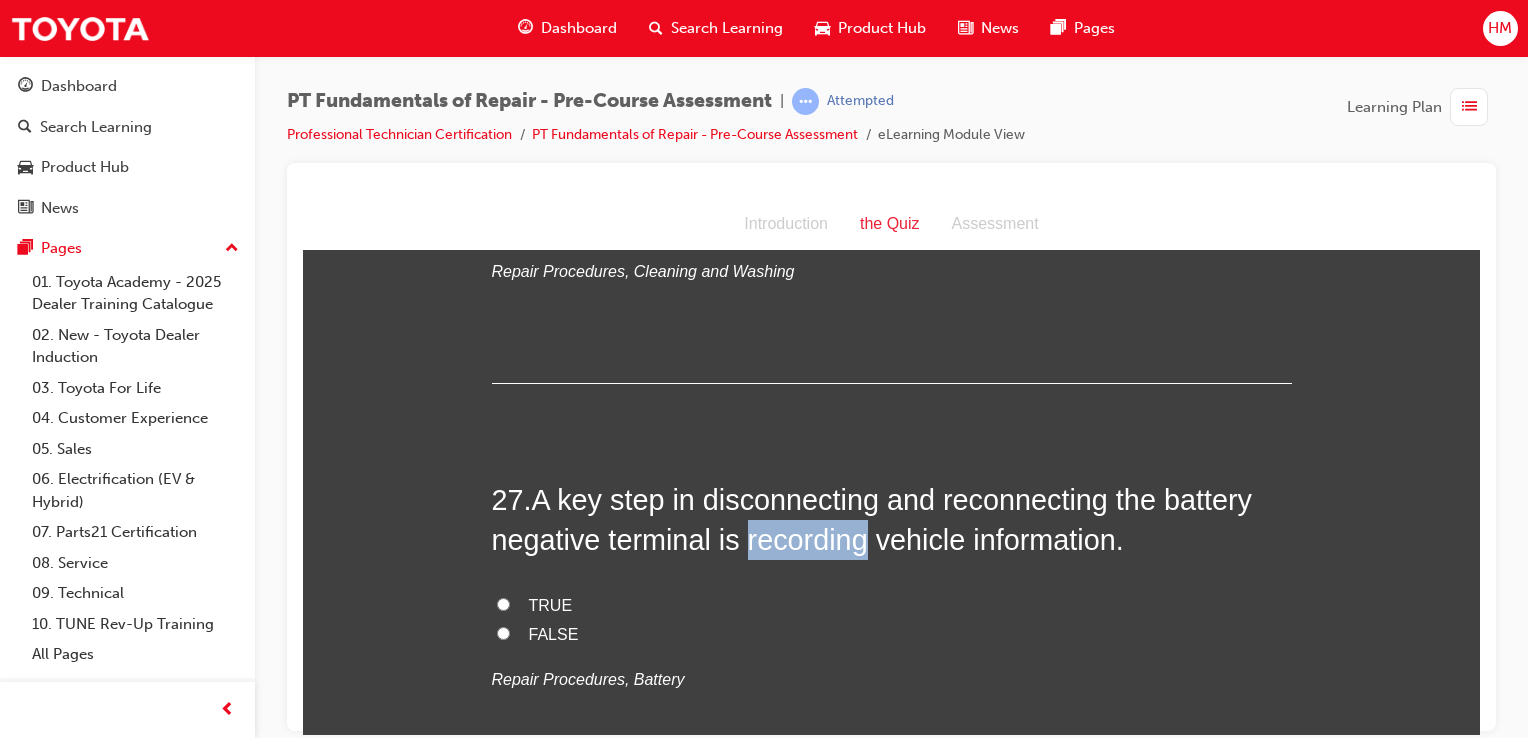 scroll, scrollTop: 10600, scrollLeft: 0, axis: vertical 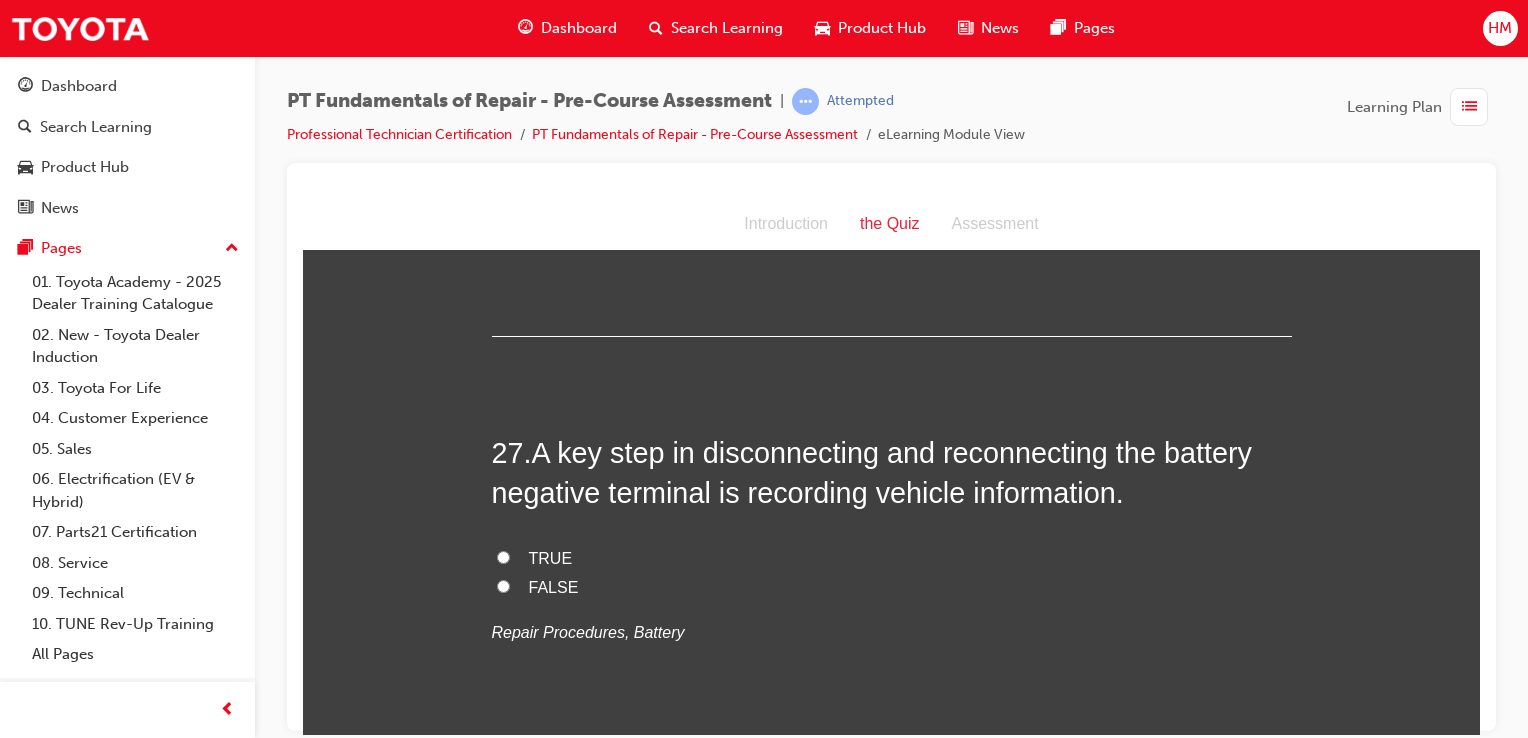 click on "TRUE" at bounding box center (551, 557) 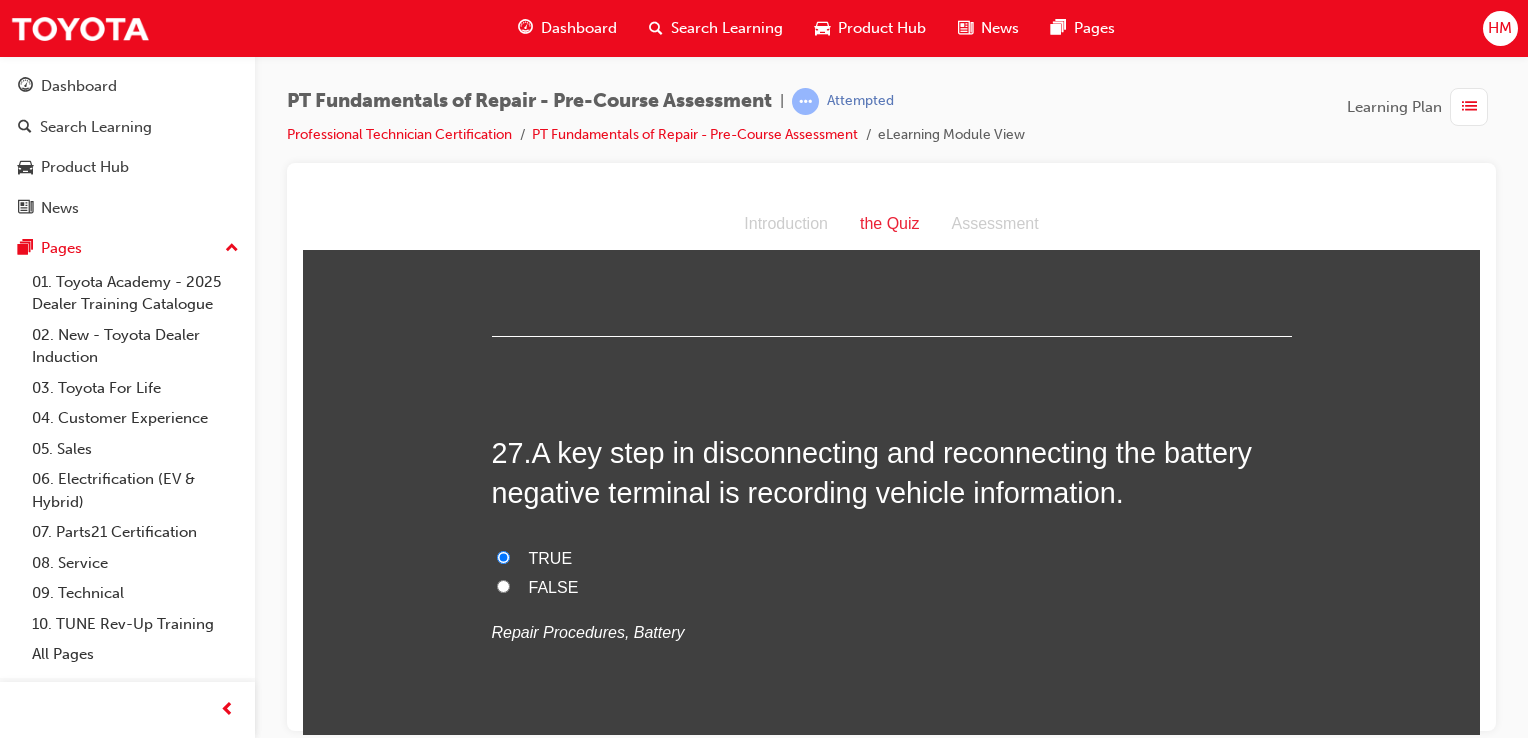 radio on "true" 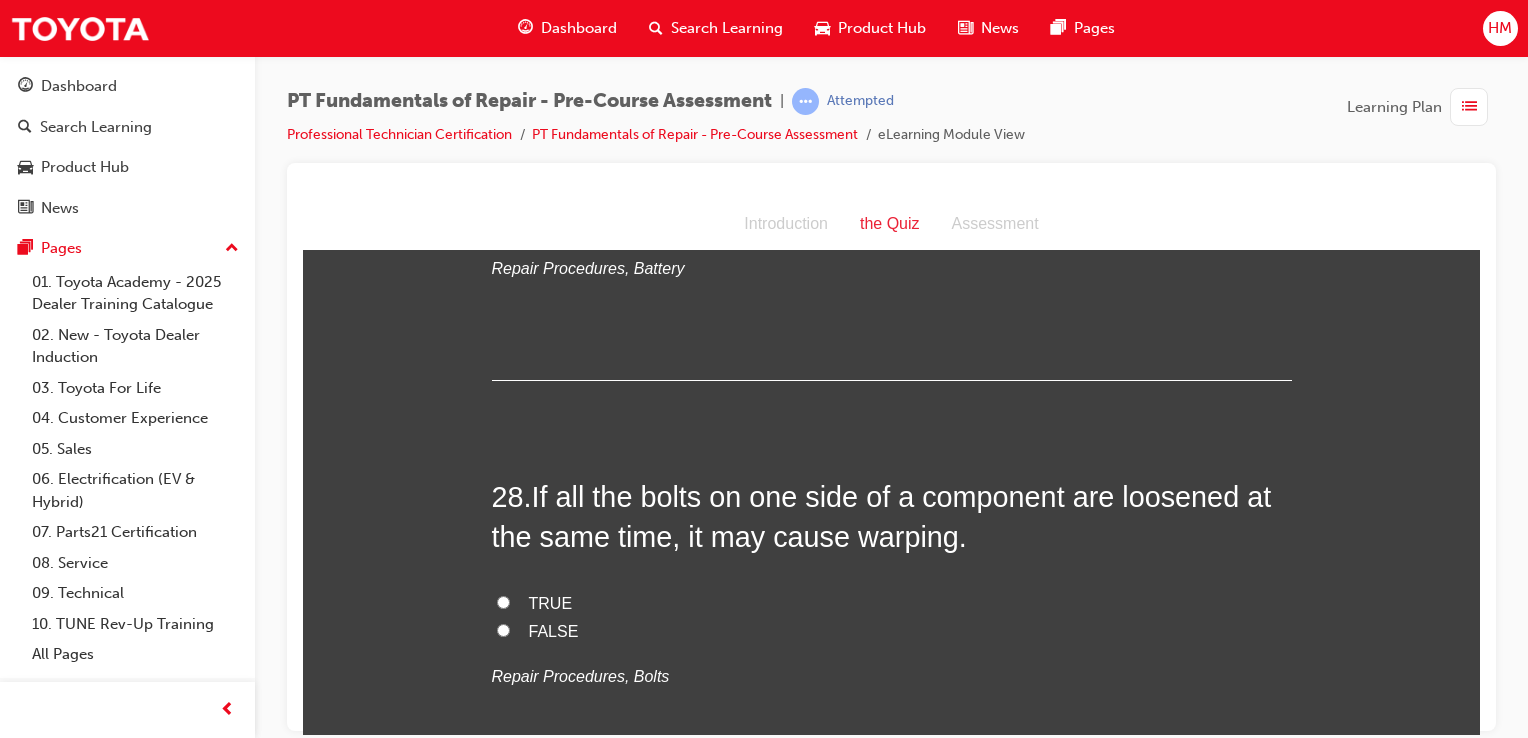 scroll, scrollTop: 11000, scrollLeft: 0, axis: vertical 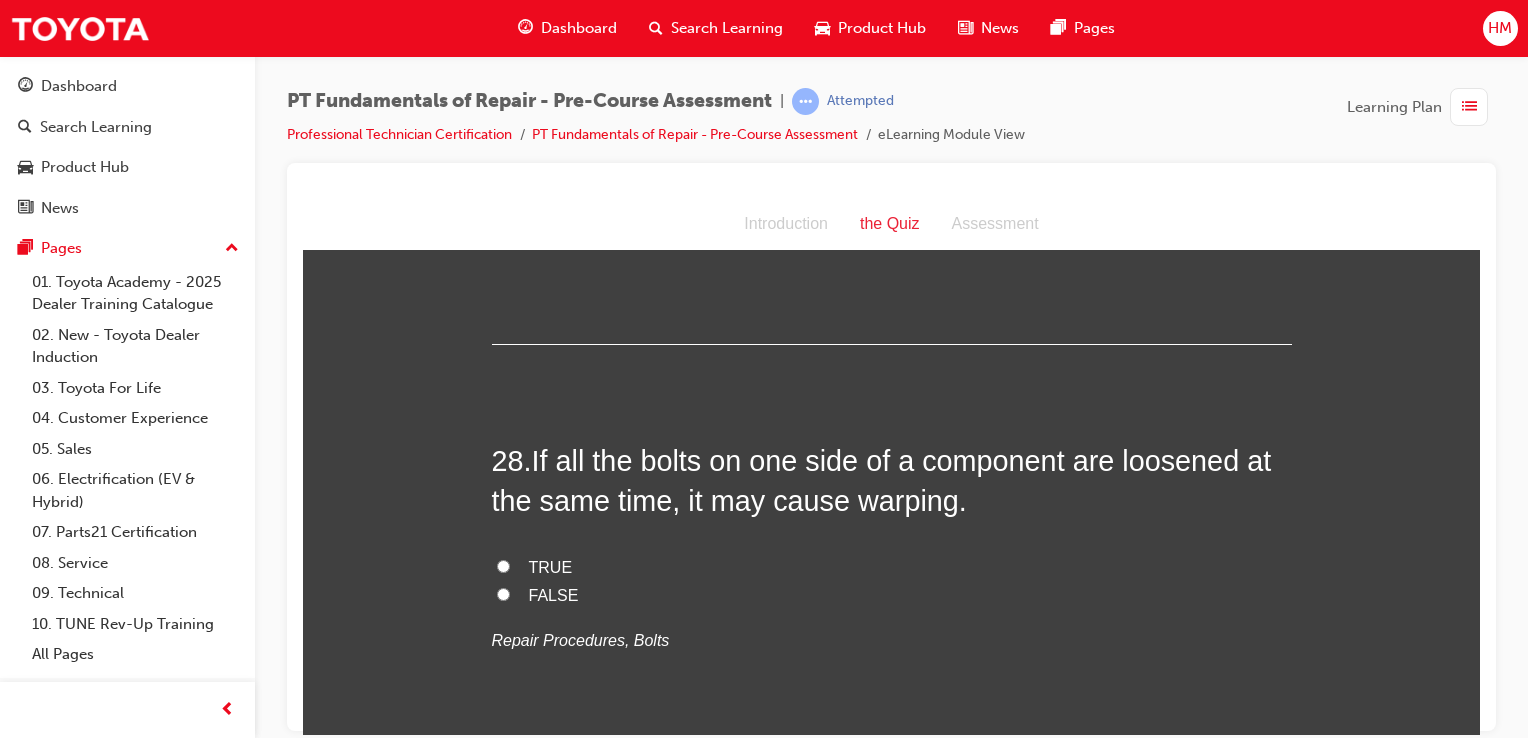 click on "TRUE" at bounding box center (551, 566) 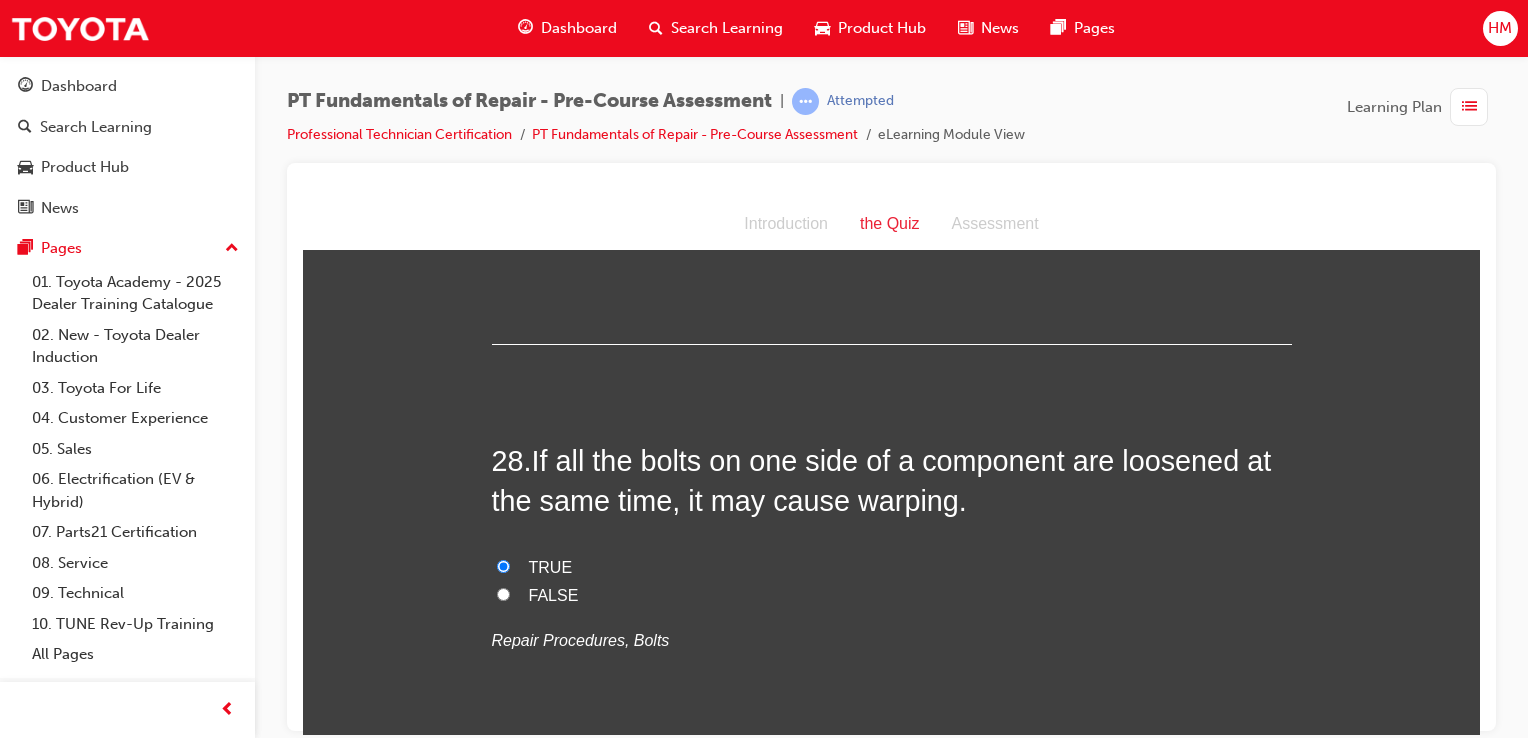 radio on "true" 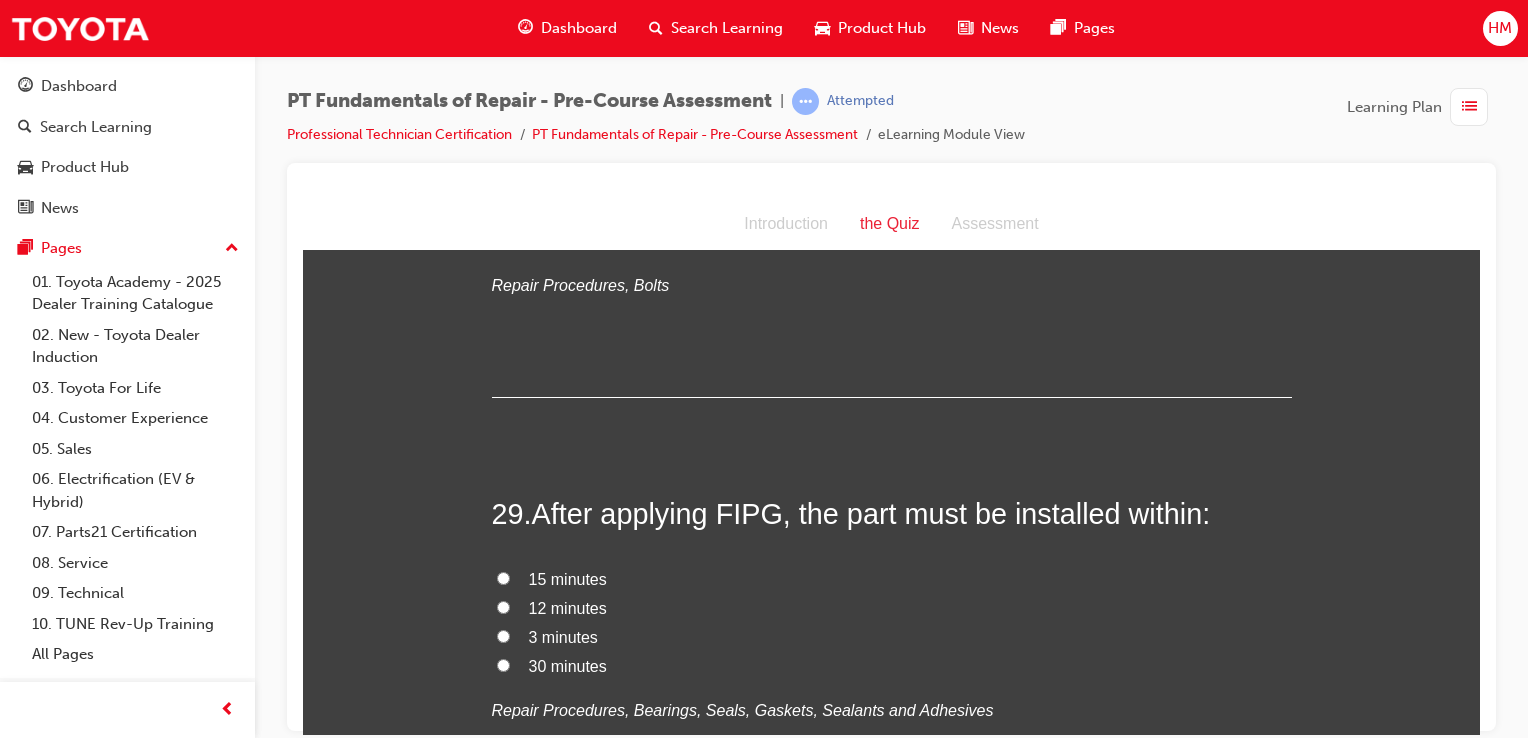 scroll, scrollTop: 11400, scrollLeft: 0, axis: vertical 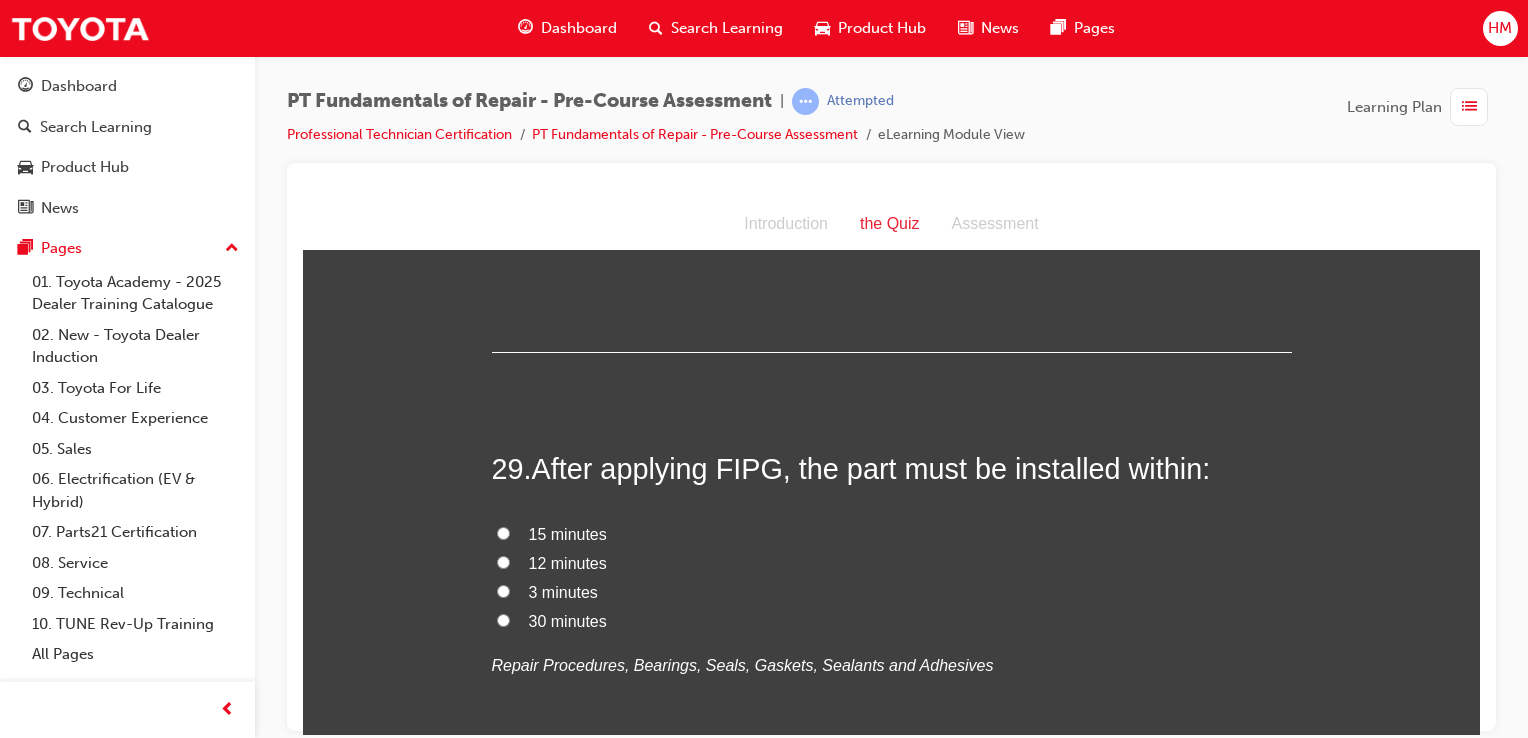 click on "15 minutes" at bounding box center (568, 533) 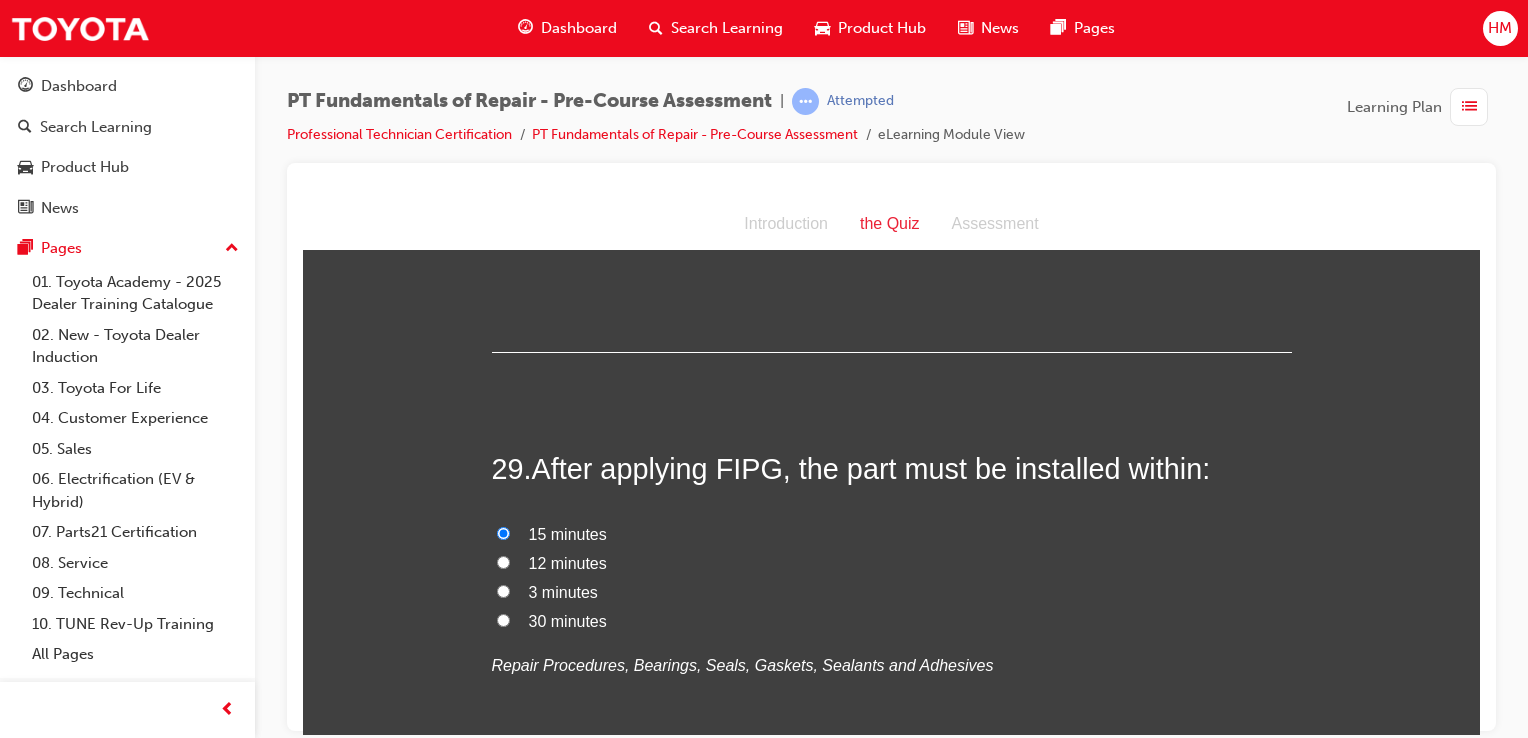 radio on "true" 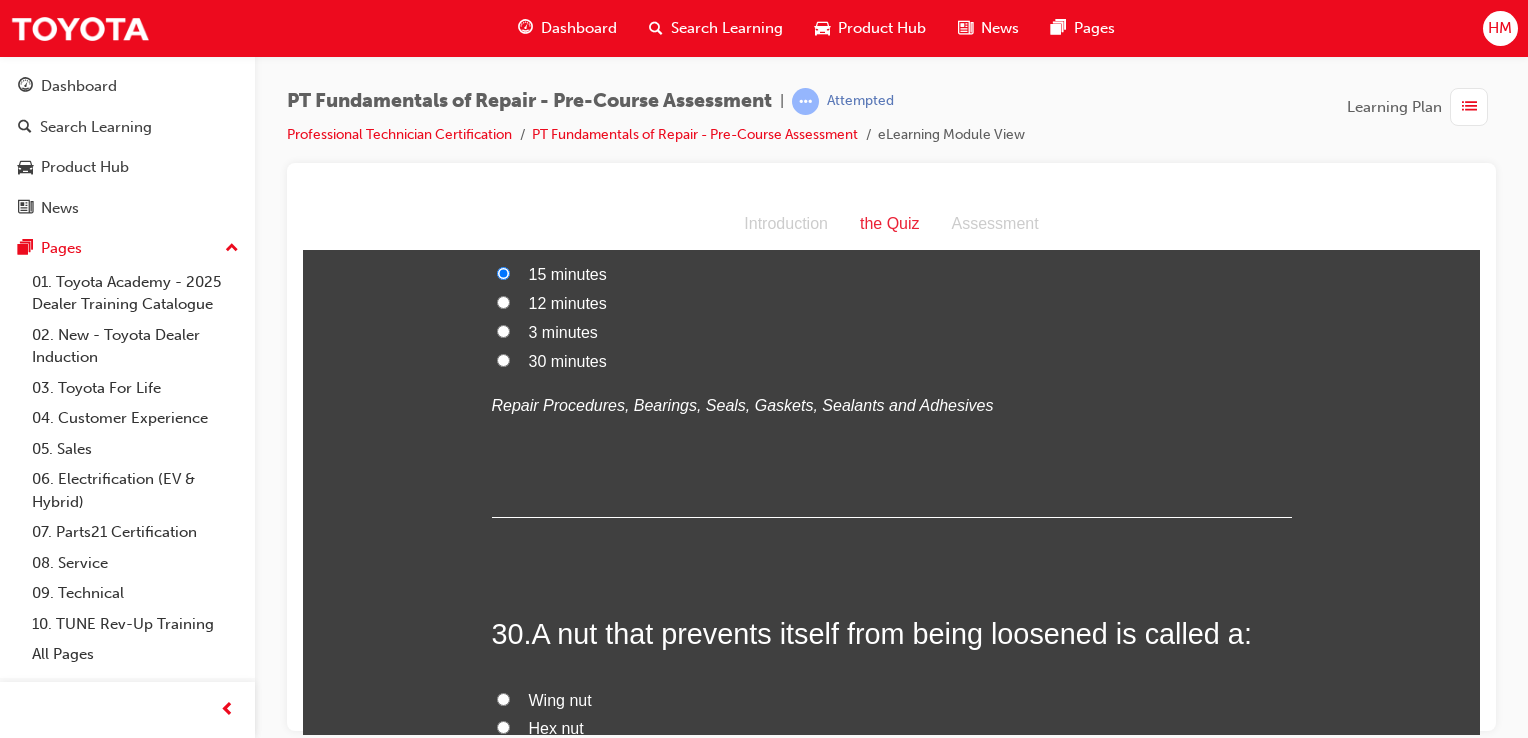 scroll, scrollTop: 11800, scrollLeft: 0, axis: vertical 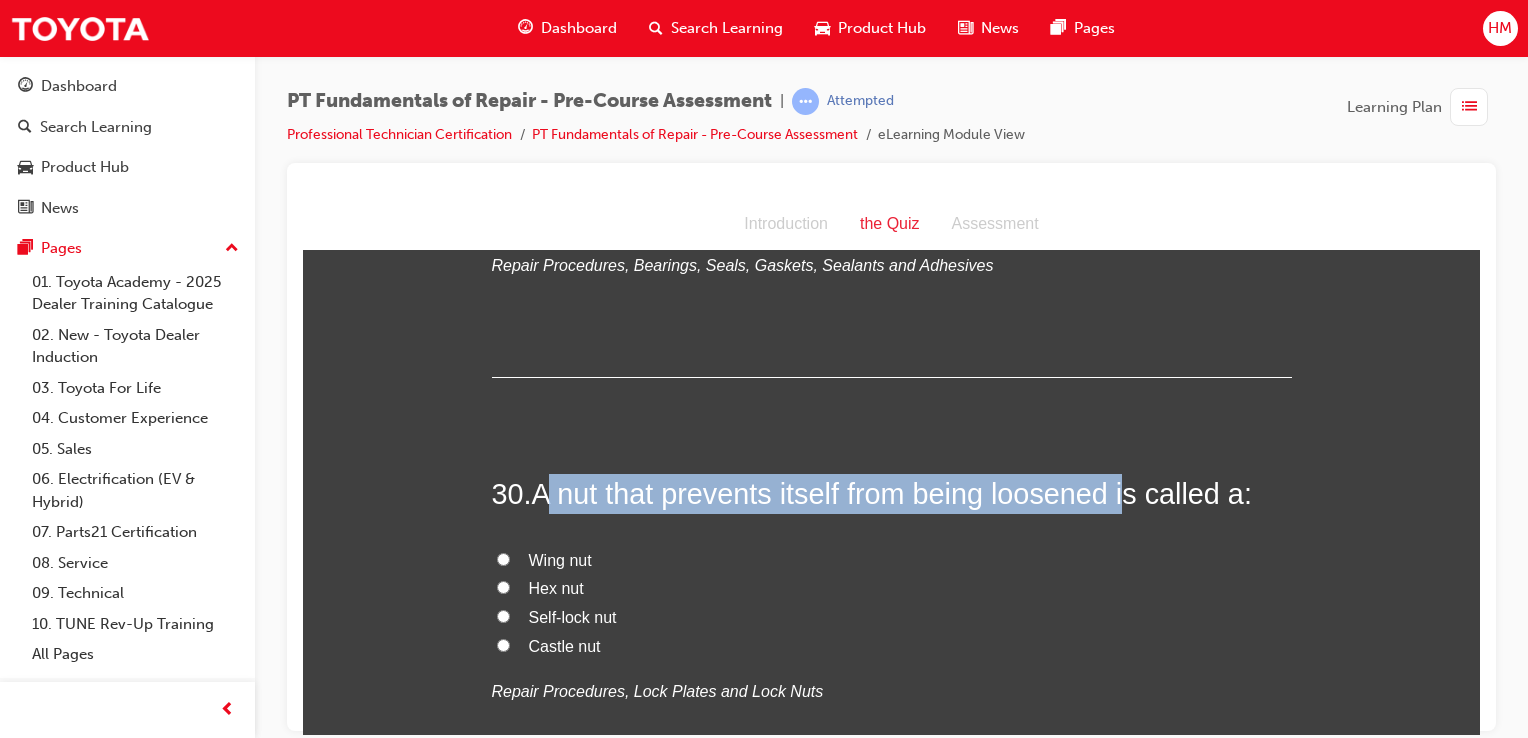 drag, startPoint x: 541, startPoint y: 451, endPoint x: 1129, endPoint y: 448, distance: 588.0076 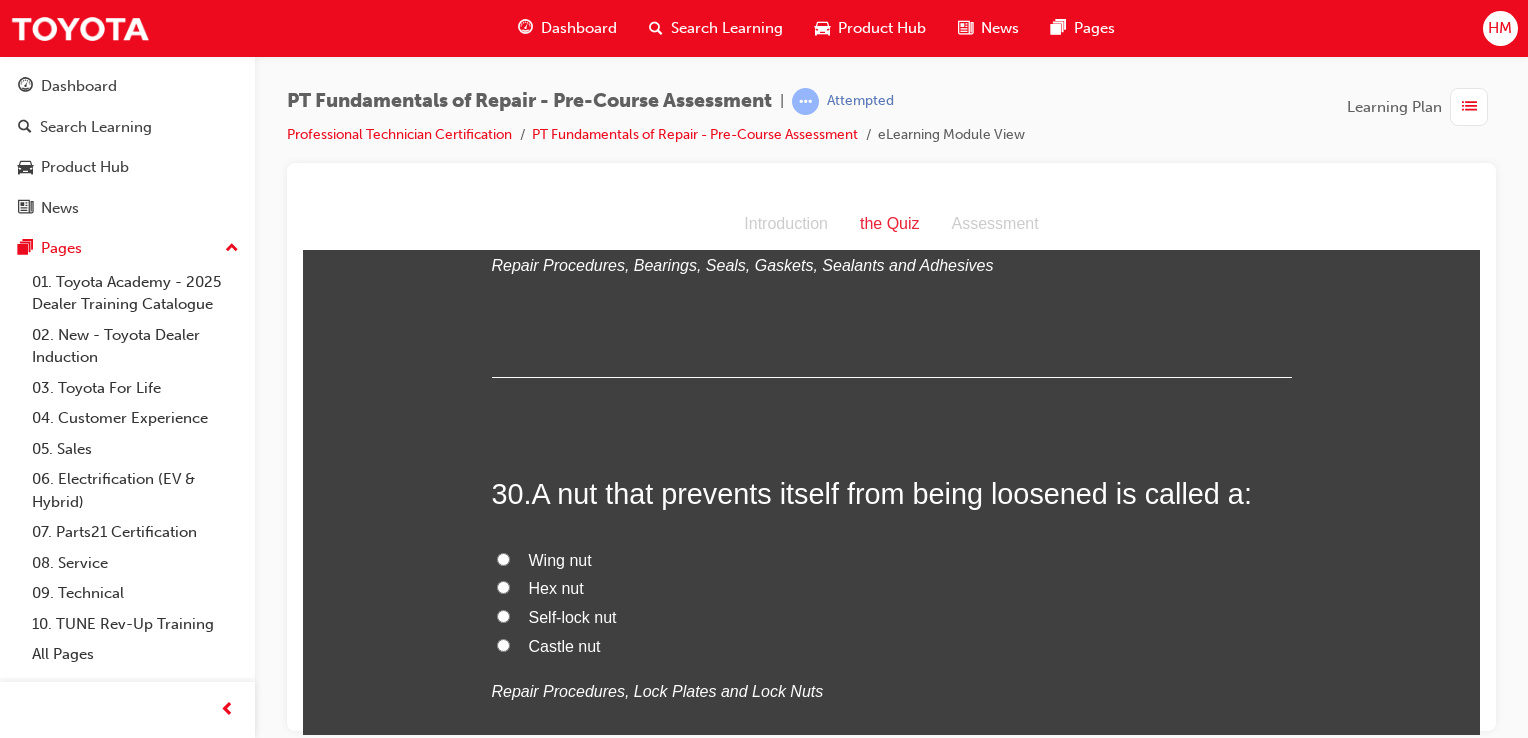 click on "Self-lock nut" at bounding box center (573, 616) 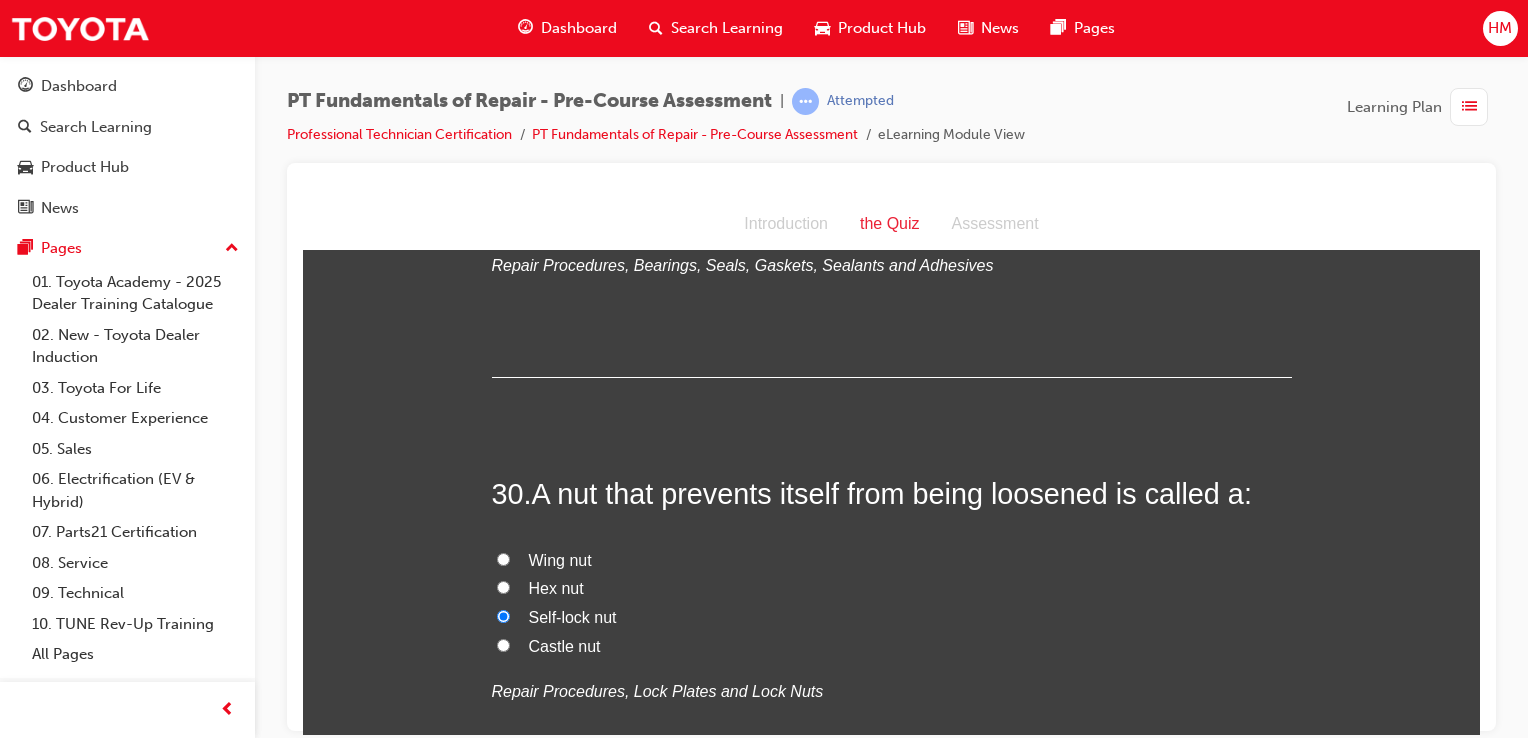radio on "true" 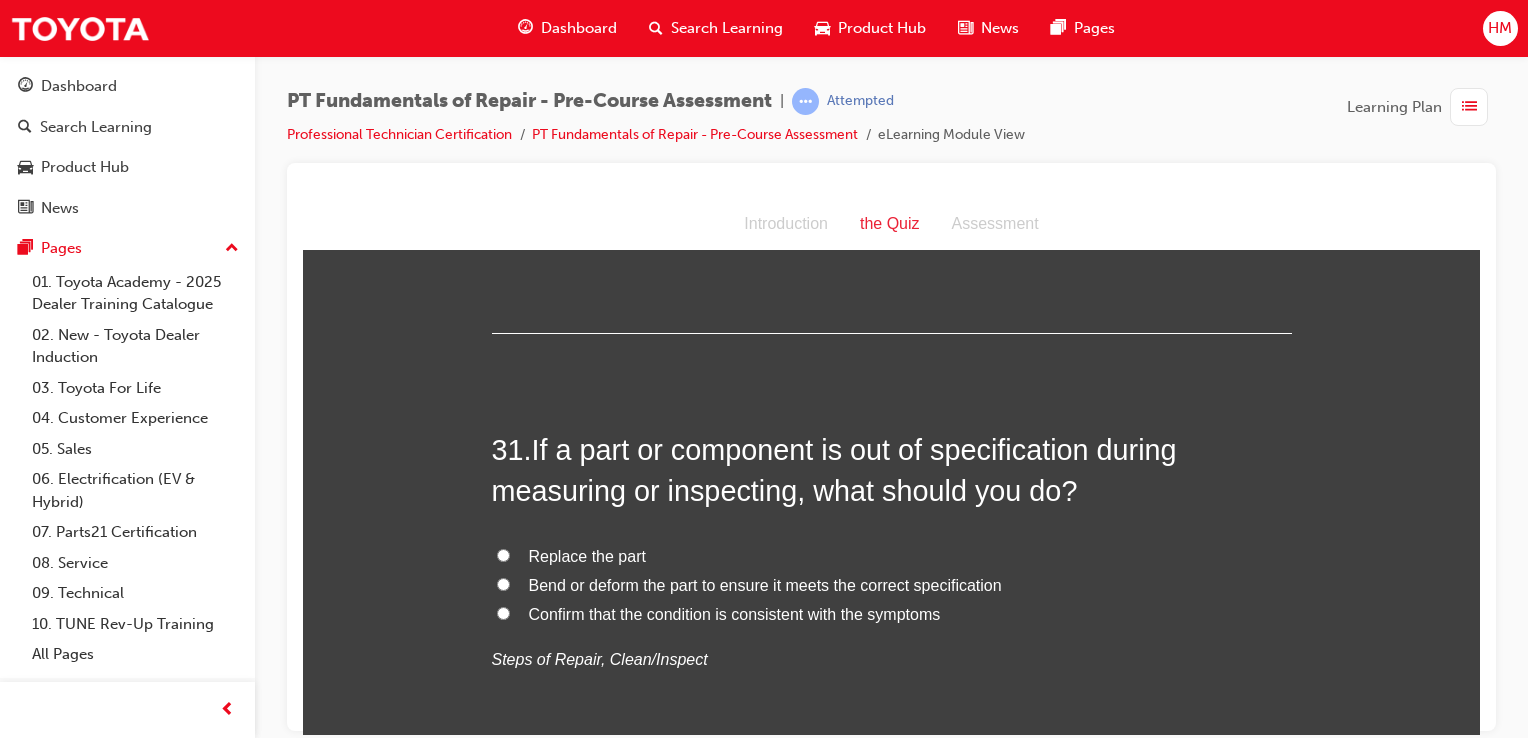 scroll, scrollTop: 12300, scrollLeft: 0, axis: vertical 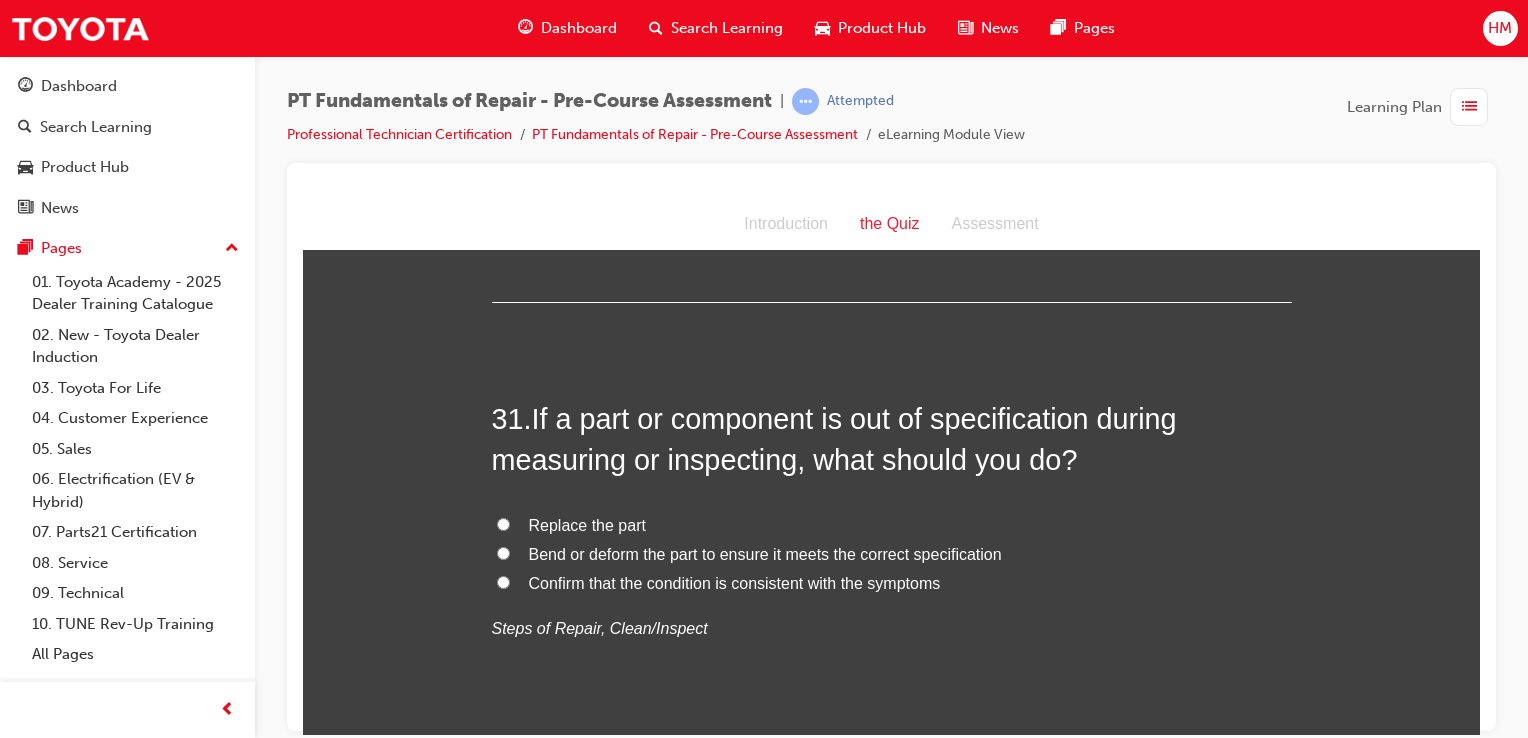 click on "Confirm that the condition is consistent with the symptoms" at bounding box center [735, 582] 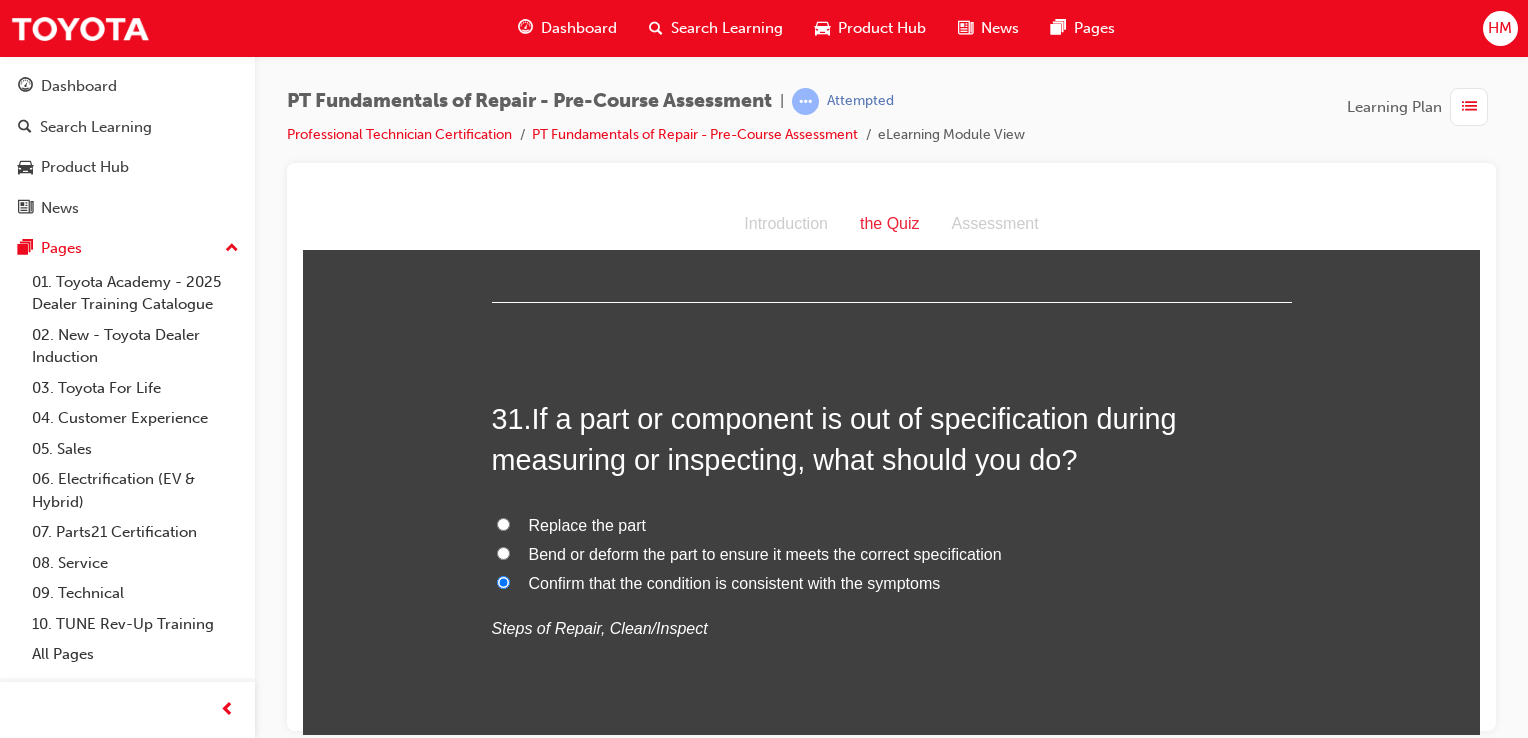 radio on "true" 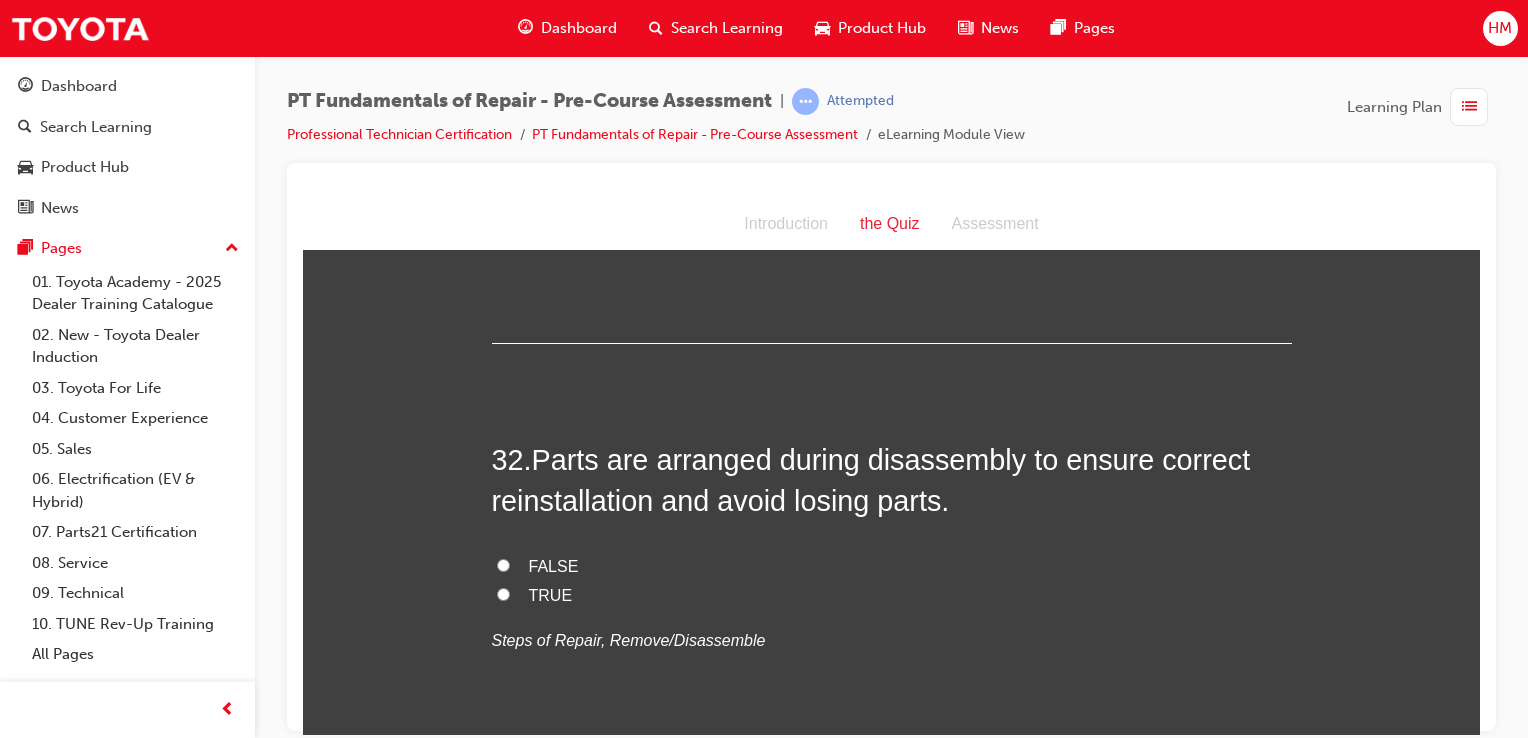 scroll, scrollTop: 12700, scrollLeft: 0, axis: vertical 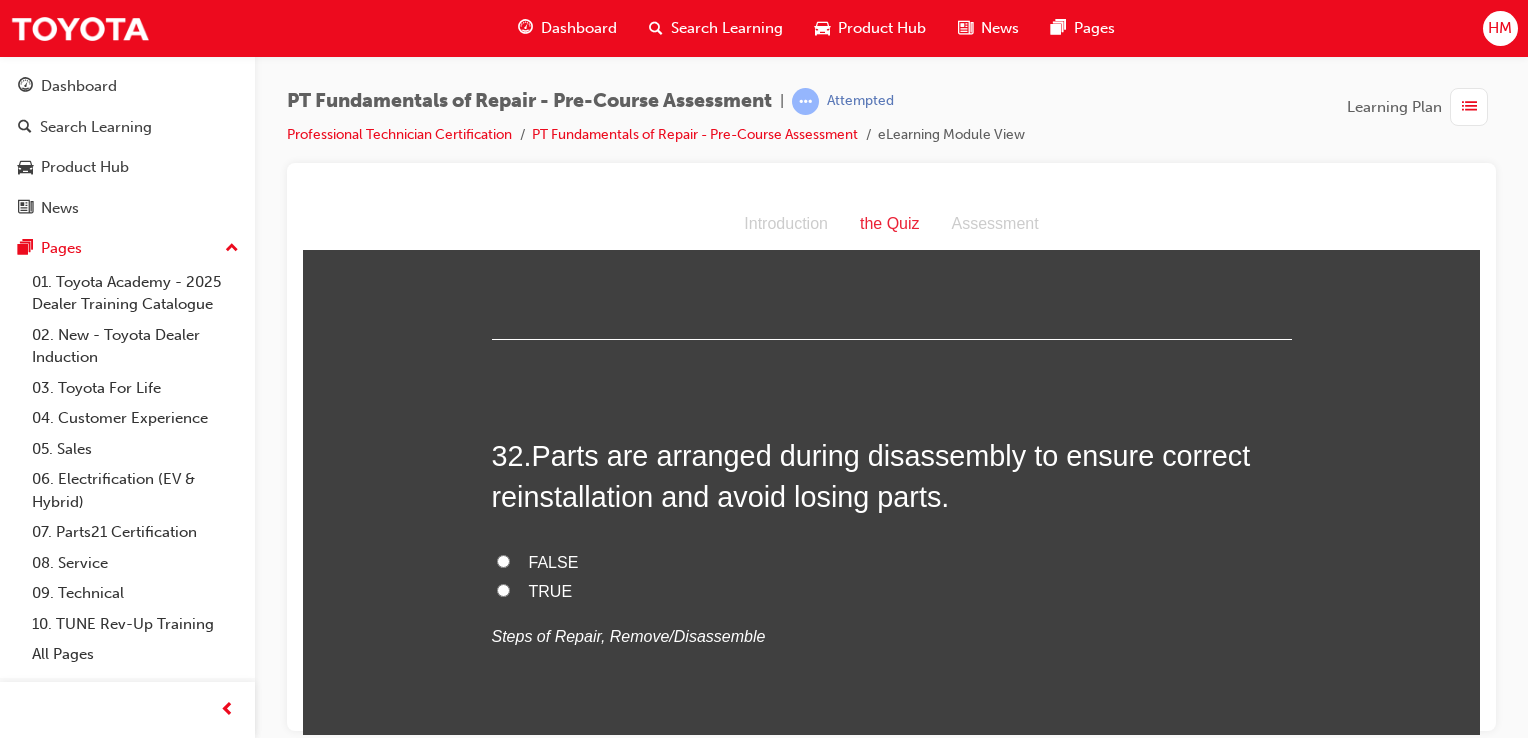 click on "TRUE" at bounding box center [551, 590] 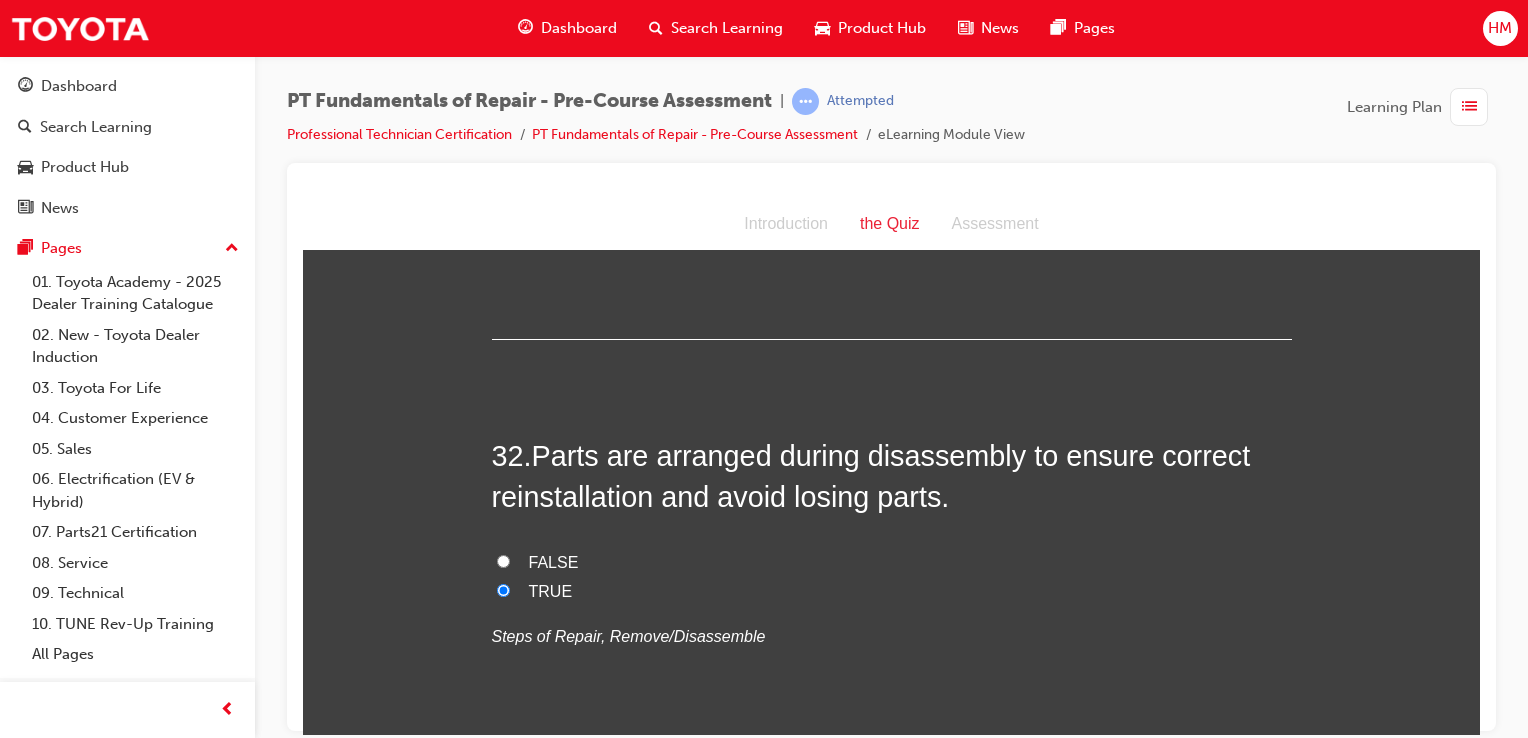 radio on "true" 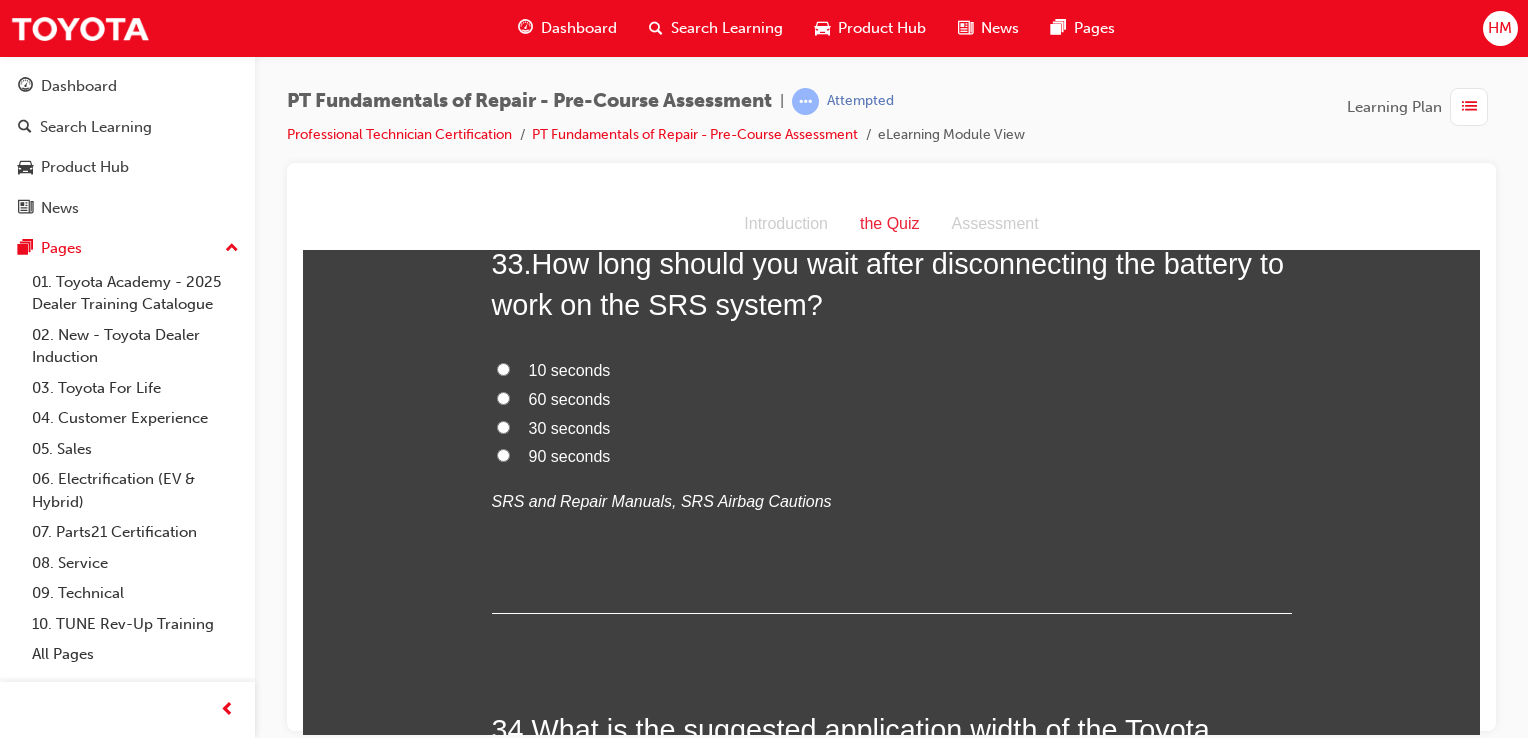 scroll, scrollTop: 13100, scrollLeft: 0, axis: vertical 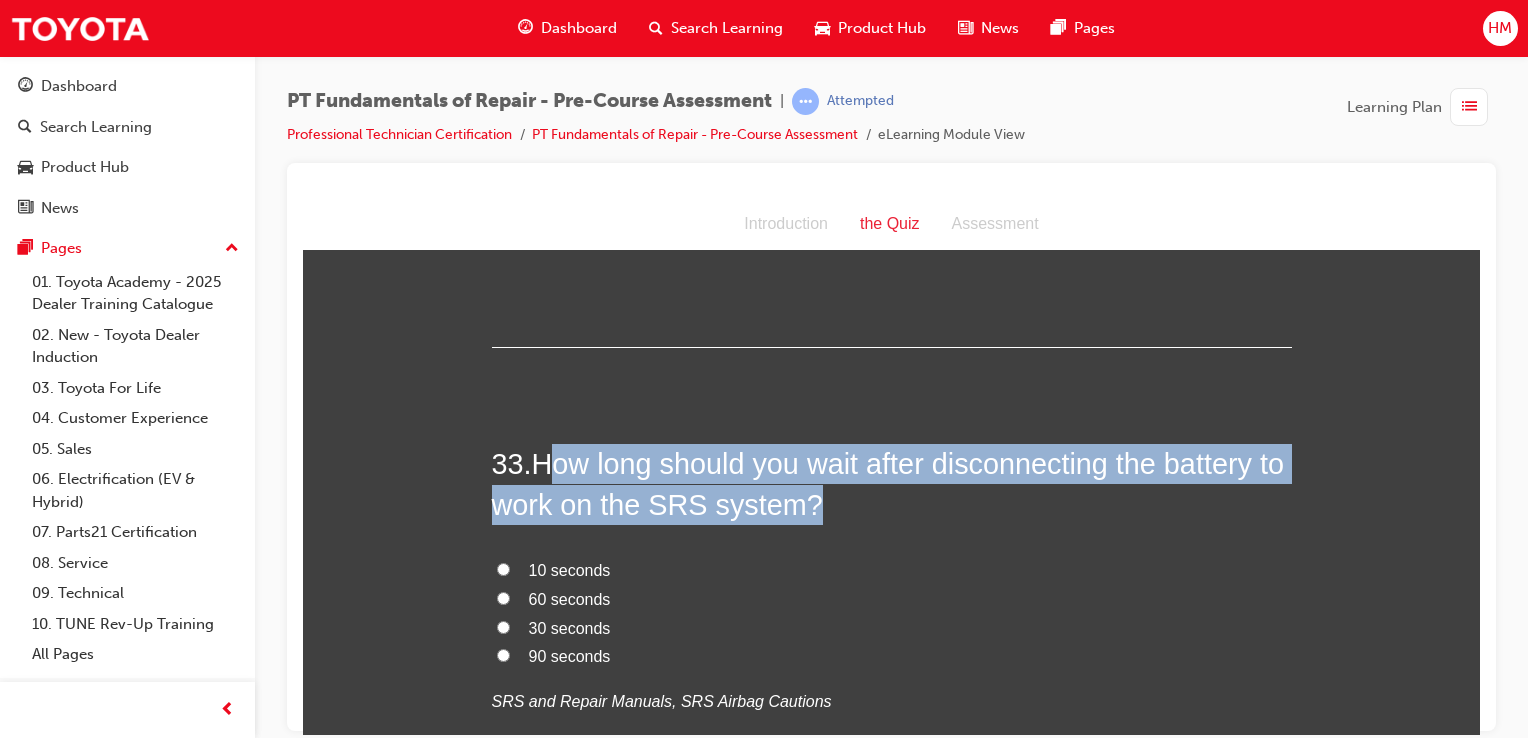 drag, startPoint x: 541, startPoint y: 400, endPoint x: 882, endPoint y: 458, distance: 345.89737 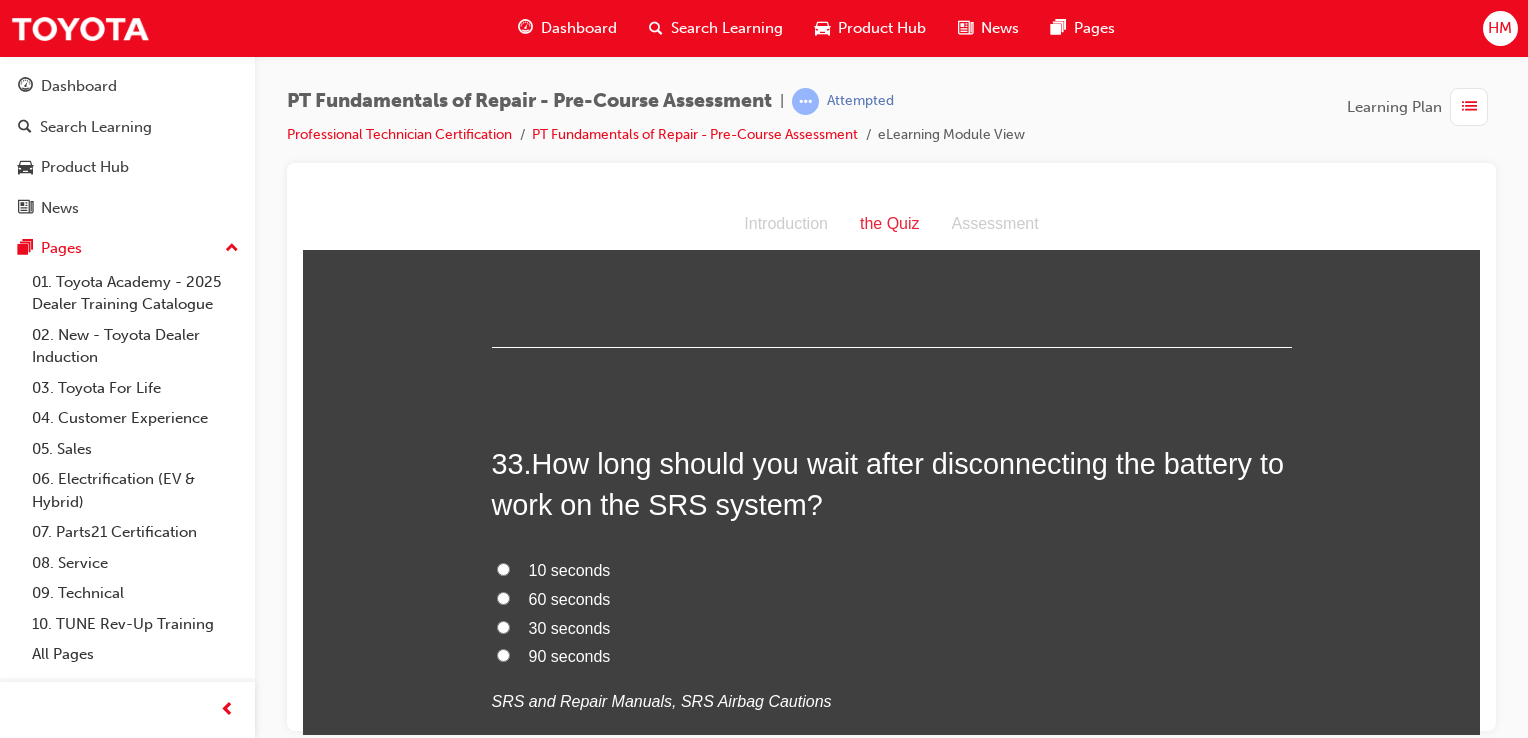 click on "90 seconds" at bounding box center (570, 655) 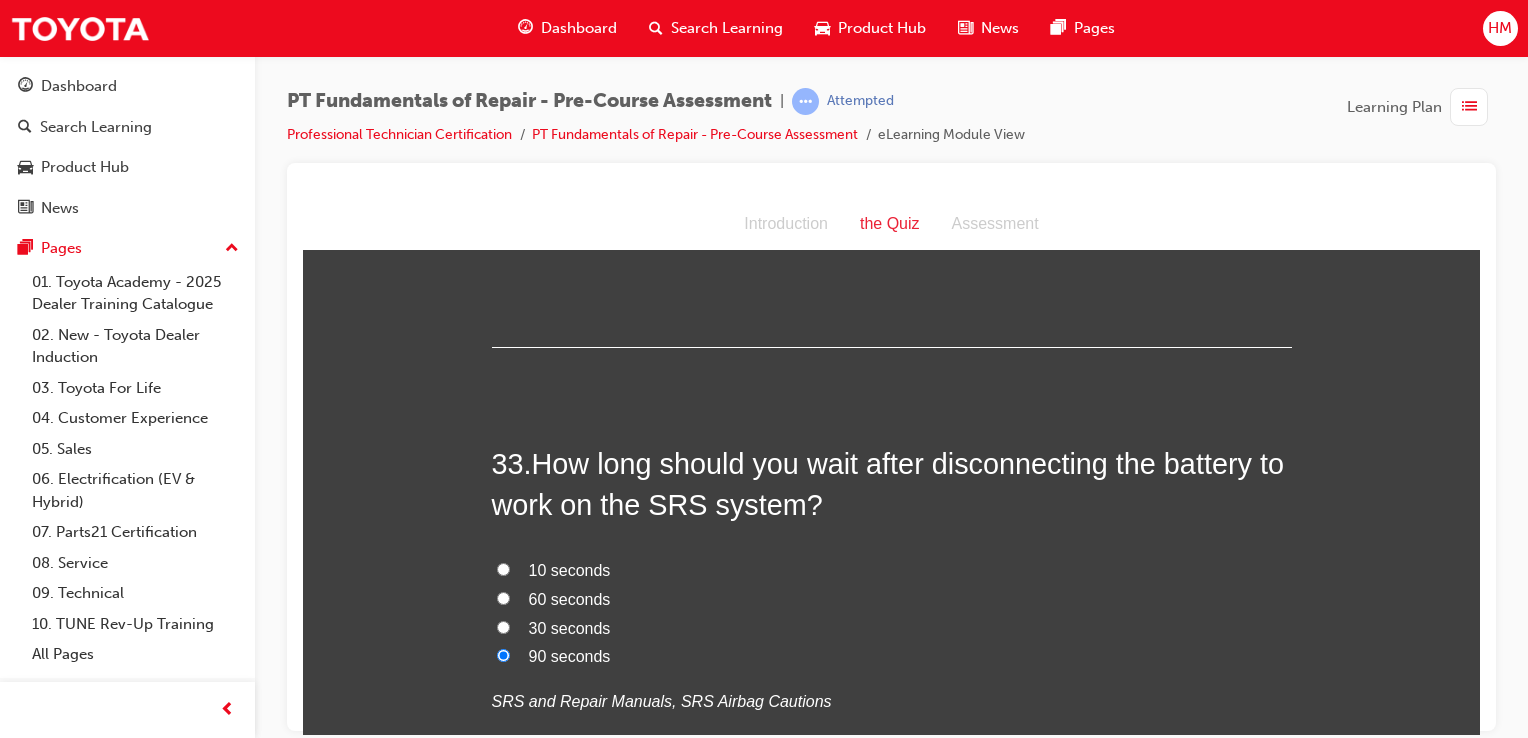 radio on "true" 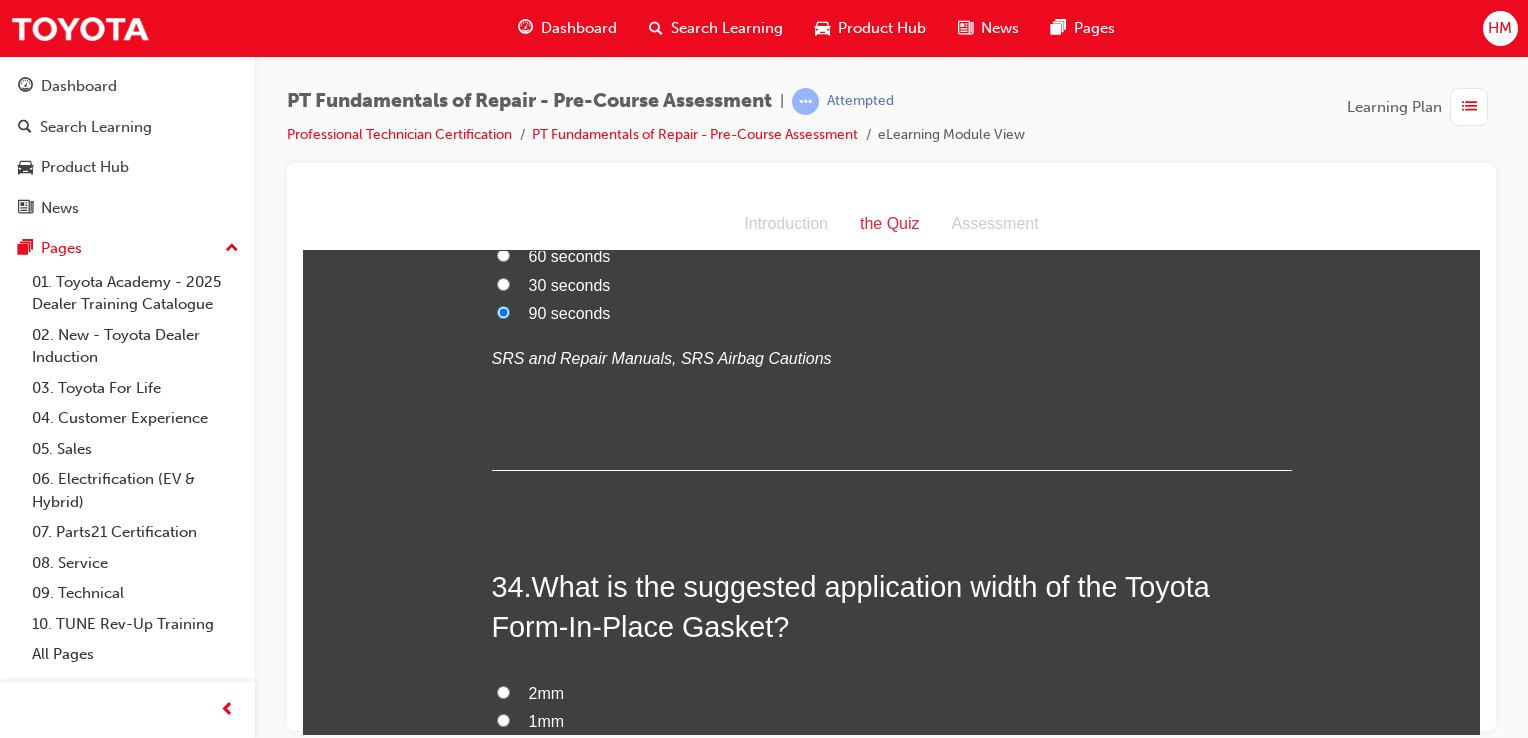 scroll, scrollTop: 13600, scrollLeft: 0, axis: vertical 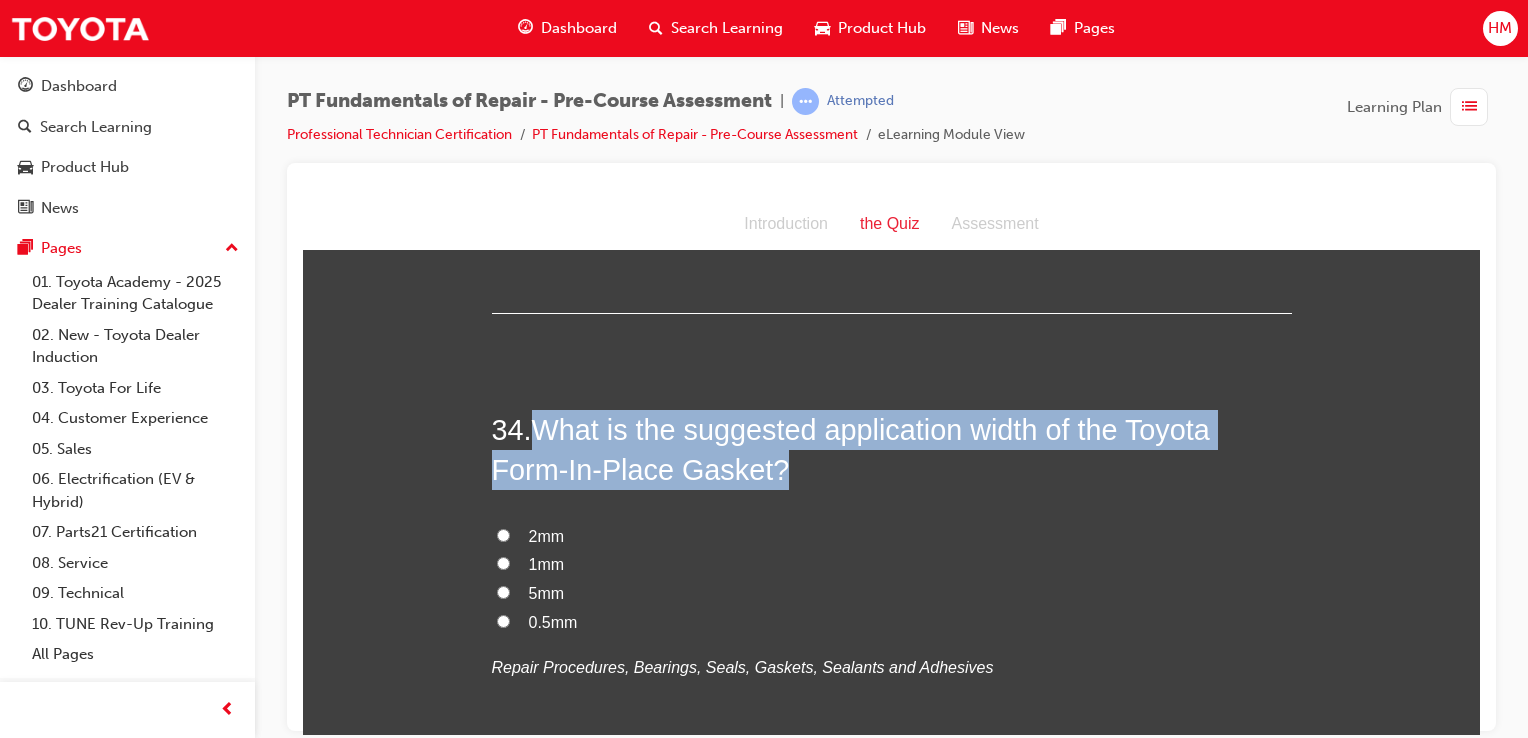 drag, startPoint x: 541, startPoint y: 378, endPoint x: 793, endPoint y: 428, distance: 256.91245 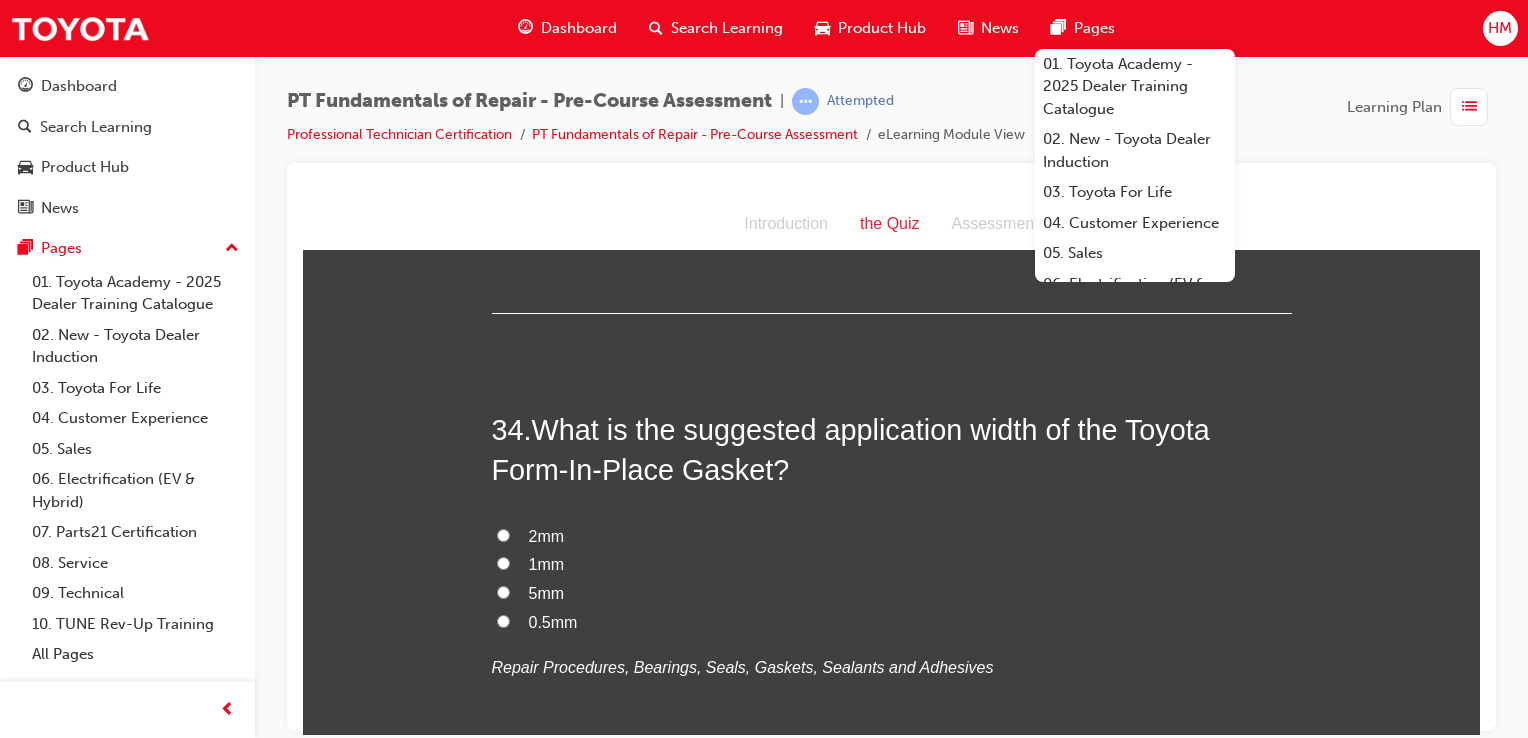 click on "1mm" at bounding box center (892, 564) 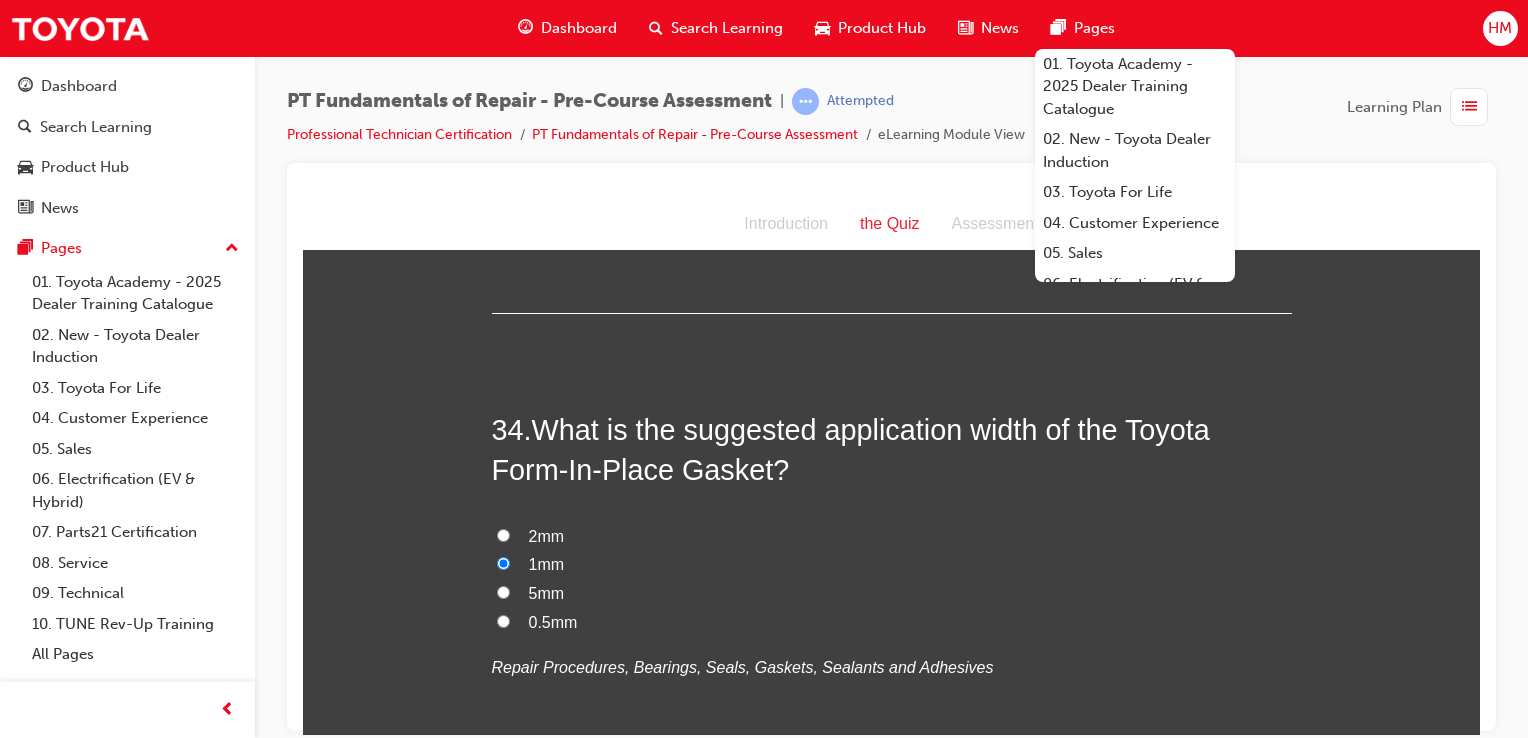 radio on "true" 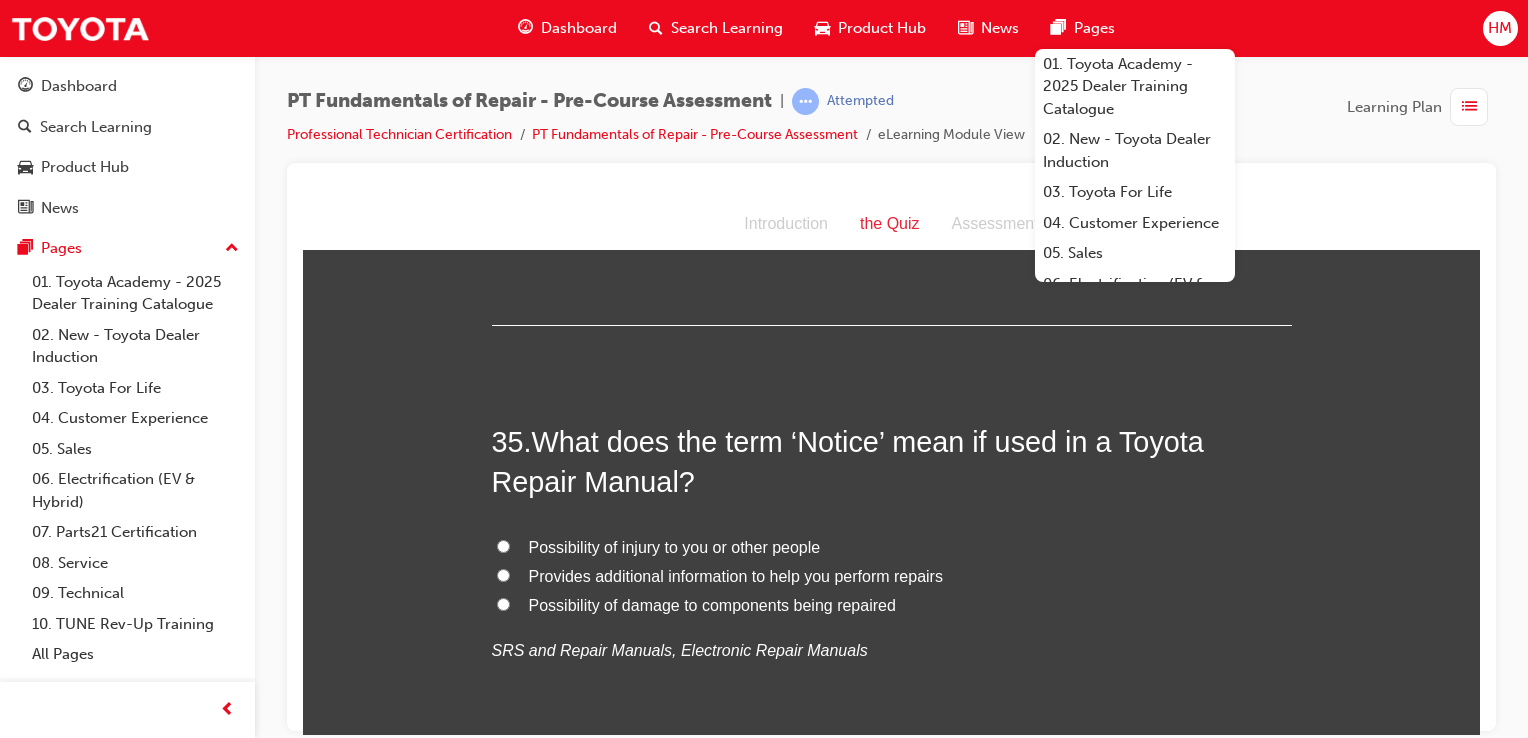 scroll, scrollTop: 14100, scrollLeft: 0, axis: vertical 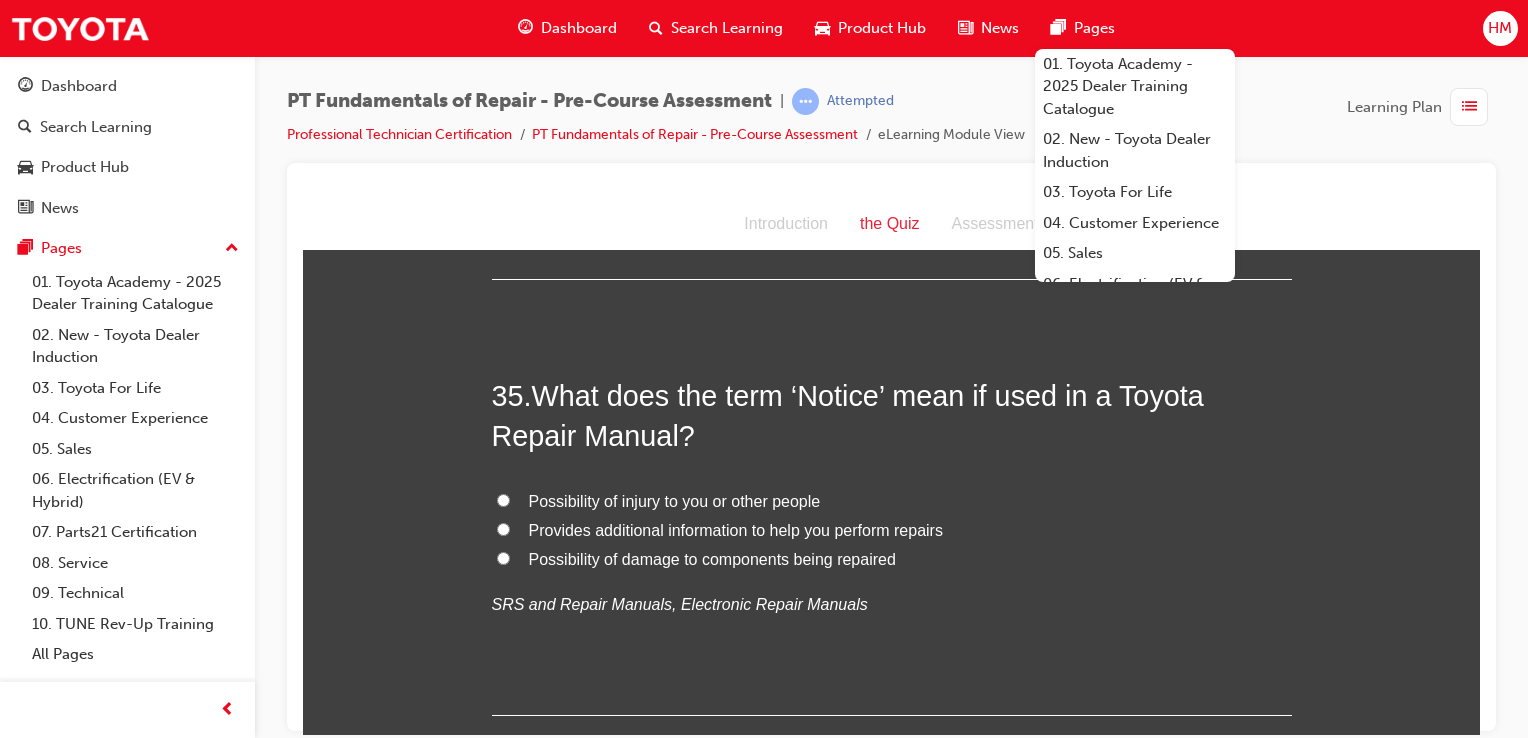click on "Possibility of damage to components being repaired" at bounding box center [712, 558] 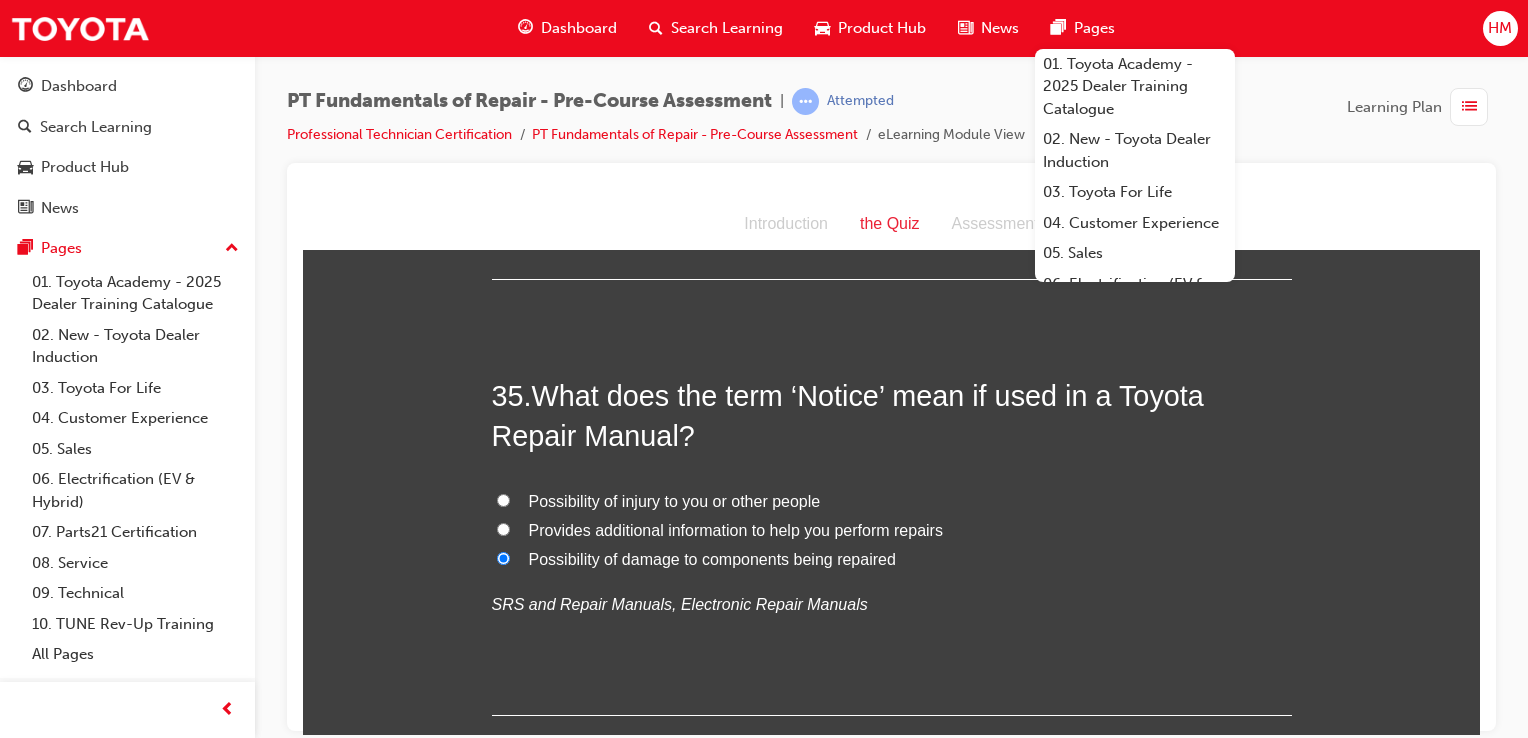 radio on "true" 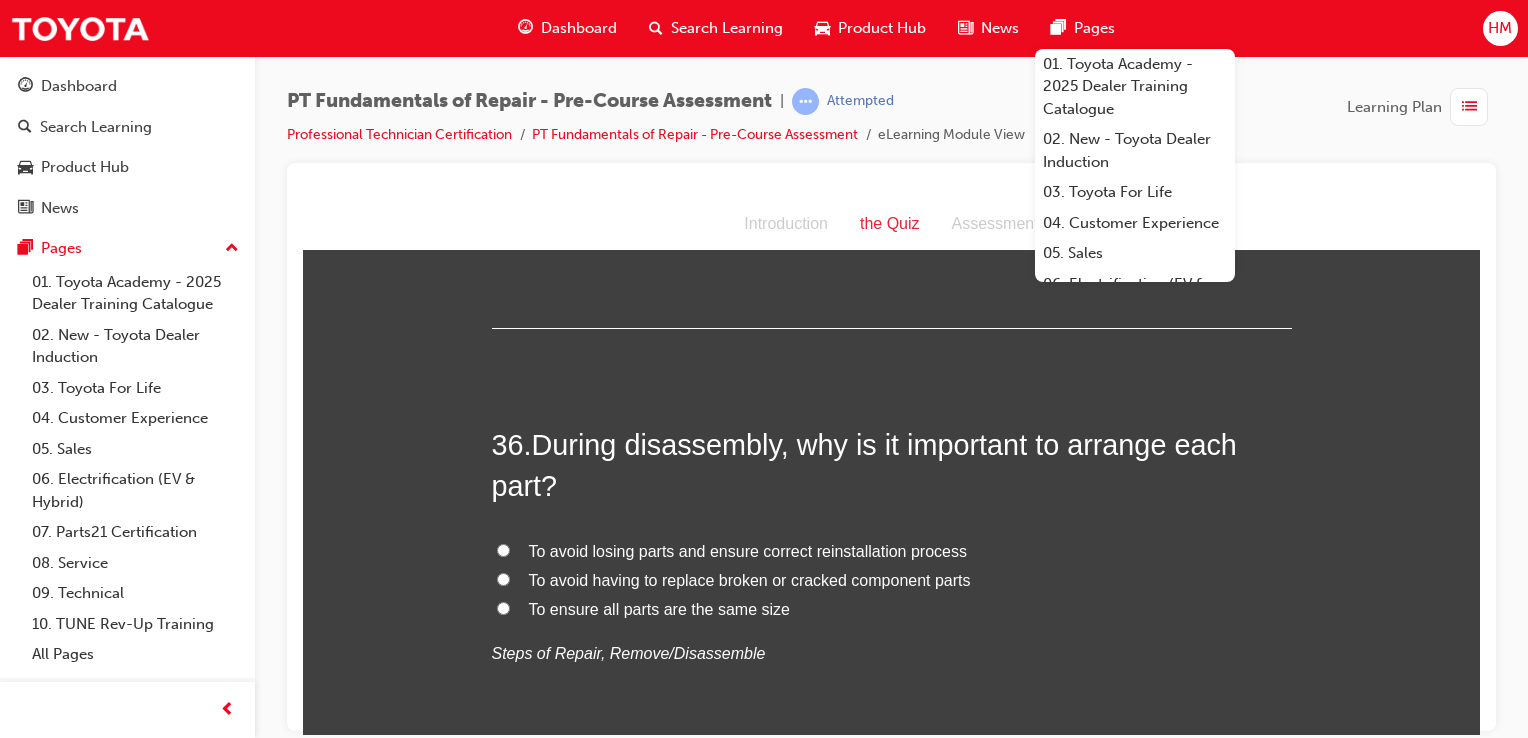 scroll, scrollTop: 14500, scrollLeft: 0, axis: vertical 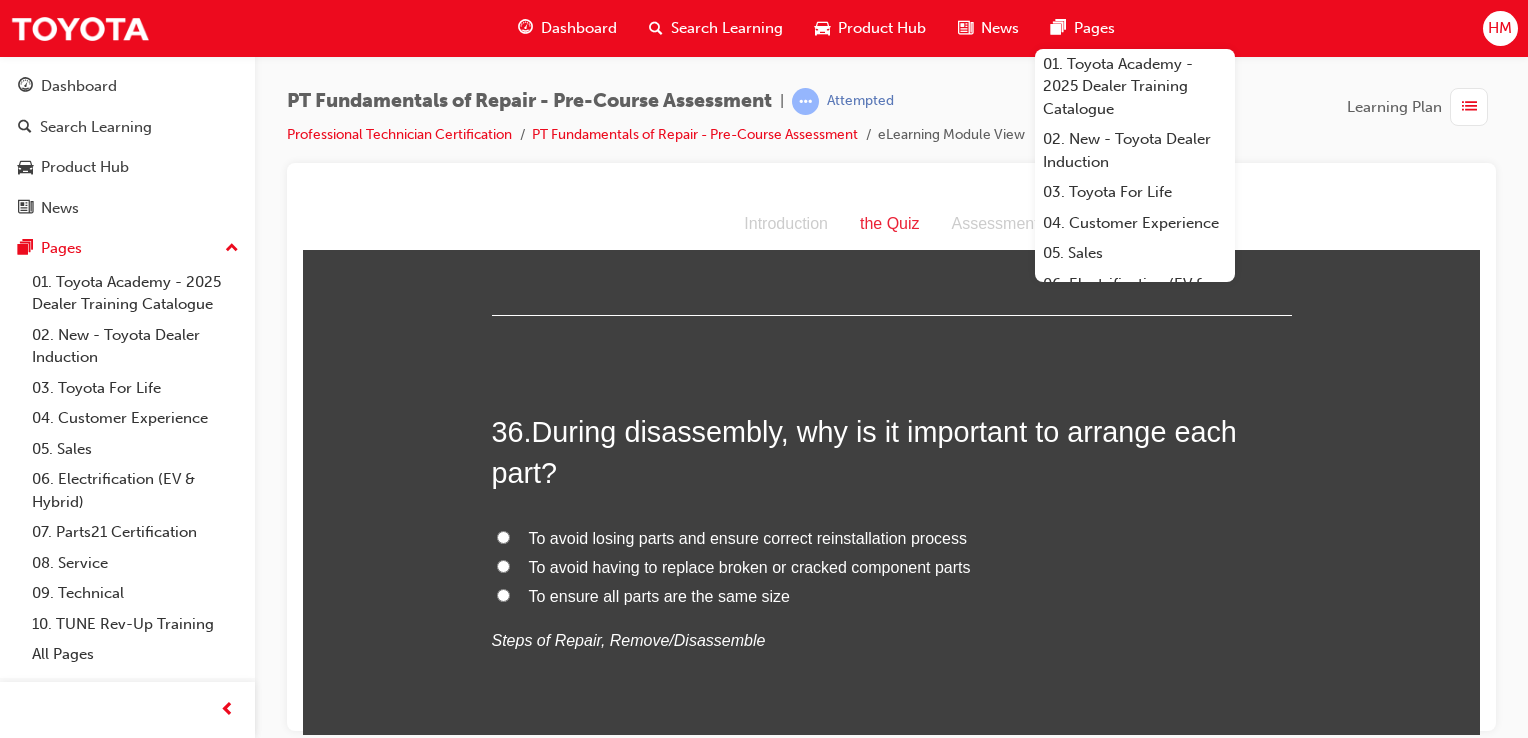 click on "To avoid losing parts and ensure correct reinstallation process" at bounding box center [748, 537] 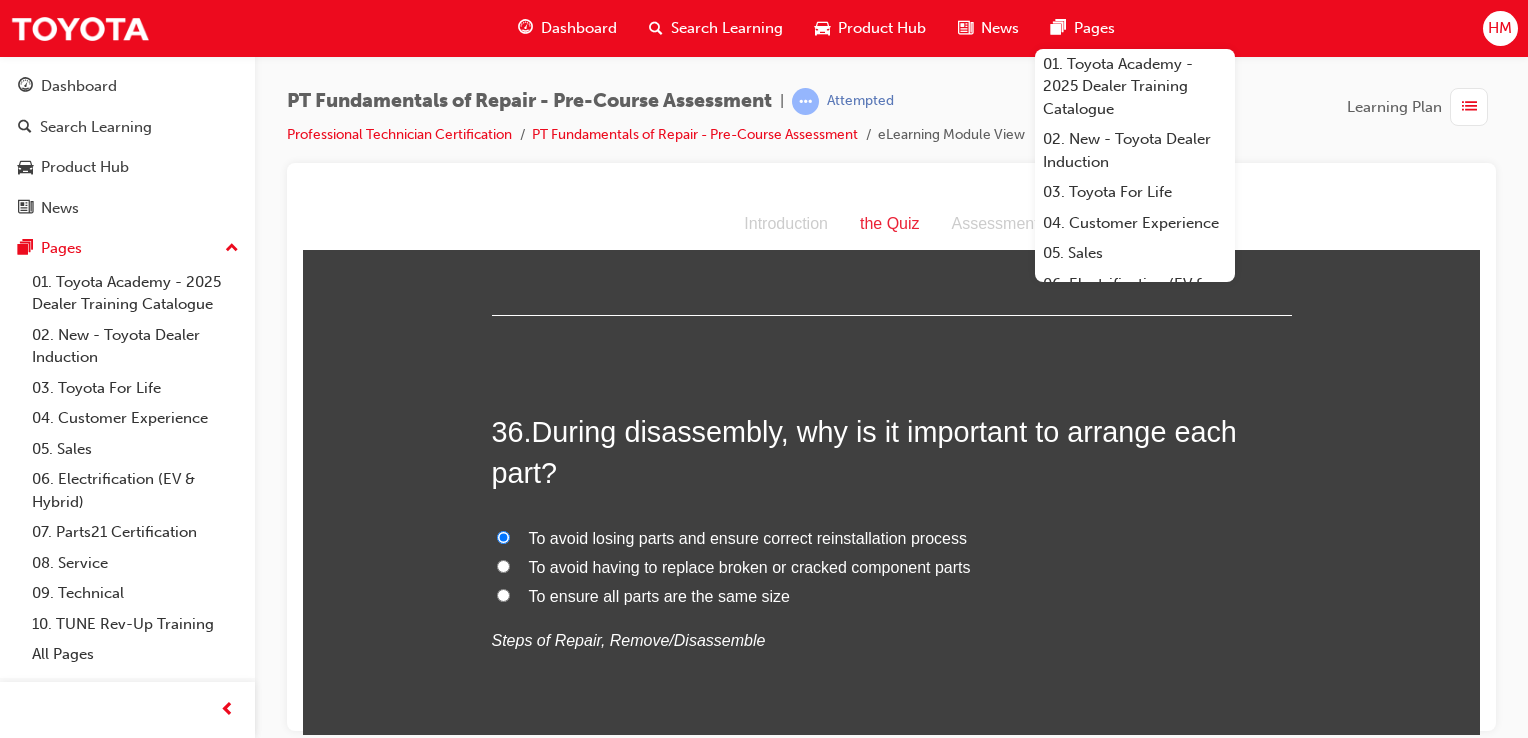 radio on "true" 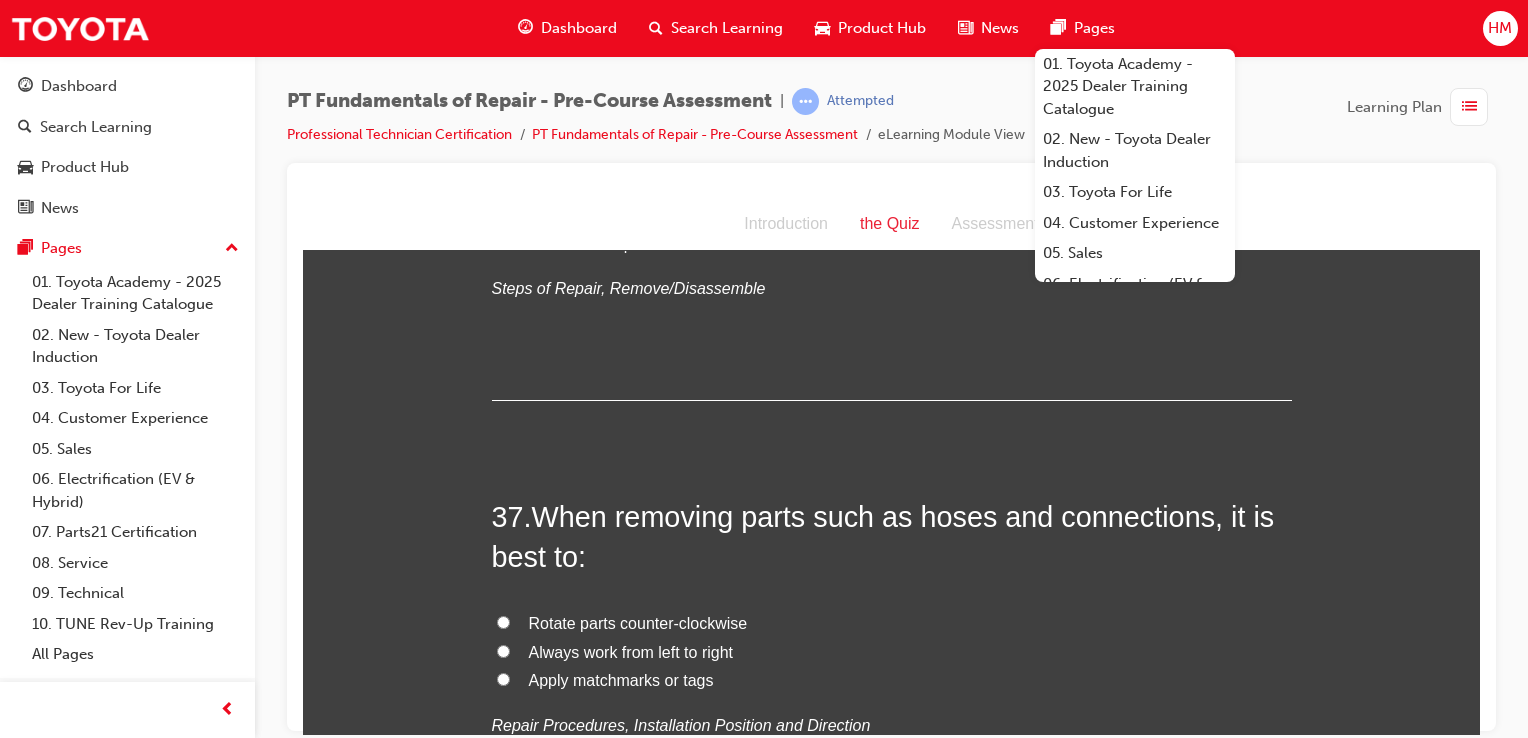 scroll, scrollTop: 14900, scrollLeft: 0, axis: vertical 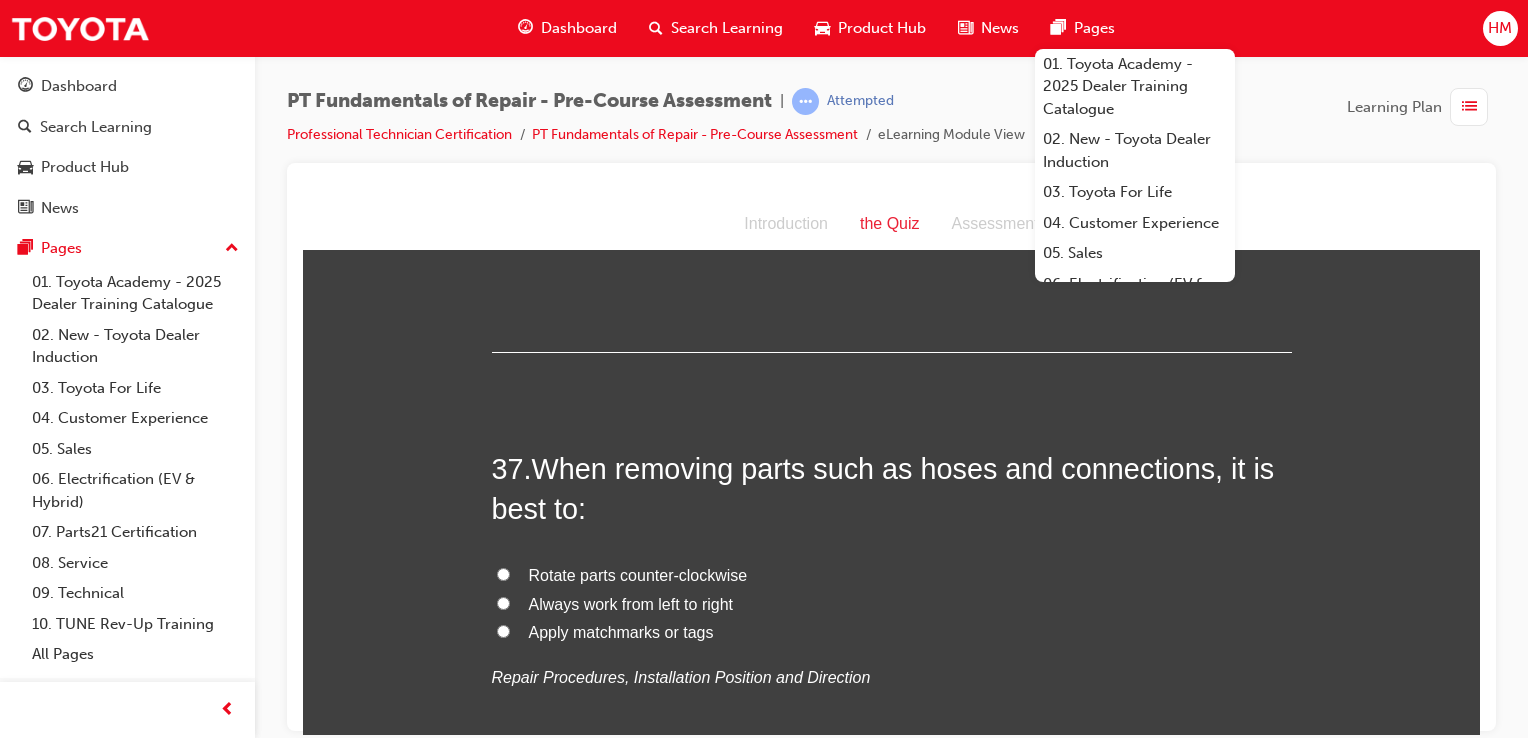 click on "Apply matchmarks or tags" at bounding box center [892, 632] 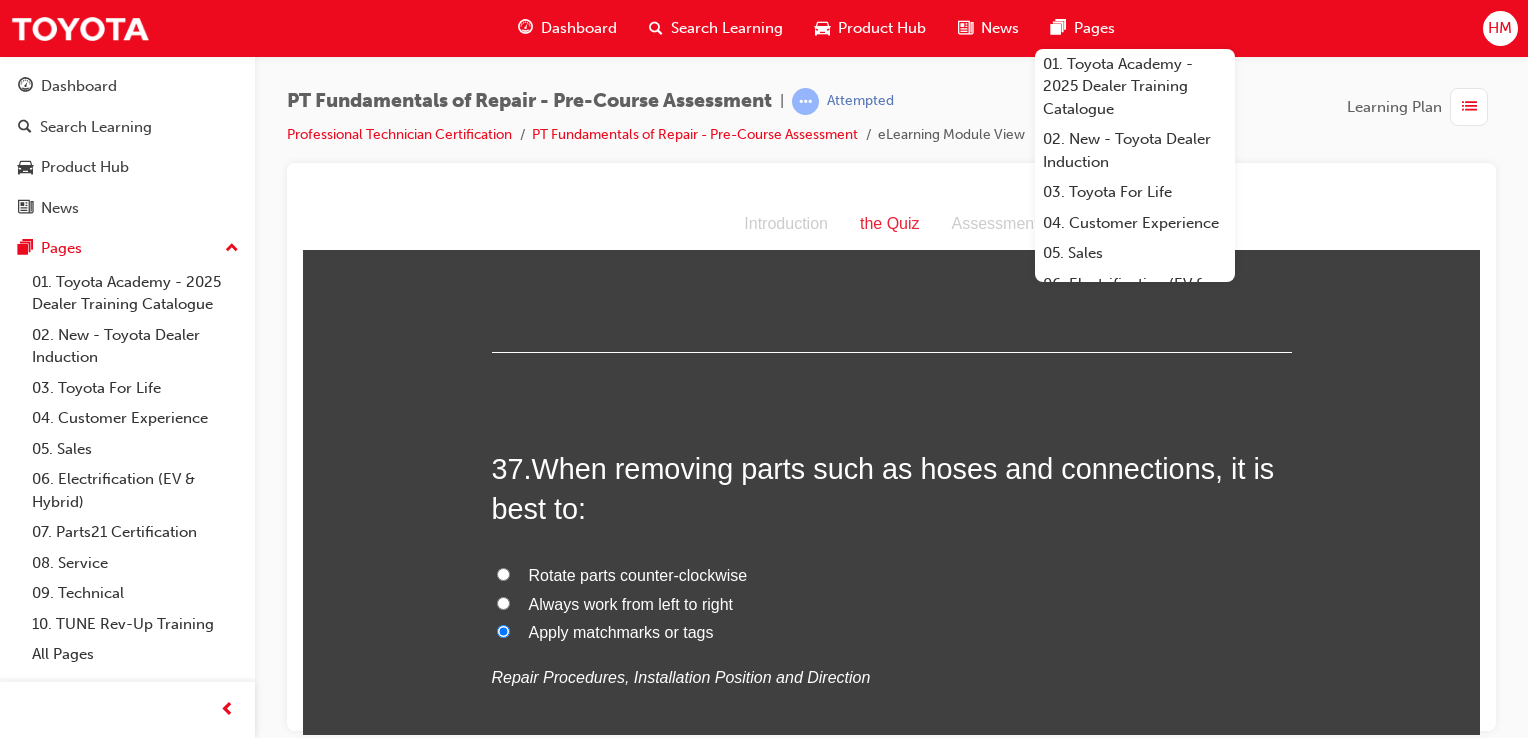 radio on "true" 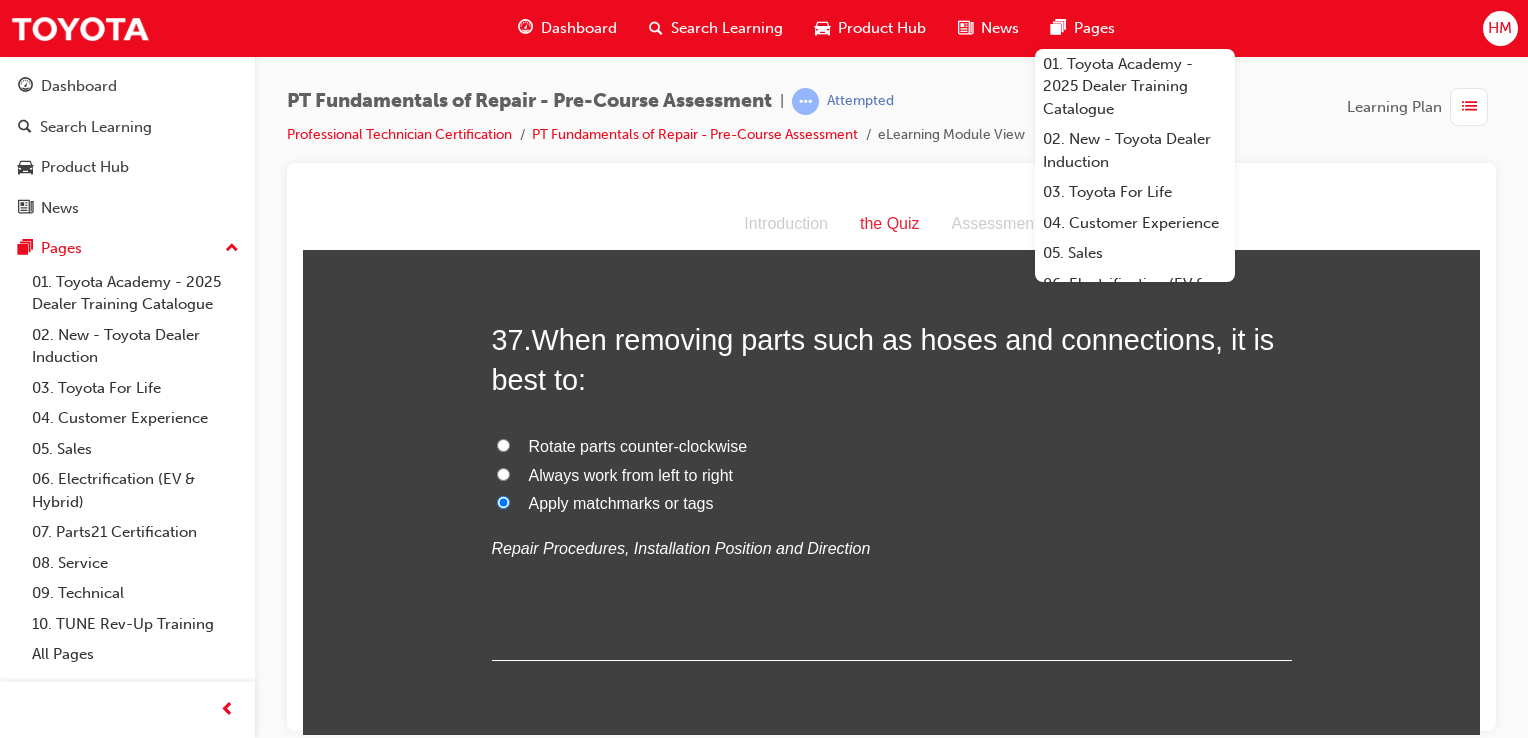 scroll, scrollTop: 15057, scrollLeft: 0, axis: vertical 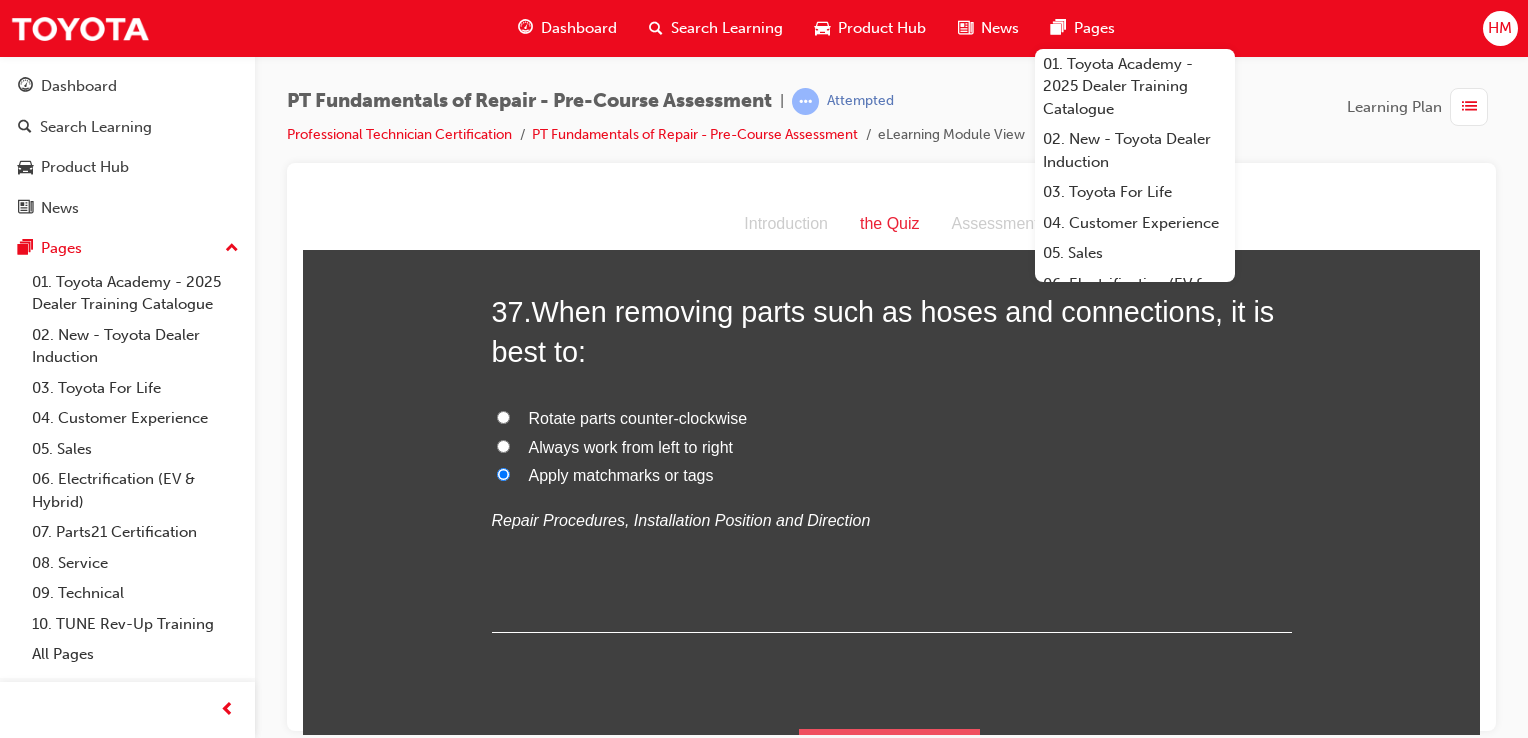 click on "Submit Answers" at bounding box center (890, 756) 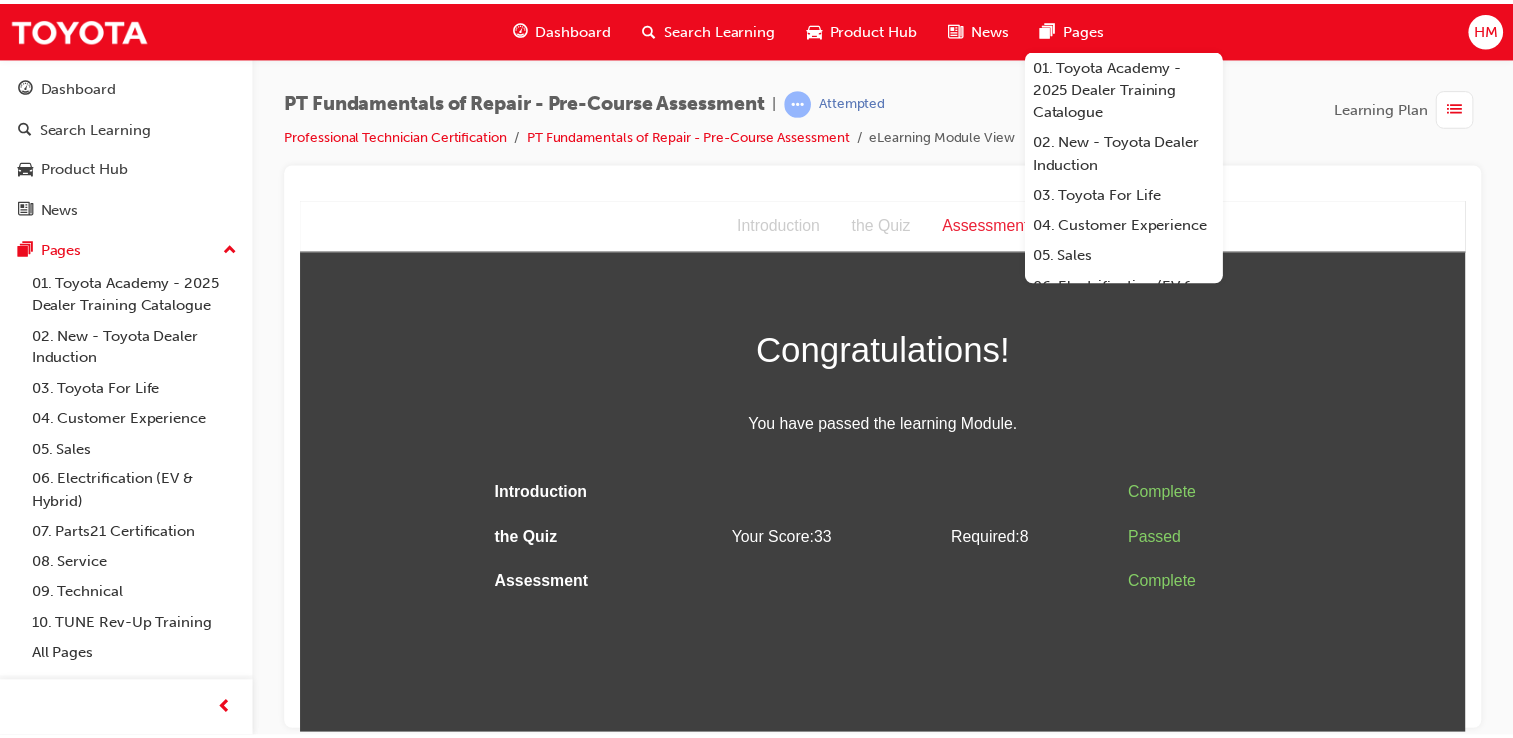 scroll, scrollTop: 0, scrollLeft: 0, axis: both 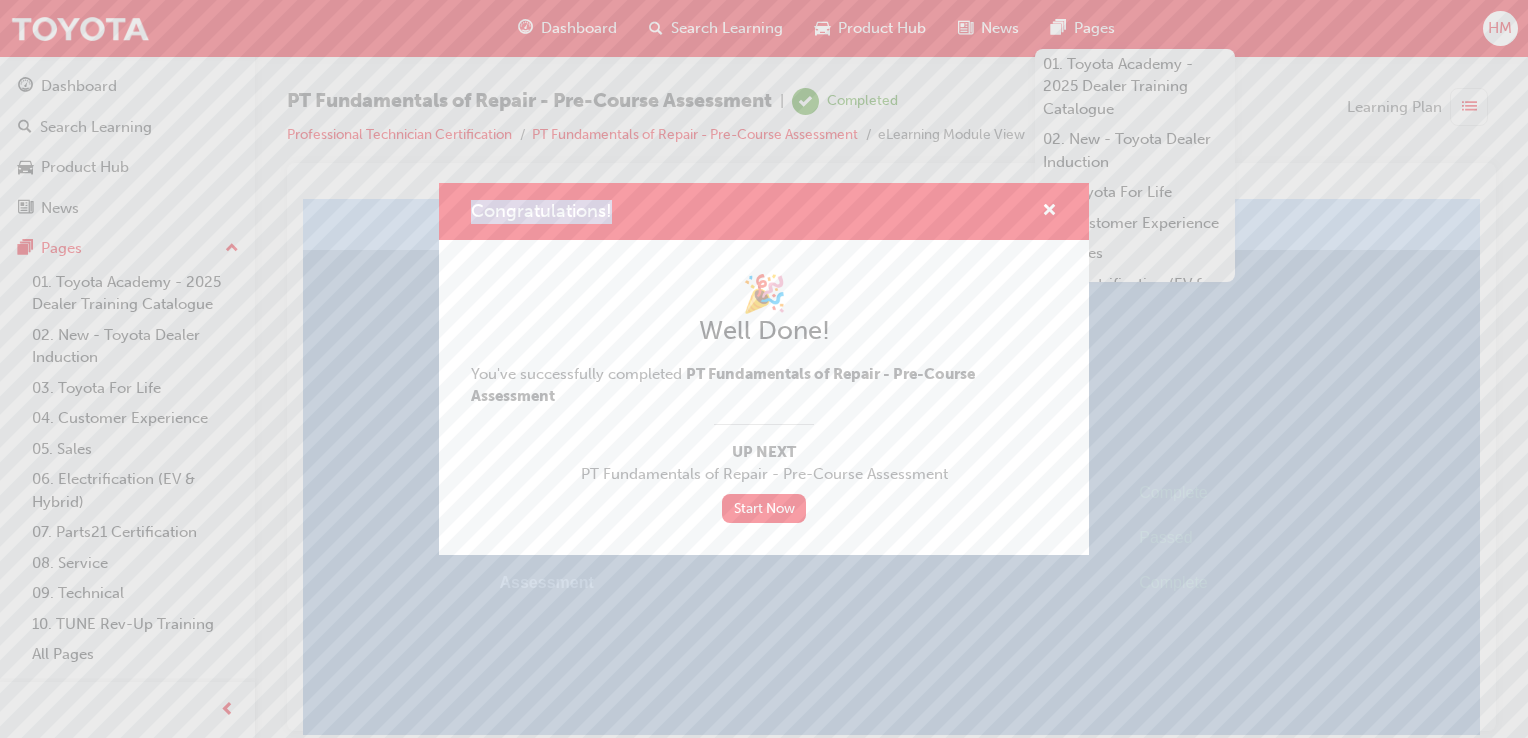 drag, startPoint x: 804, startPoint y: 219, endPoint x: 1531, endPoint y: 331, distance: 735.57666 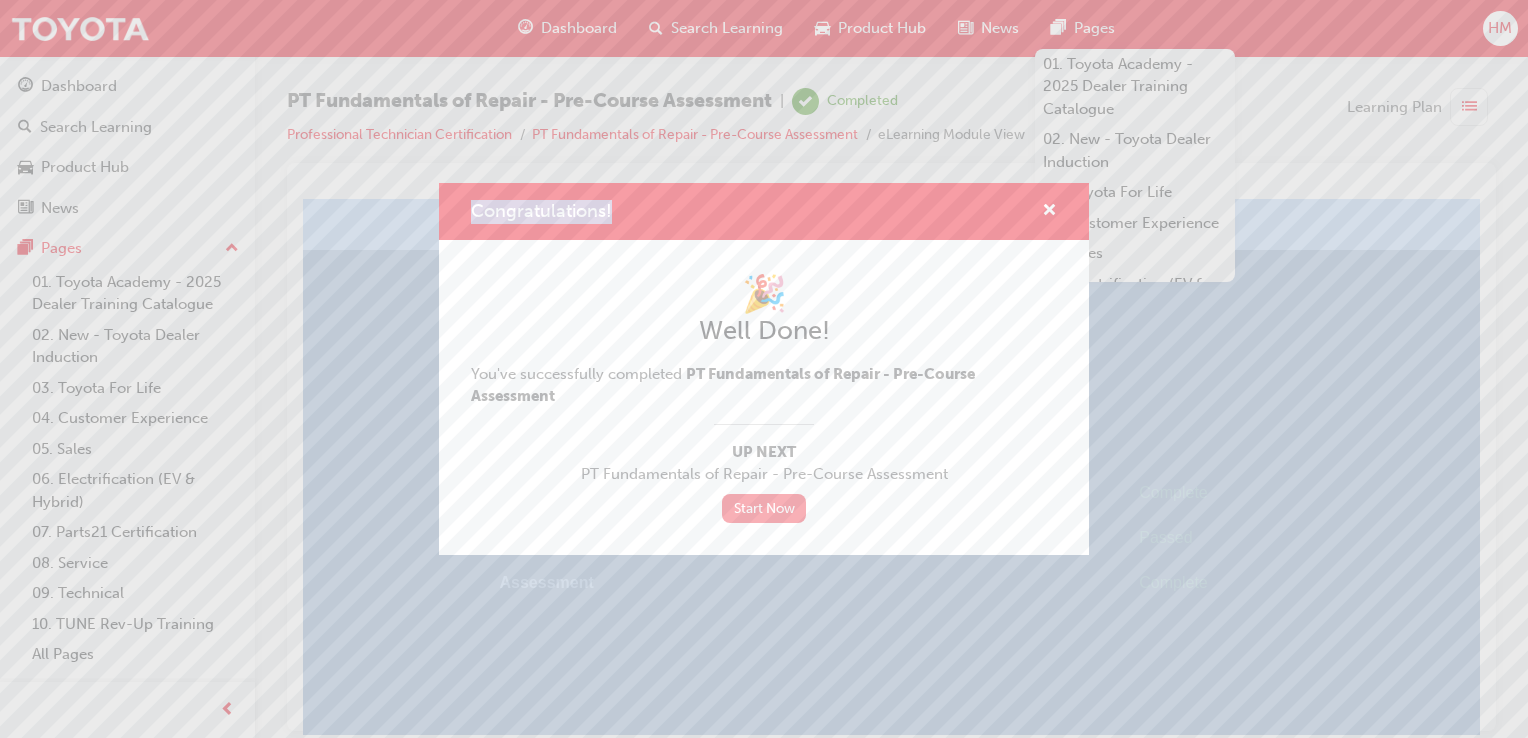 click on "Start Now" at bounding box center (764, 508) 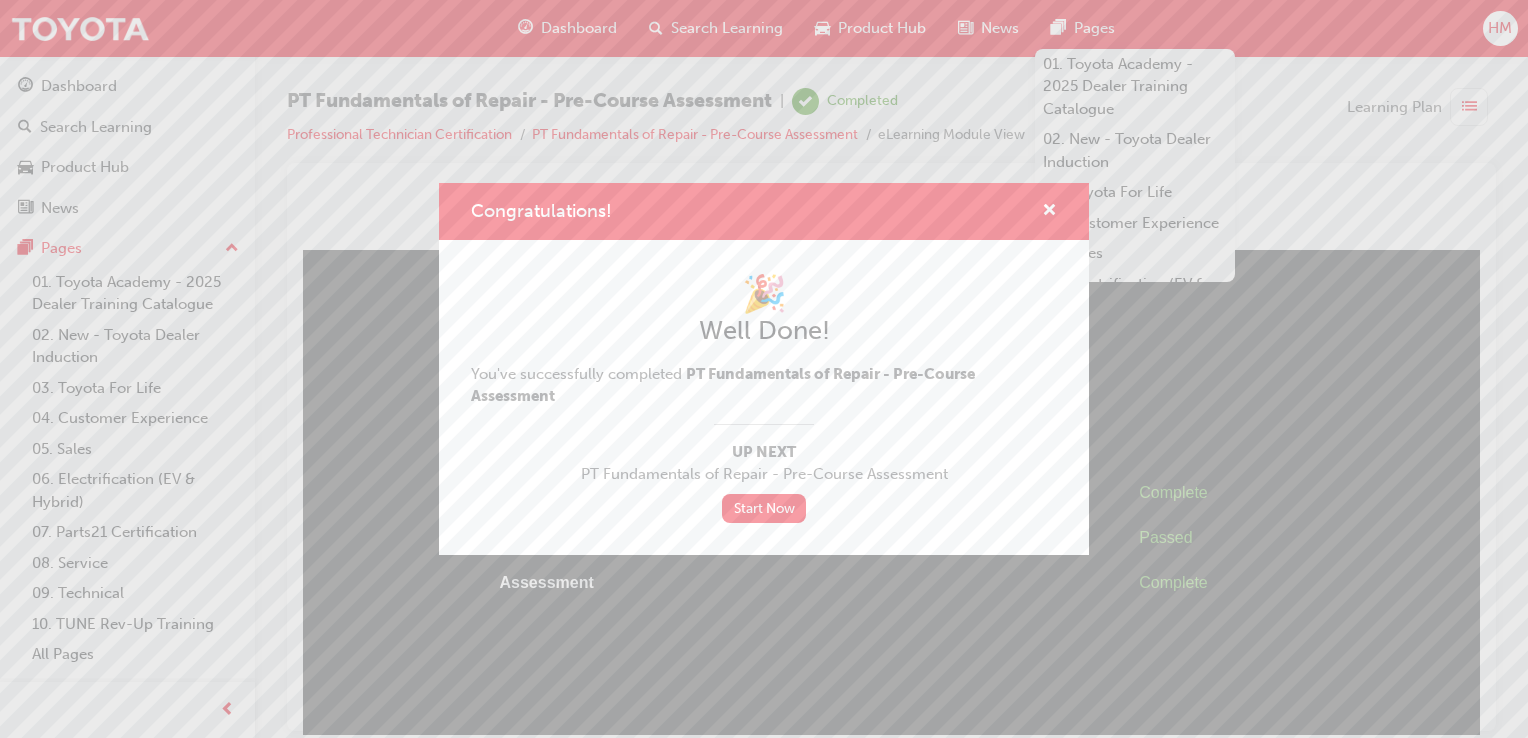 click on "Congratulations!" at bounding box center [764, 211] 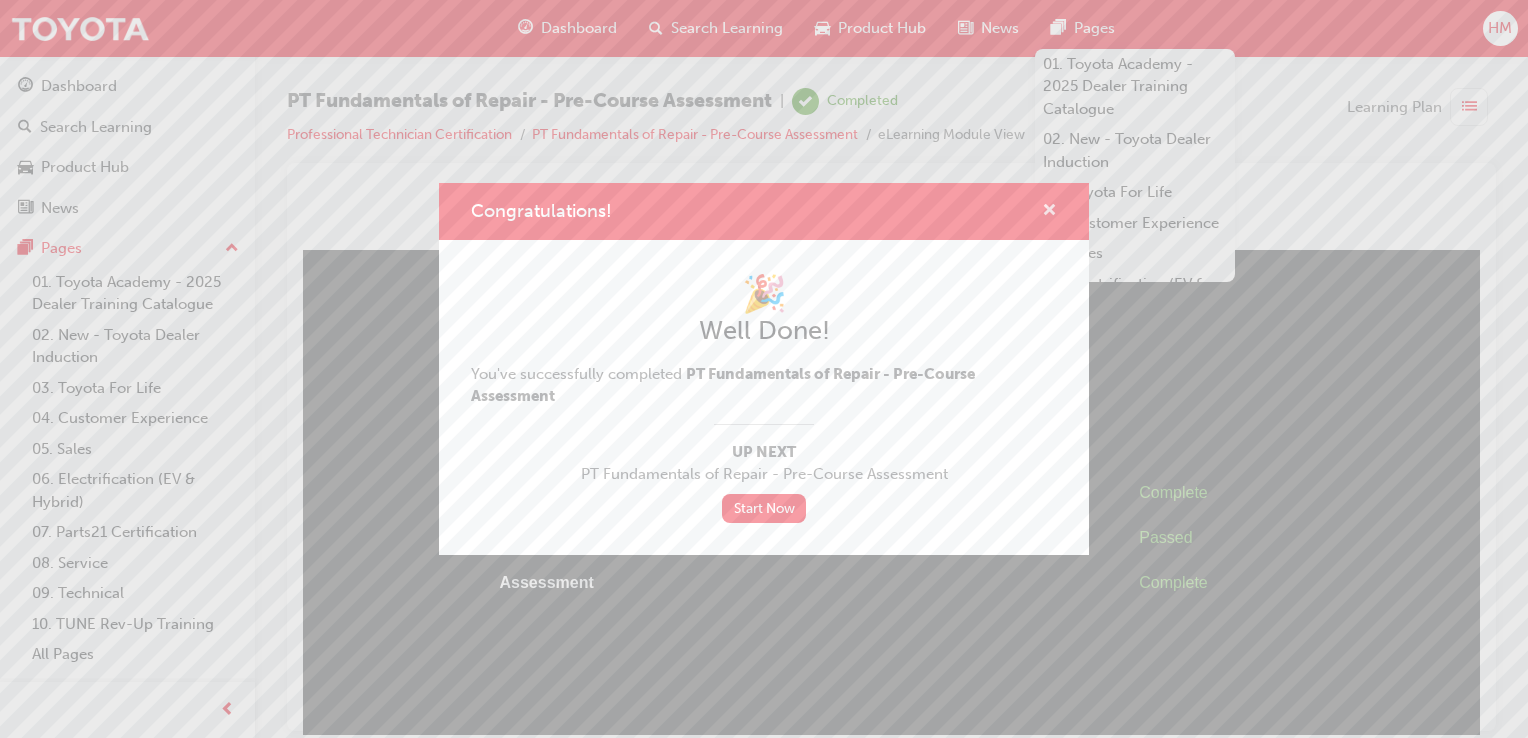 click at bounding box center (1049, 212) 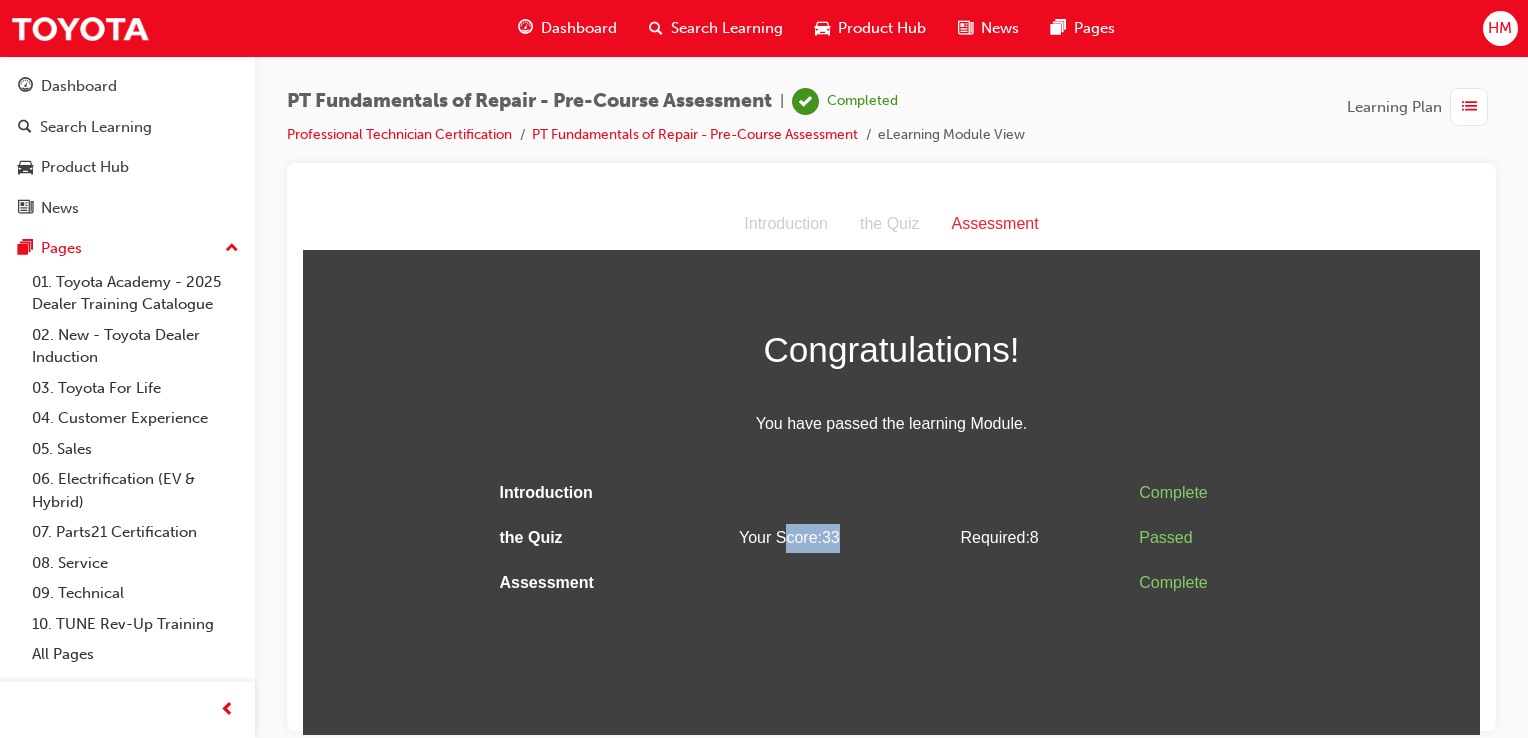 drag, startPoint x: 782, startPoint y: 548, endPoint x: 863, endPoint y: 535, distance: 82.036575 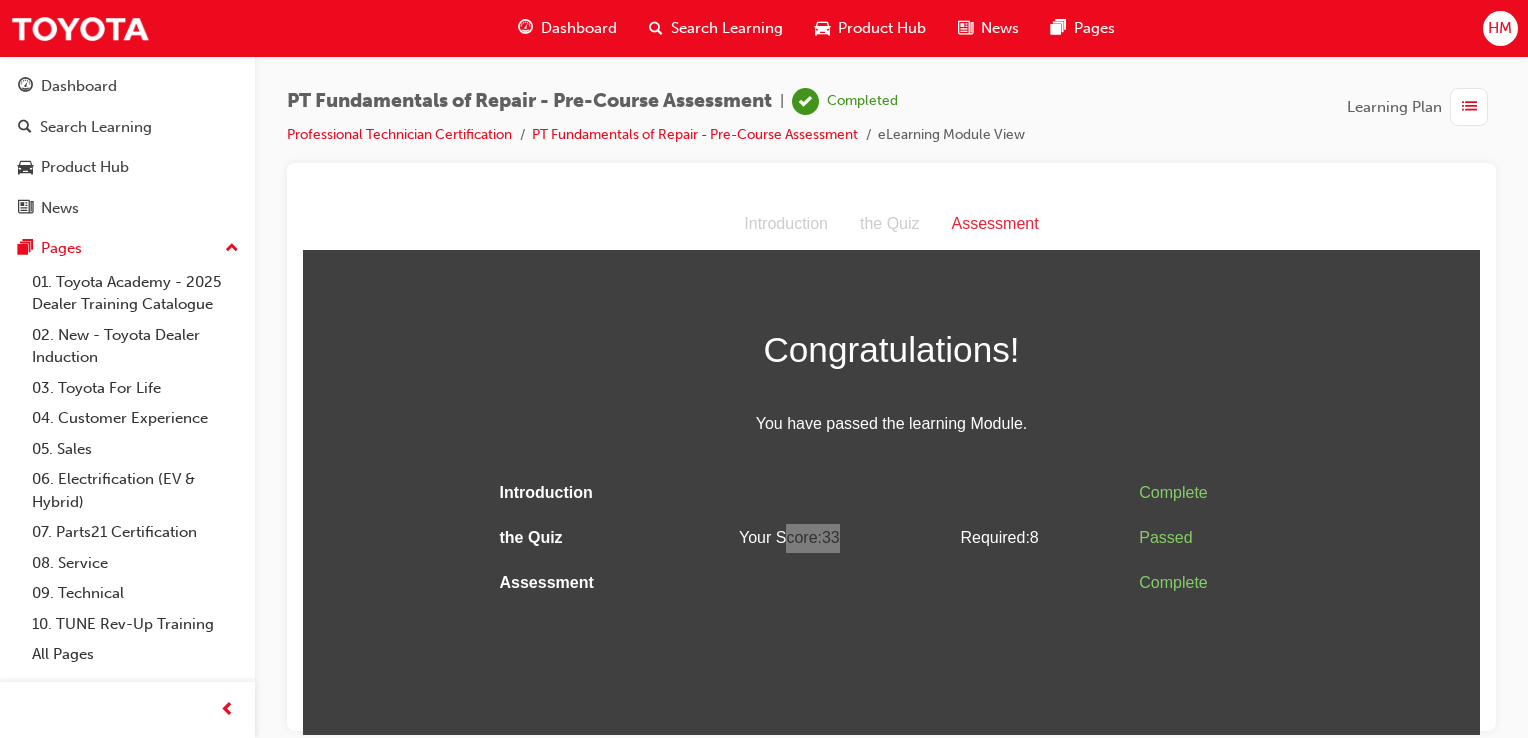 click at bounding box center [1469, 107] 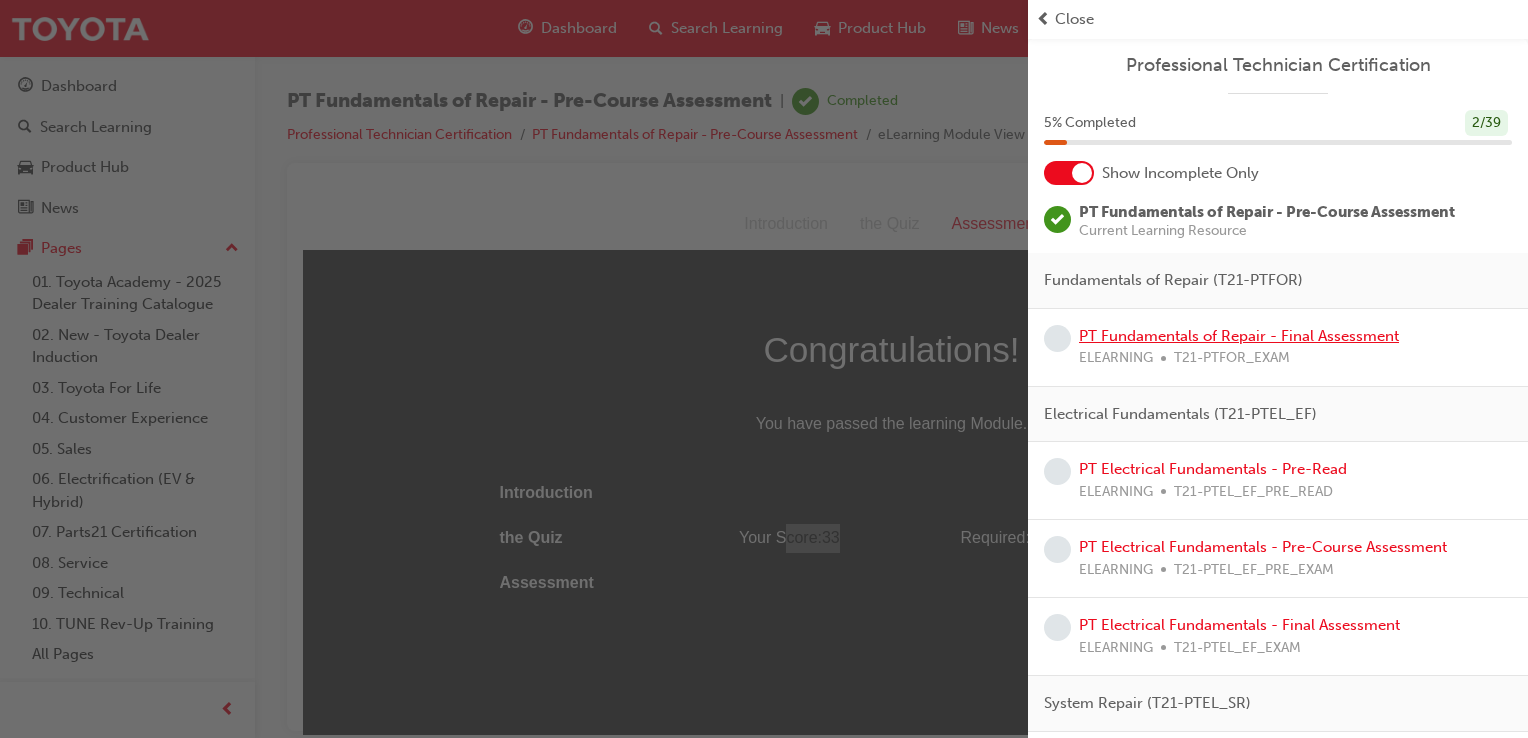 click on "PT Fundamentals of Repair - Final Assessment" at bounding box center (1239, 336) 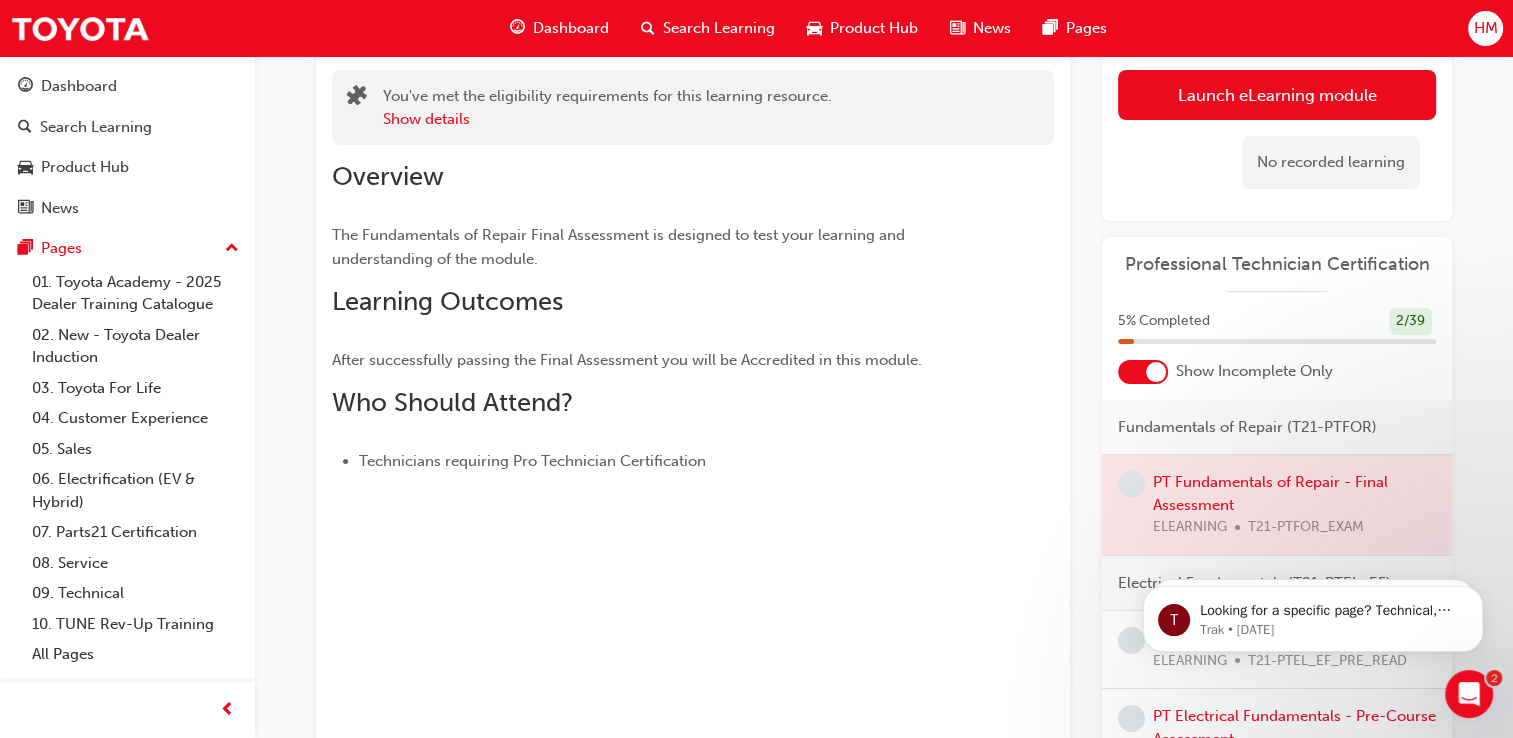 scroll, scrollTop: 0, scrollLeft: 0, axis: both 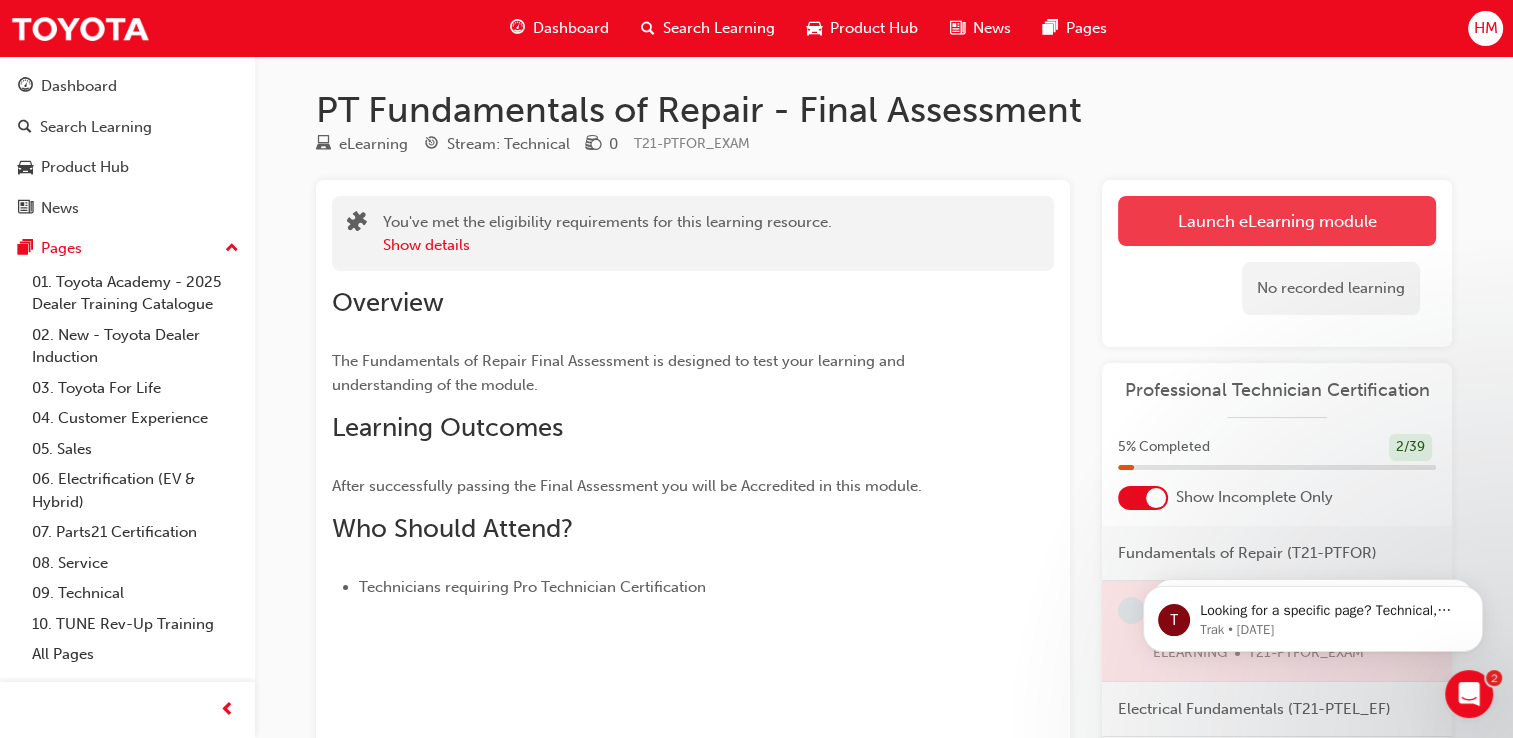 click on "Launch eLearning module" at bounding box center [1277, 221] 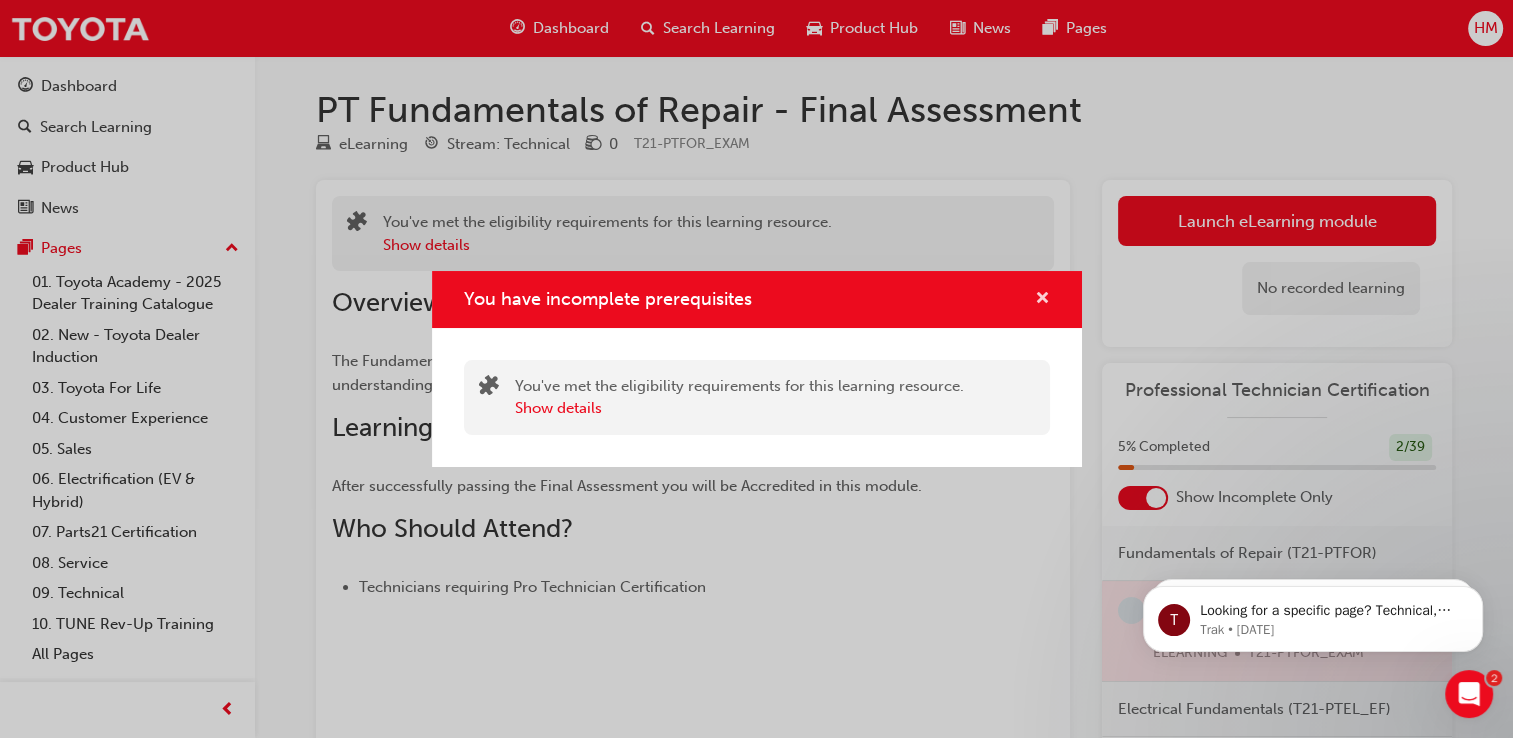 click at bounding box center [1042, 300] 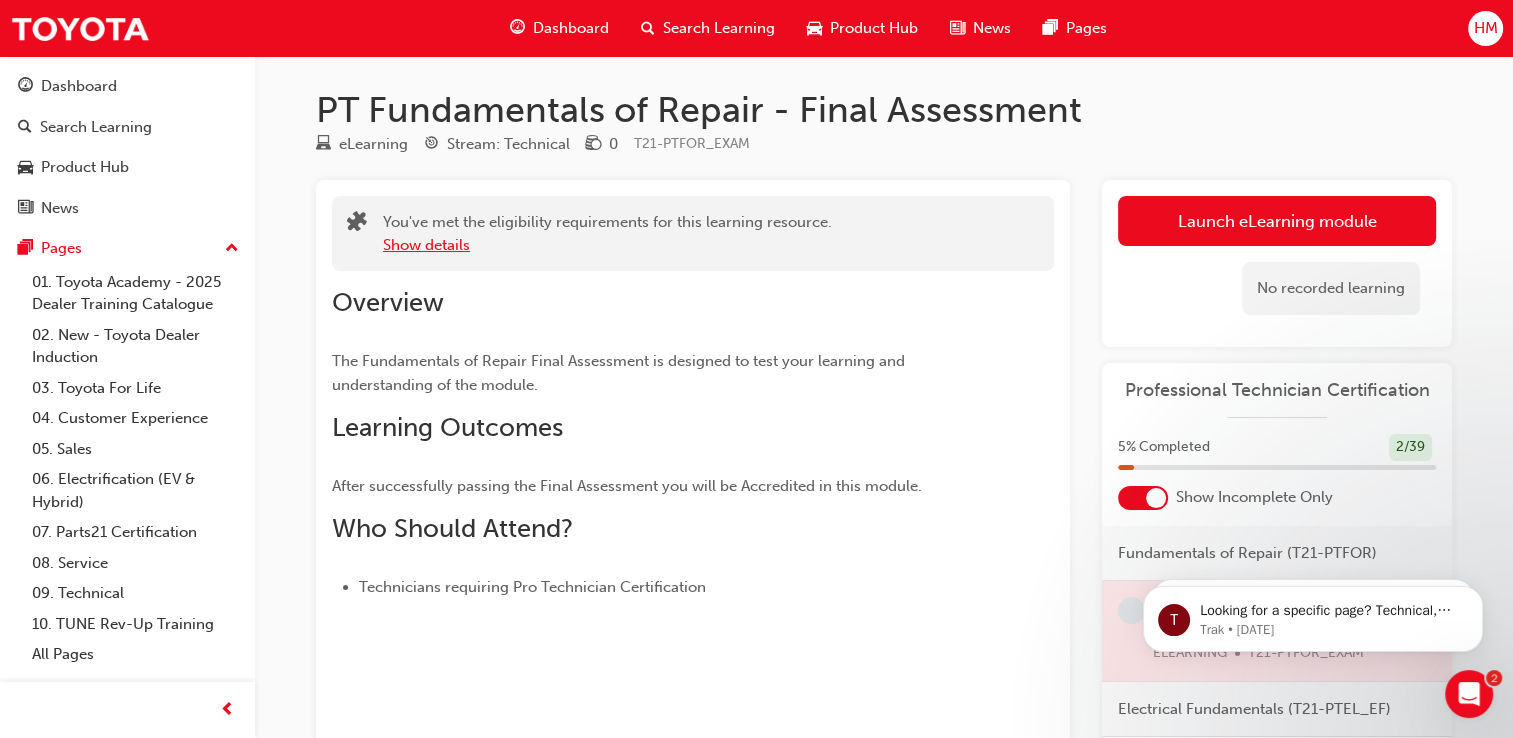 click on "Show details" at bounding box center (426, 245) 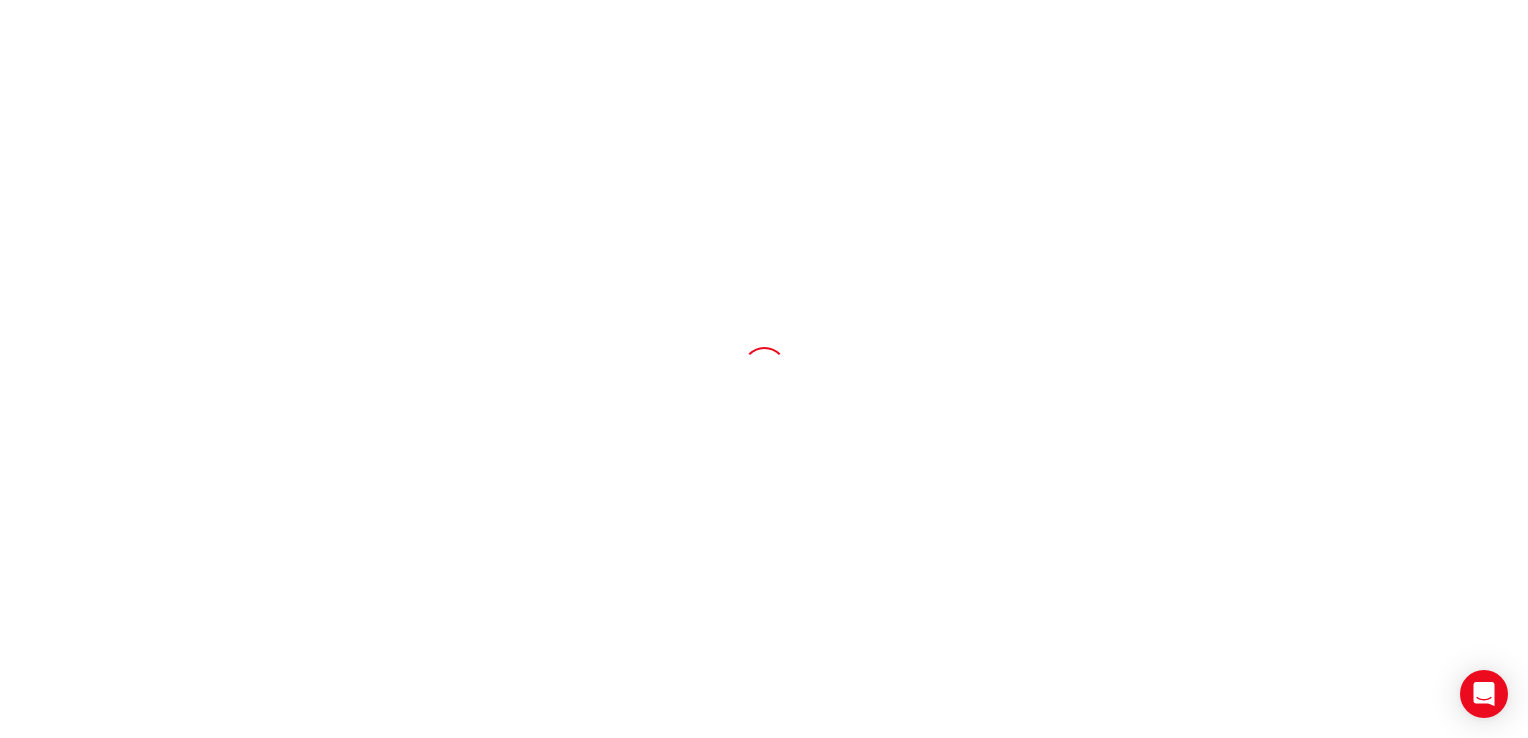 scroll, scrollTop: 0, scrollLeft: 0, axis: both 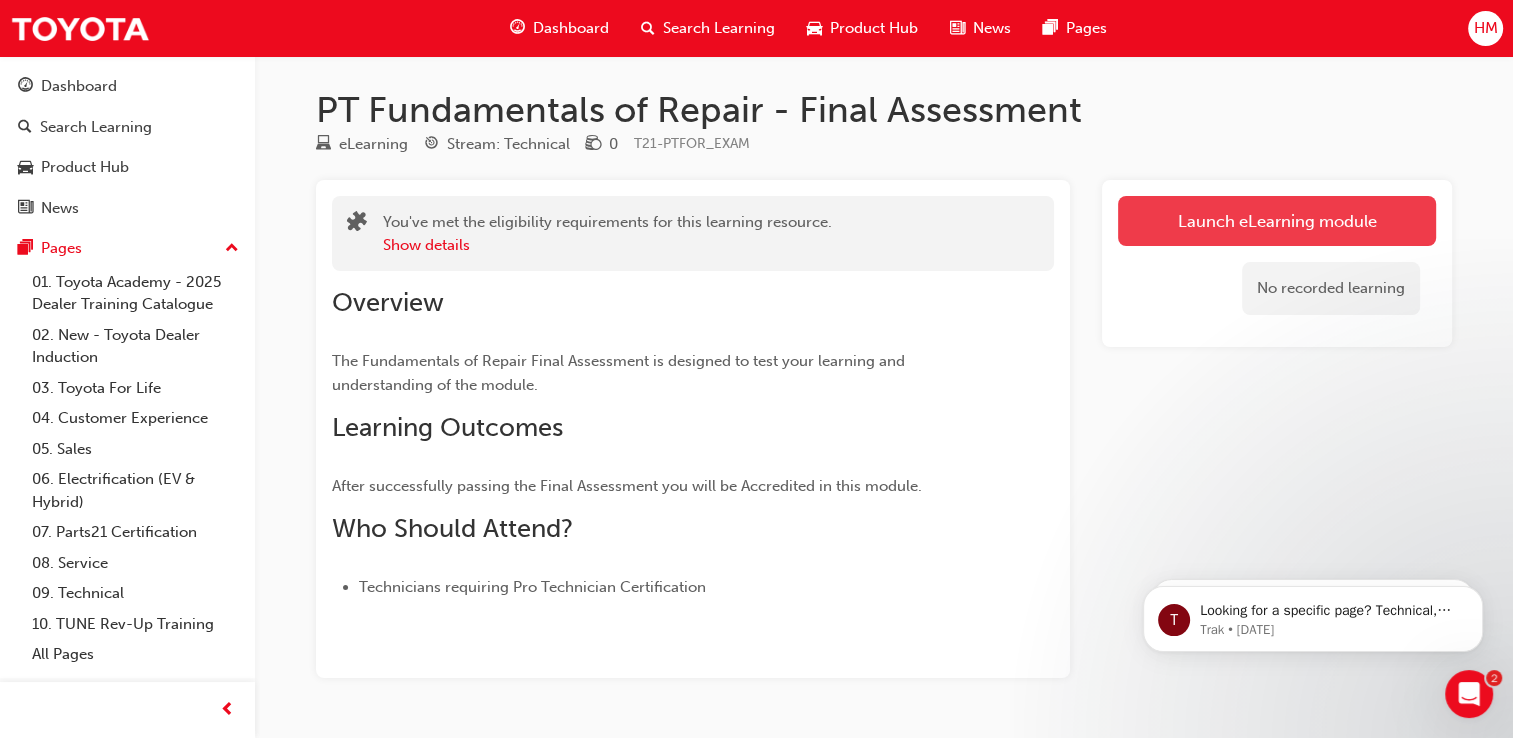 click on "Launch eLearning module" at bounding box center [1277, 221] 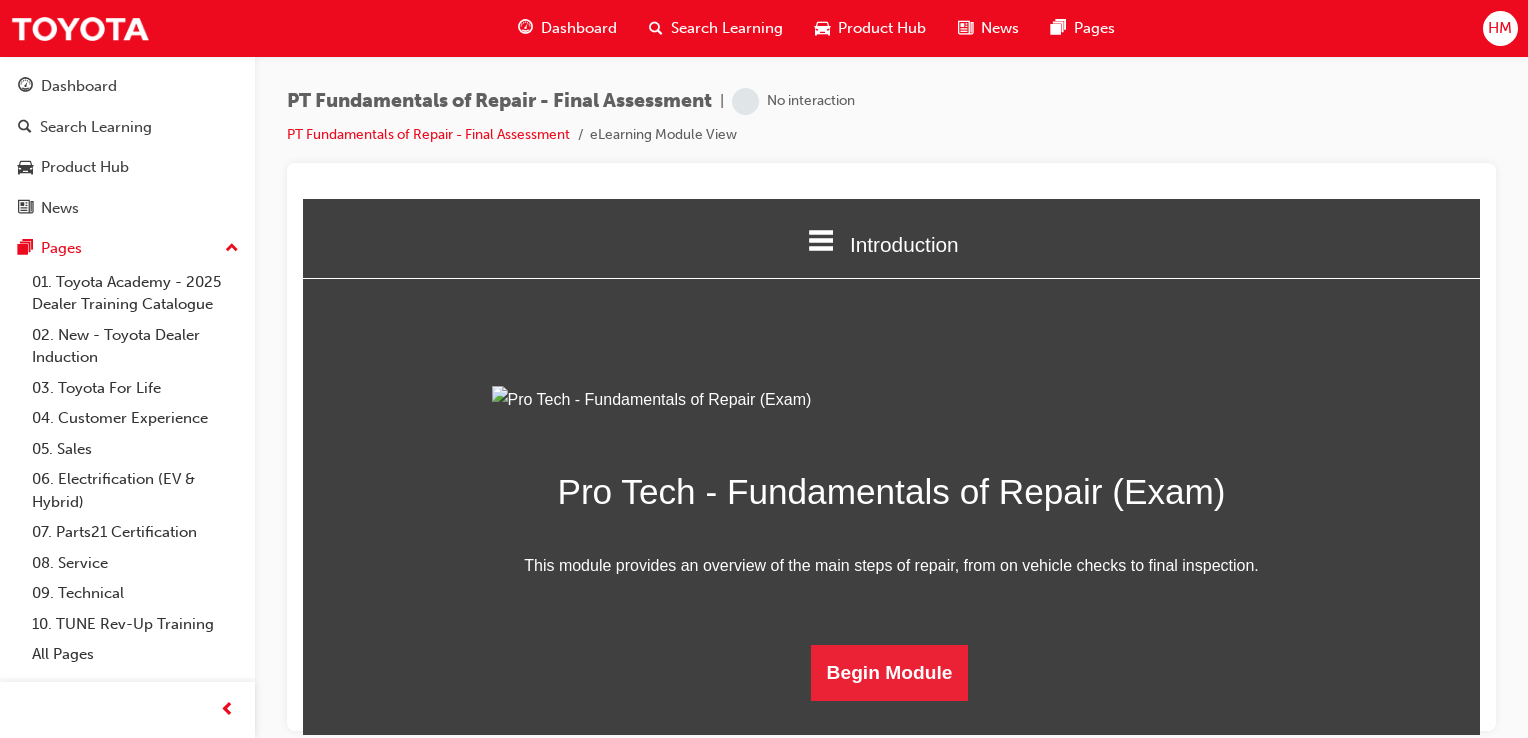 scroll, scrollTop: 185, scrollLeft: 0, axis: vertical 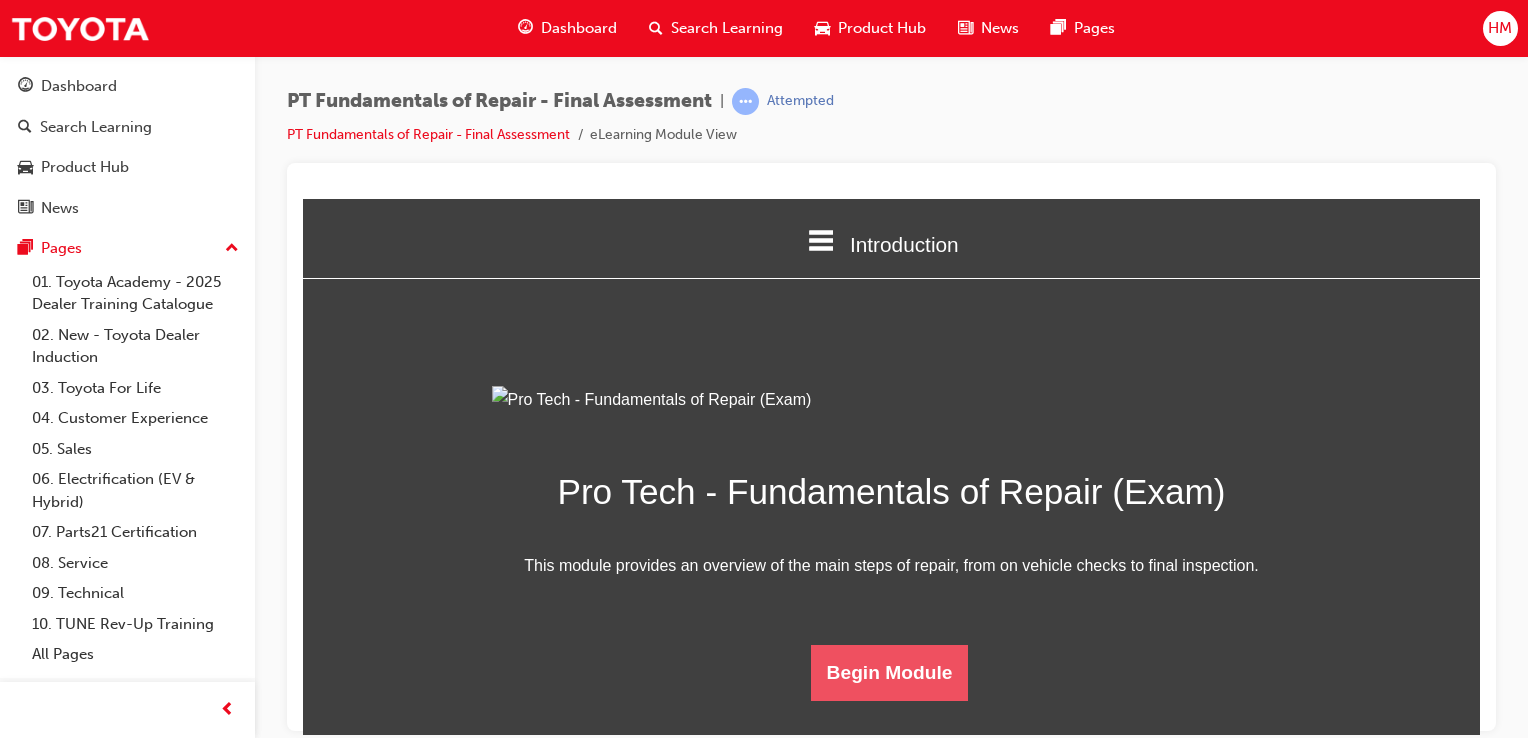 click on "Begin Module" at bounding box center [890, 672] 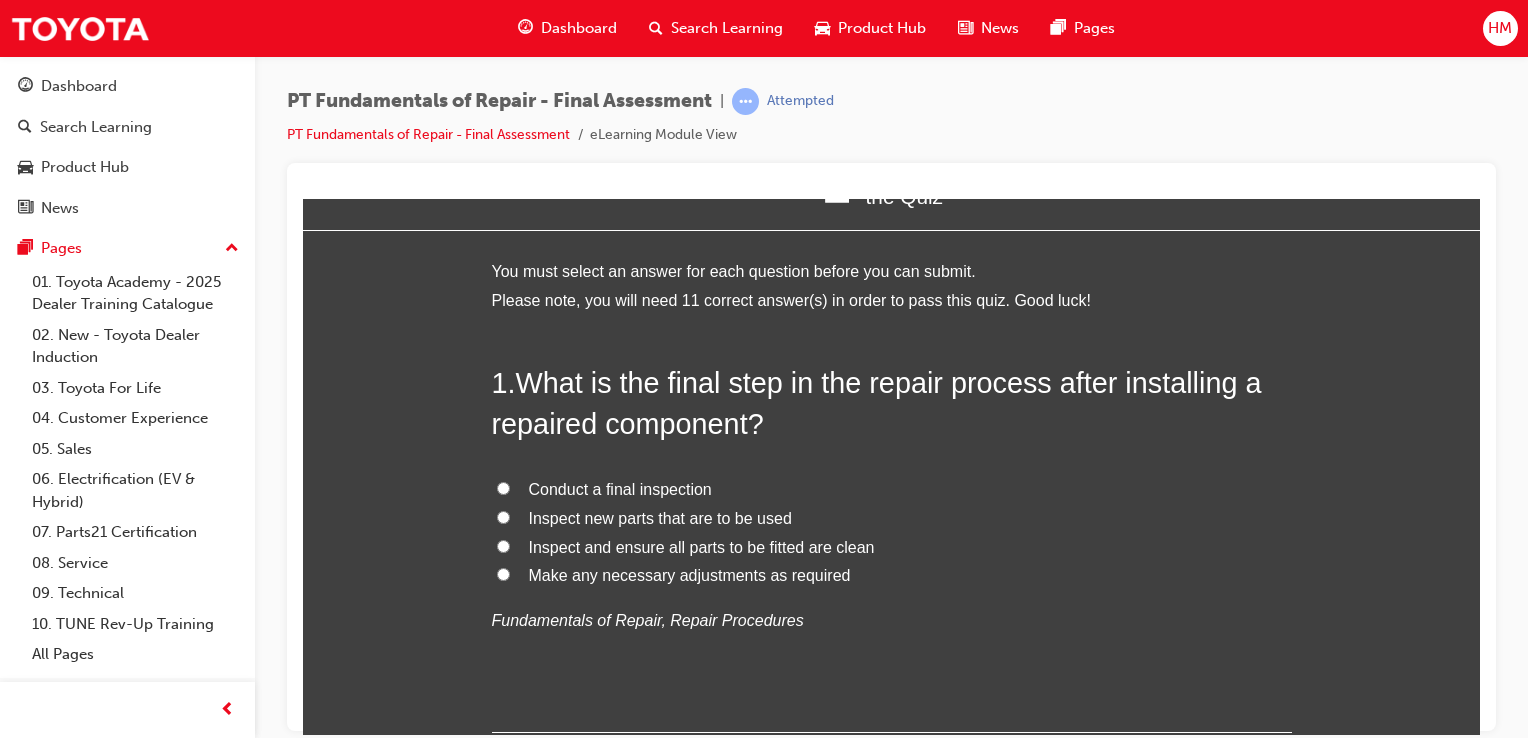 scroll, scrollTop: 0, scrollLeft: 0, axis: both 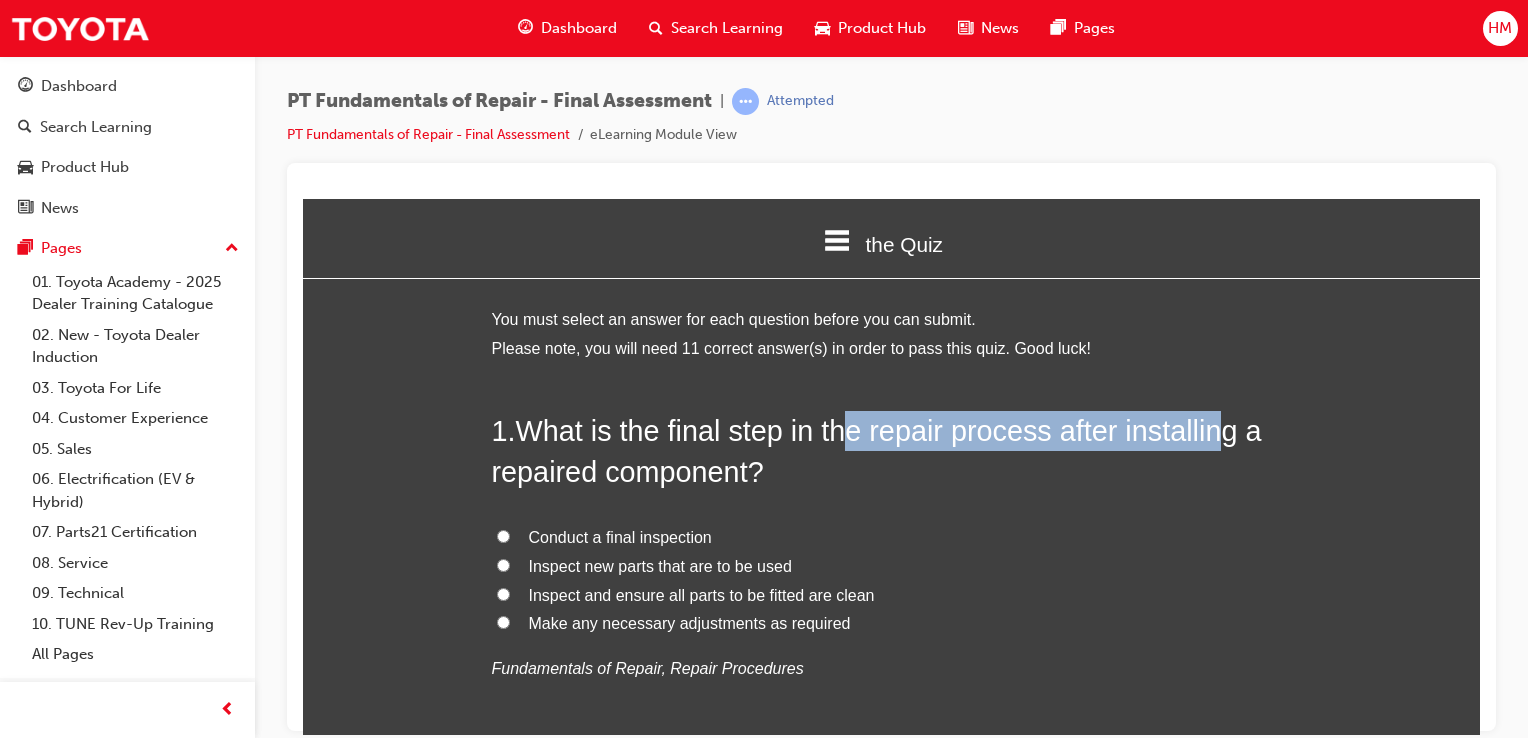 drag, startPoint x: 844, startPoint y: 427, endPoint x: 1216, endPoint y: 410, distance: 372.38824 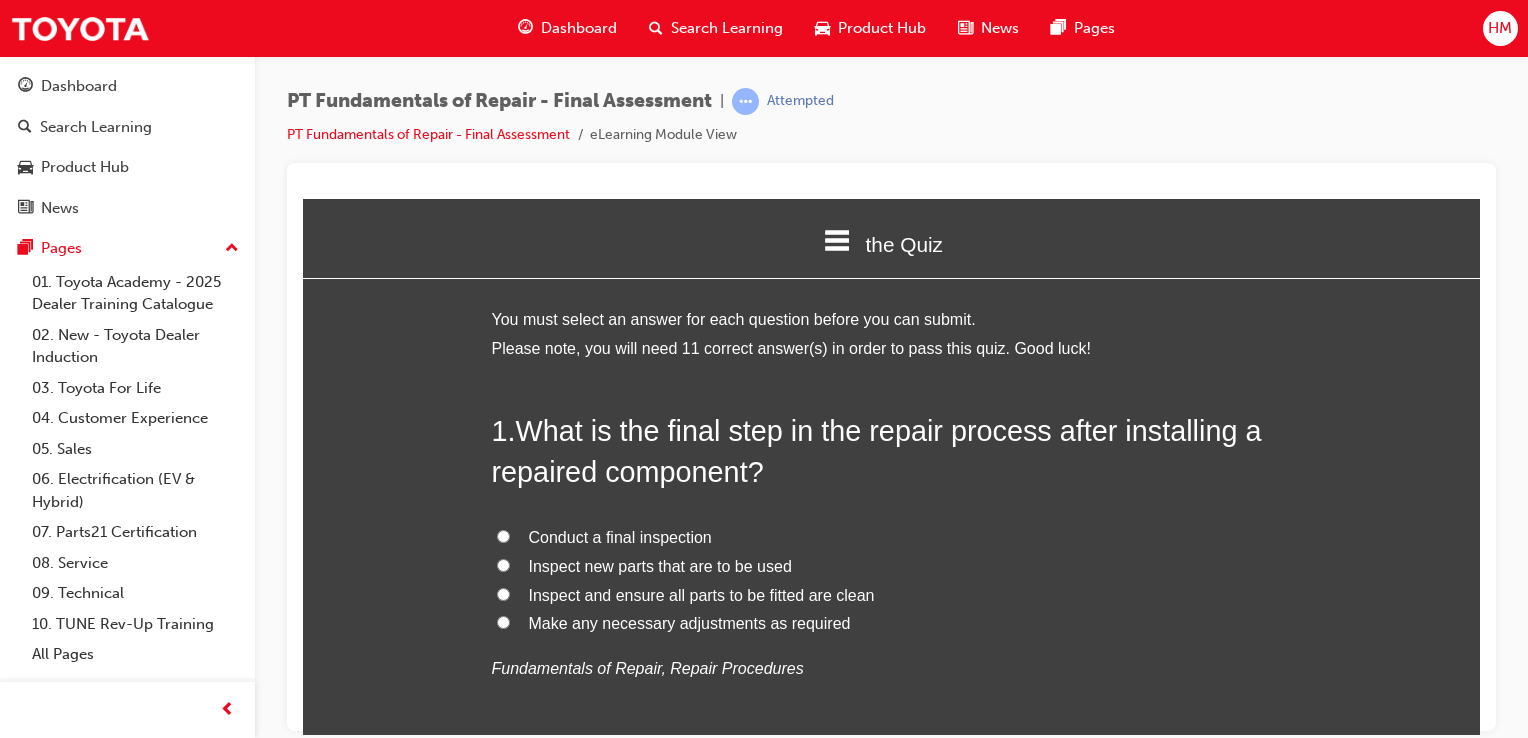 click on "Conduct a final inspection" at bounding box center (620, 536) 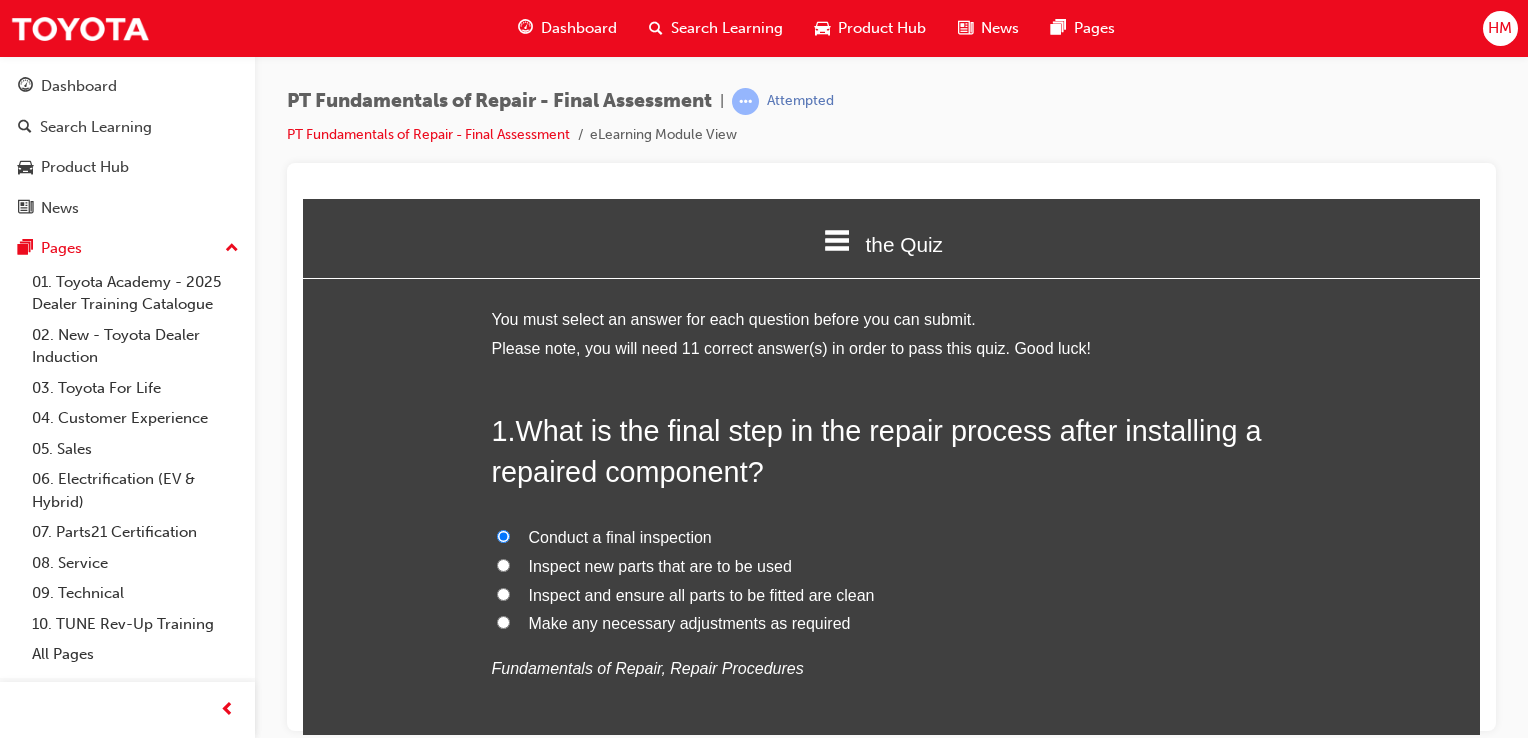 radio on "true" 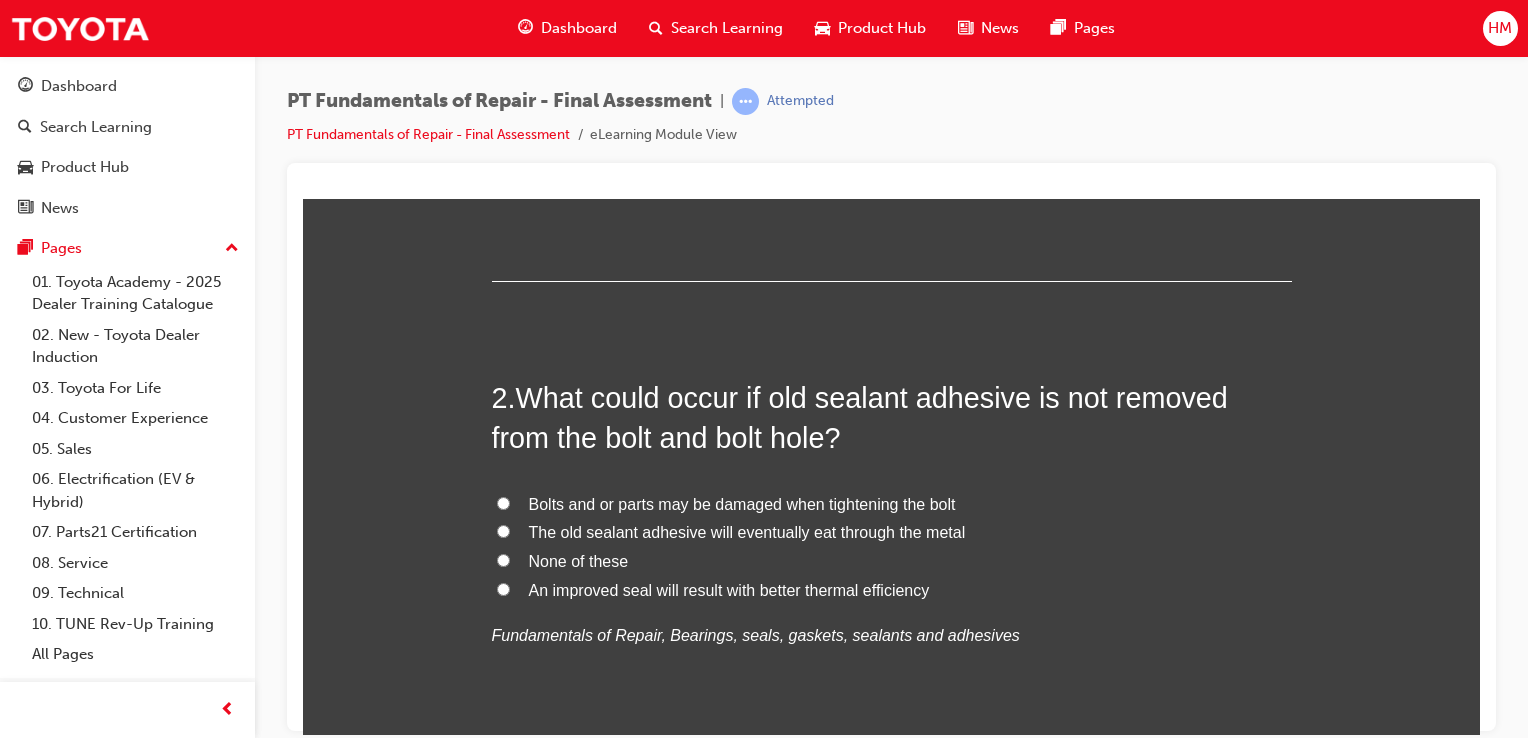 scroll, scrollTop: 500, scrollLeft: 0, axis: vertical 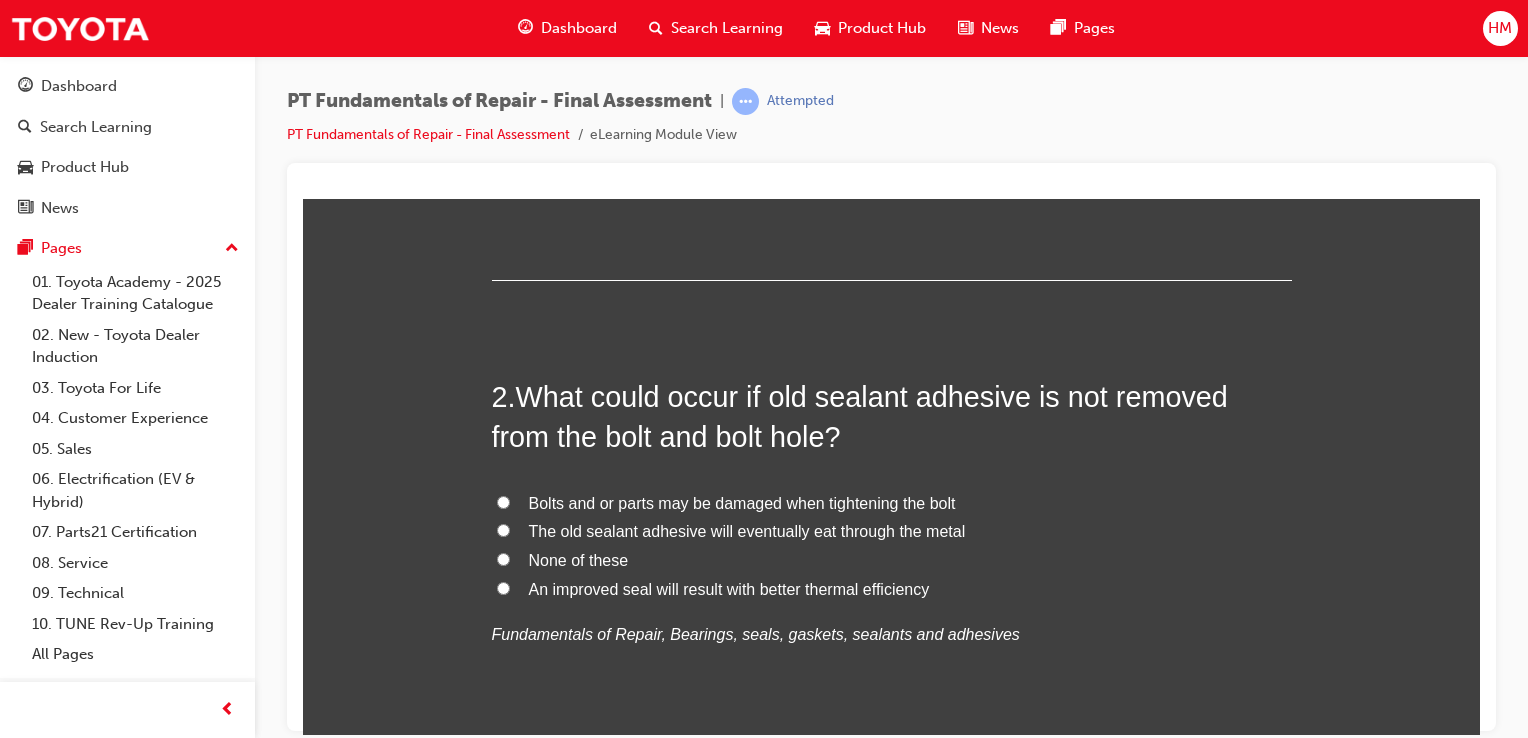 click on "Bolts and or parts may be damaged when tightening the bolt" at bounding box center (742, 502) 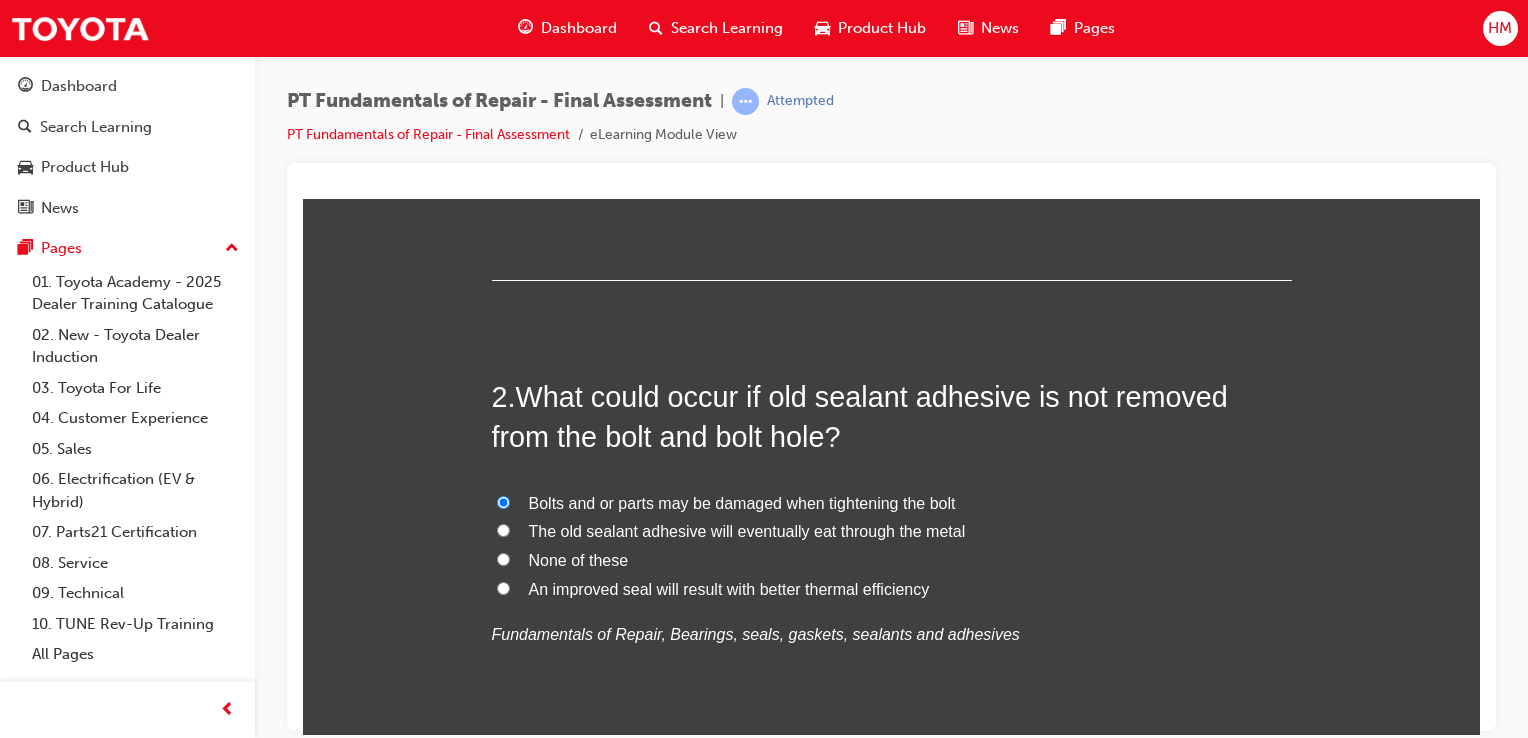 radio on "true" 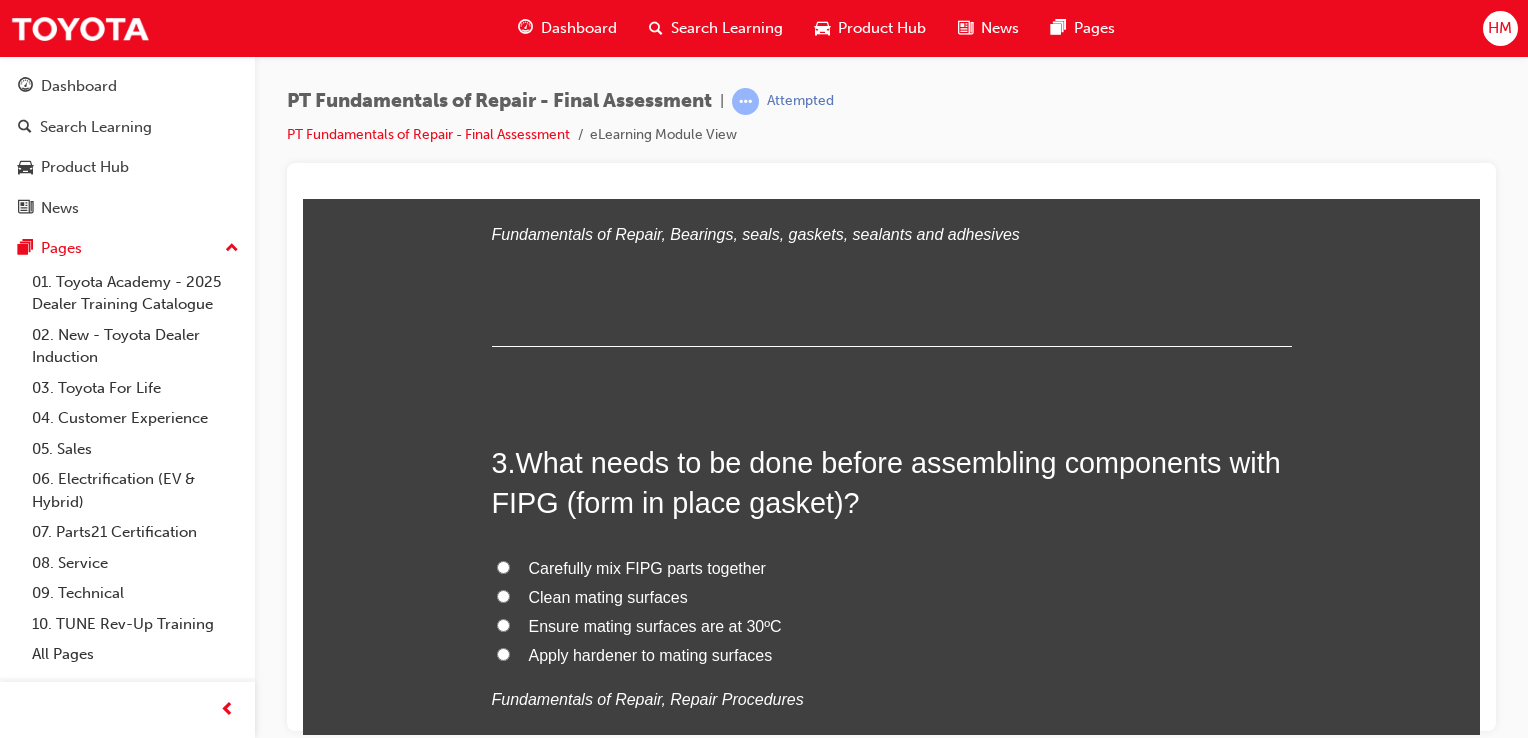 scroll, scrollTop: 1000, scrollLeft: 0, axis: vertical 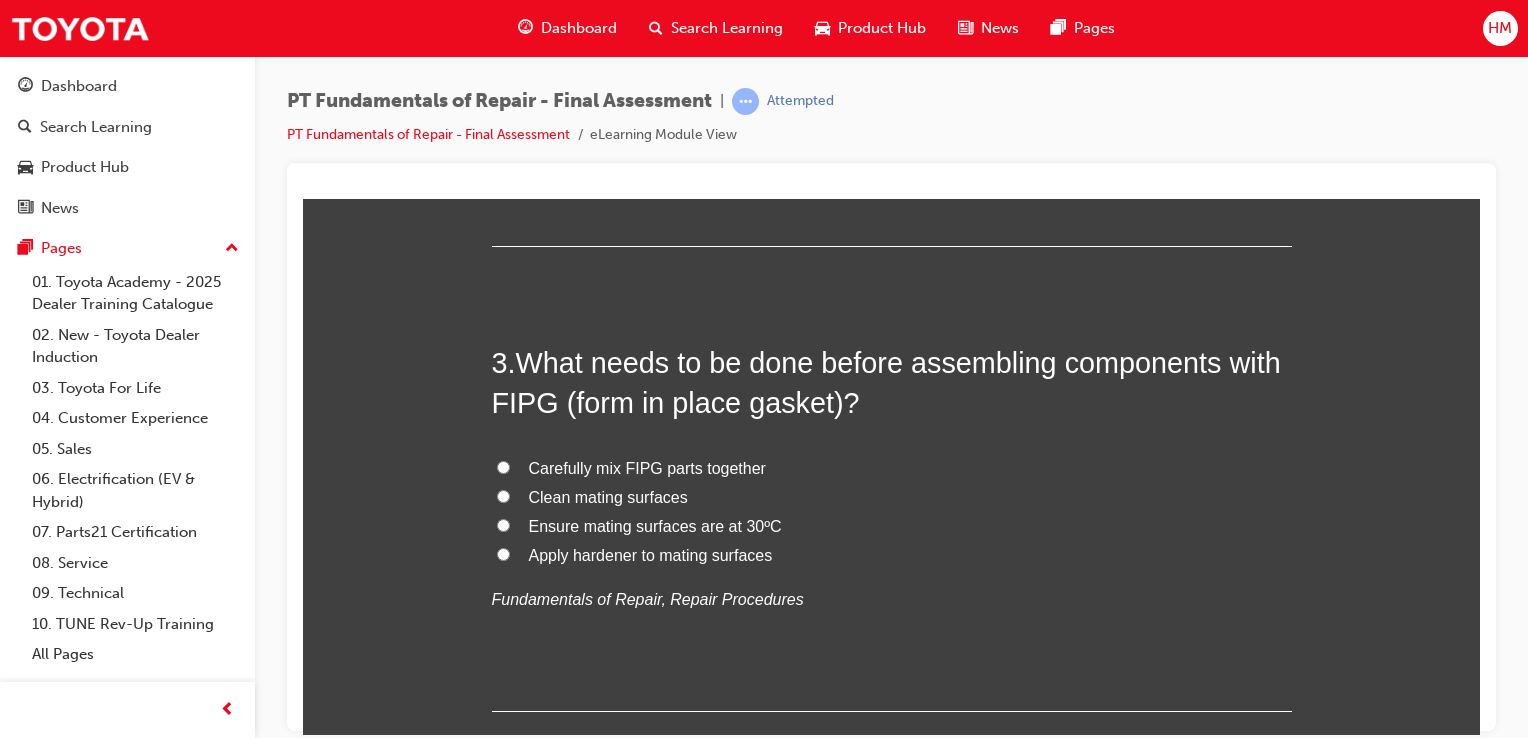 click on "Clean mating surfaces" at bounding box center (608, 496) 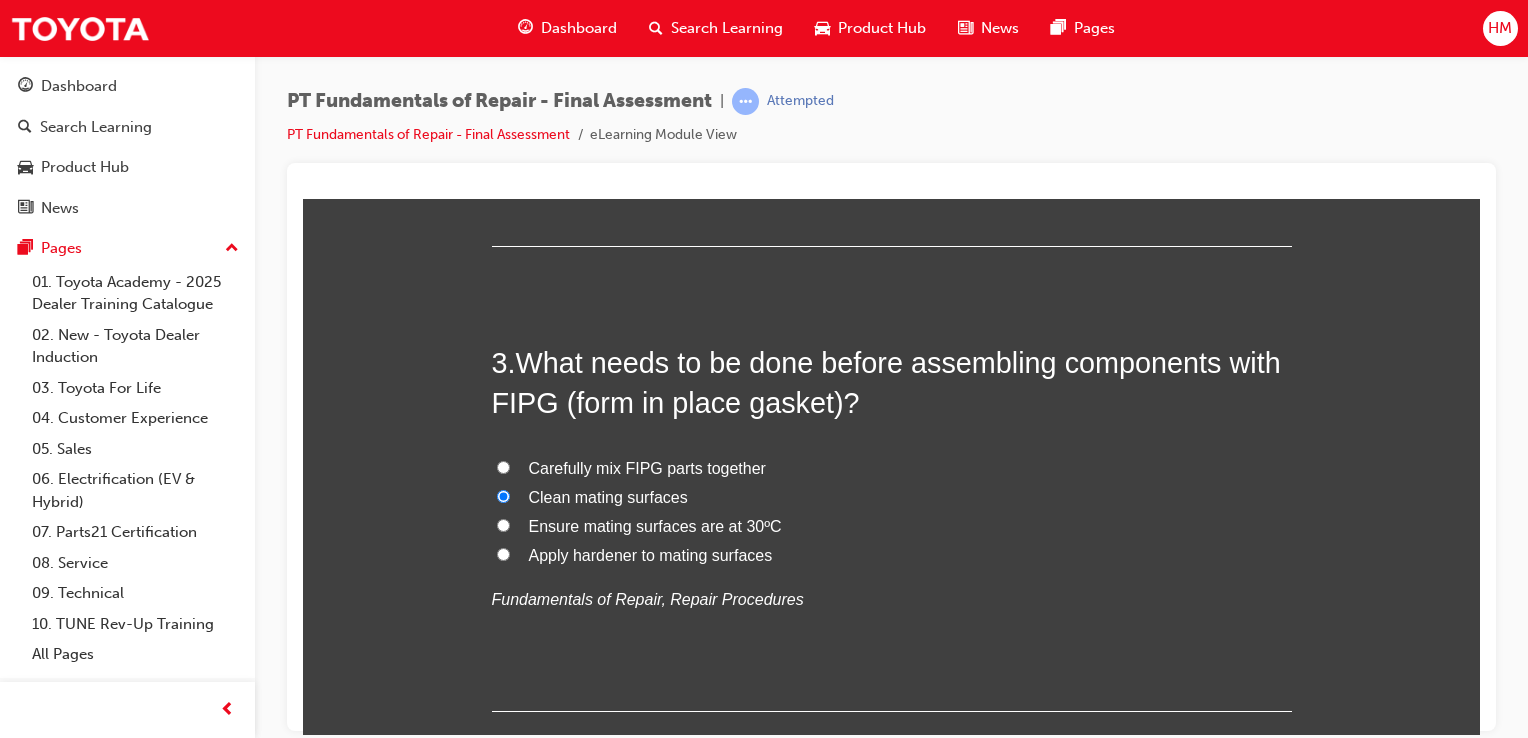 radio on "true" 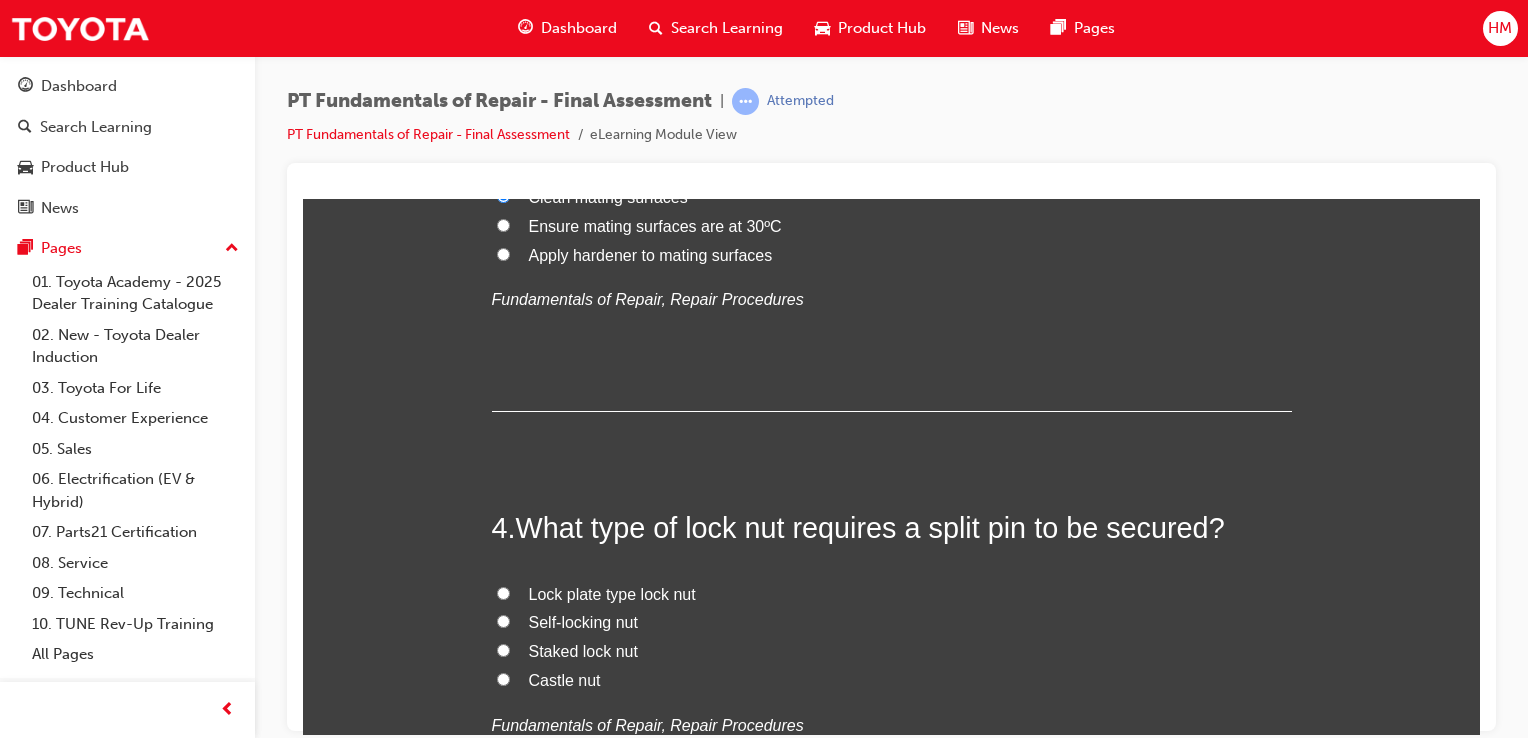 scroll, scrollTop: 1400, scrollLeft: 0, axis: vertical 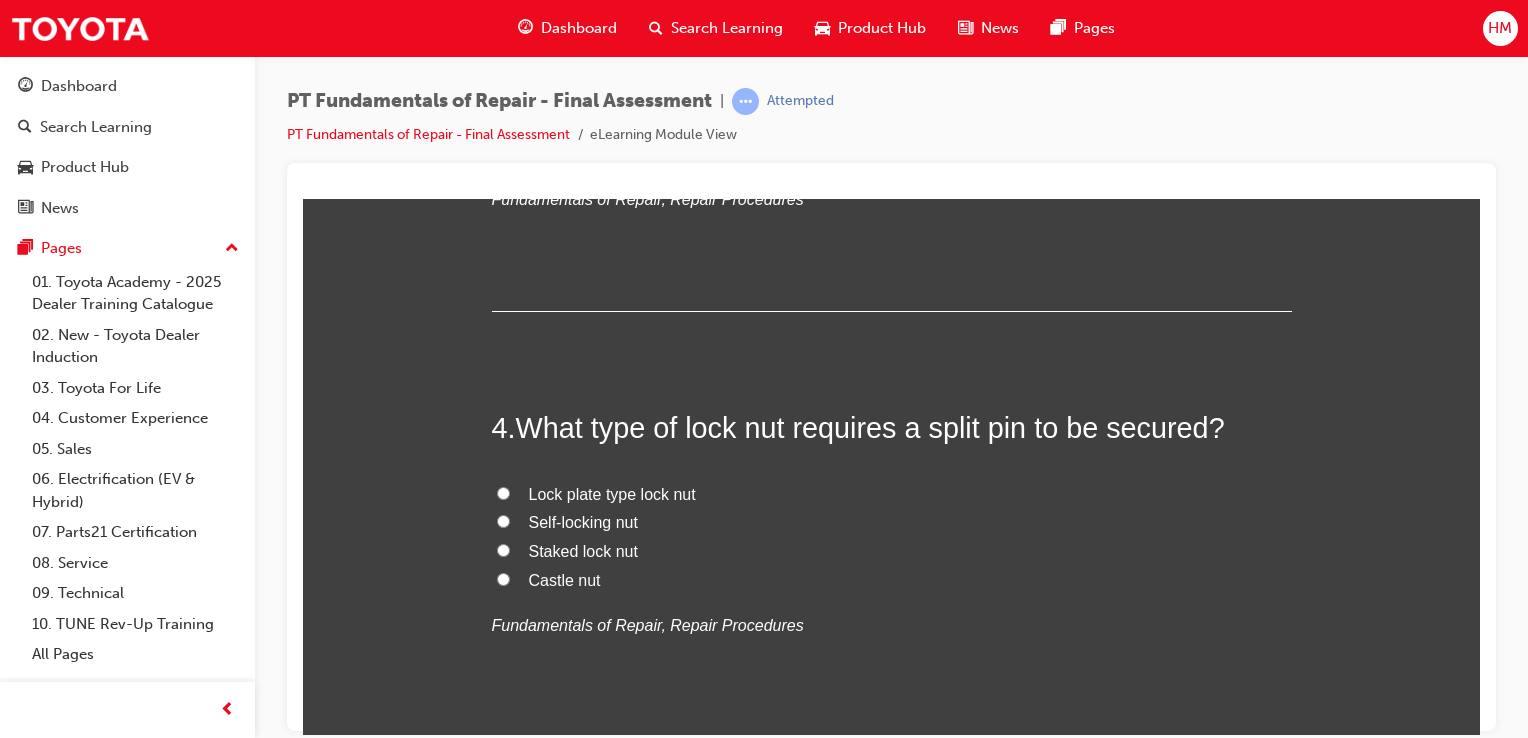 click on "4 .  What type of lock nut requires a split pin to be secured?" at bounding box center [892, 427] 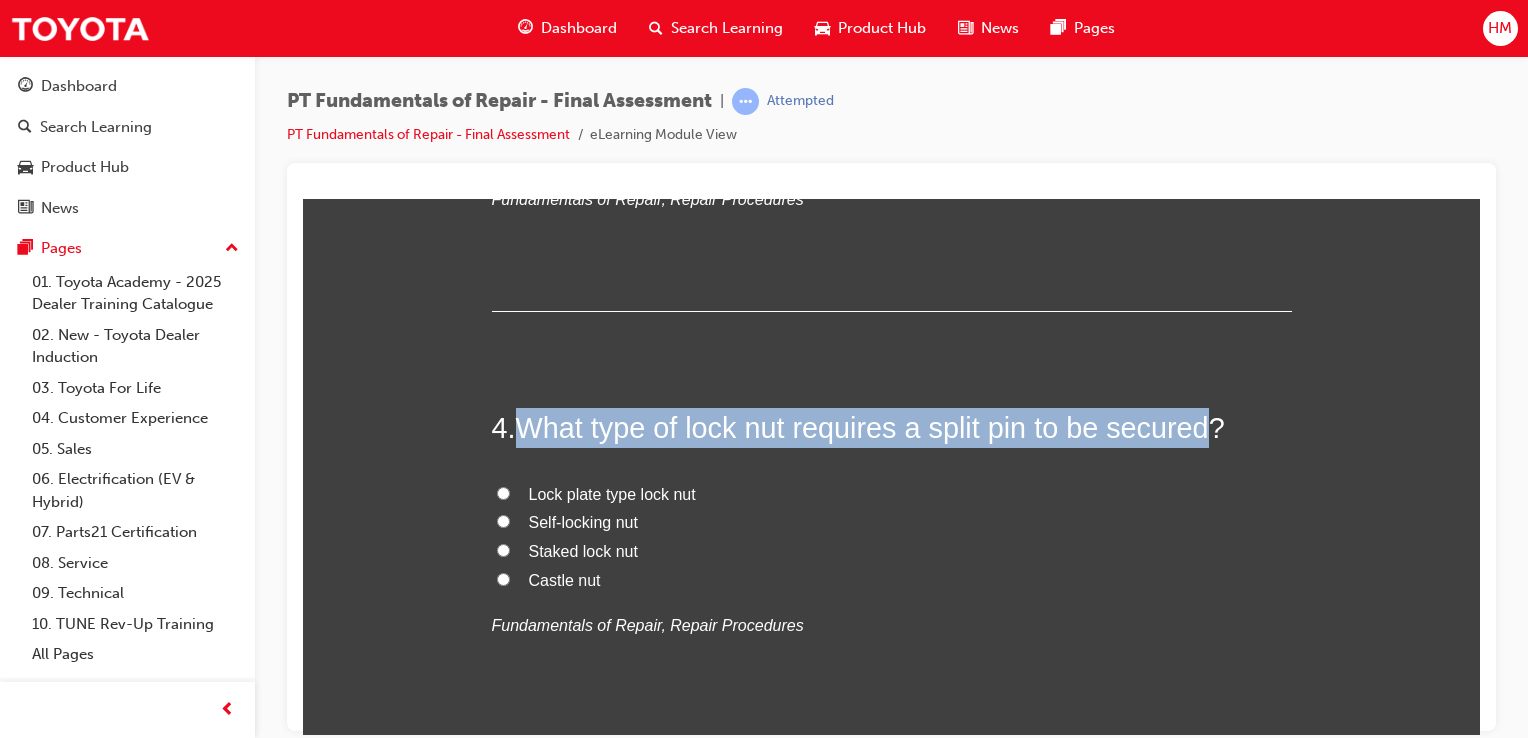 drag, startPoint x: 520, startPoint y: 426, endPoint x: 1200, endPoint y: 412, distance: 680.1441 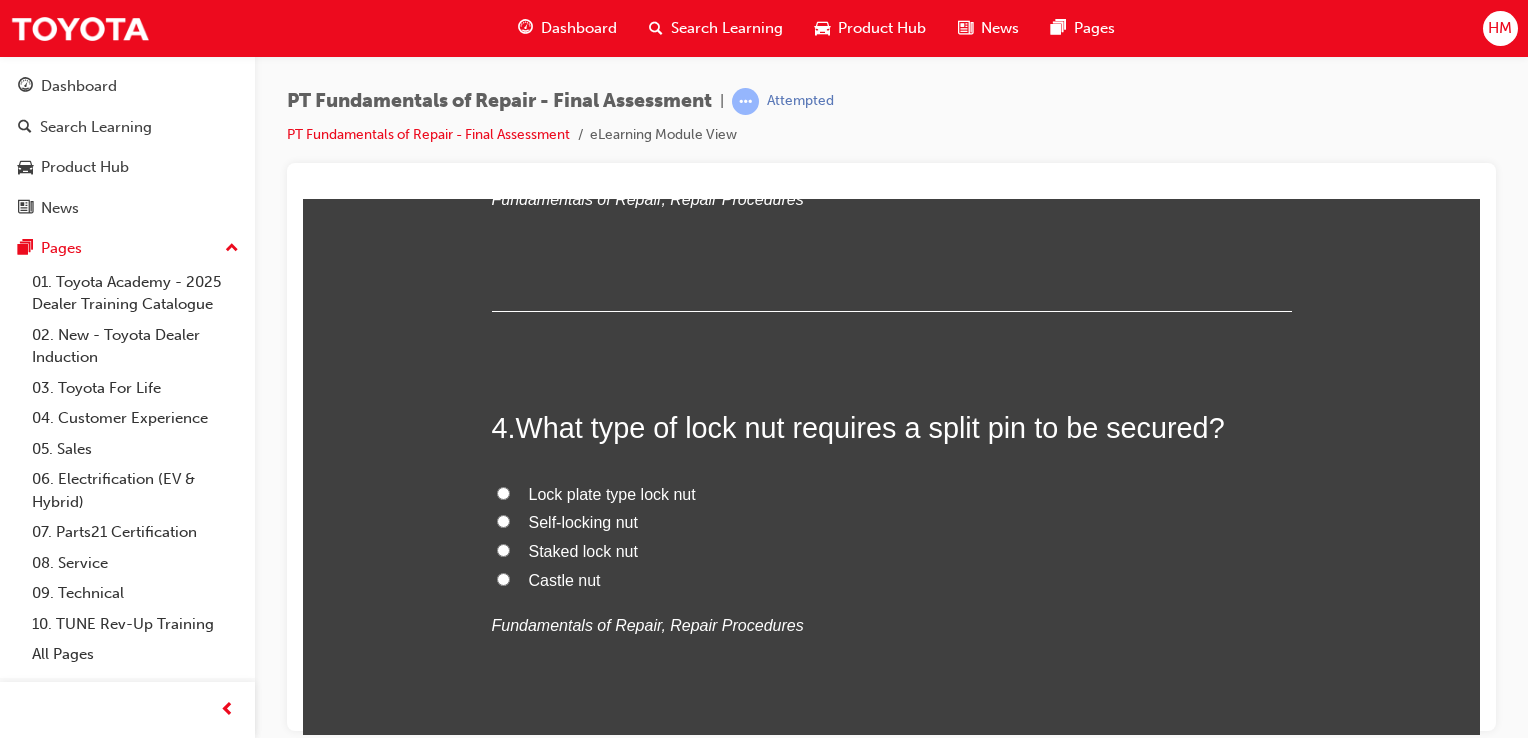 click on "Castle nut" at bounding box center (892, 580) 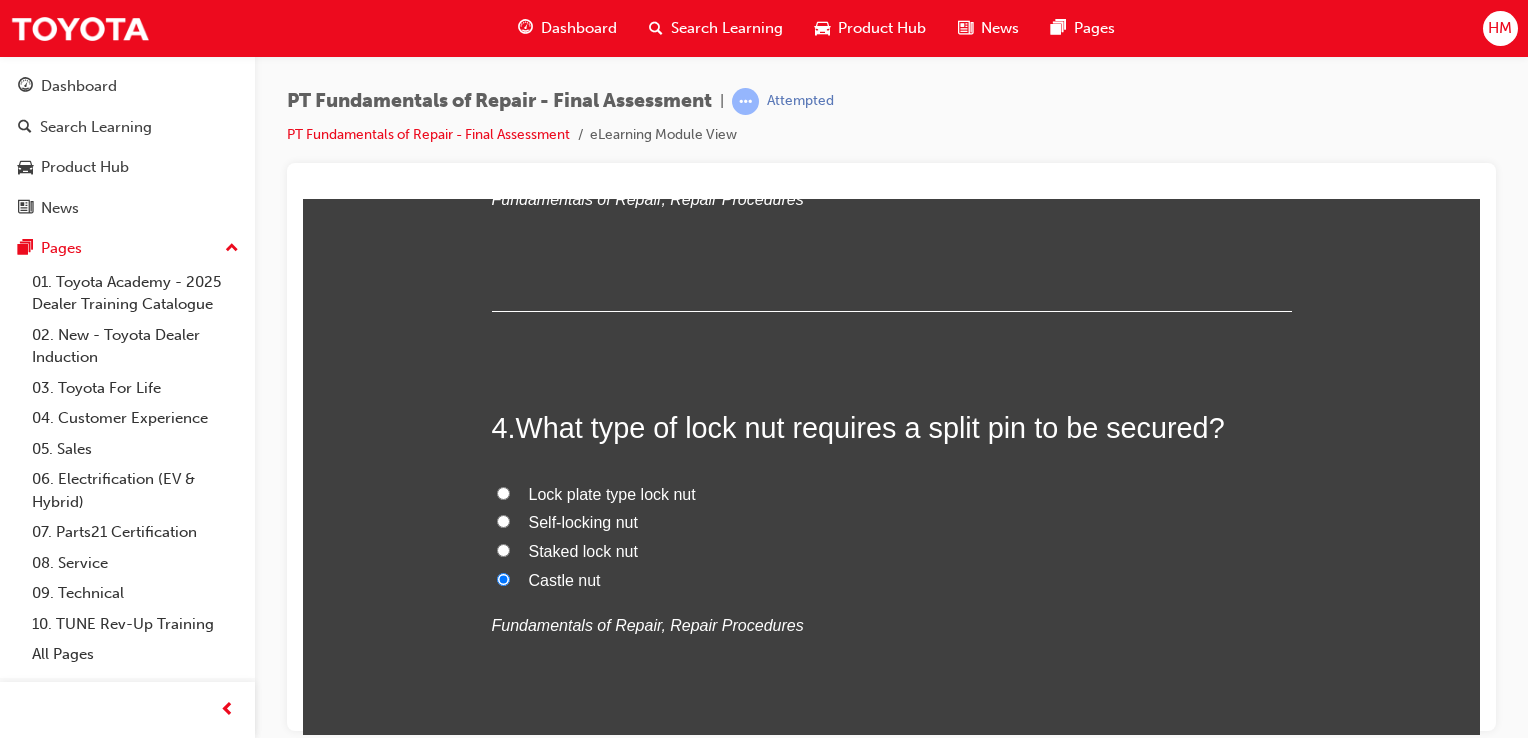 radio on "true" 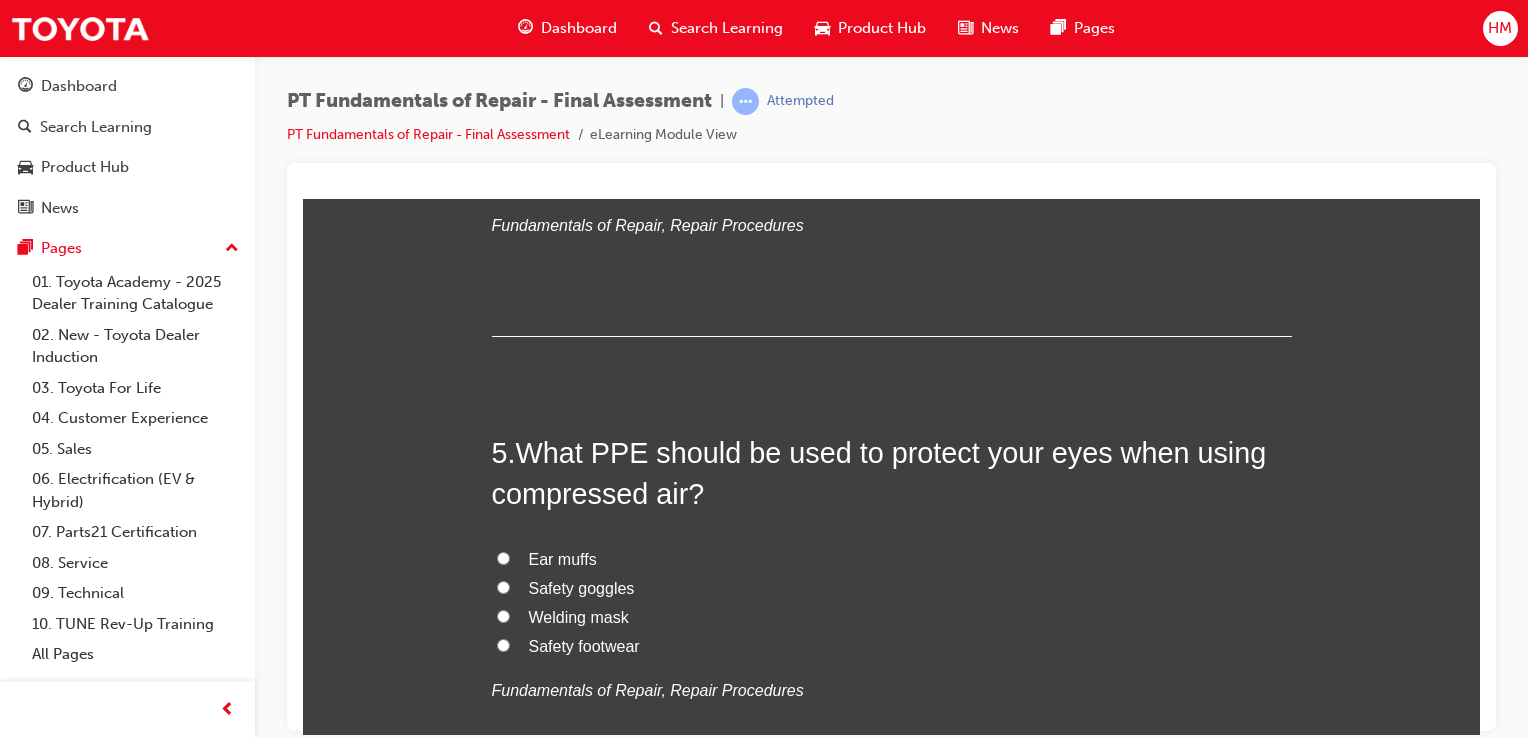 scroll, scrollTop: 2000, scrollLeft: 0, axis: vertical 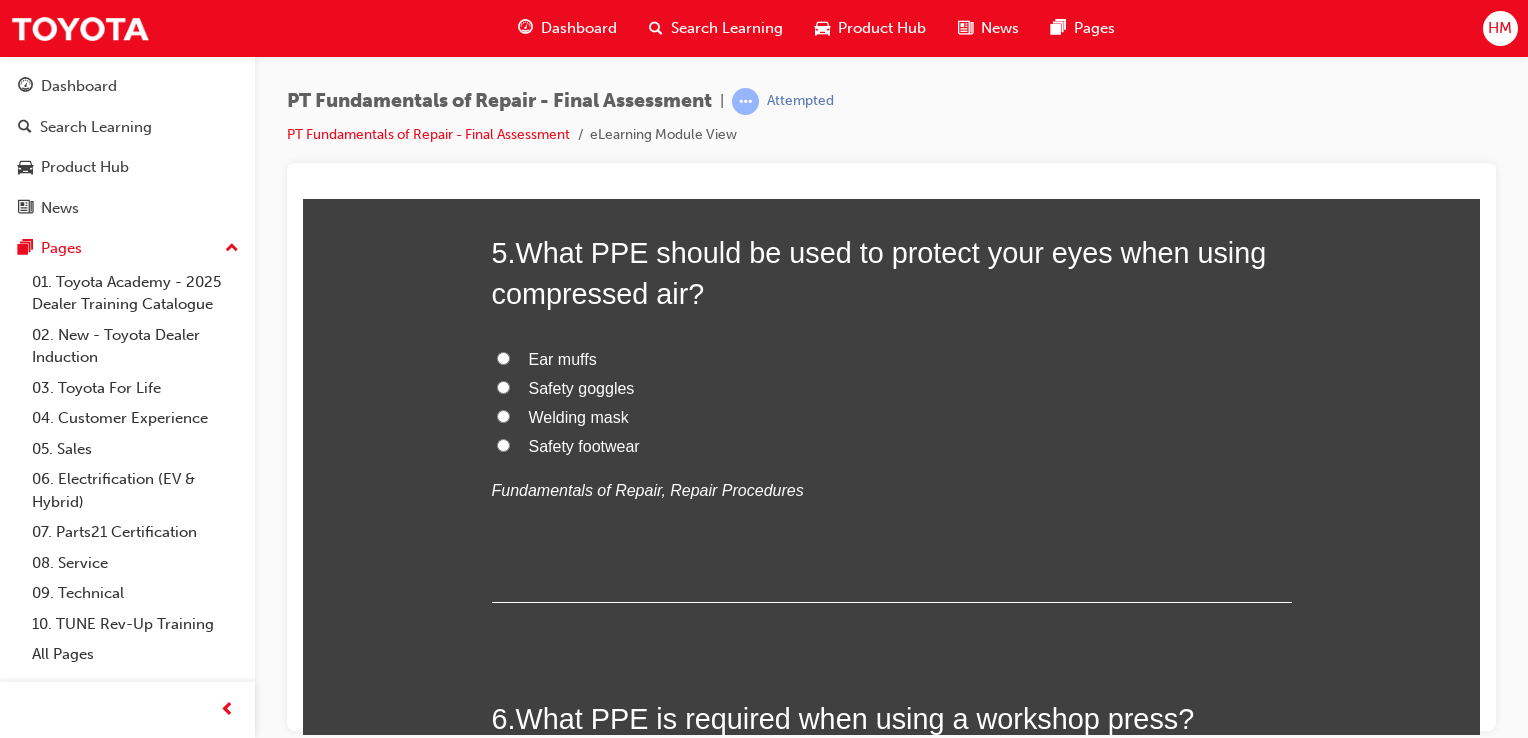 click on "Safety goggles" at bounding box center (582, 387) 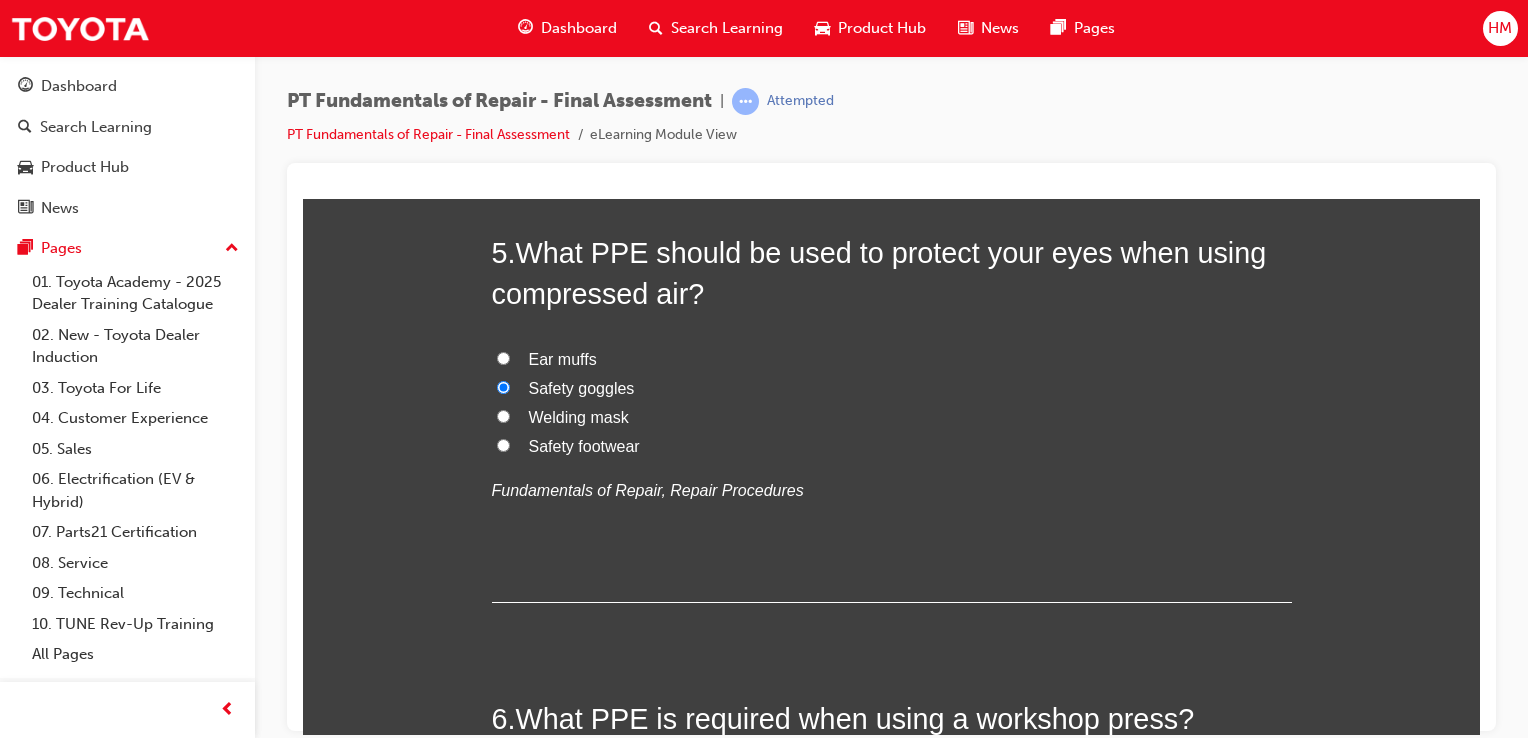 radio on "true" 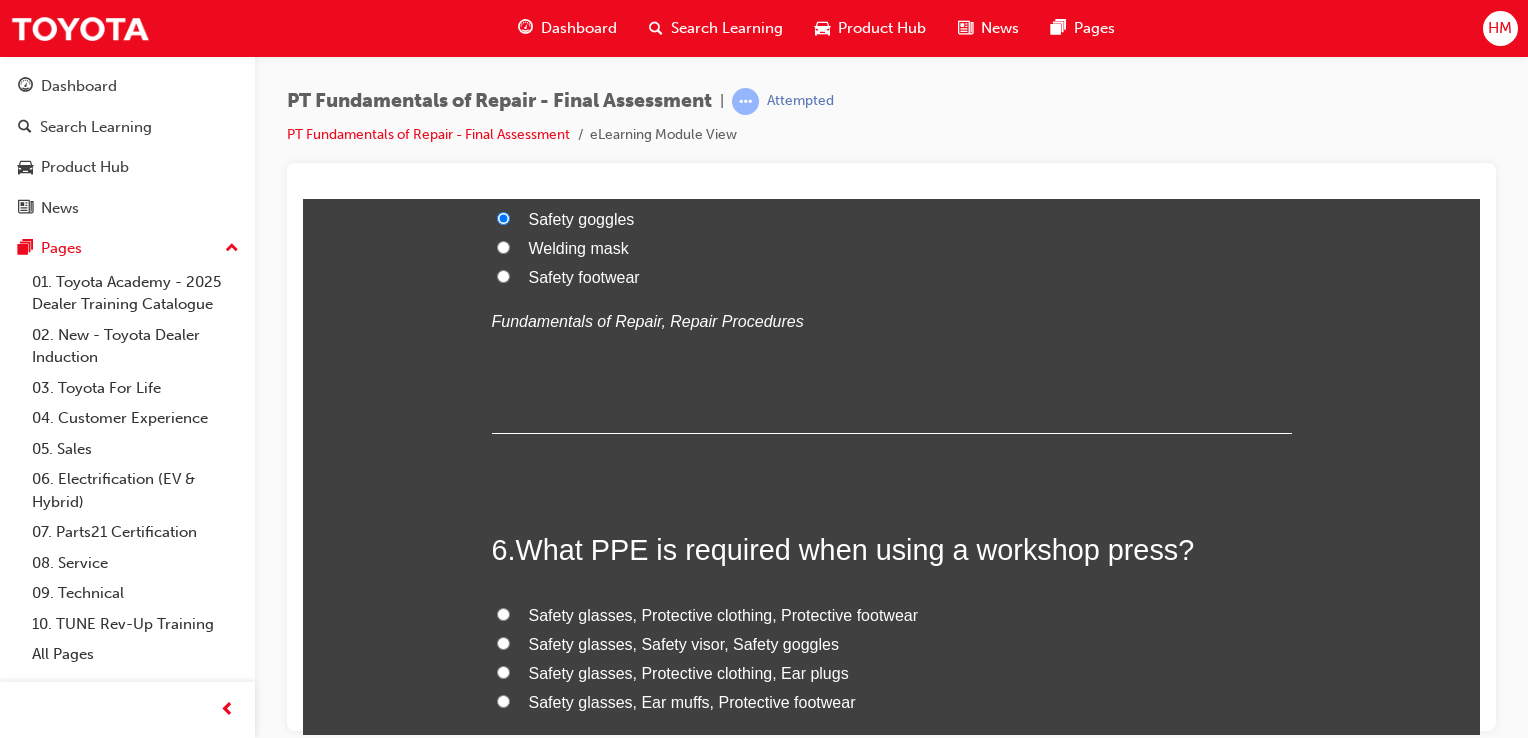 scroll, scrollTop: 2300, scrollLeft: 0, axis: vertical 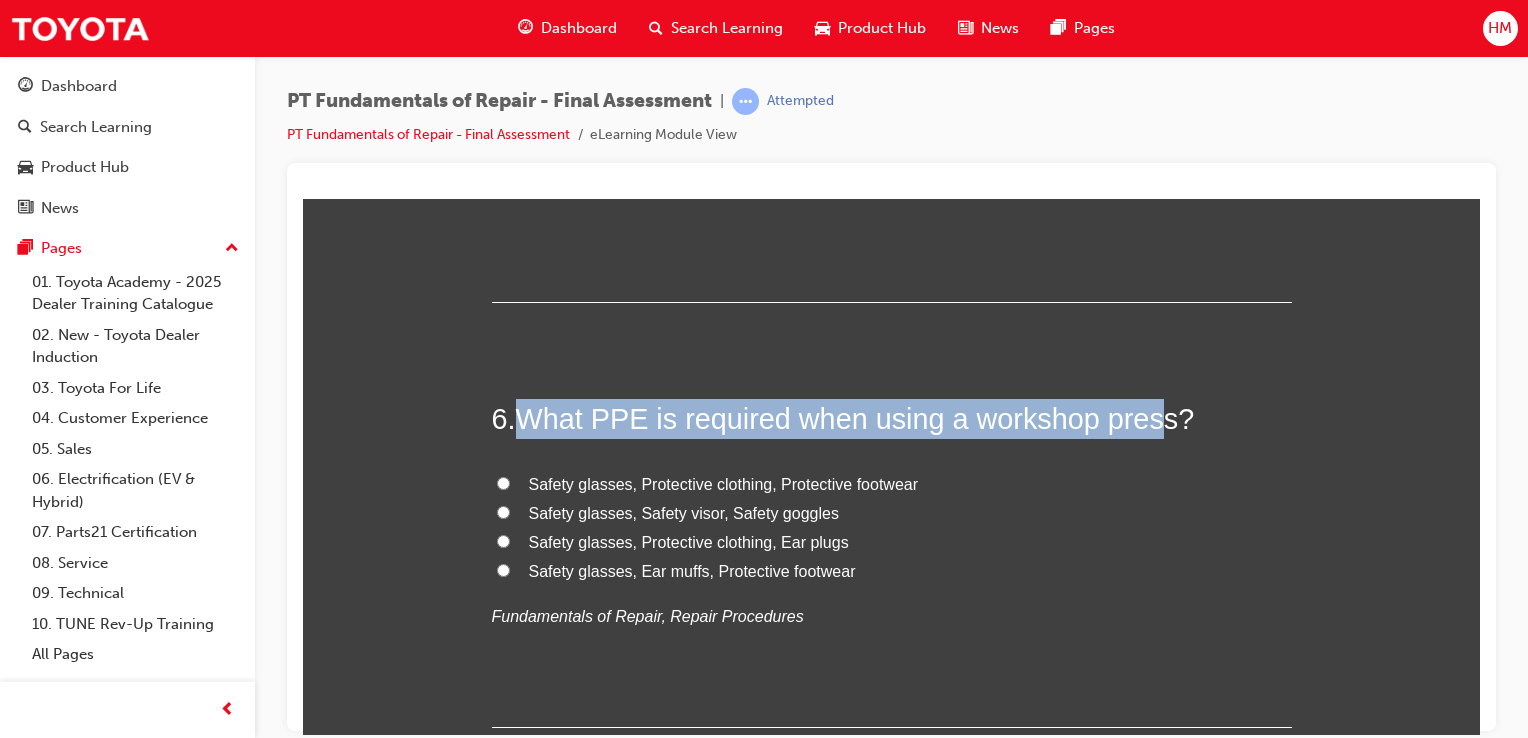 drag, startPoint x: 515, startPoint y: 411, endPoint x: 1148, endPoint y: 404, distance: 633.0387 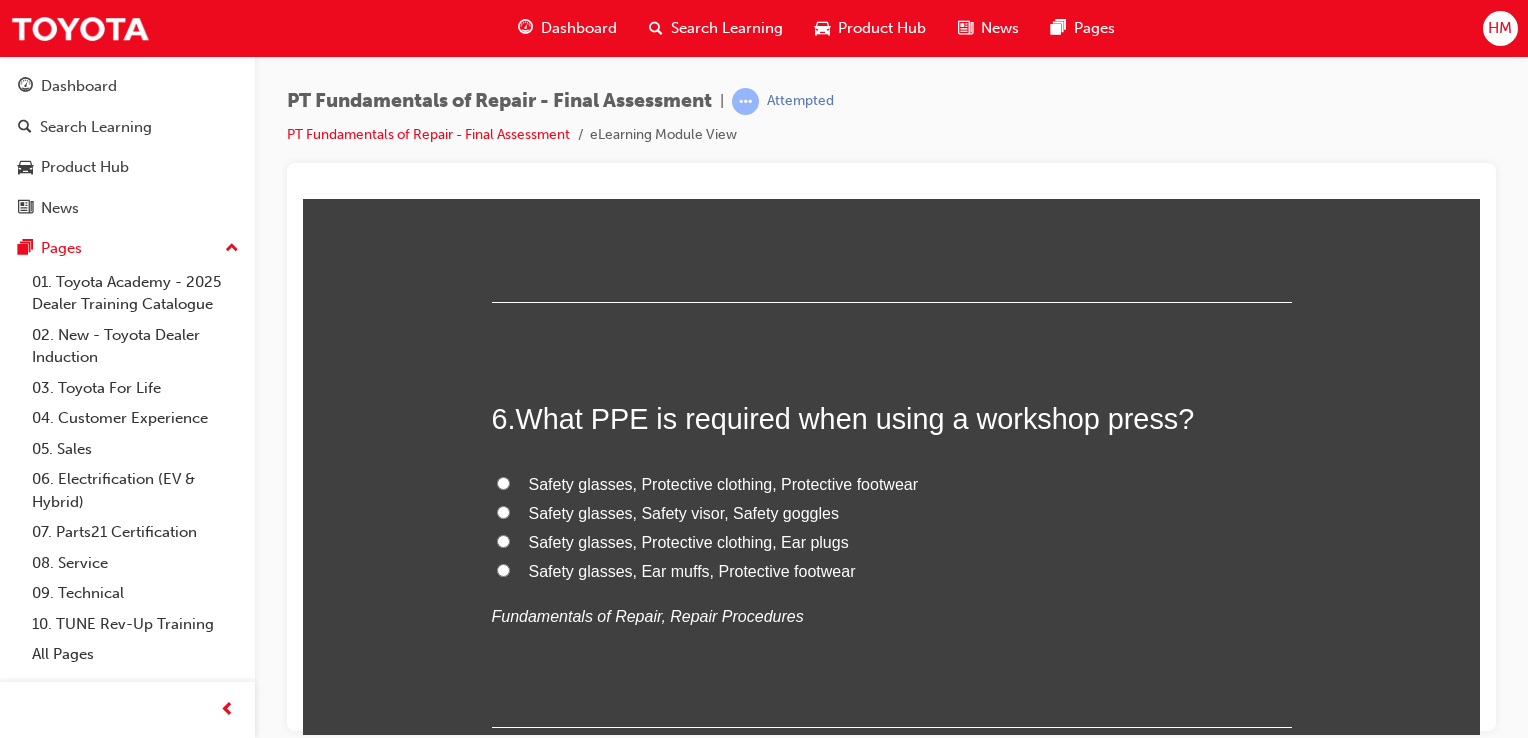 click on "Safety glasses, Protective clothing, Protective footwear" at bounding box center (724, 483) 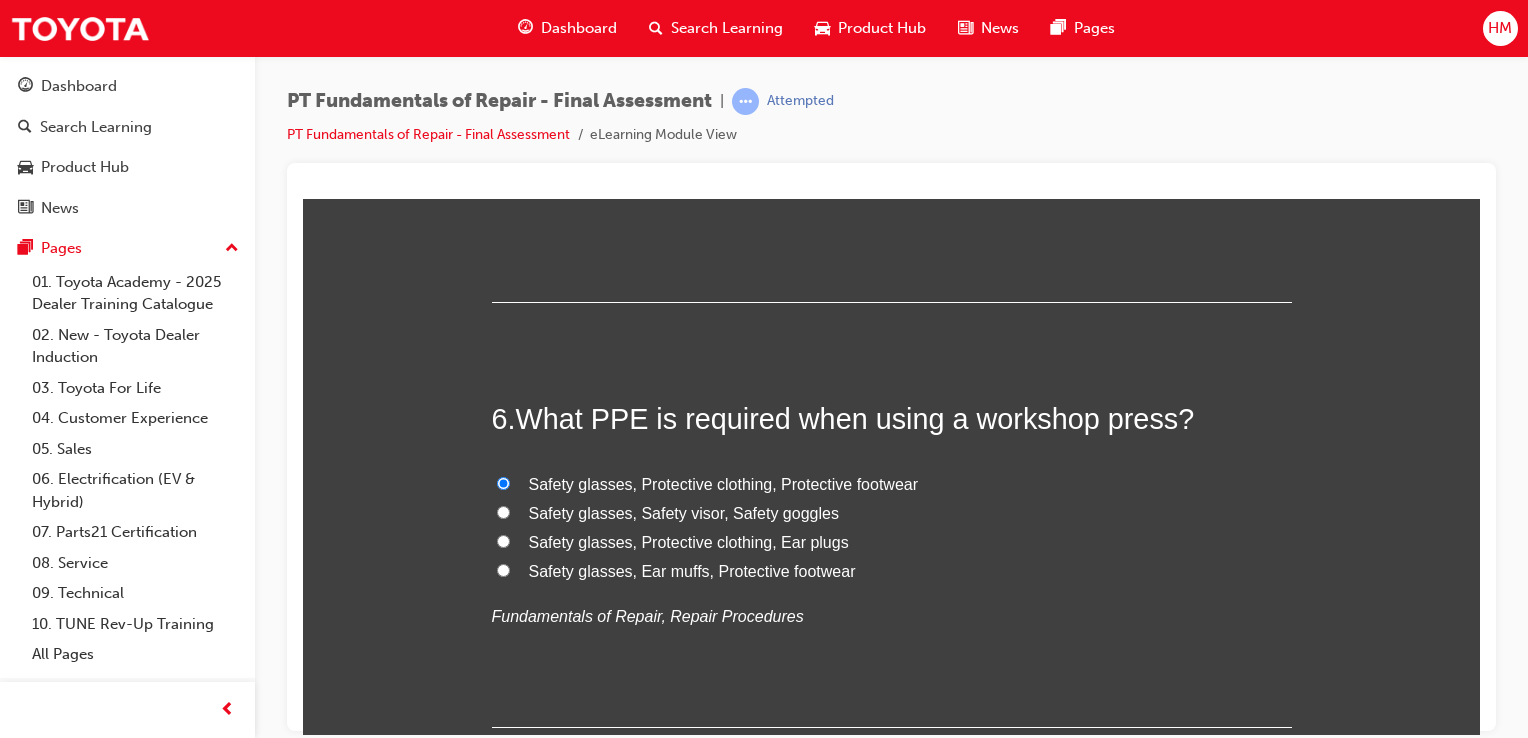 radio on "true" 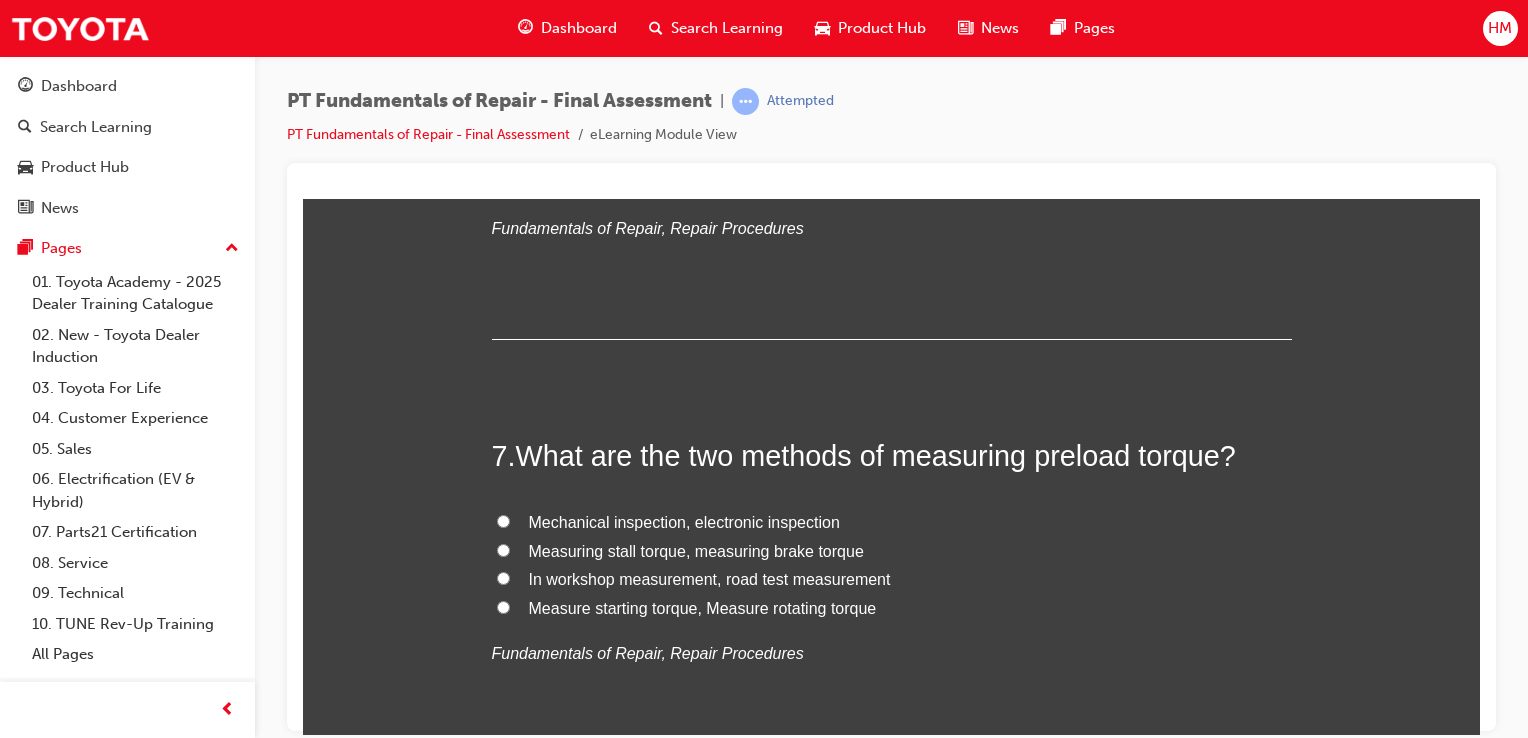 scroll, scrollTop: 2700, scrollLeft: 0, axis: vertical 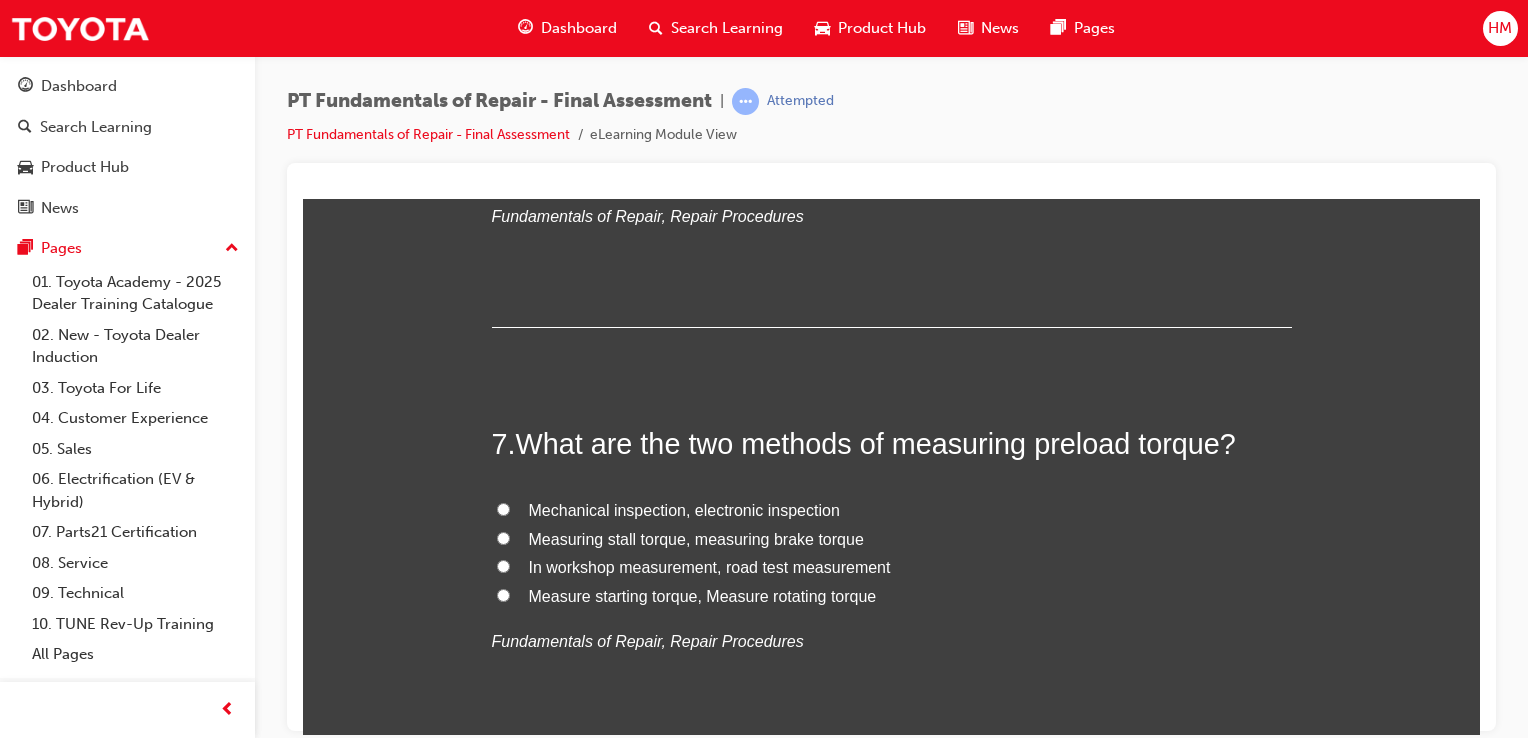 click on "What are the two methods of measuring preload torque?" at bounding box center (876, 443) 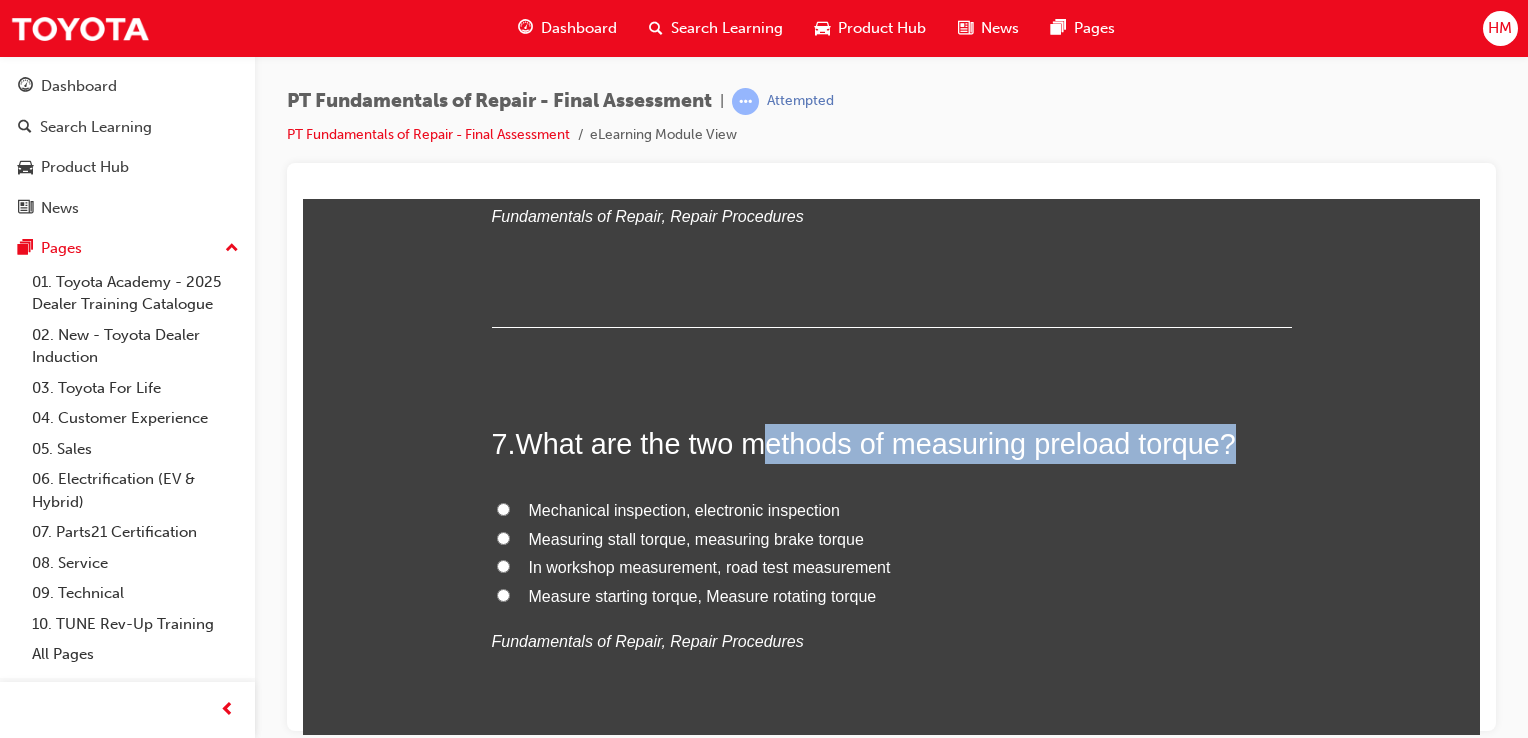 drag, startPoint x: 764, startPoint y: 442, endPoint x: 1232, endPoint y: 444, distance: 468.00427 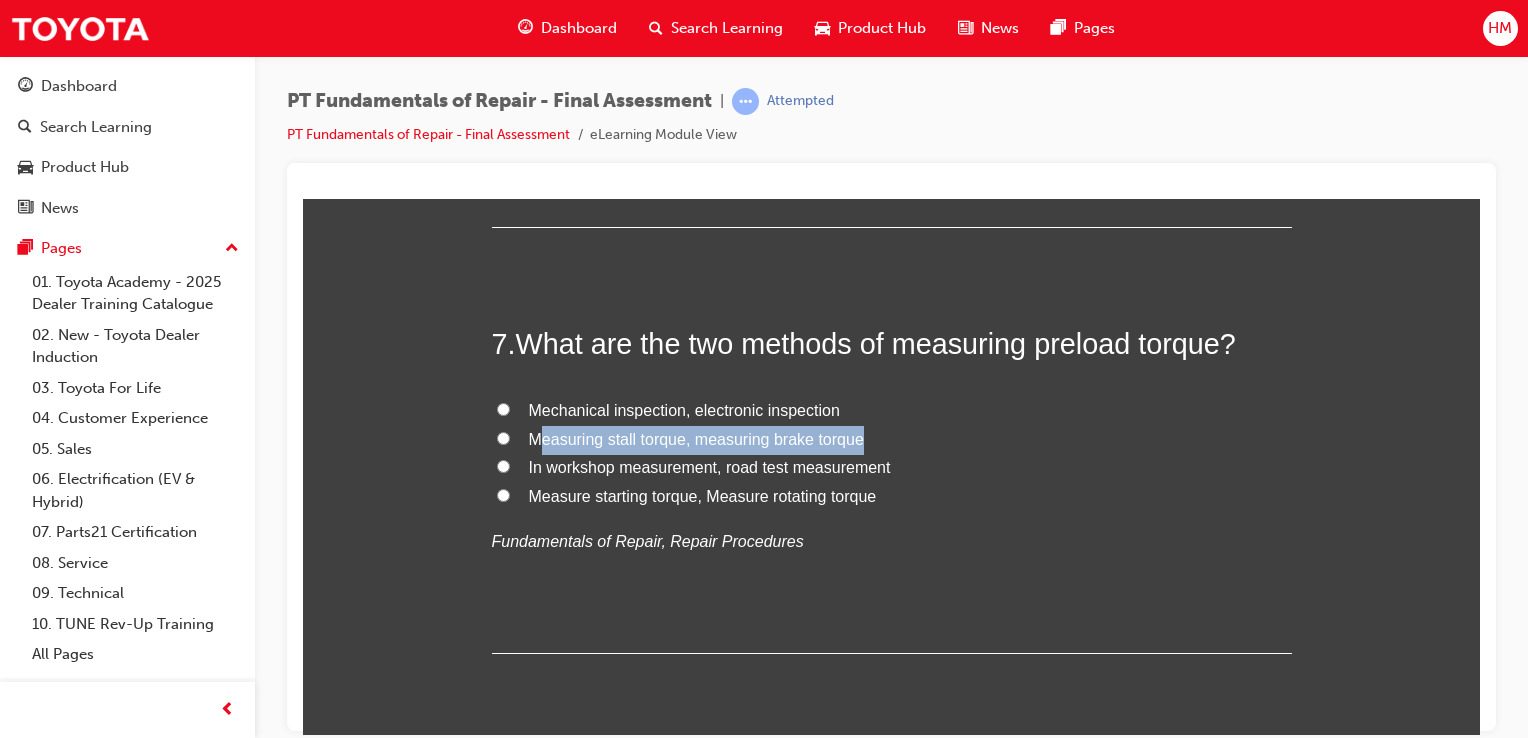 drag, startPoint x: 534, startPoint y: 439, endPoint x: 862, endPoint y: 437, distance: 328.0061 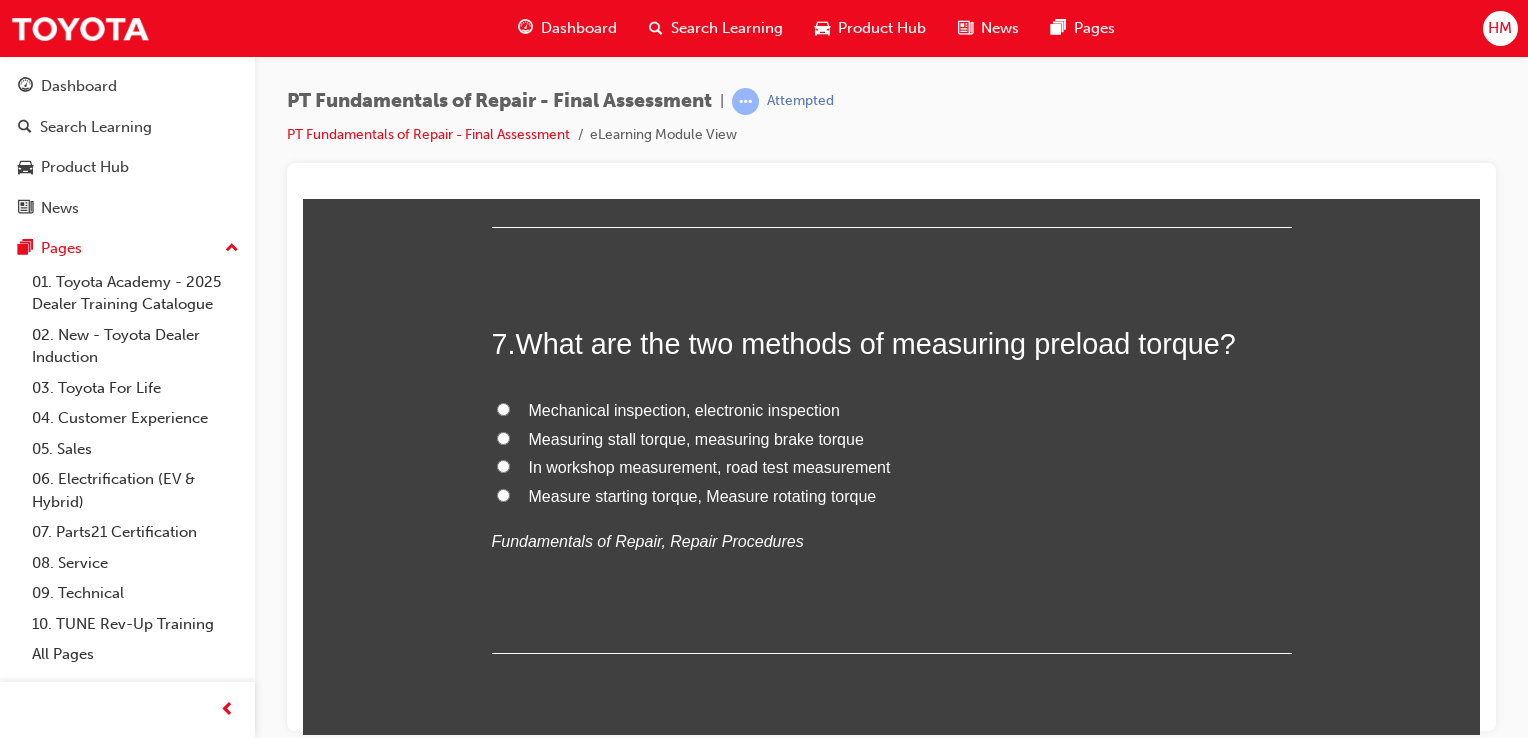 click on "Measure starting torque, Measure rotating torque" at bounding box center [703, 495] 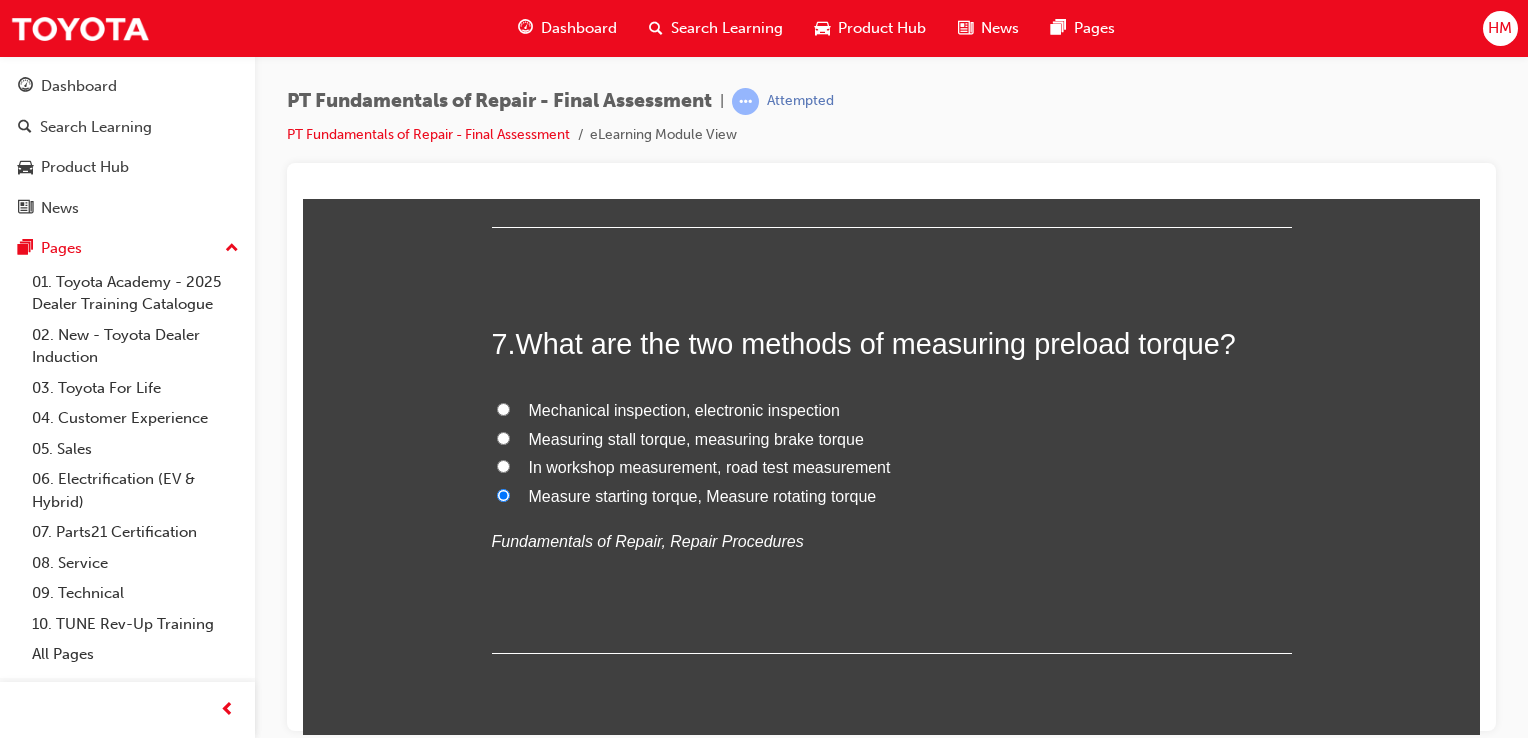 radio on "true" 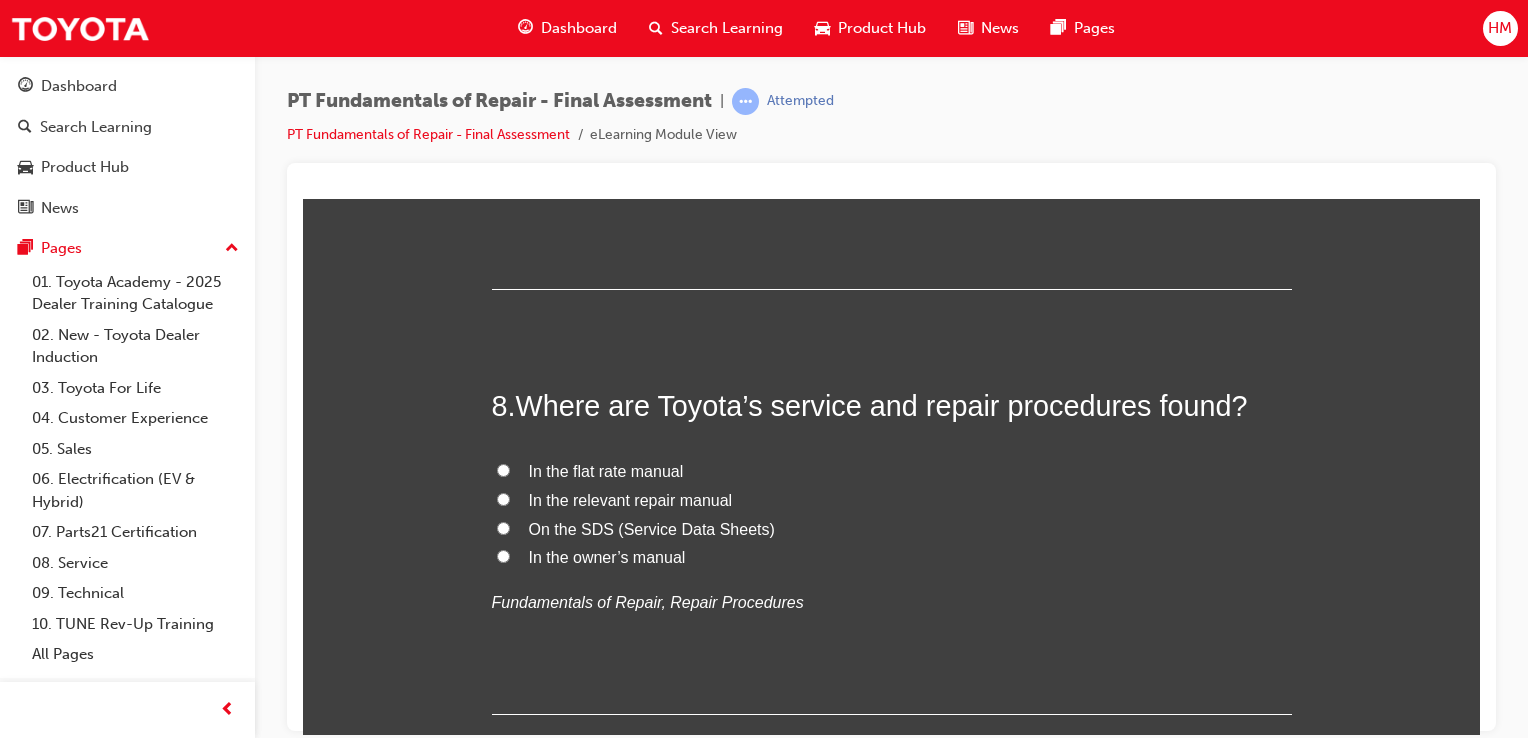 scroll, scrollTop: 3200, scrollLeft: 0, axis: vertical 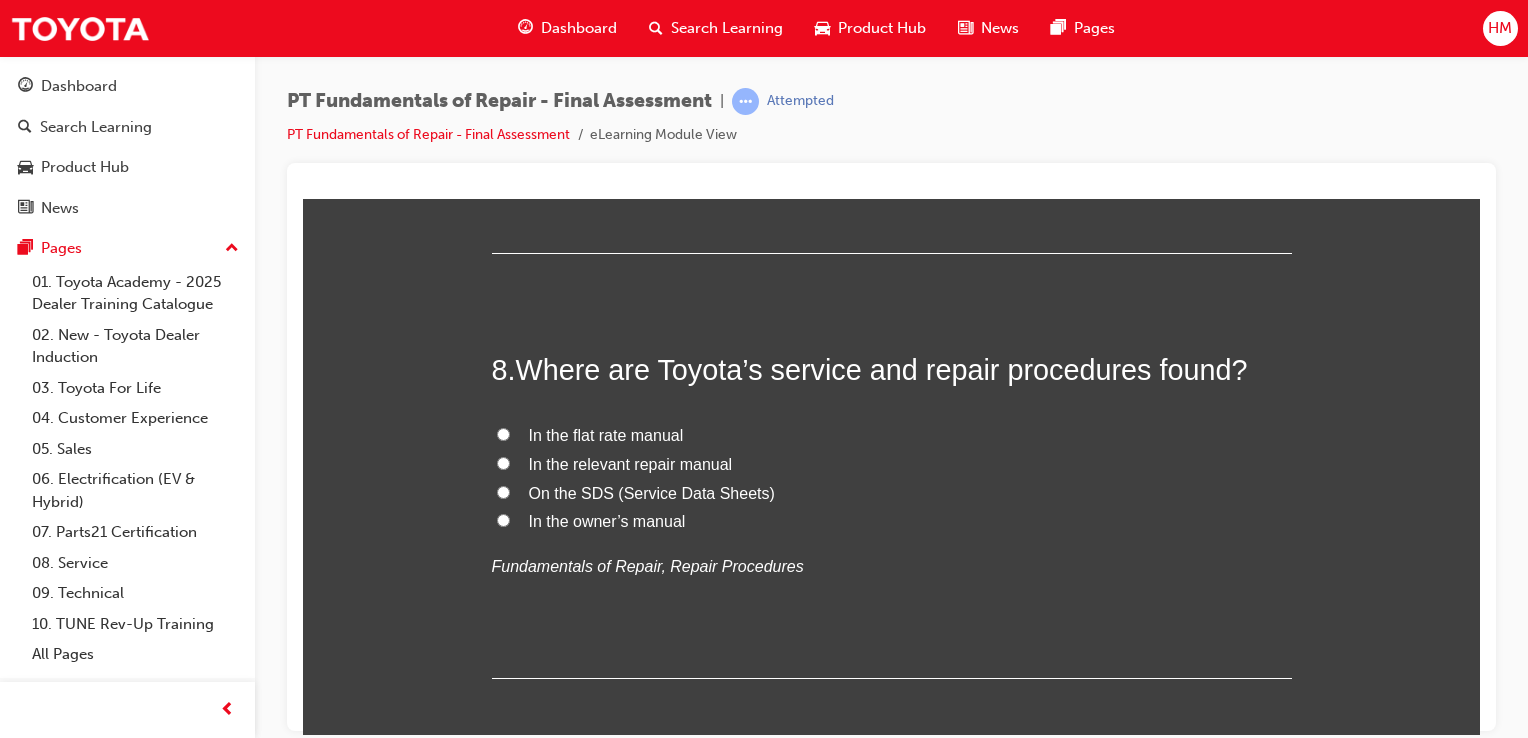 click on "In the relevant repair manual" at bounding box center [631, 463] 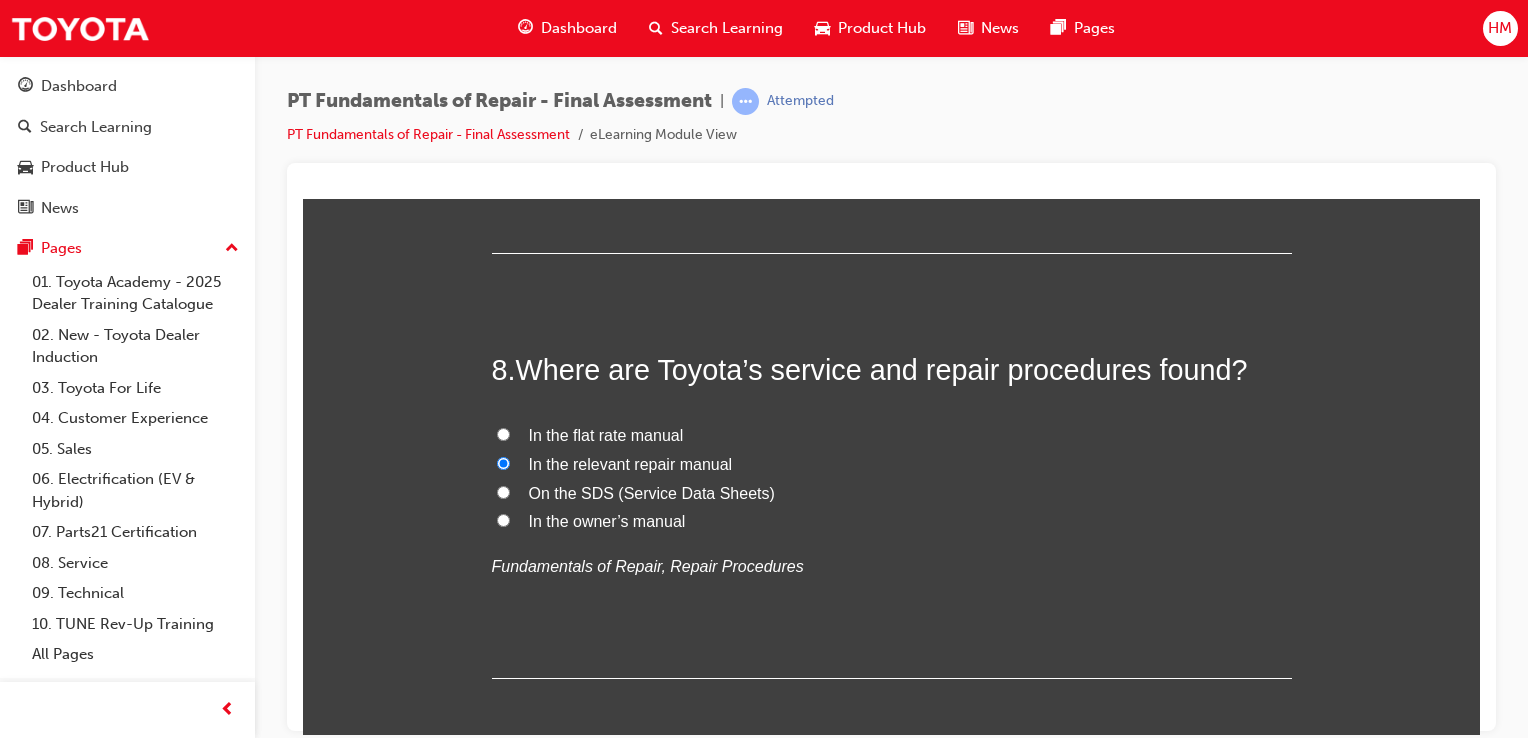 radio on "true" 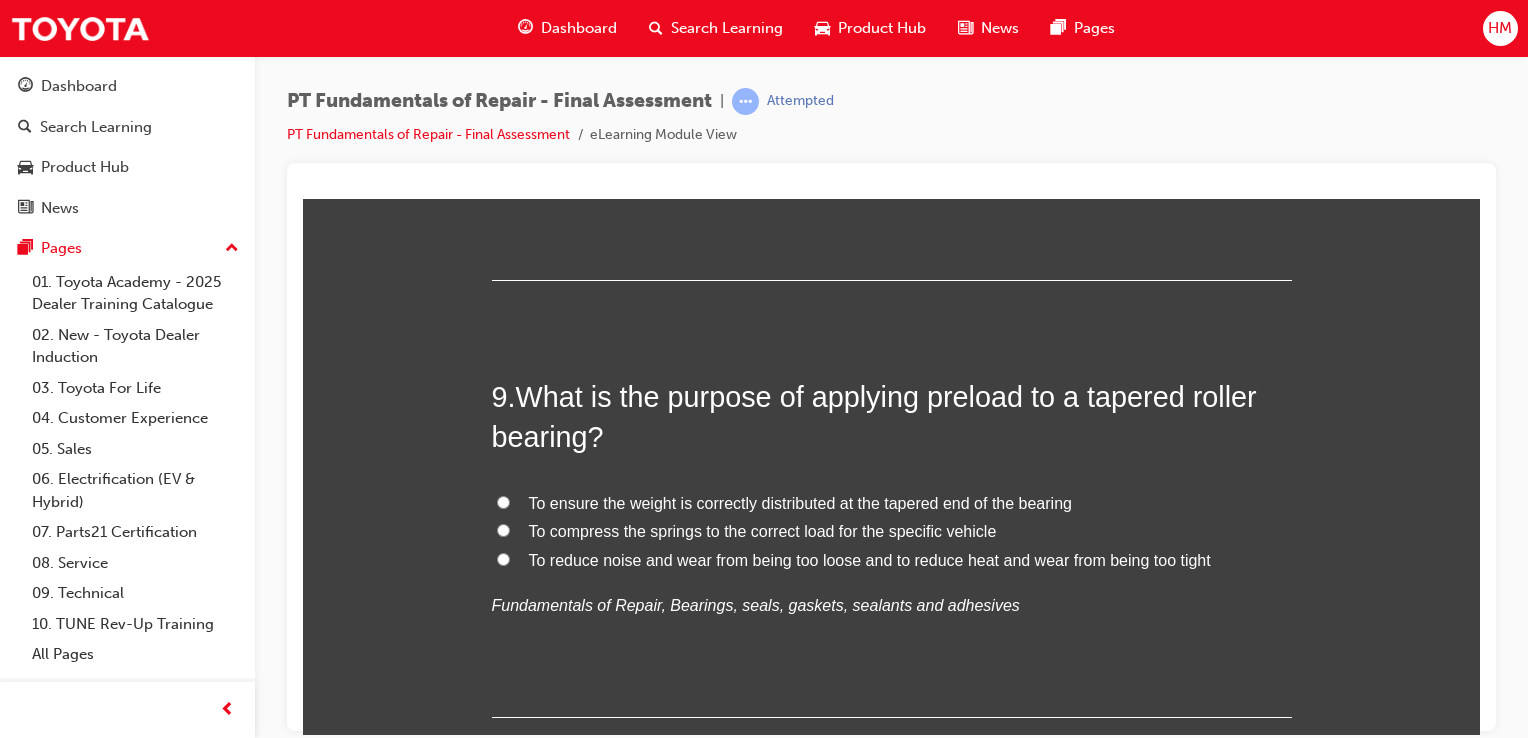 scroll, scrollTop: 3600, scrollLeft: 0, axis: vertical 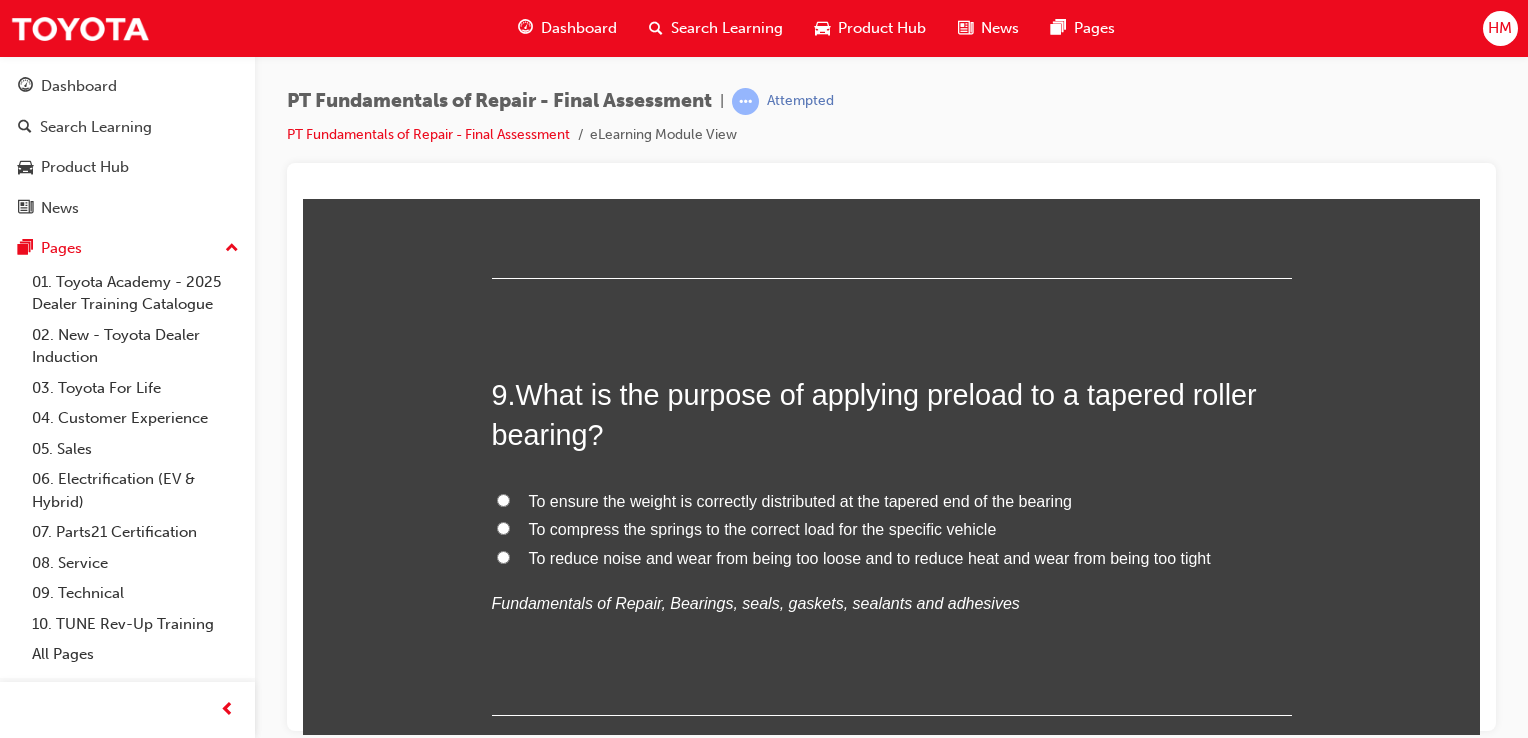 click on "To ensure the weight is correctly distributed at the tapered end of the bearing" at bounding box center [800, 500] 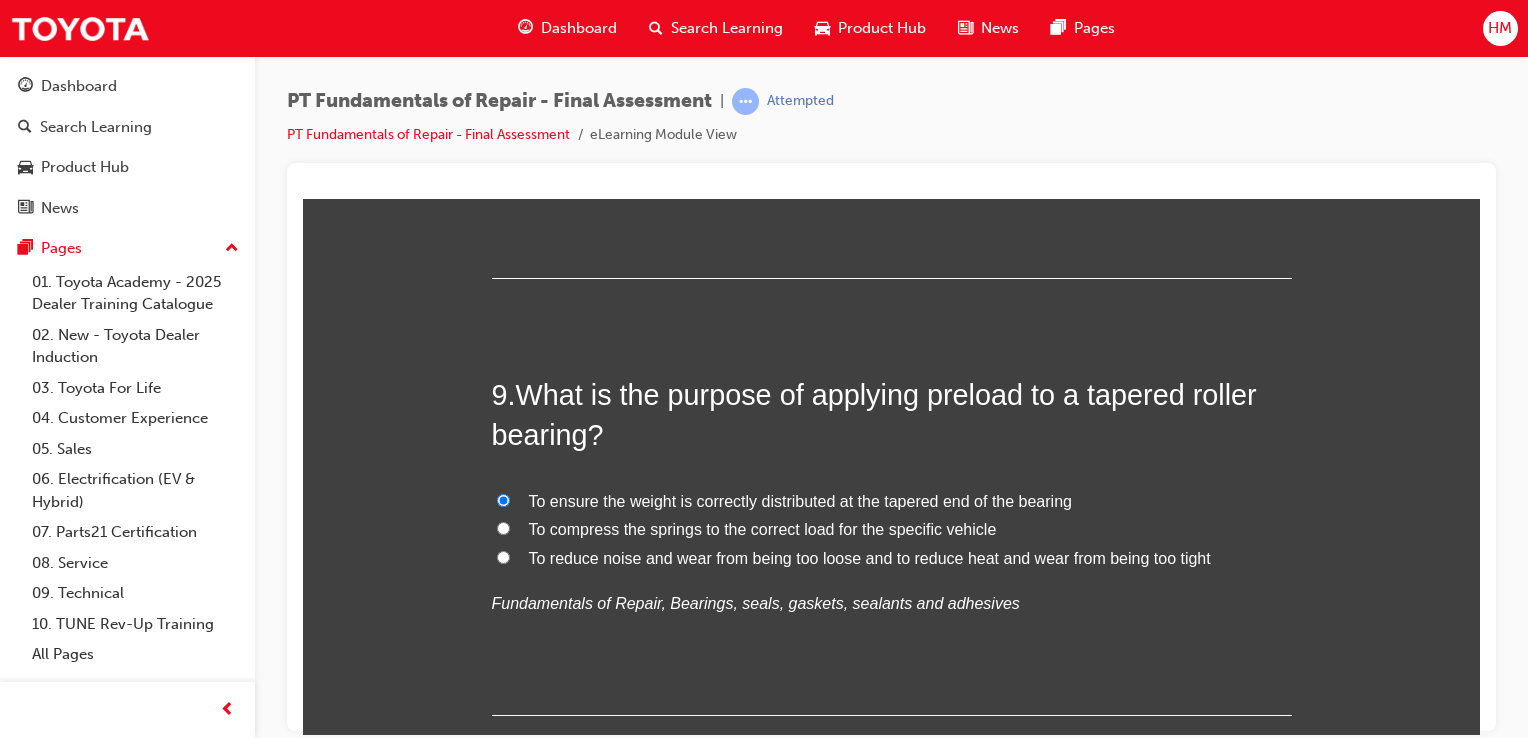 radio on "true" 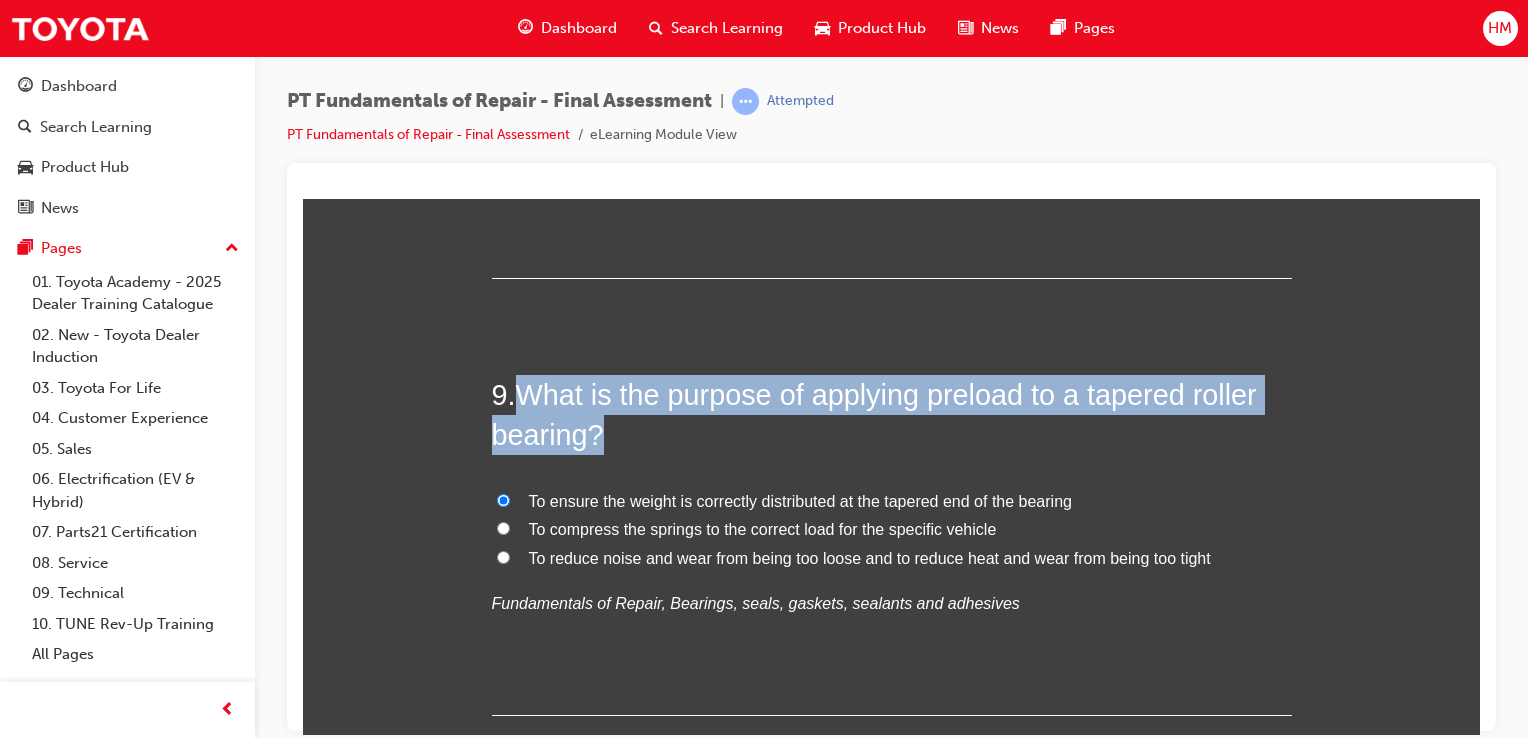 drag, startPoint x: 515, startPoint y: 394, endPoint x: 688, endPoint y: 438, distance: 178.5077 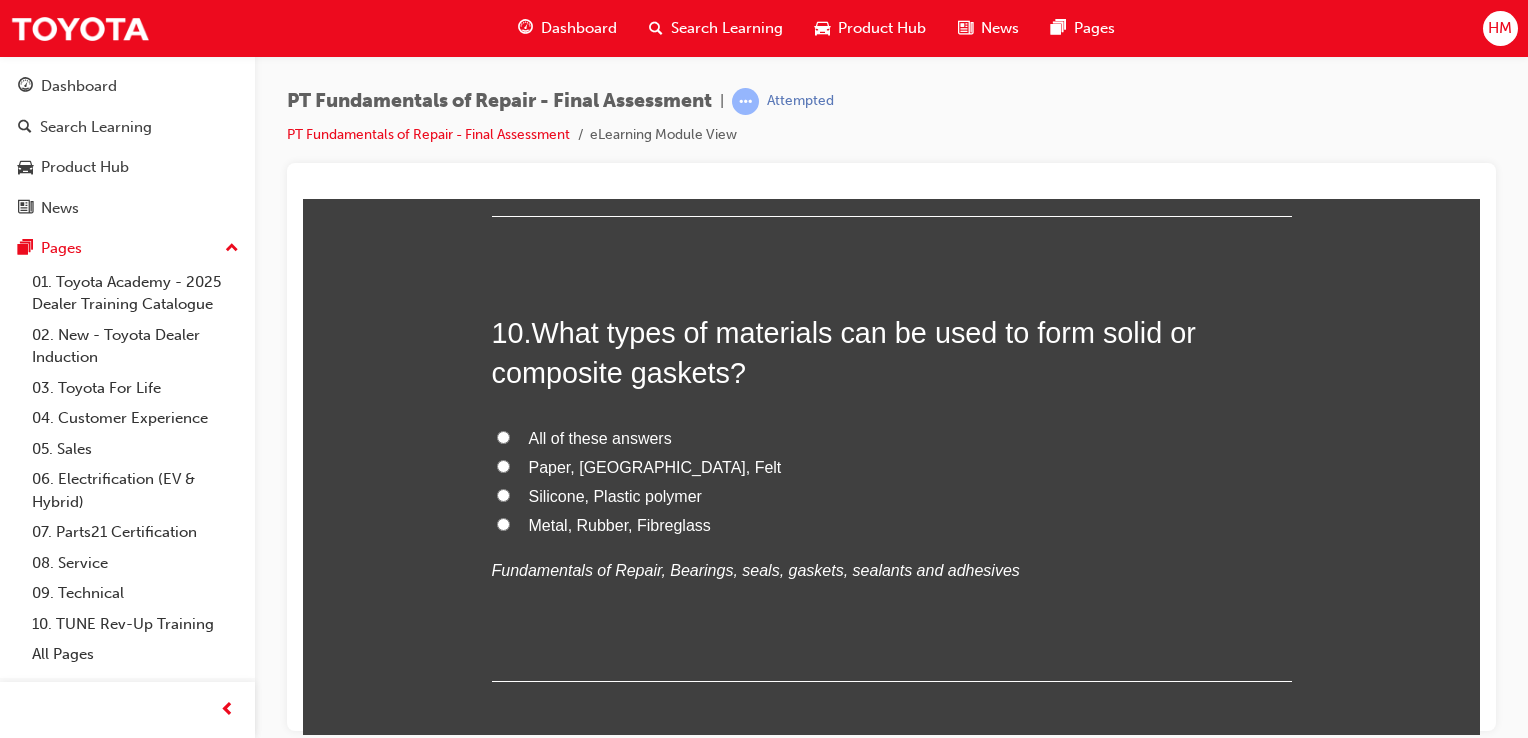 scroll, scrollTop: 4100, scrollLeft: 0, axis: vertical 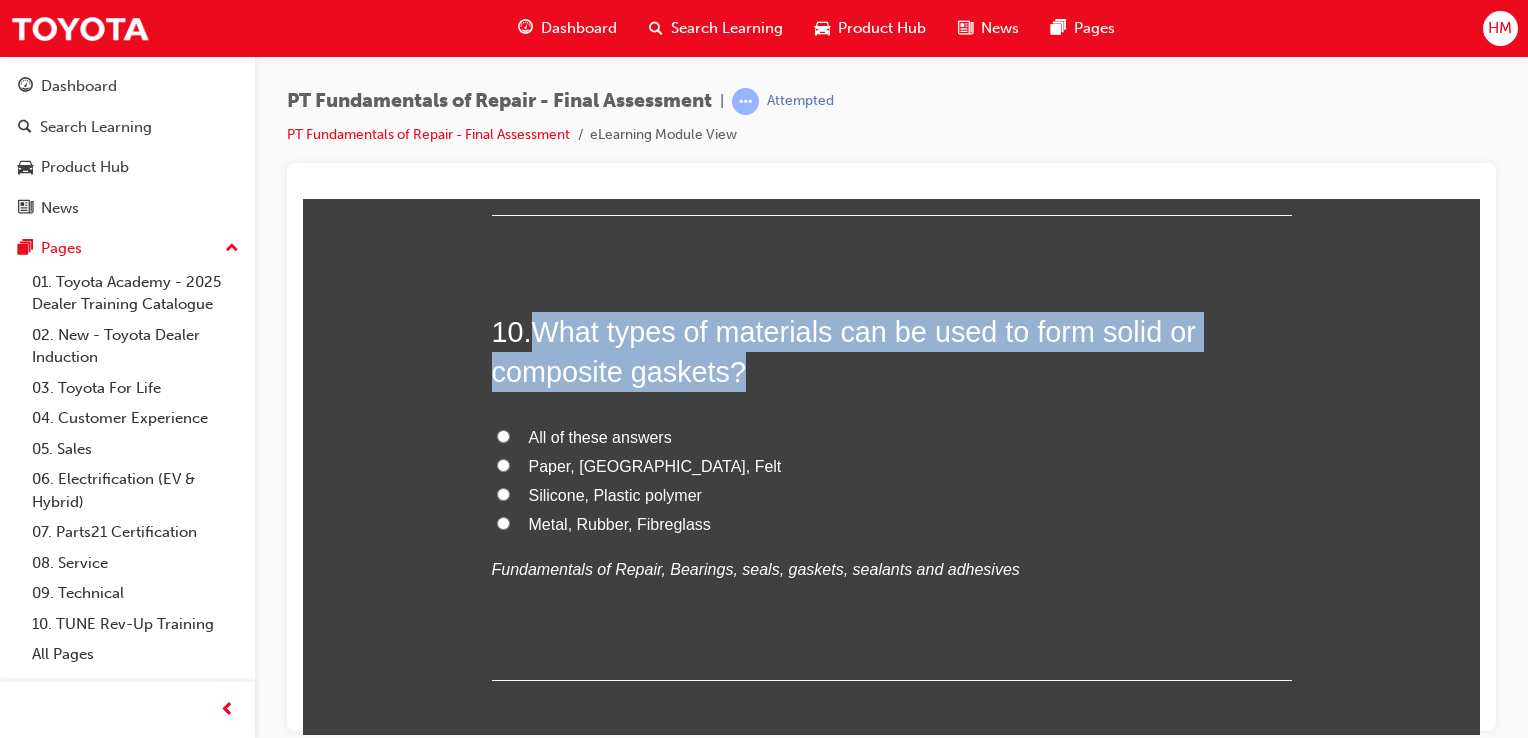 drag, startPoint x: 543, startPoint y: 325, endPoint x: 743, endPoint y: 369, distance: 204.7828 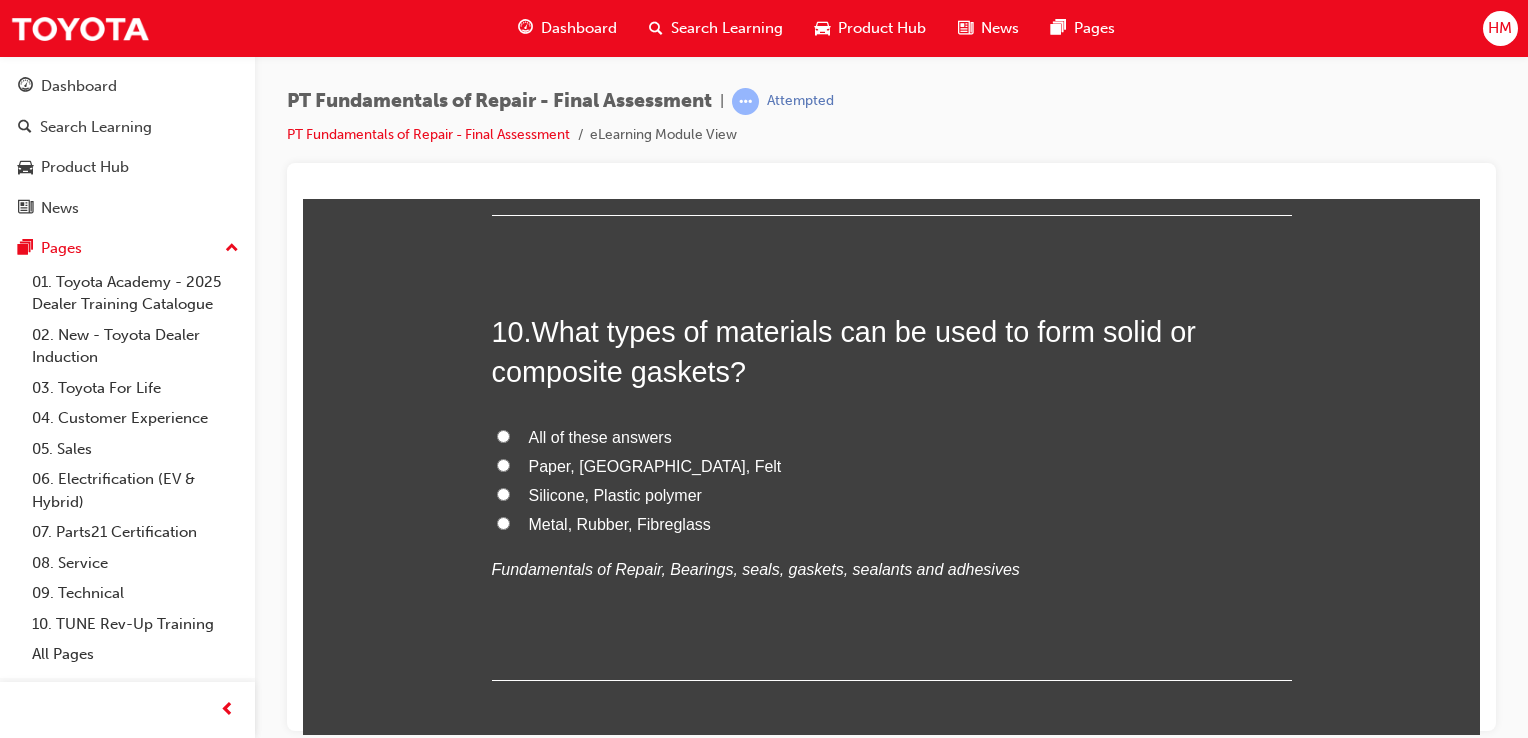 click on "All of these answers" at bounding box center (600, 436) 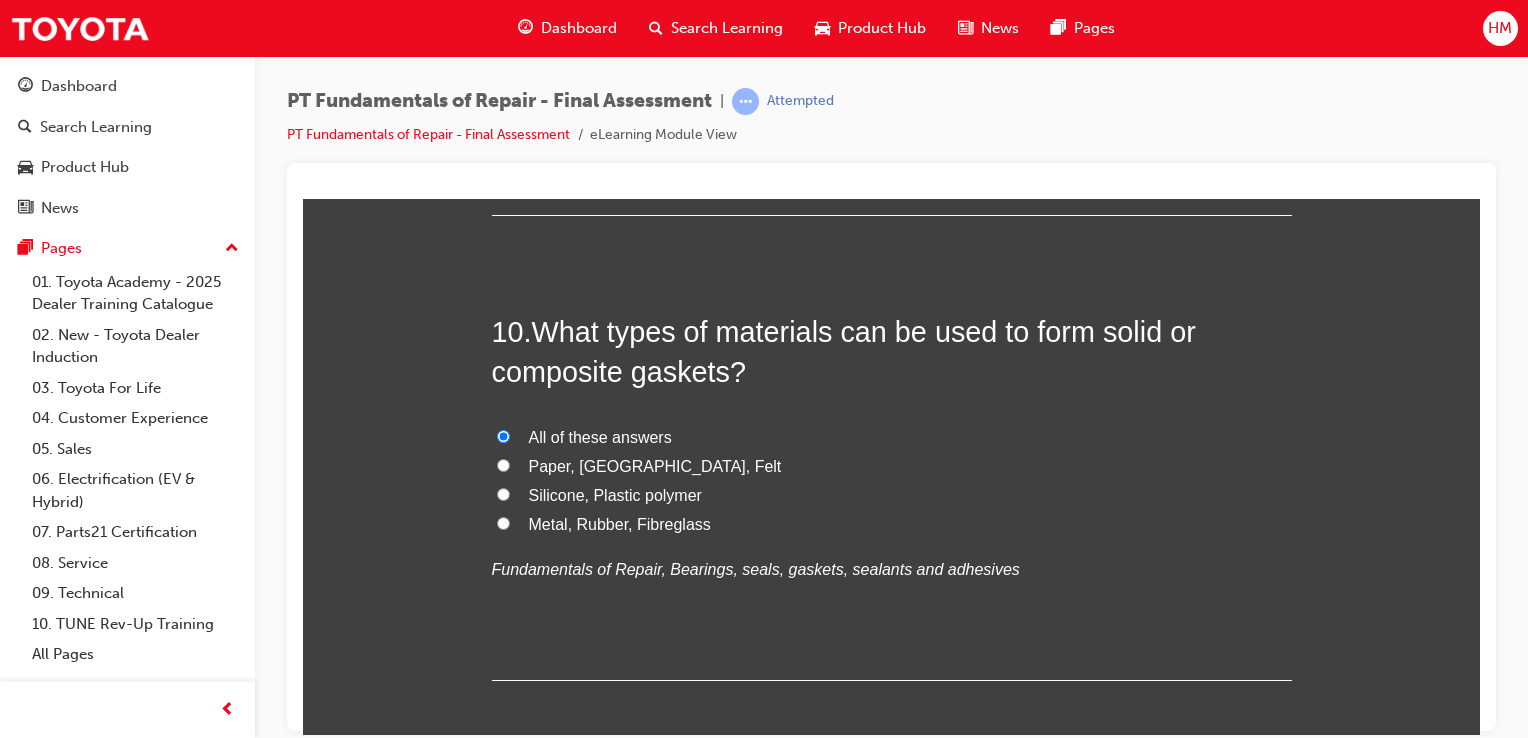 radio on "true" 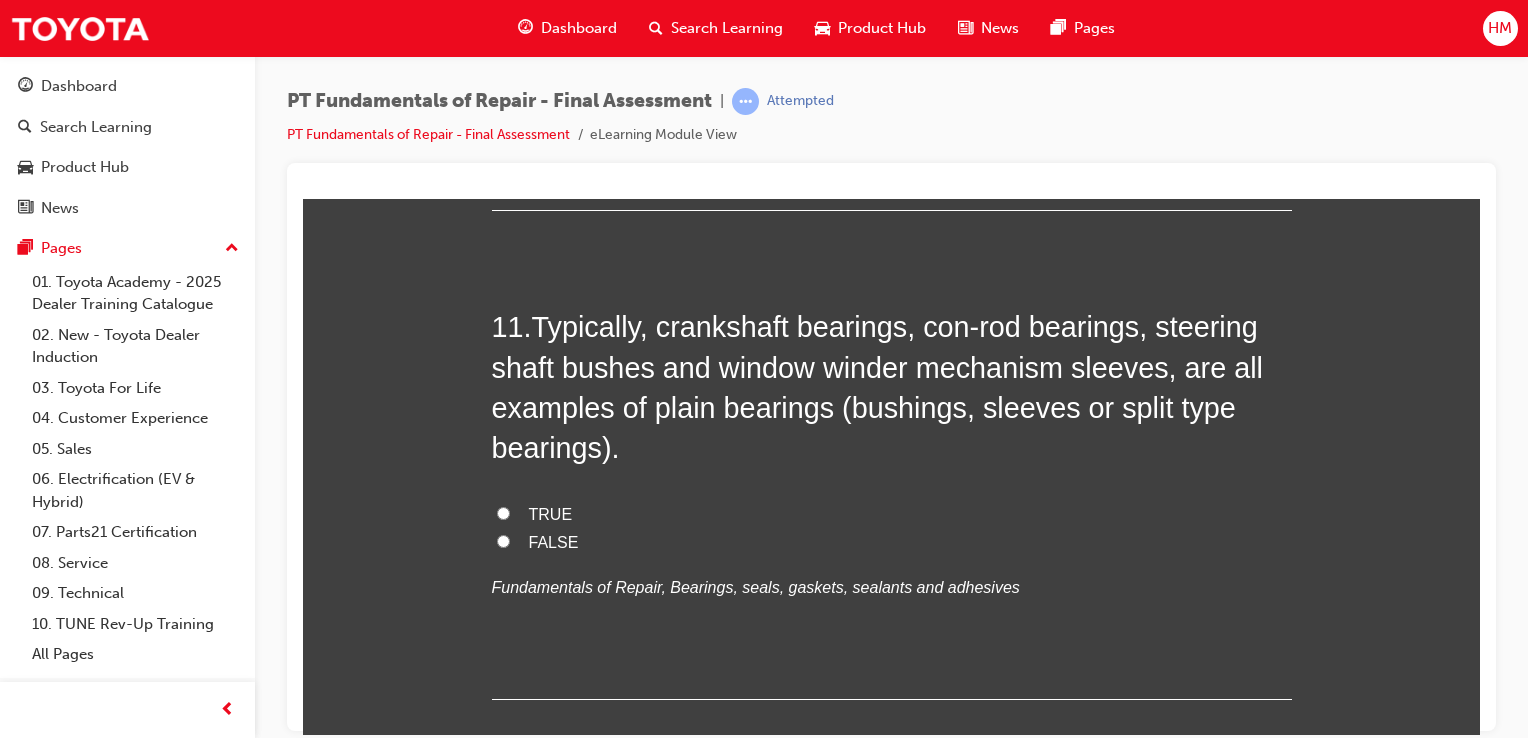 scroll, scrollTop: 4600, scrollLeft: 0, axis: vertical 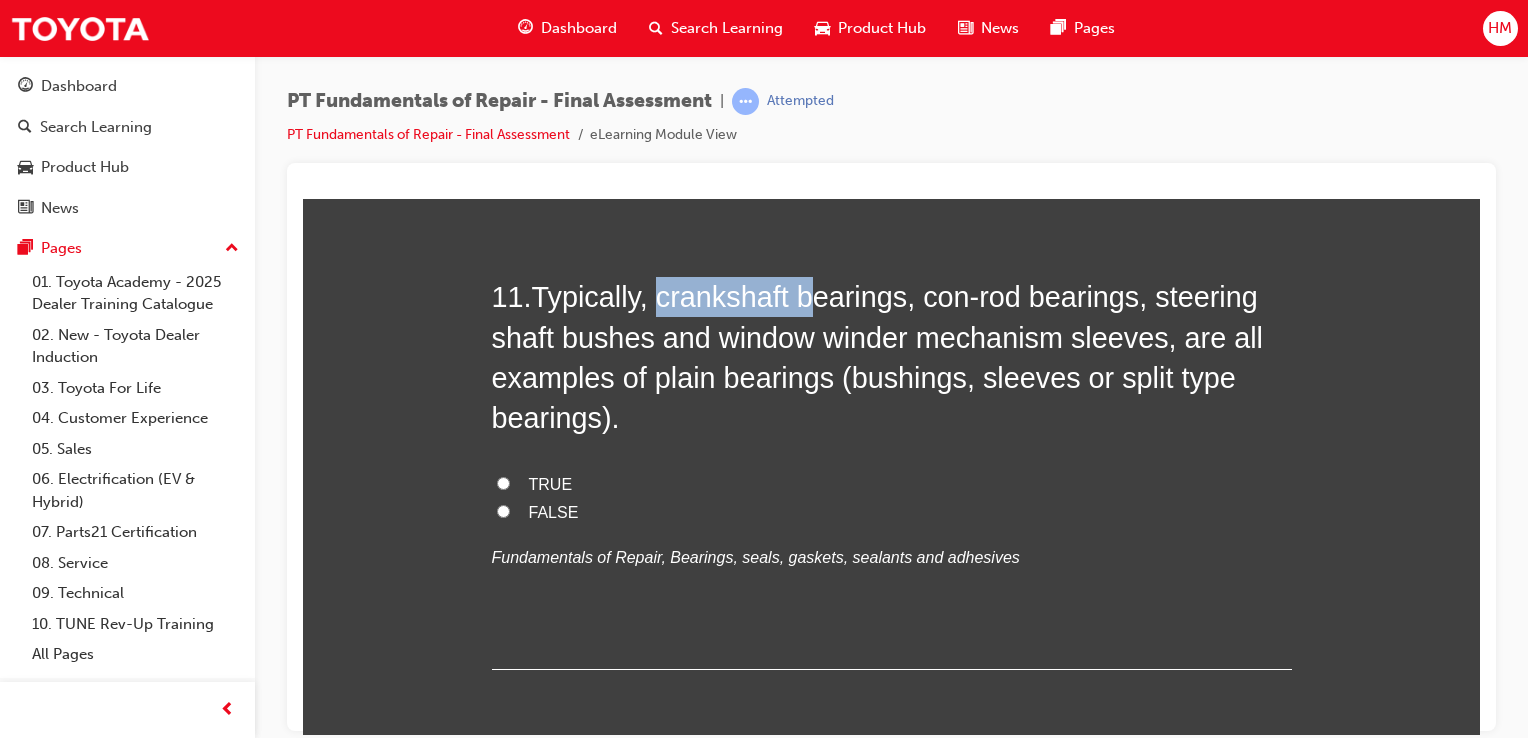 drag, startPoint x: 658, startPoint y: 288, endPoint x: 824, endPoint y: 279, distance: 166.24379 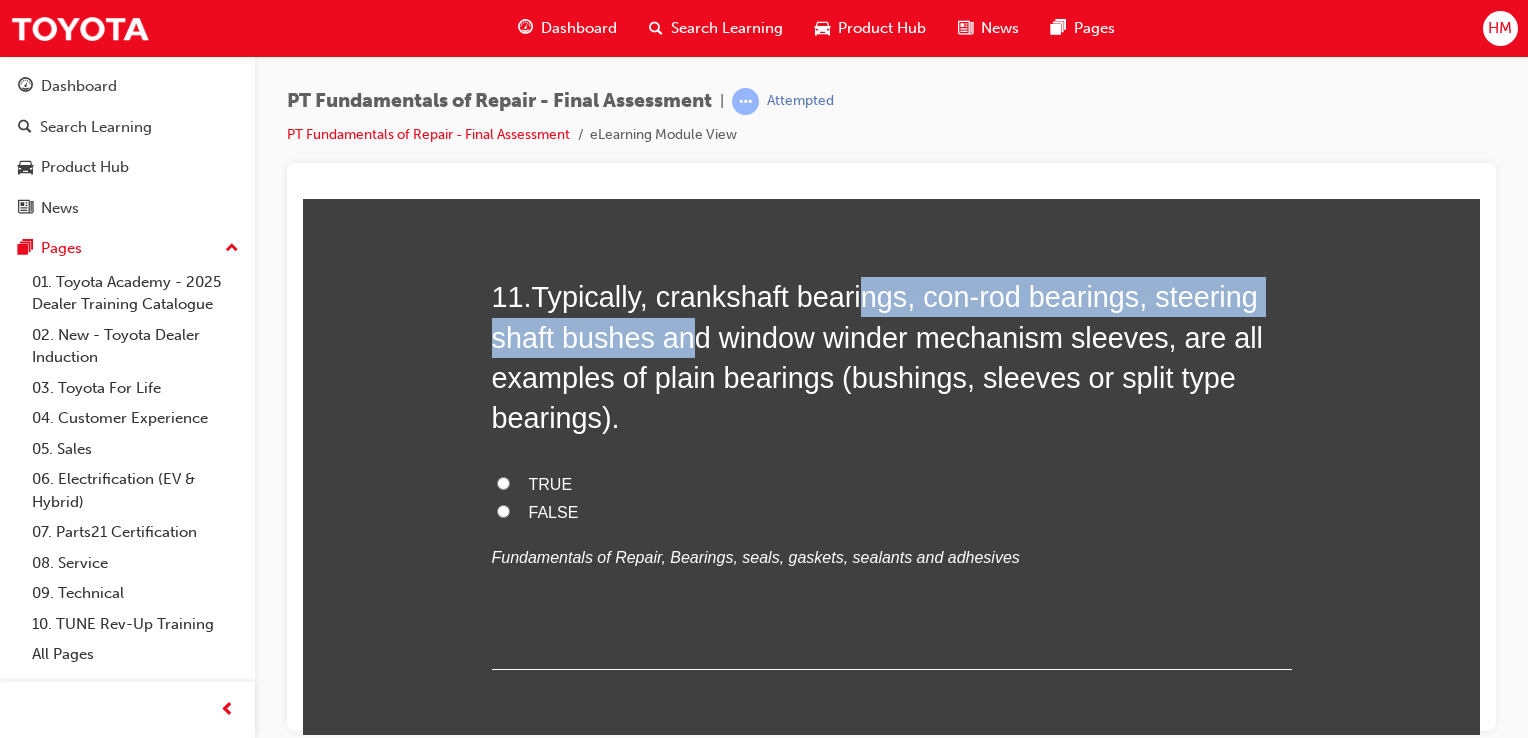 drag, startPoint x: 824, startPoint y: 279, endPoint x: 680, endPoint y: 317, distance: 148.92952 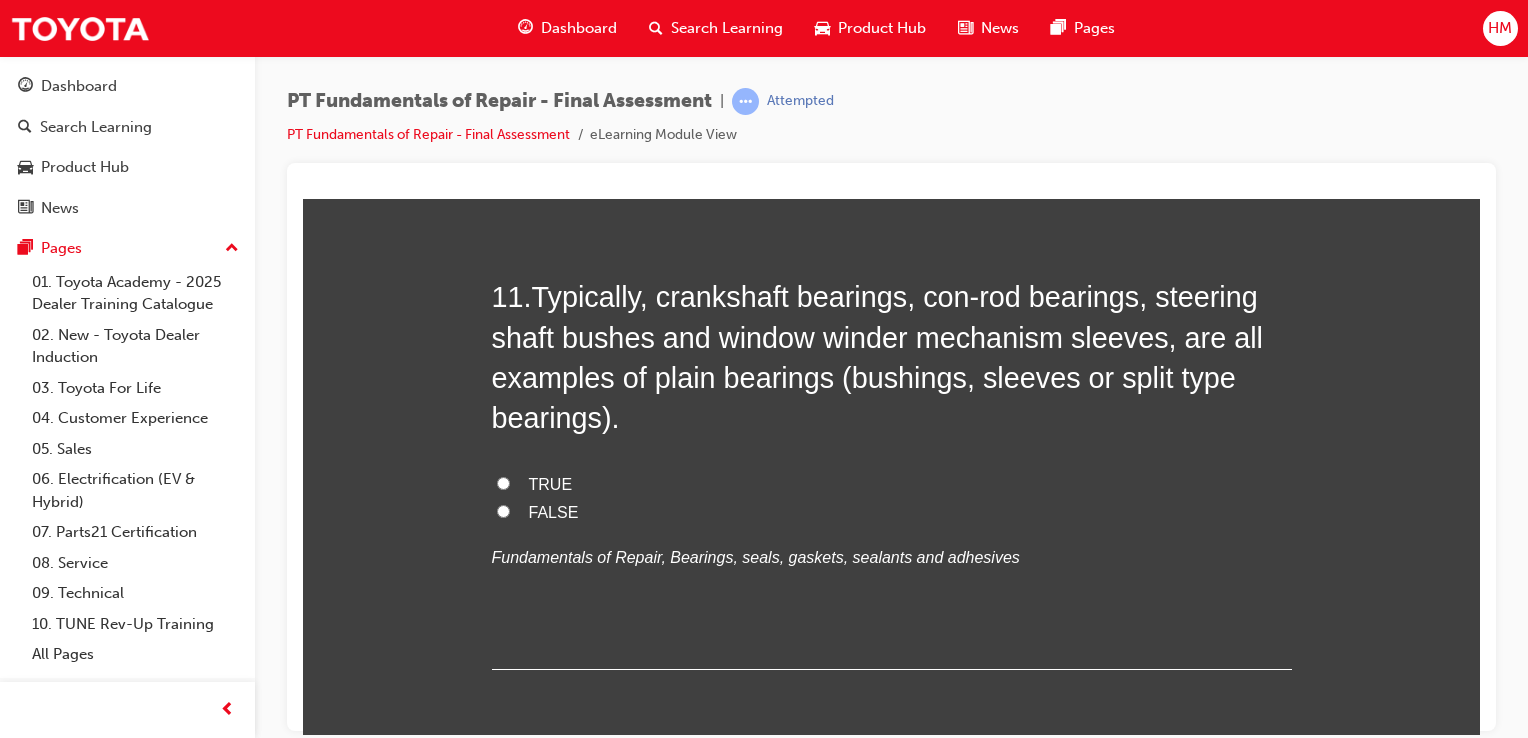 drag, startPoint x: 680, startPoint y: 317, endPoint x: 804, endPoint y: 356, distance: 129.98846 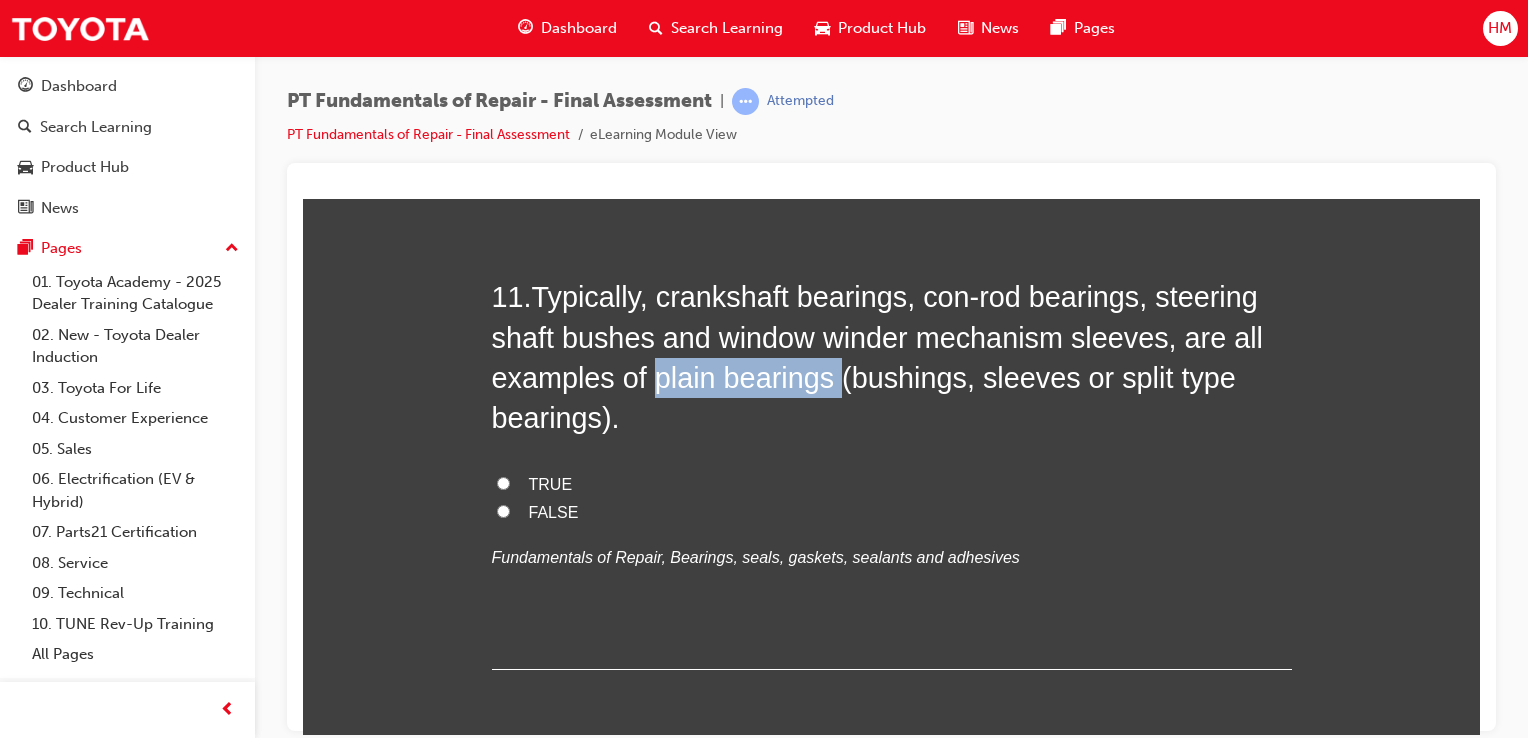 drag, startPoint x: 644, startPoint y: 383, endPoint x: 828, endPoint y: 371, distance: 184.39088 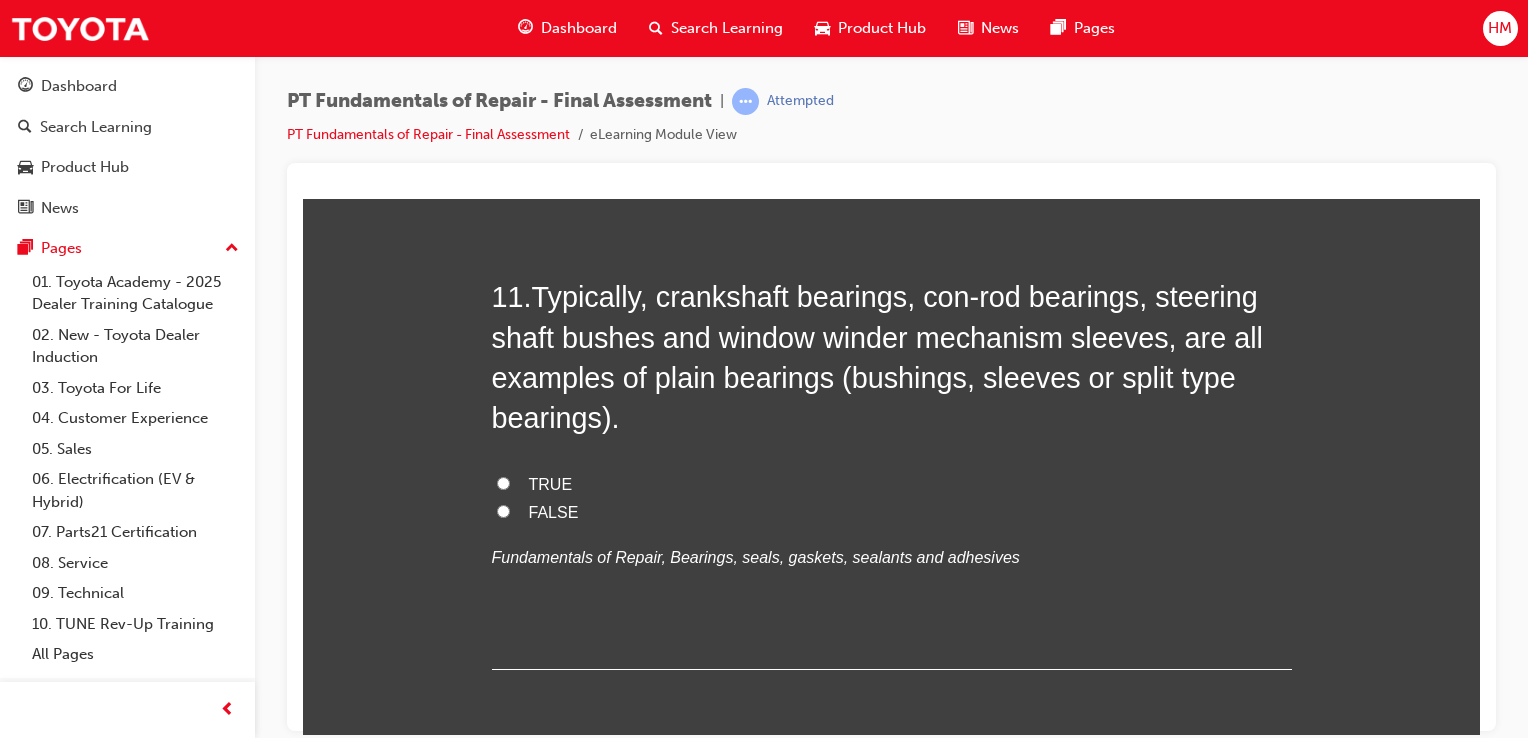 click on "FALSE" at bounding box center [892, 512] 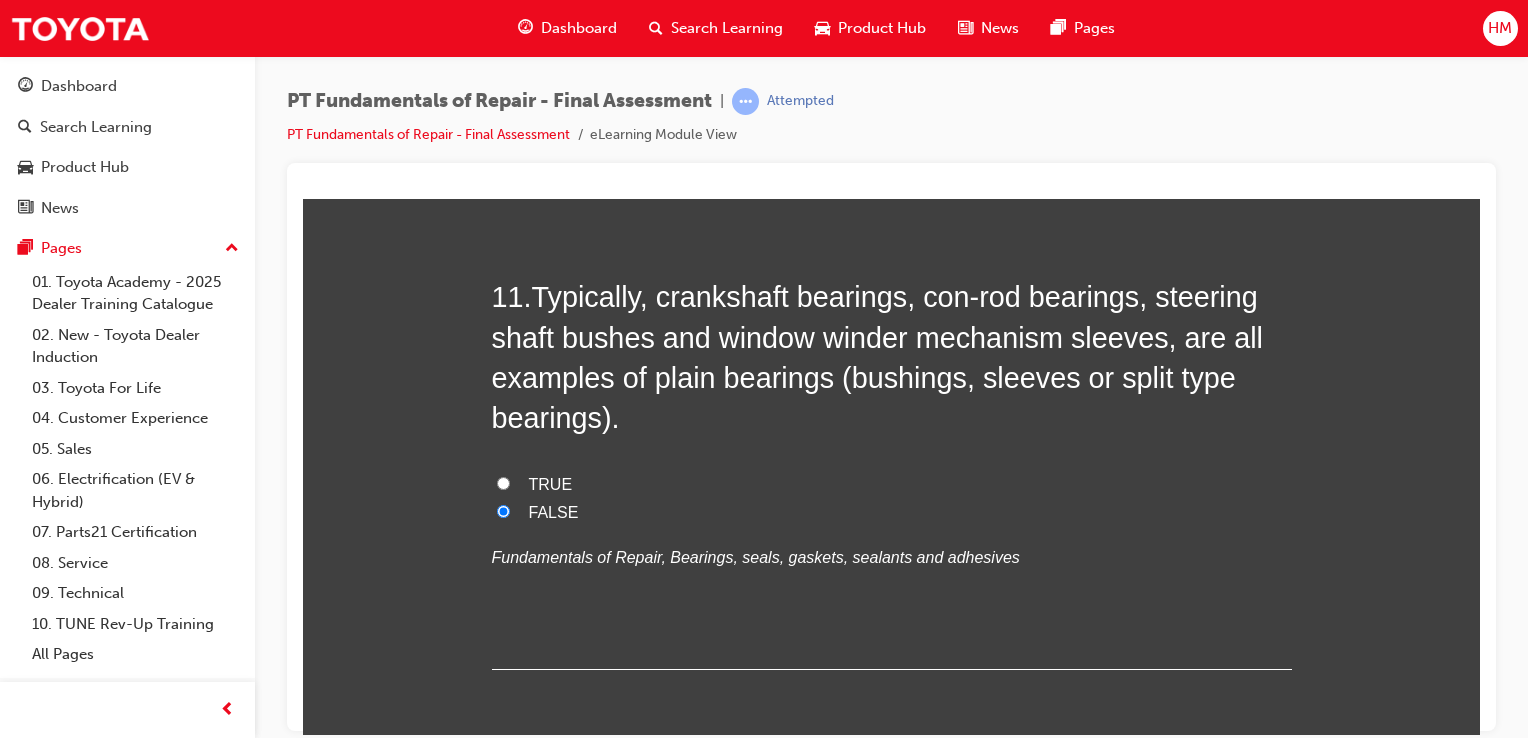 radio on "true" 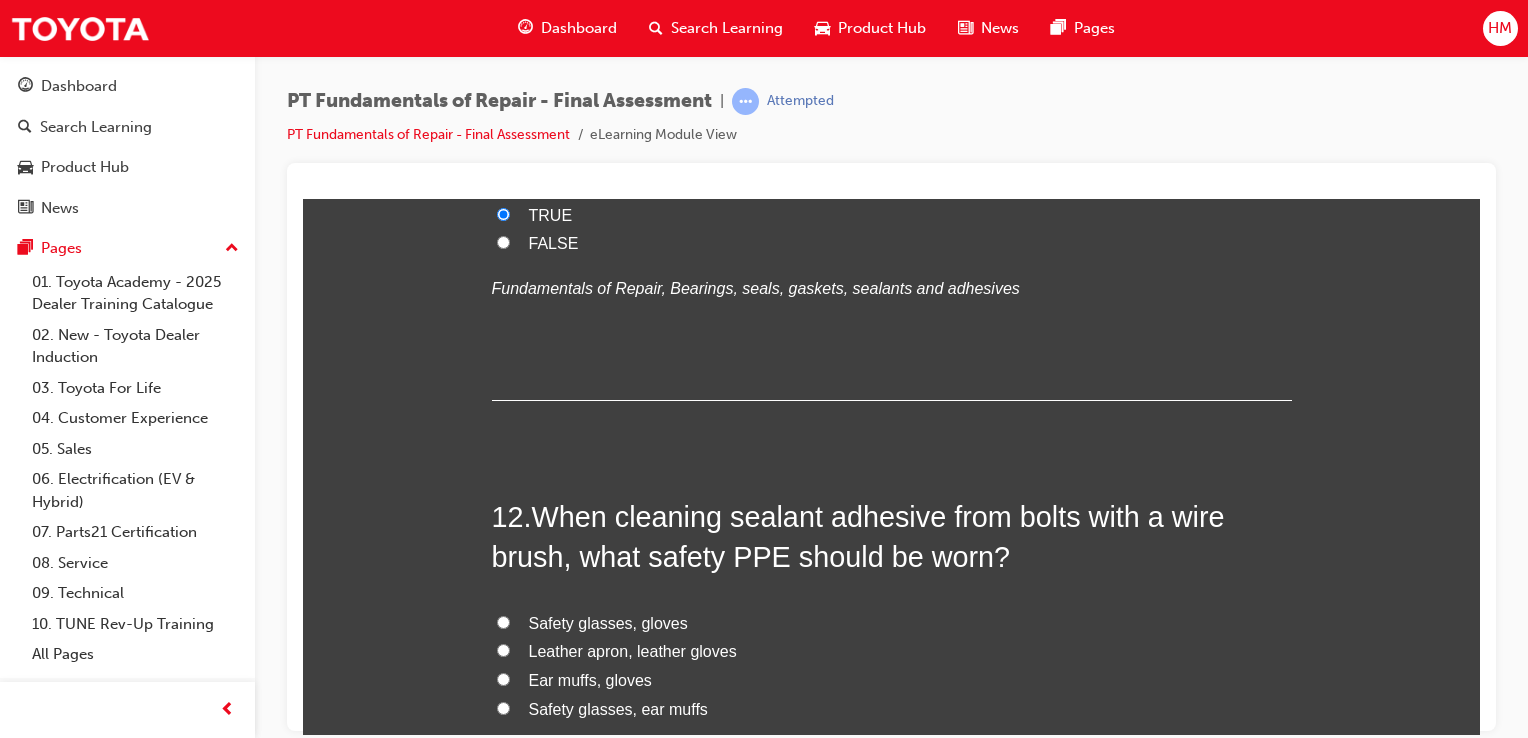 scroll, scrollTop: 5100, scrollLeft: 0, axis: vertical 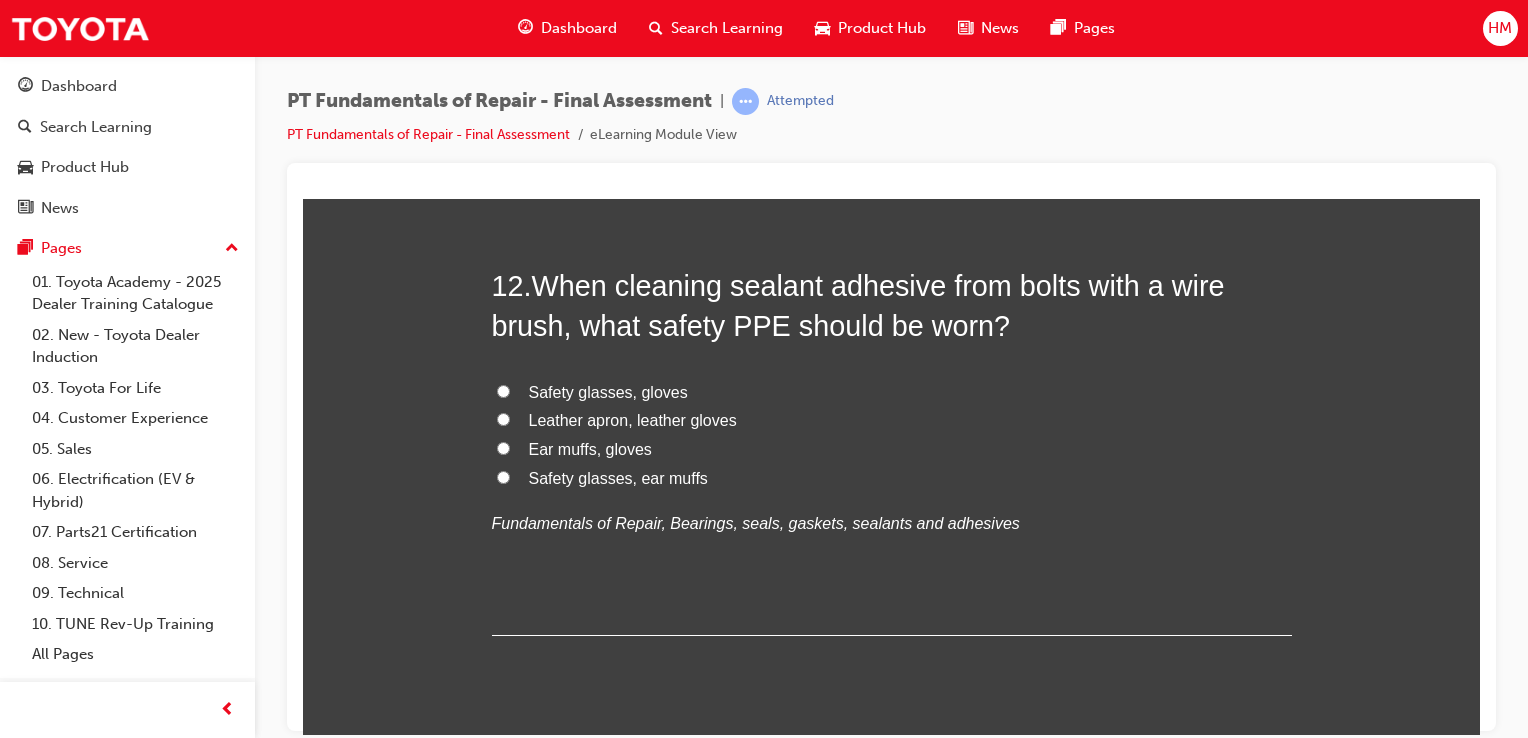 click on "Safety glasses, gloves" at bounding box center (608, 391) 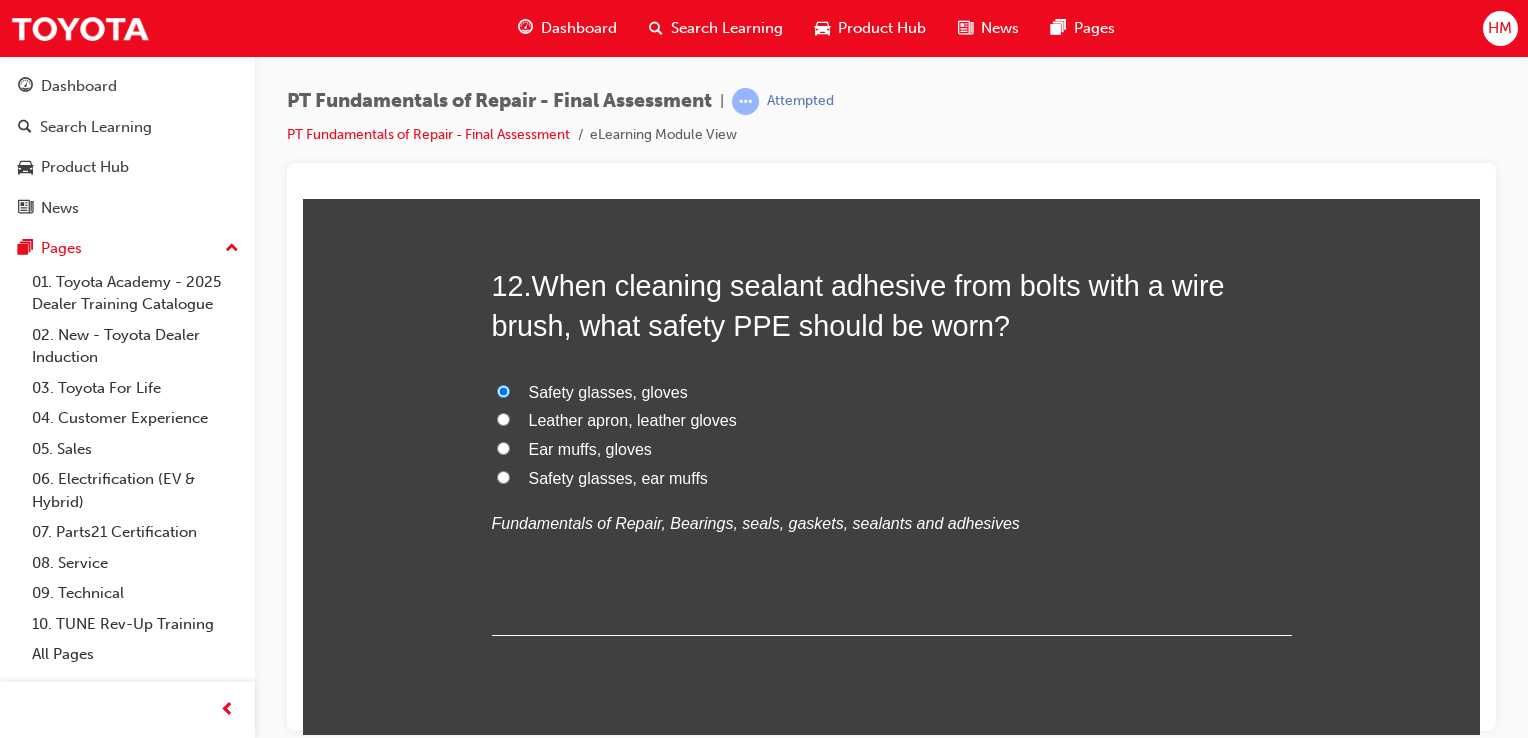 radio on "true" 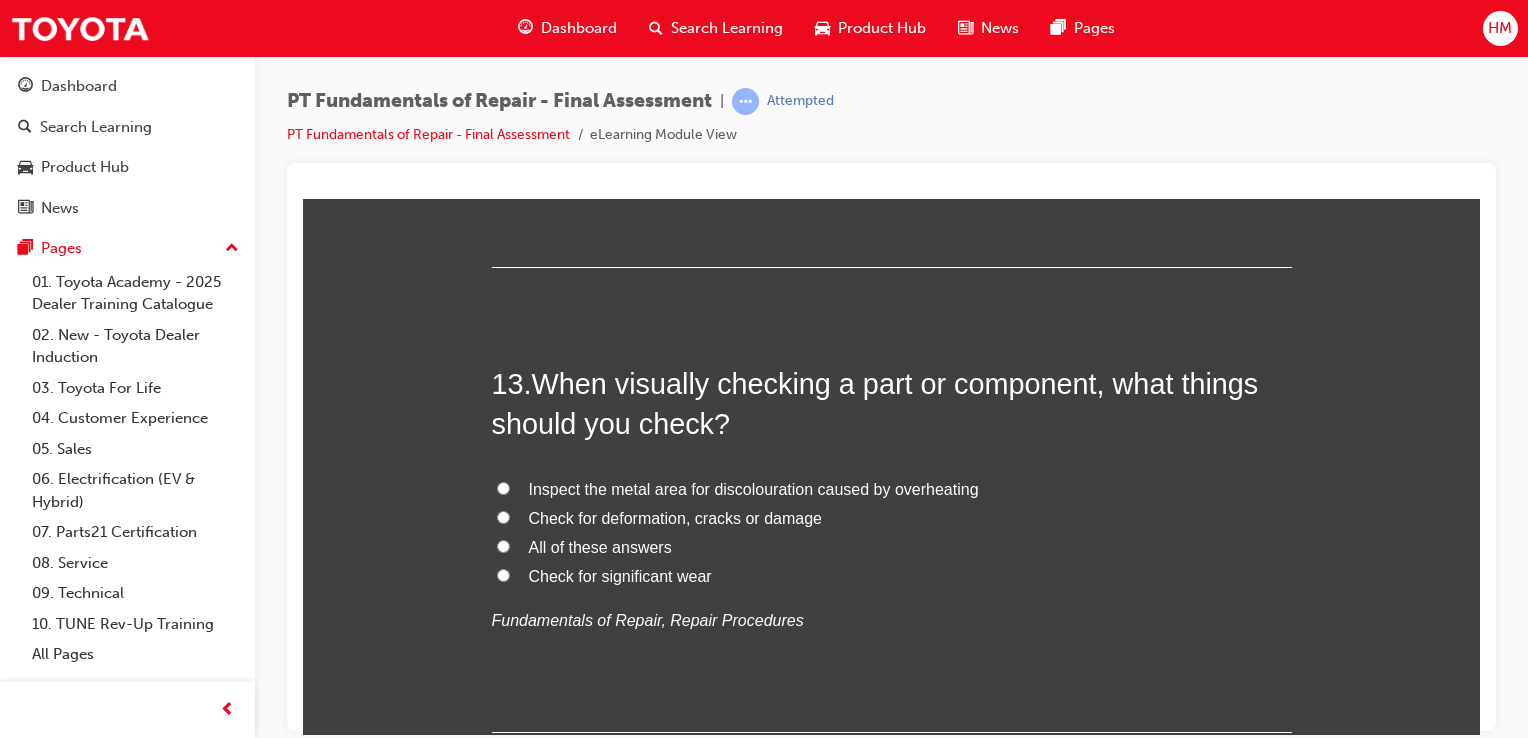 scroll, scrollTop: 5500, scrollLeft: 0, axis: vertical 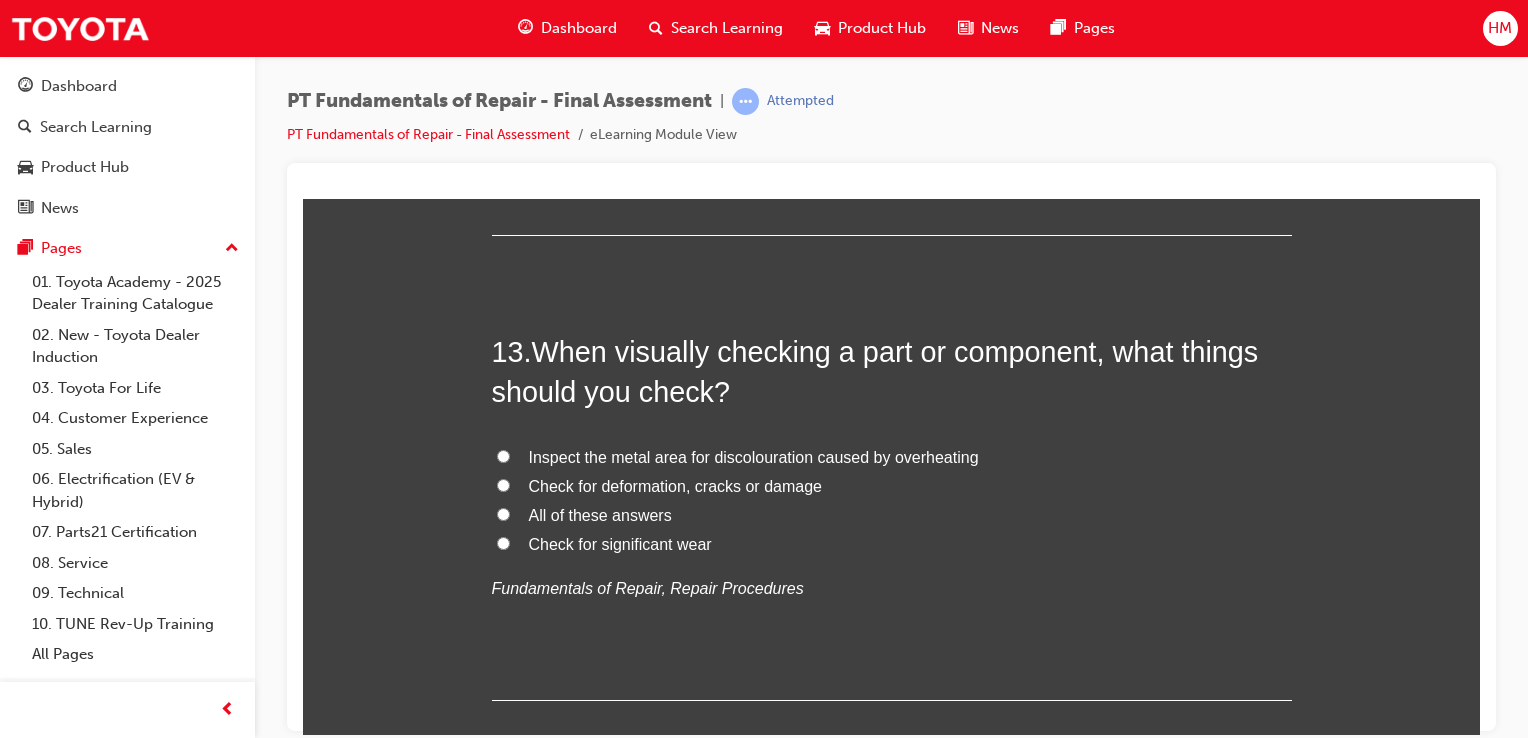 click on "All of these answers" at bounding box center [600, 514] 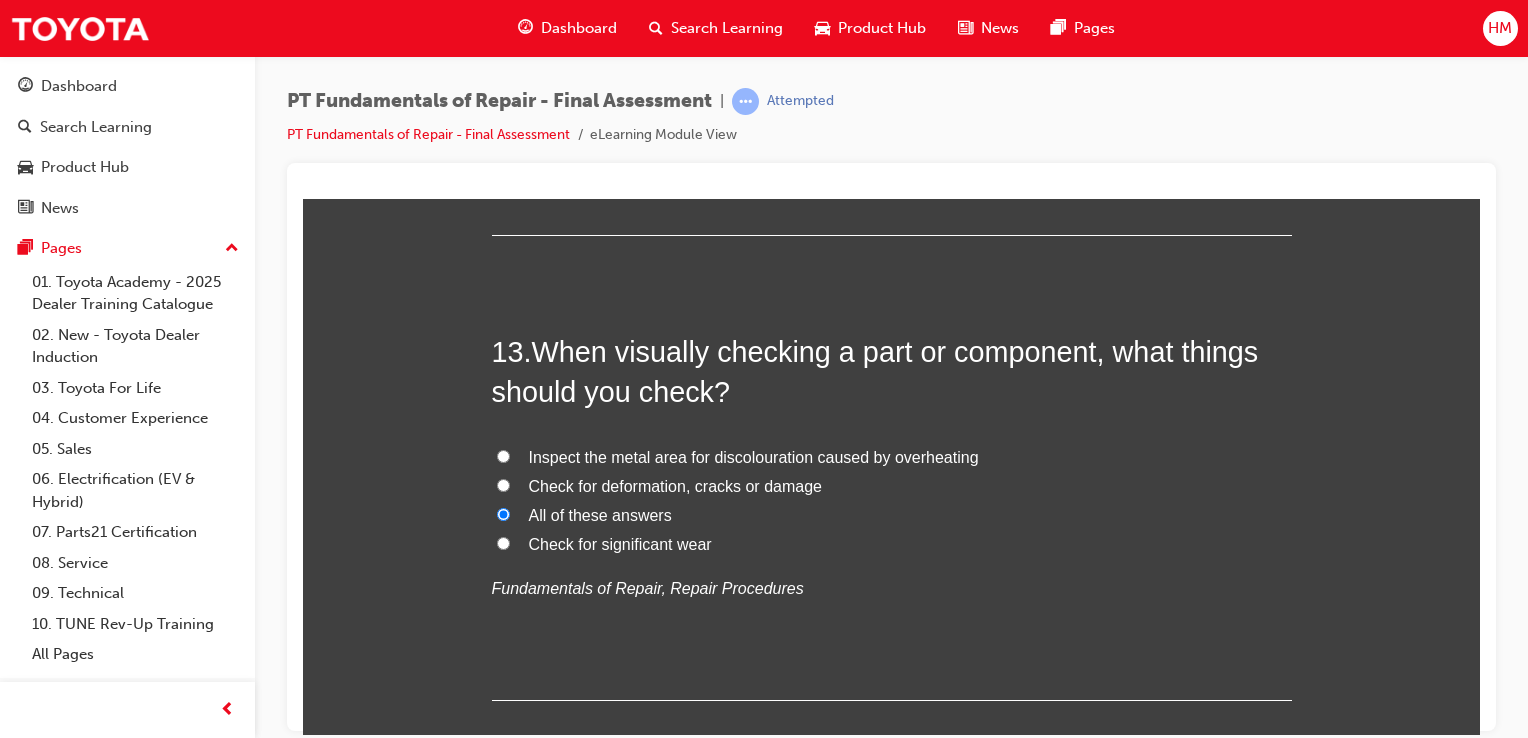 radio on "true" 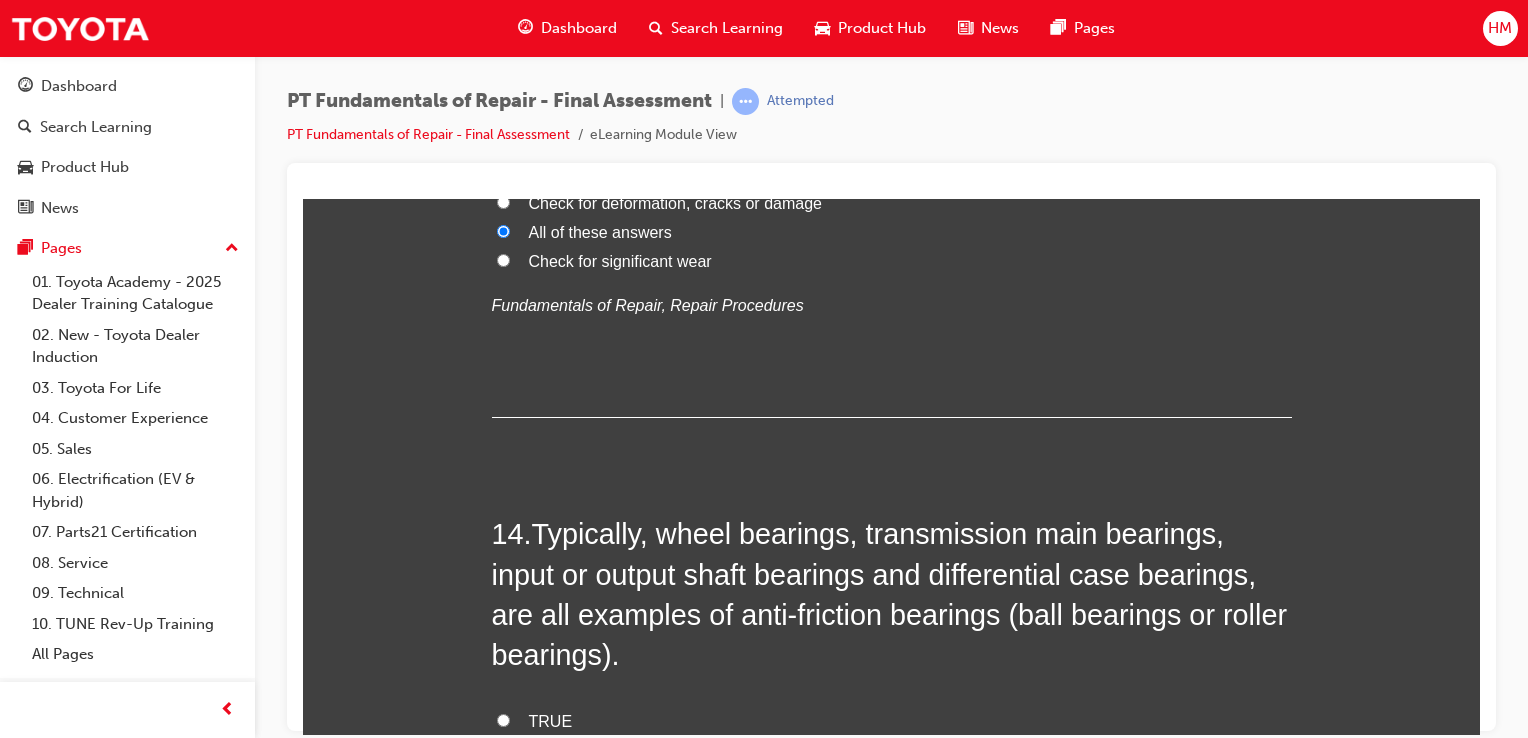 scroll, scrollTop: 5900, scrollLeft: 0, axis: vertical 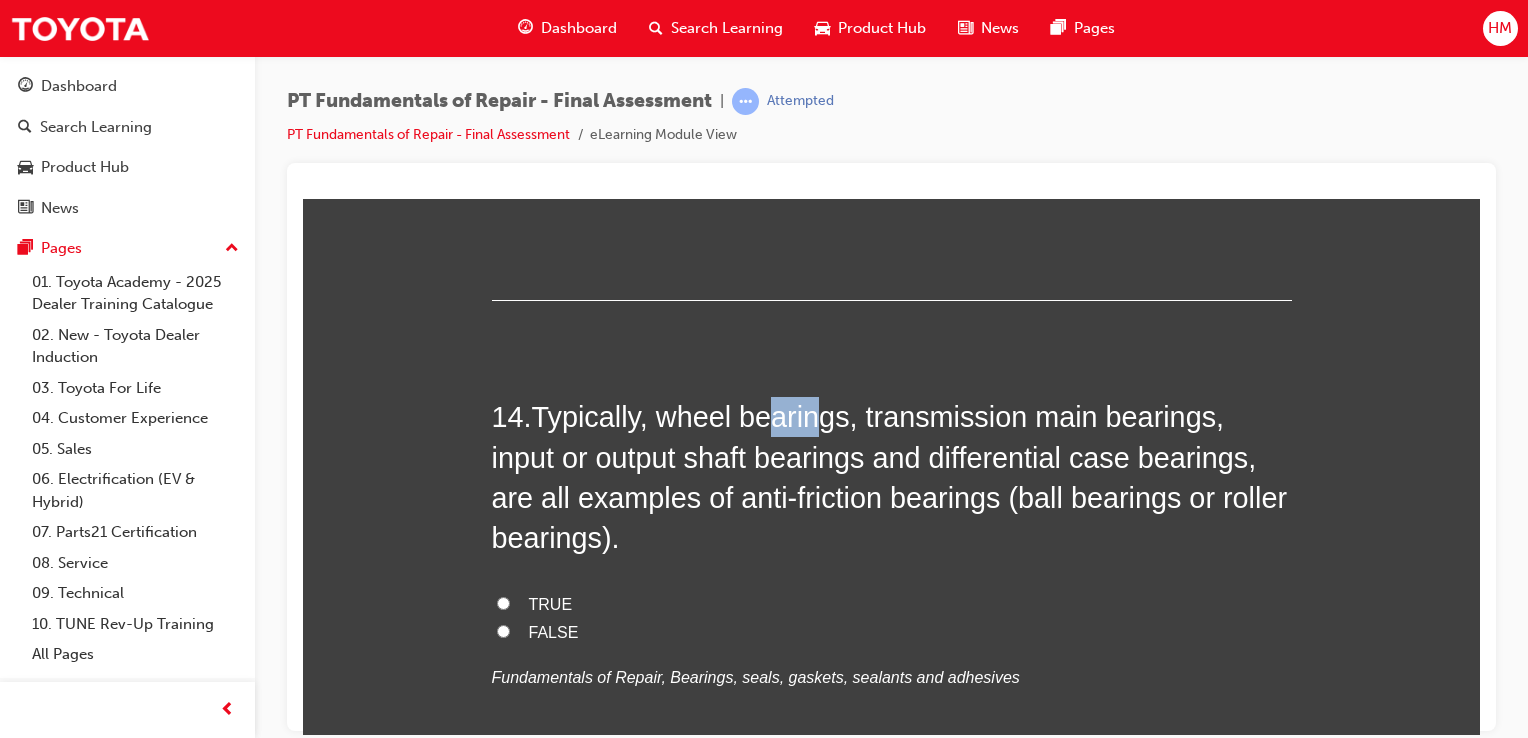 drag, startPoint x: 761, startPoint y: 416, endPoint x: 821, endPoint y: 416, distance: 60 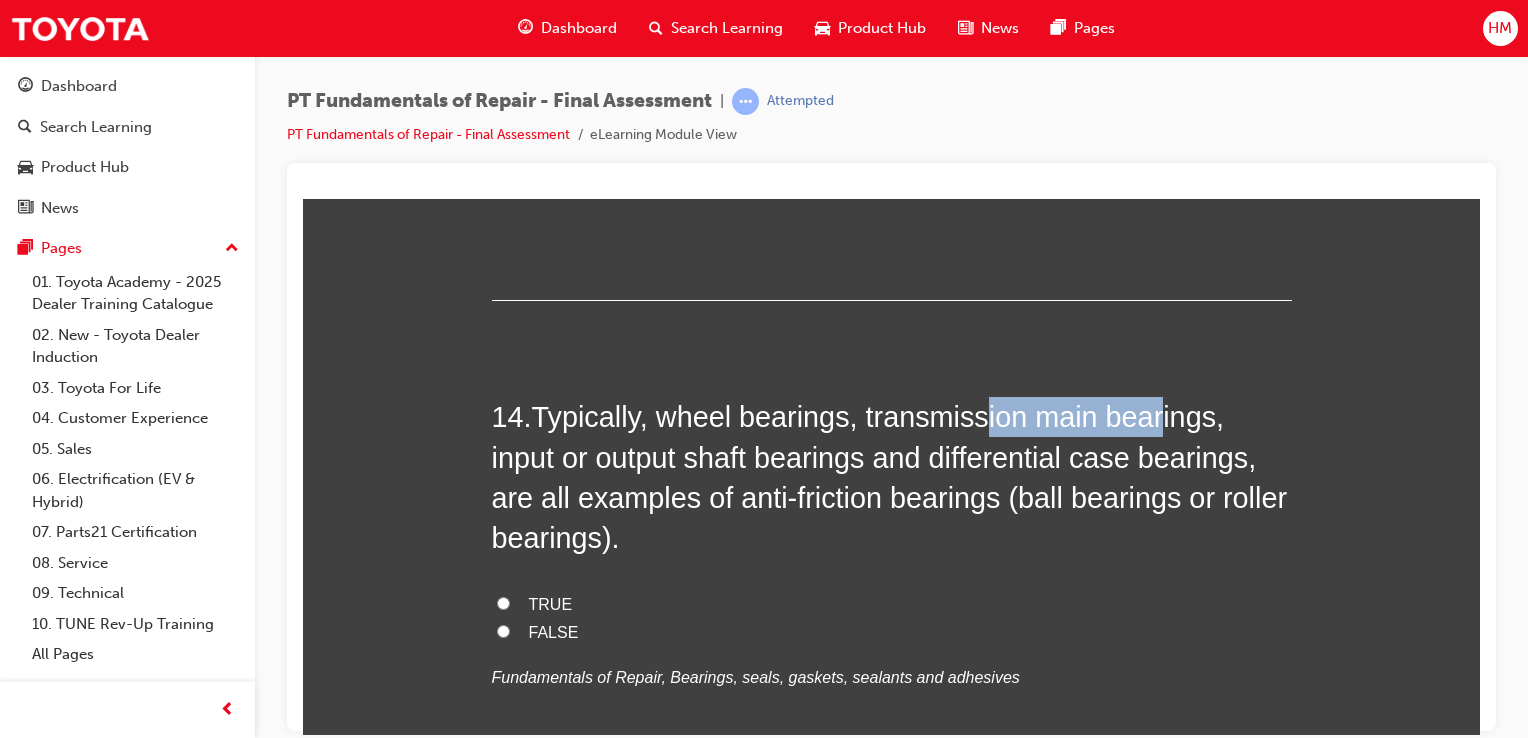 drag, startPoint x: 821, startPoint y: 416, endPoint x: 1149, endPoint y: 424, distance: 328.09753 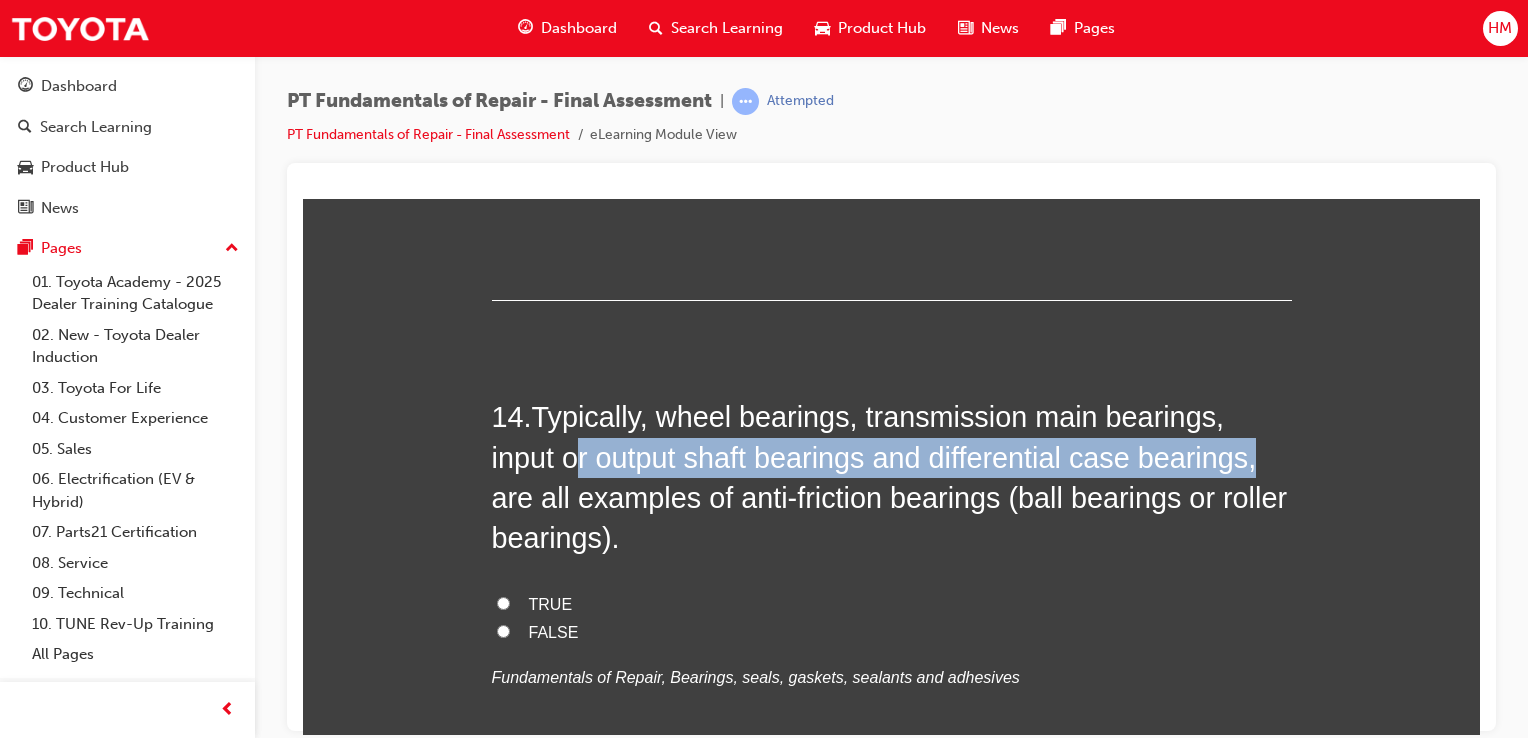 drag, startPoint x: 571, startPoint y: 454, endPoint x: 1294, endPoint y: 460, distance: 723.0249 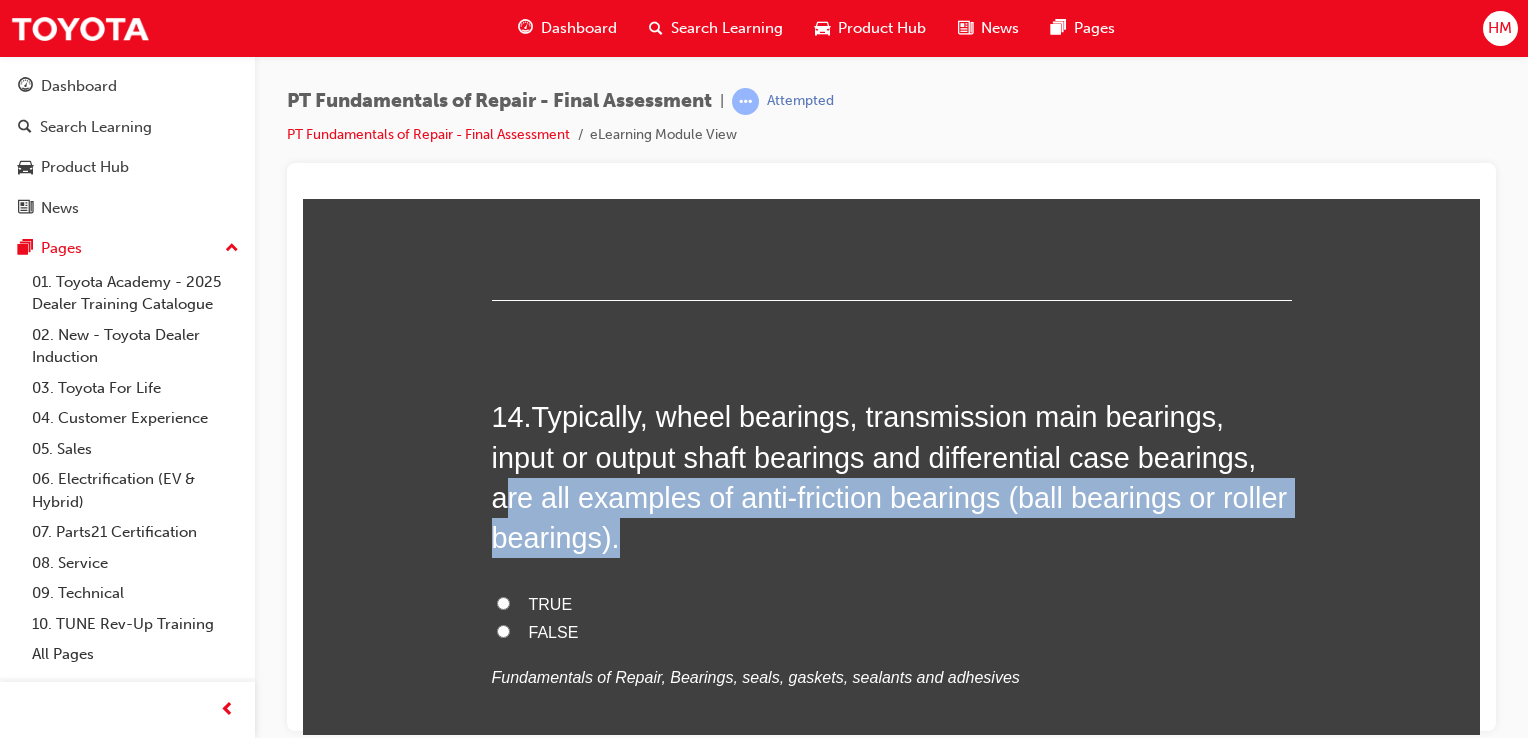 drag, startPoint x: 492, startPoint y: 506, endPoint x: 702, endPoint y: 523, distance: 210.68697 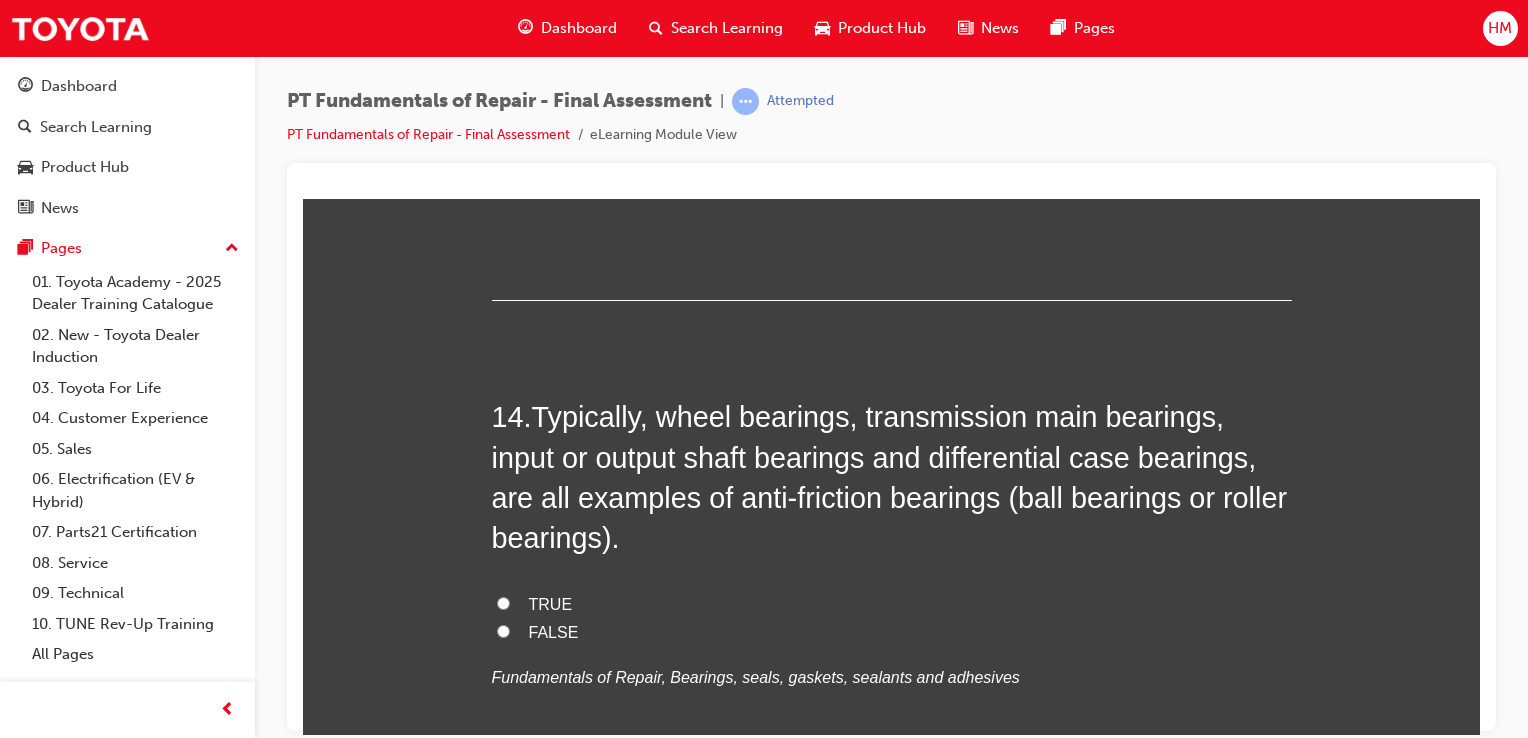 click on "FALSE" at bounding box center [892, 632] 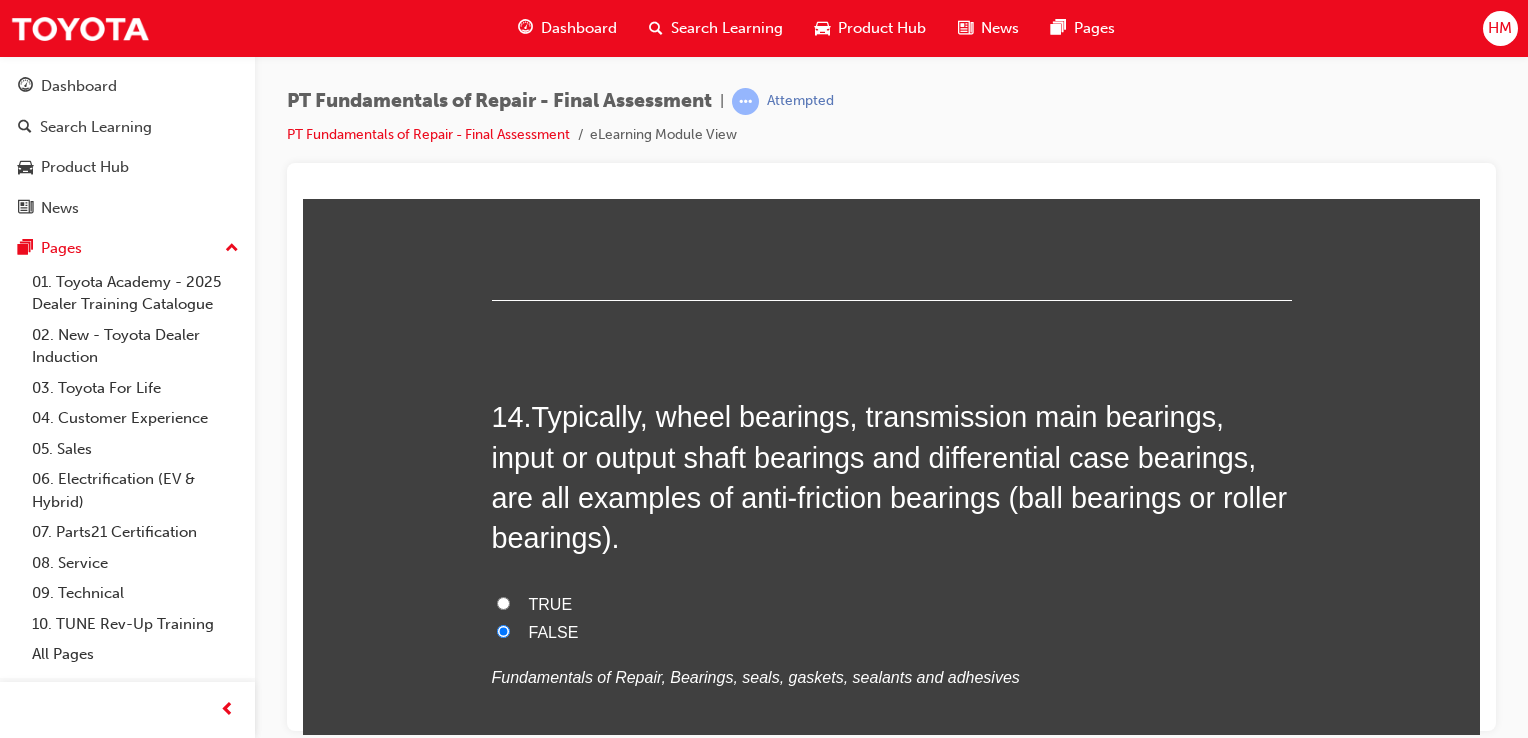 radio on "true" 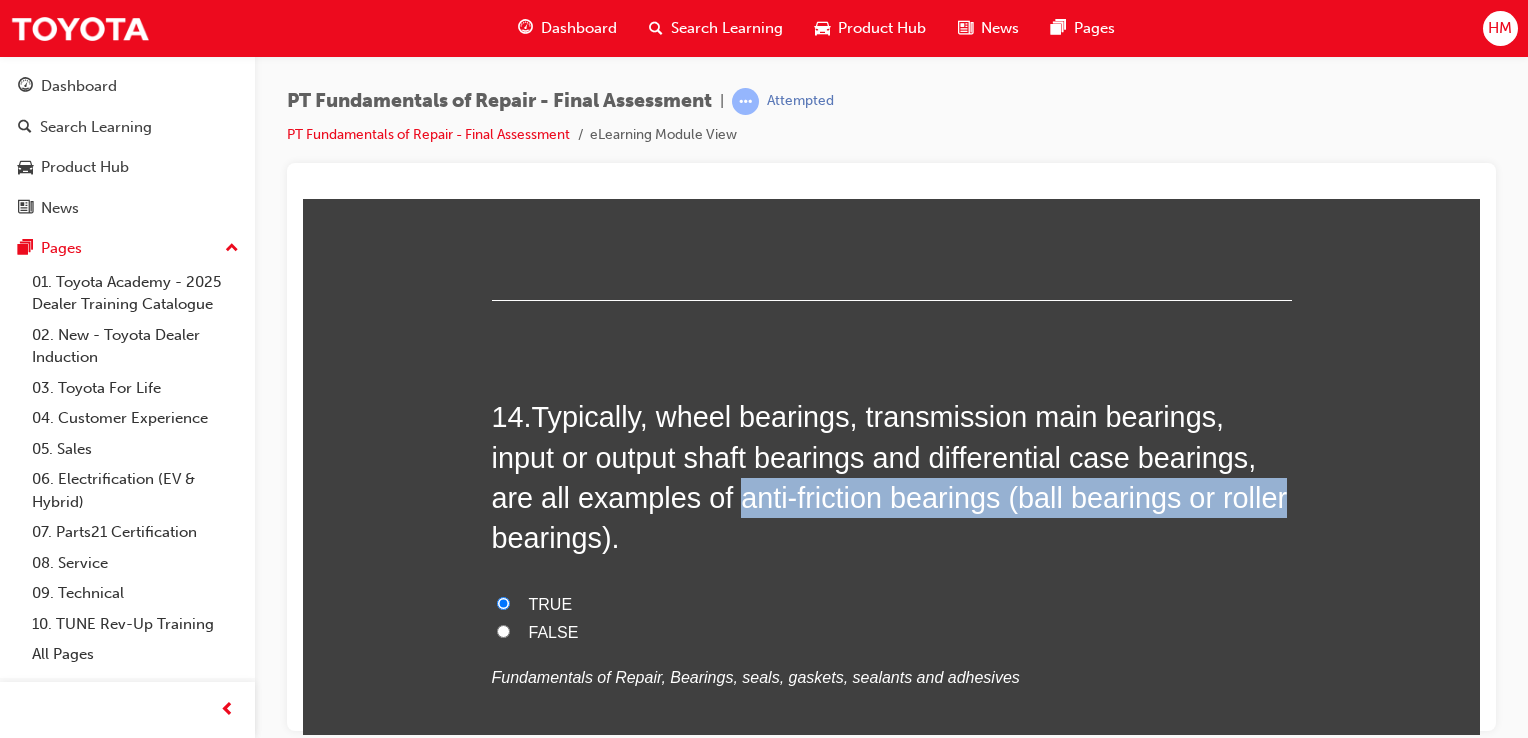 drag, startPoint x: 728, startPoint y: 500, endPoint x: 1351, endPoint y: 492, distance: 623.0514 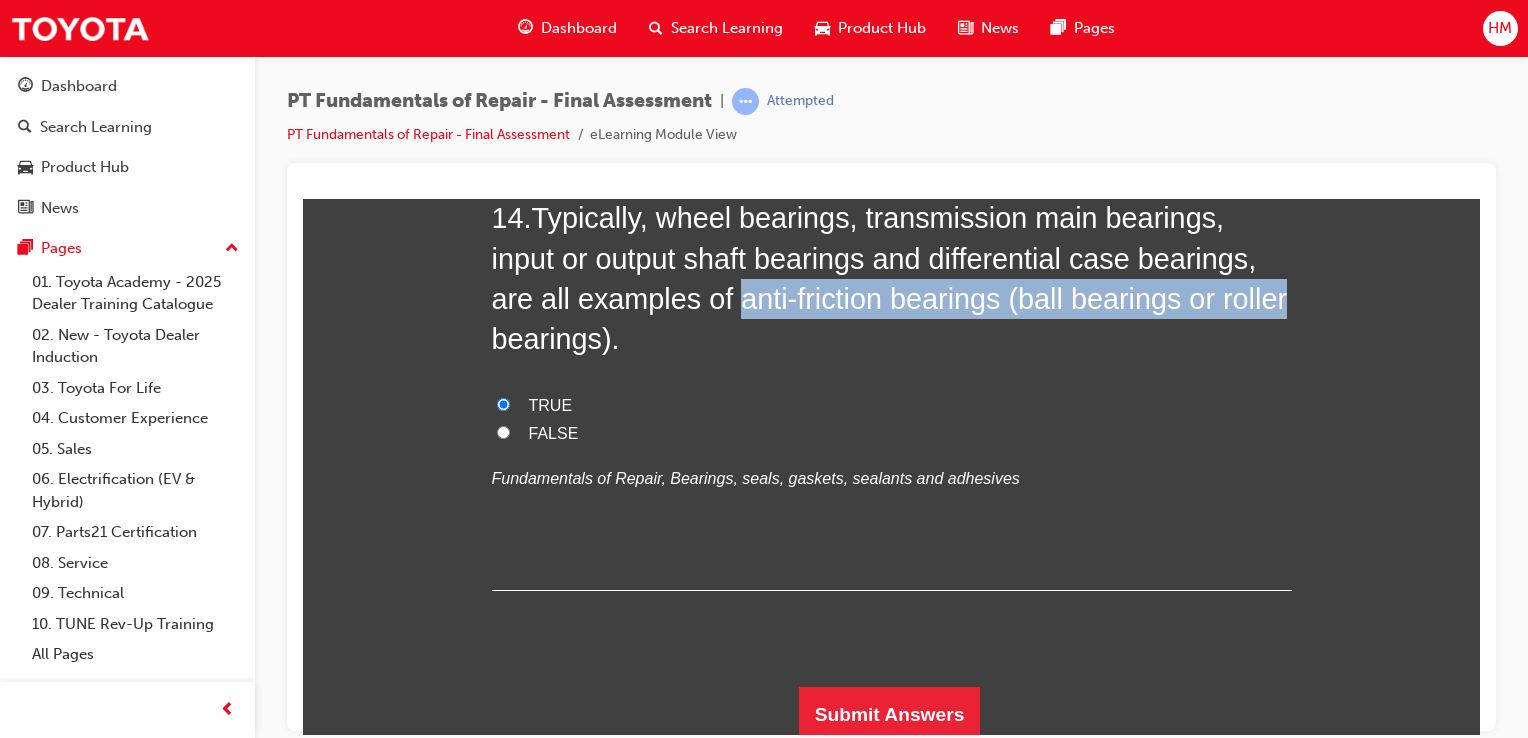 scroll, scrollTop: 6102, scrollLeft: 0, axis: vertical 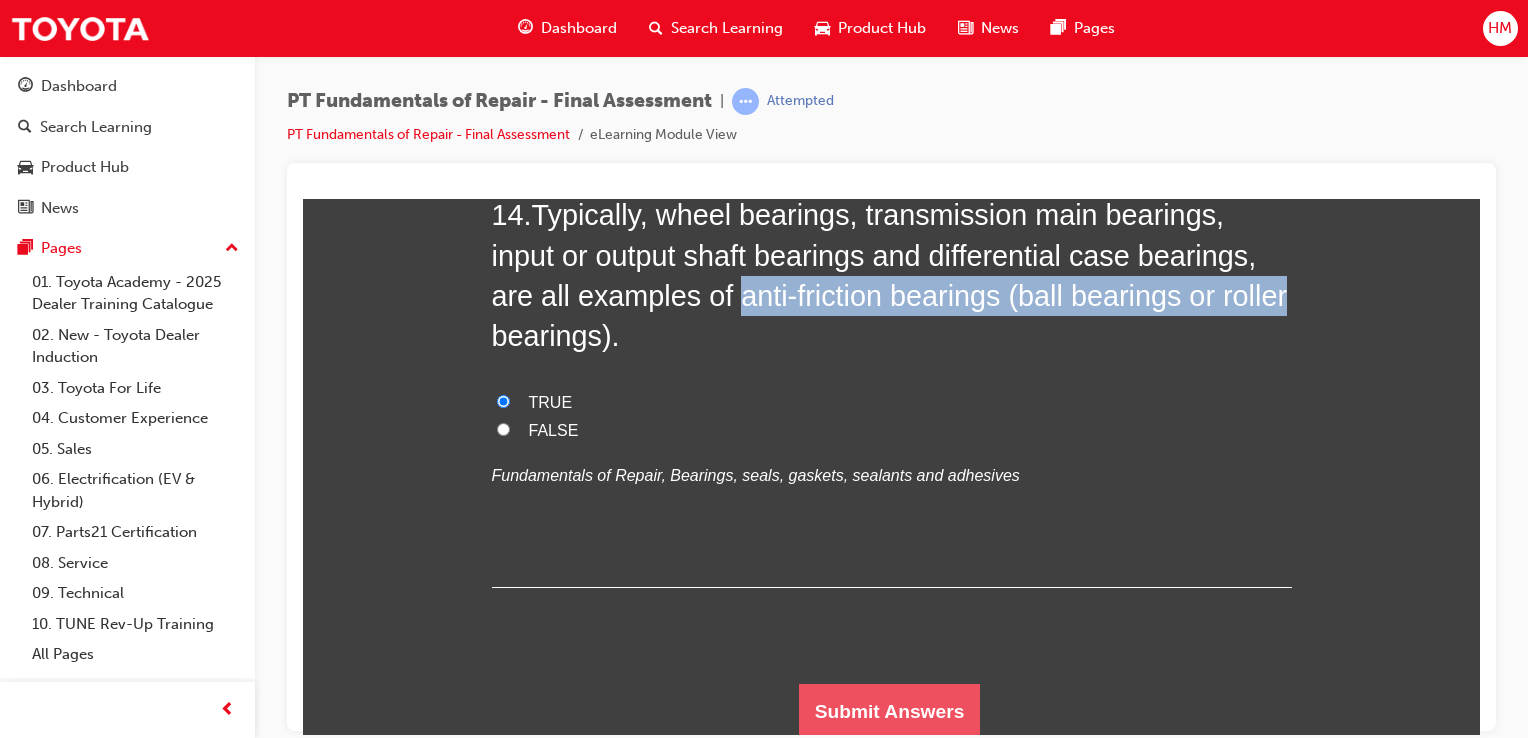 click on "Submit Answers" at bounding box center (890, 711) 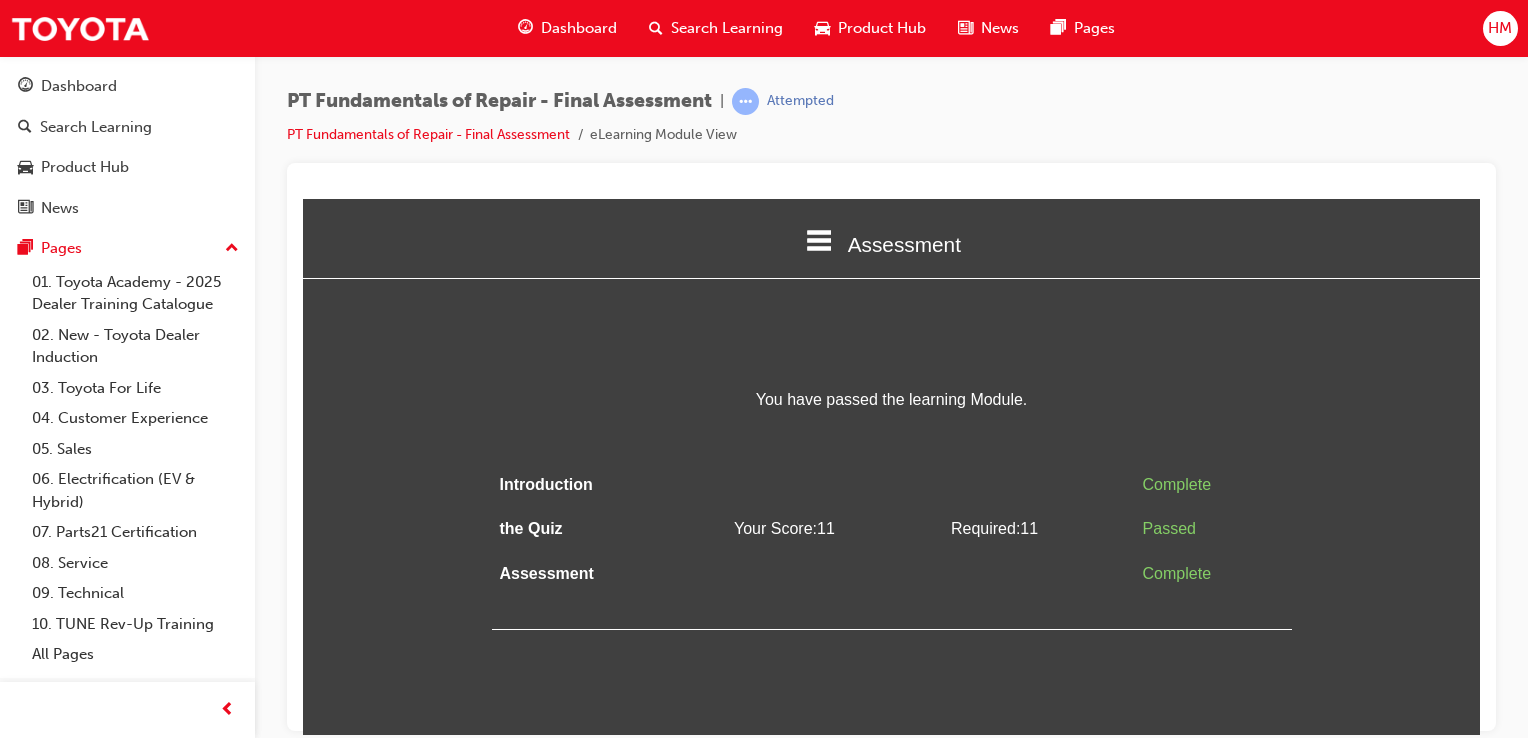 scroll, scrollTop: 0, scrollLeft: 0, axis: both 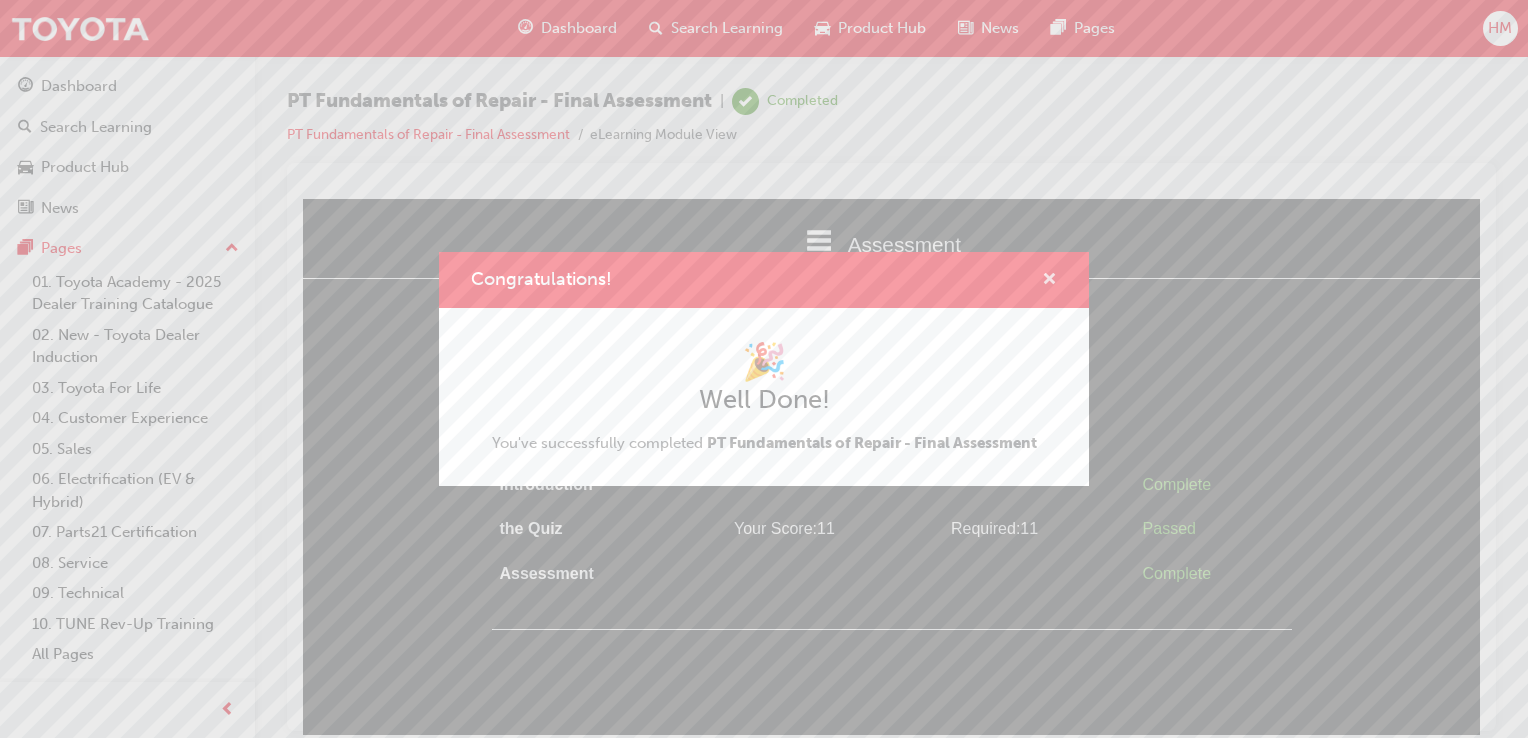 click at bounding box center [1049, 281] 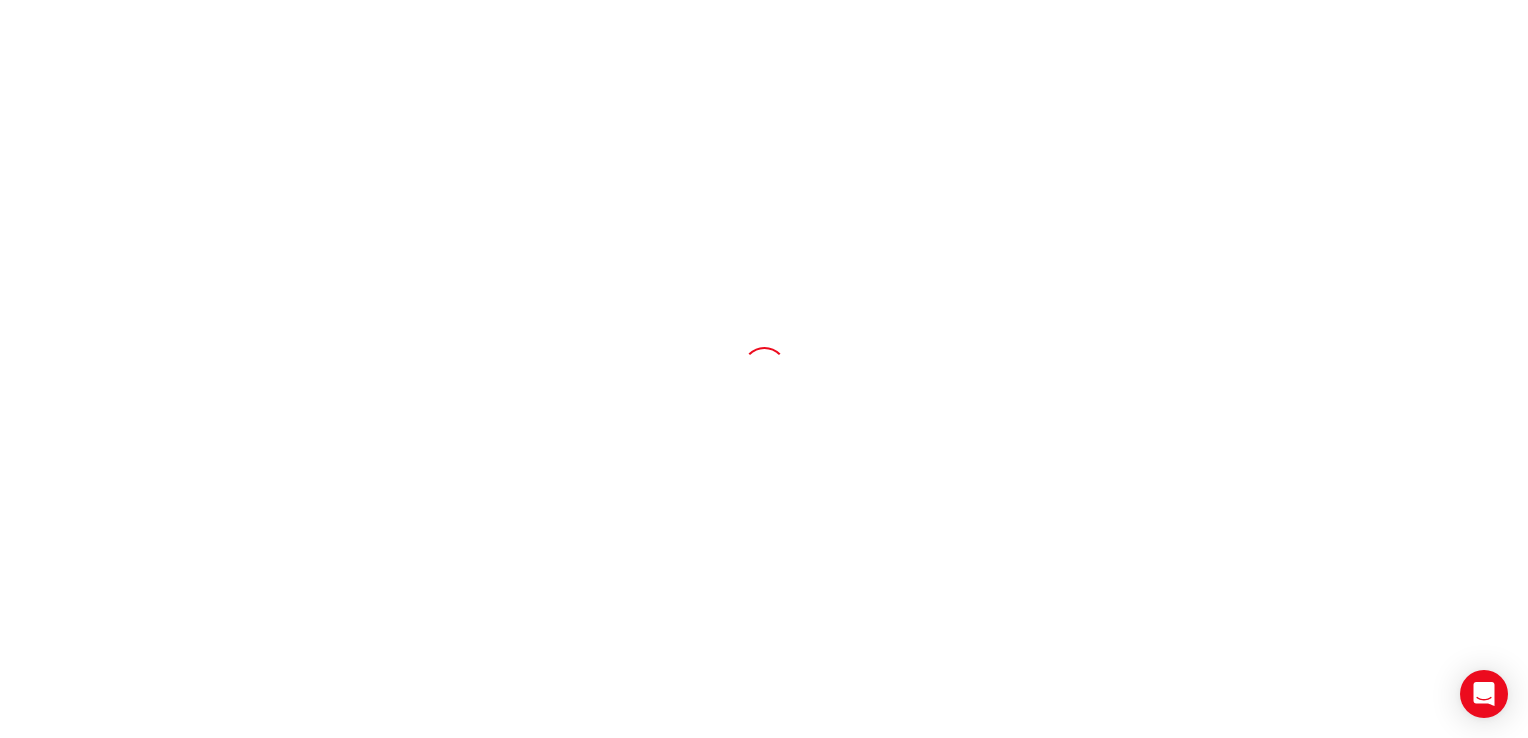 scroll, scrollTop: 0, scrollLeft: 0, axis: both 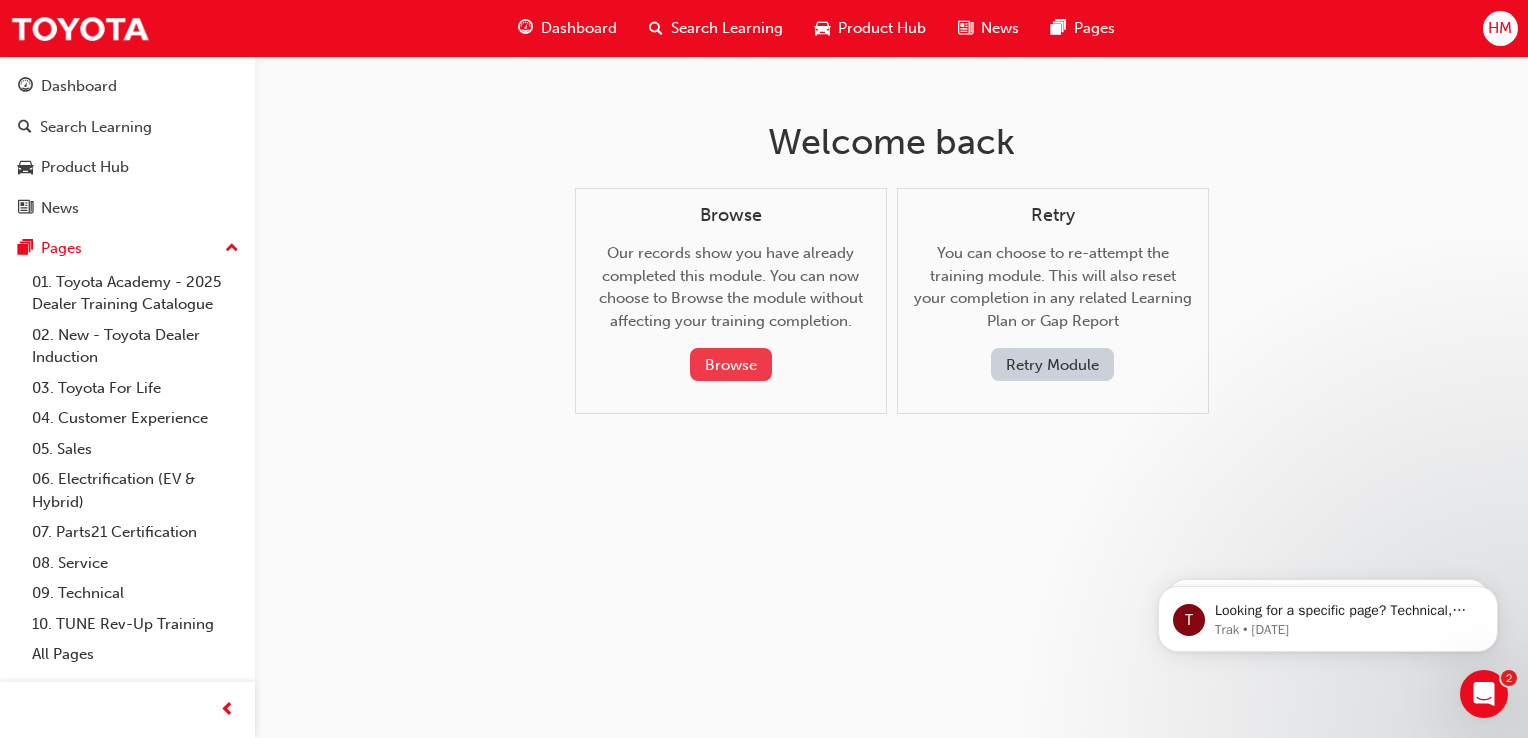 click on "Browse" at bounding box center (731, 364) 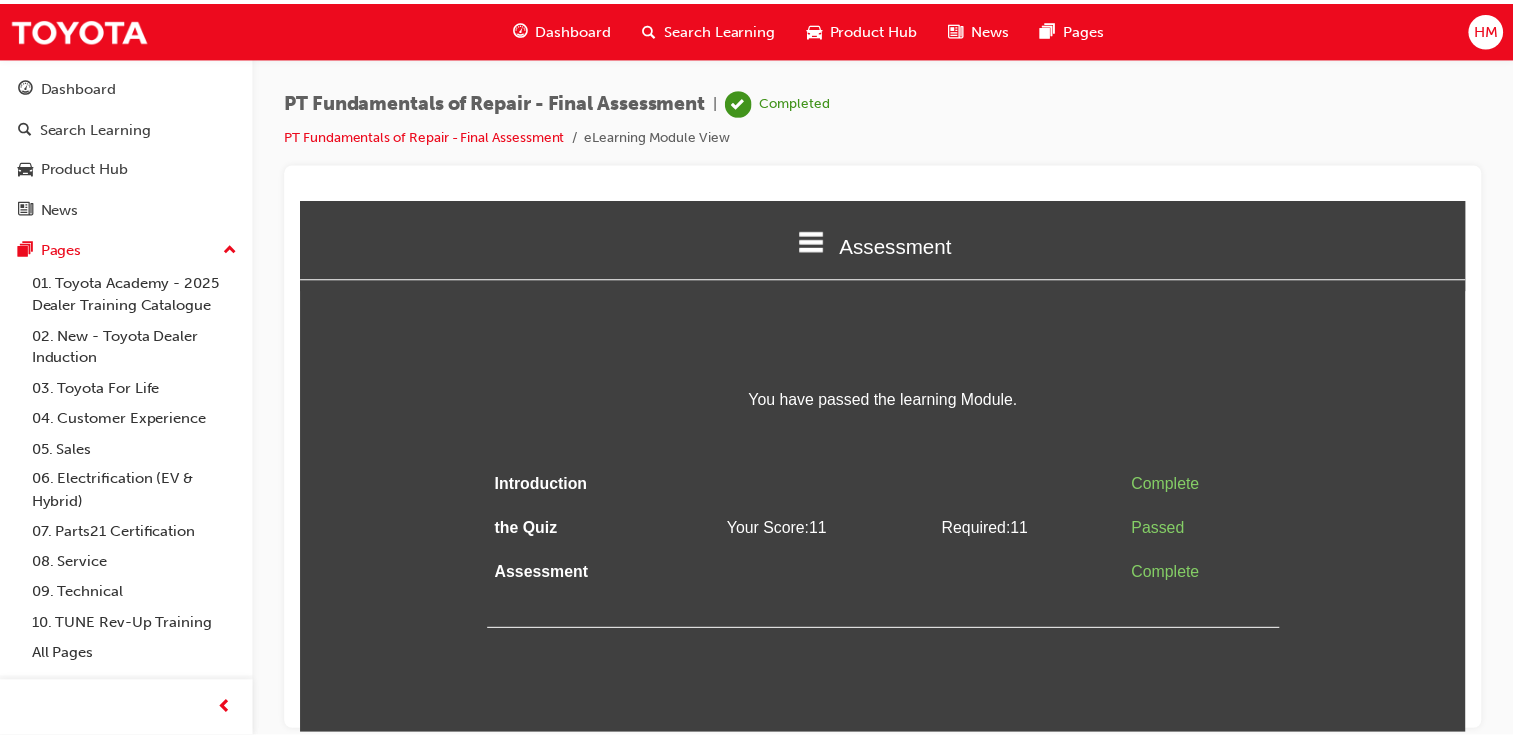 scroll, scrollTop: 0, scrollLeft: 0, axis: both 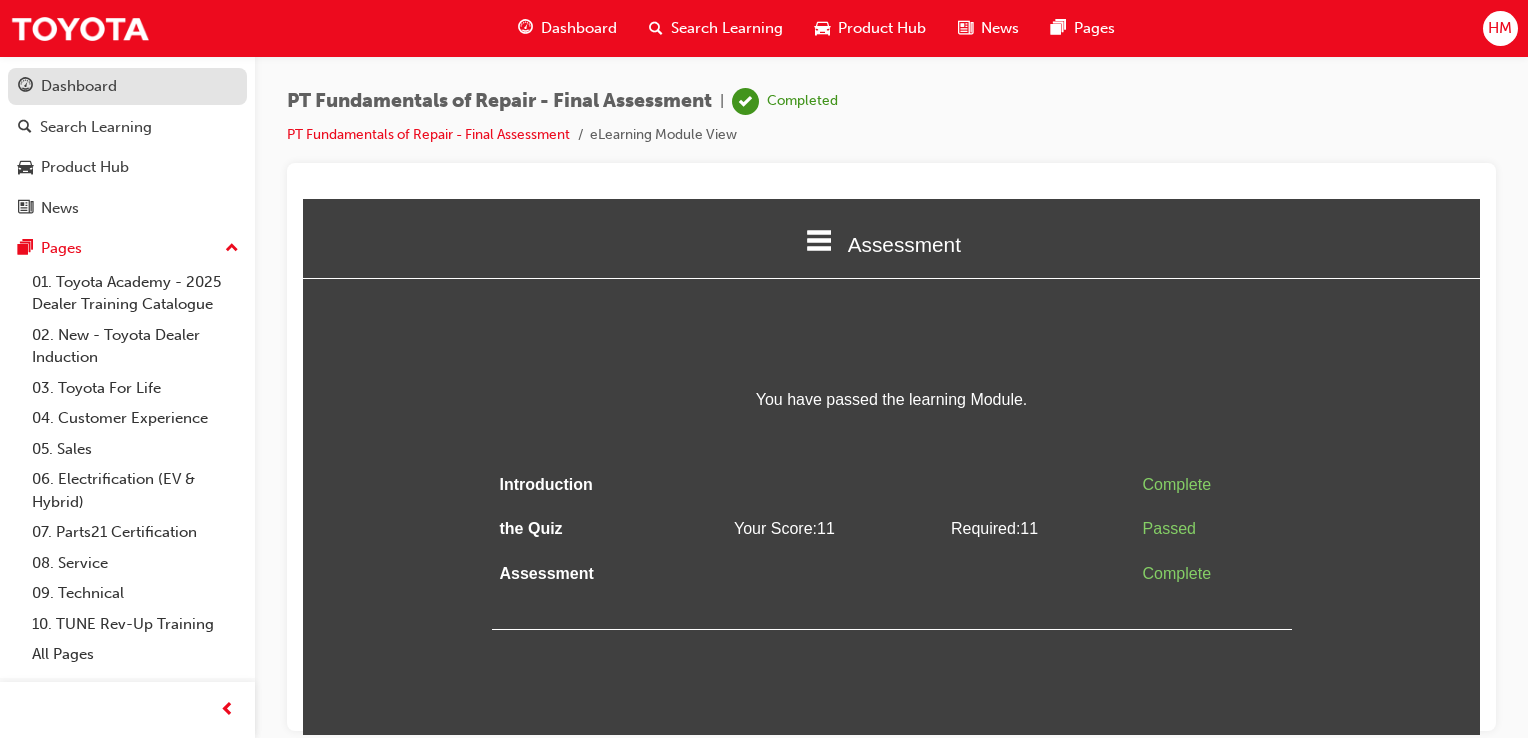 click on "Dashboard" at bounding box center [127, 86] 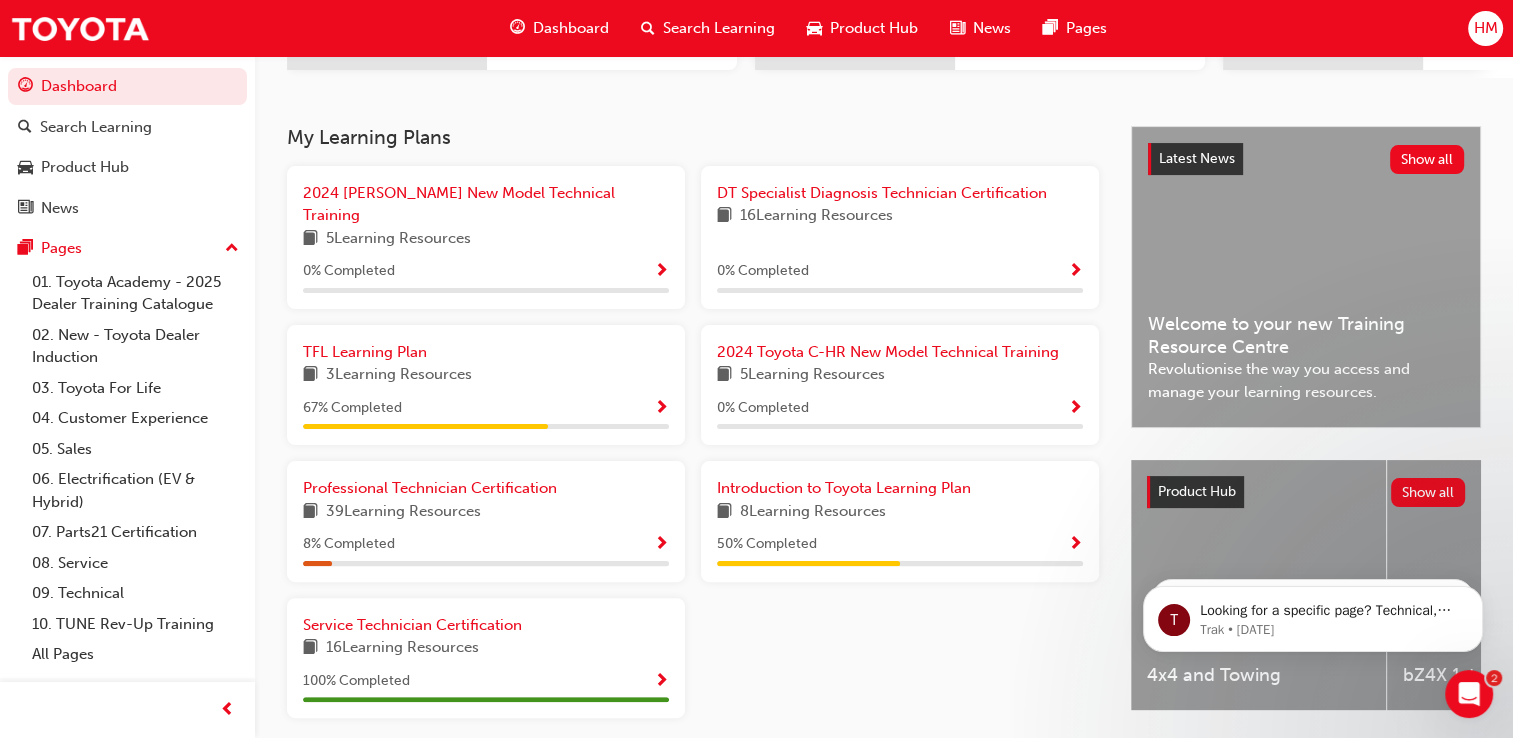 scroll, scrollTop: 455, scrollLeft: 0, axis: vertical 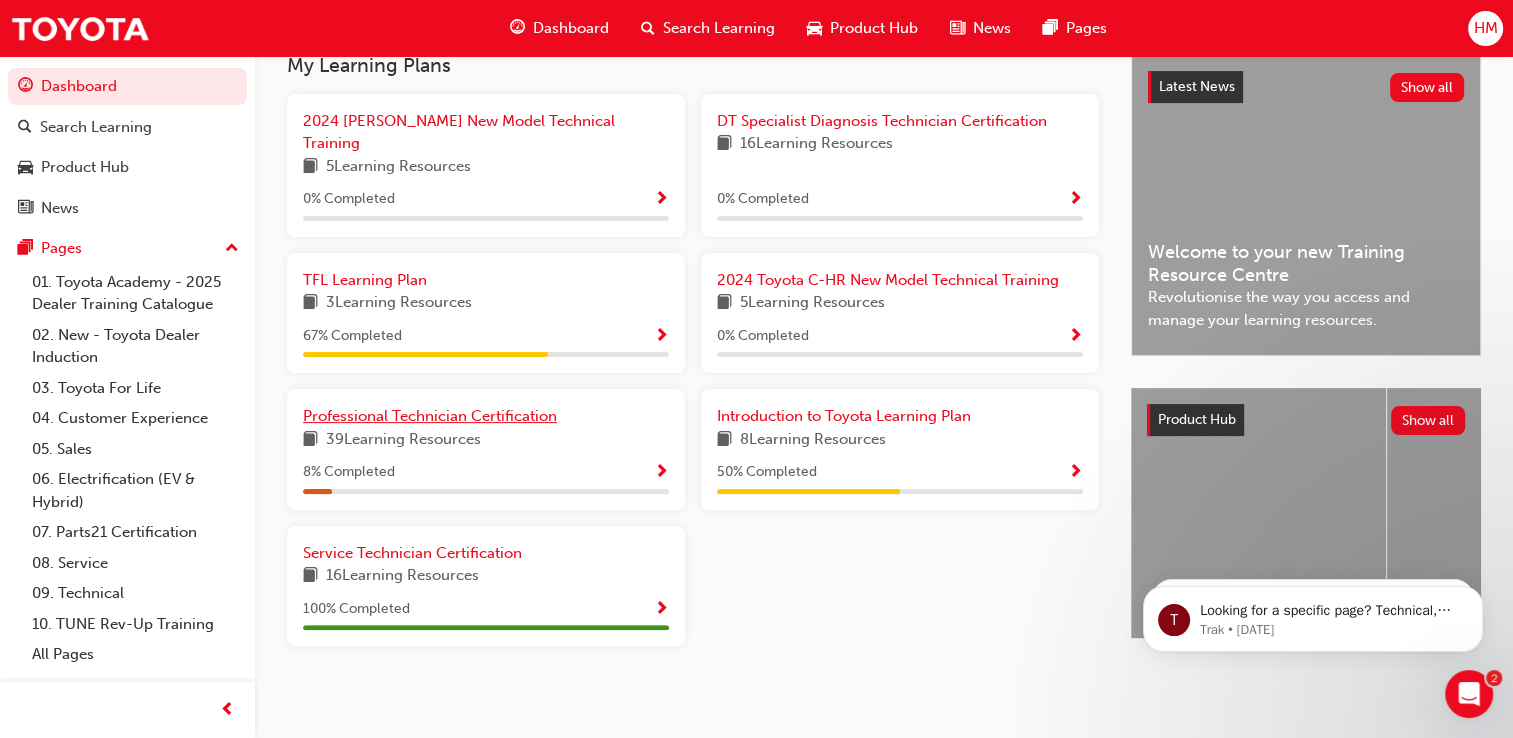 click on "Professional Technician Certification" at bounding box center [430, 416] 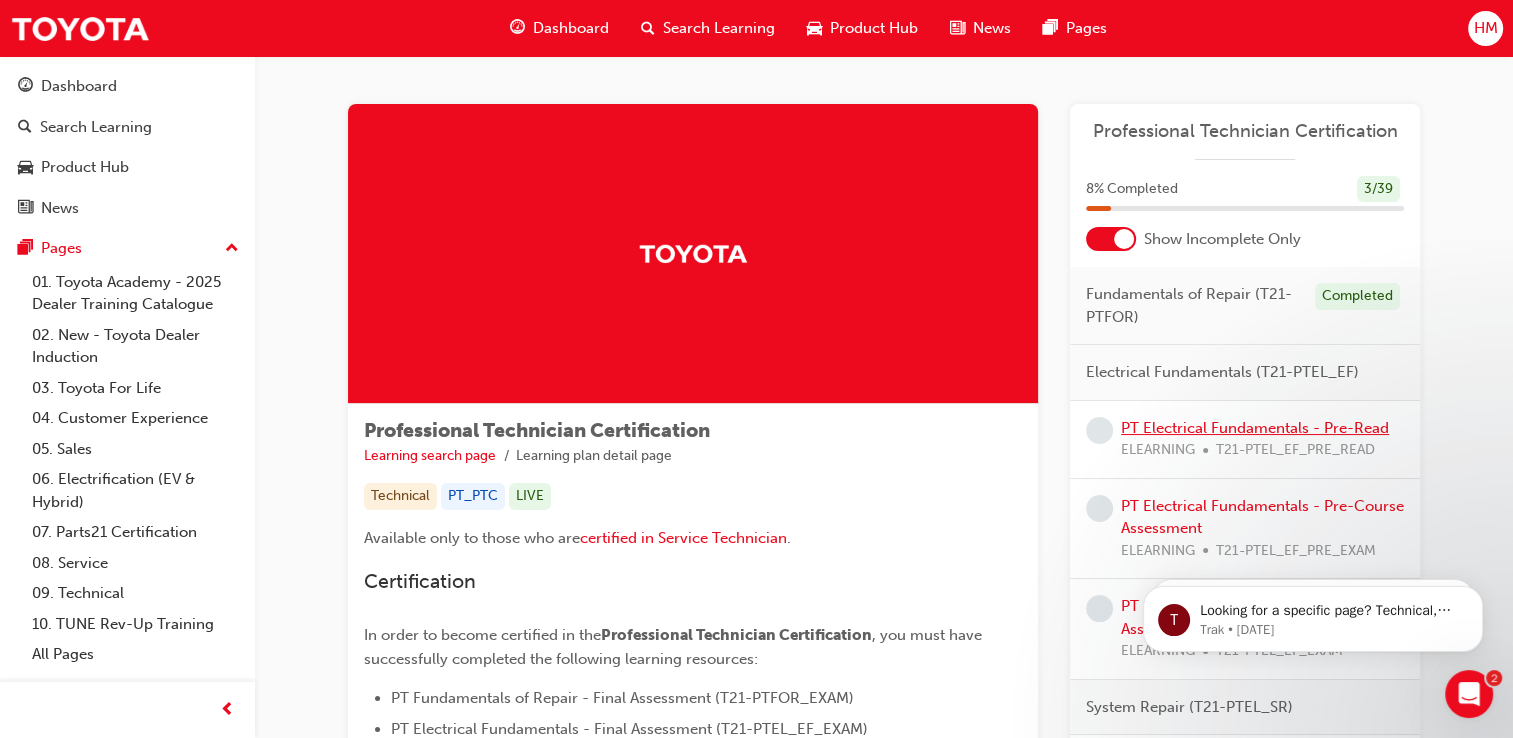click on "PT Electrical Fundamentals - Pre-Read" at bounding box center [1255, 428] 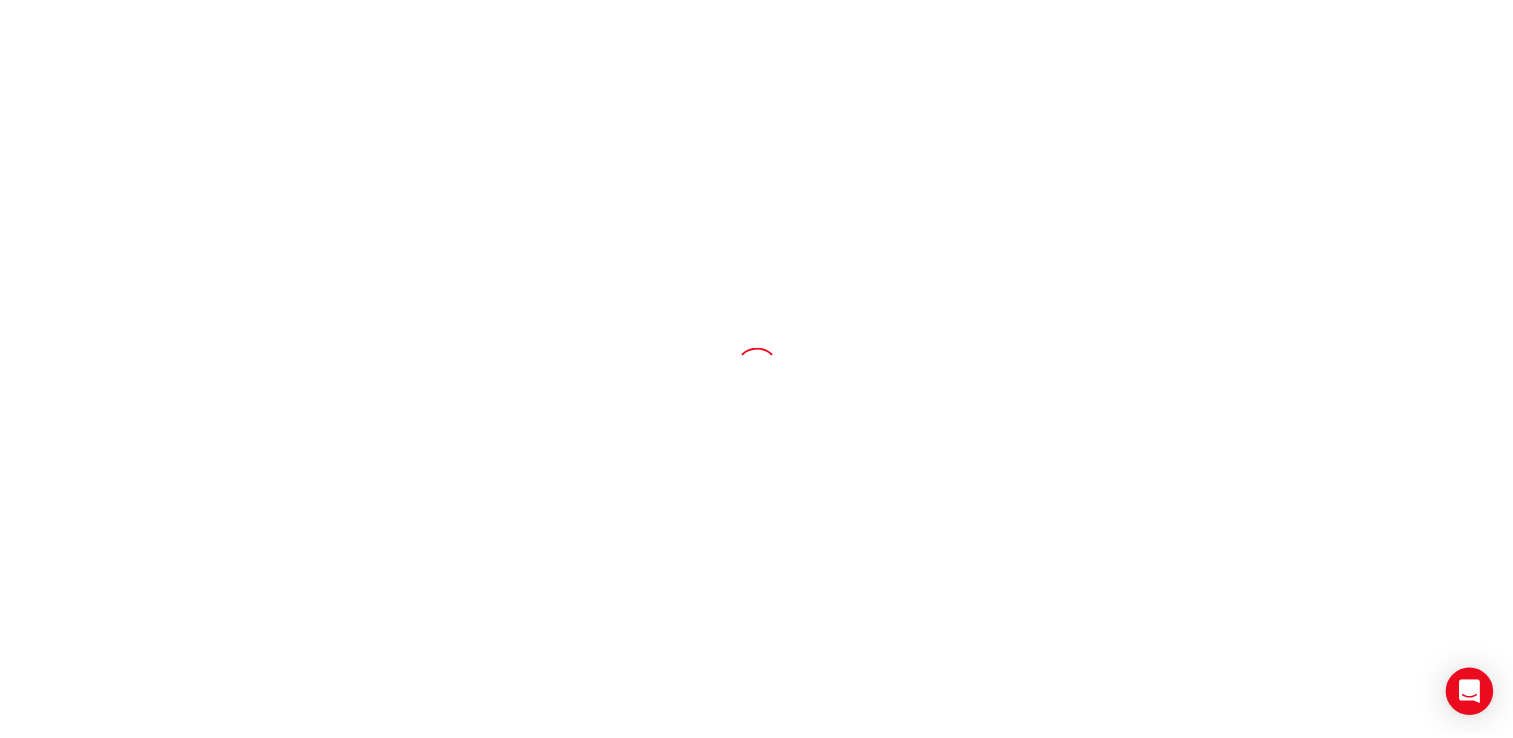 scroll, scrollTop: 0, scrollLeft: 0, axis: both 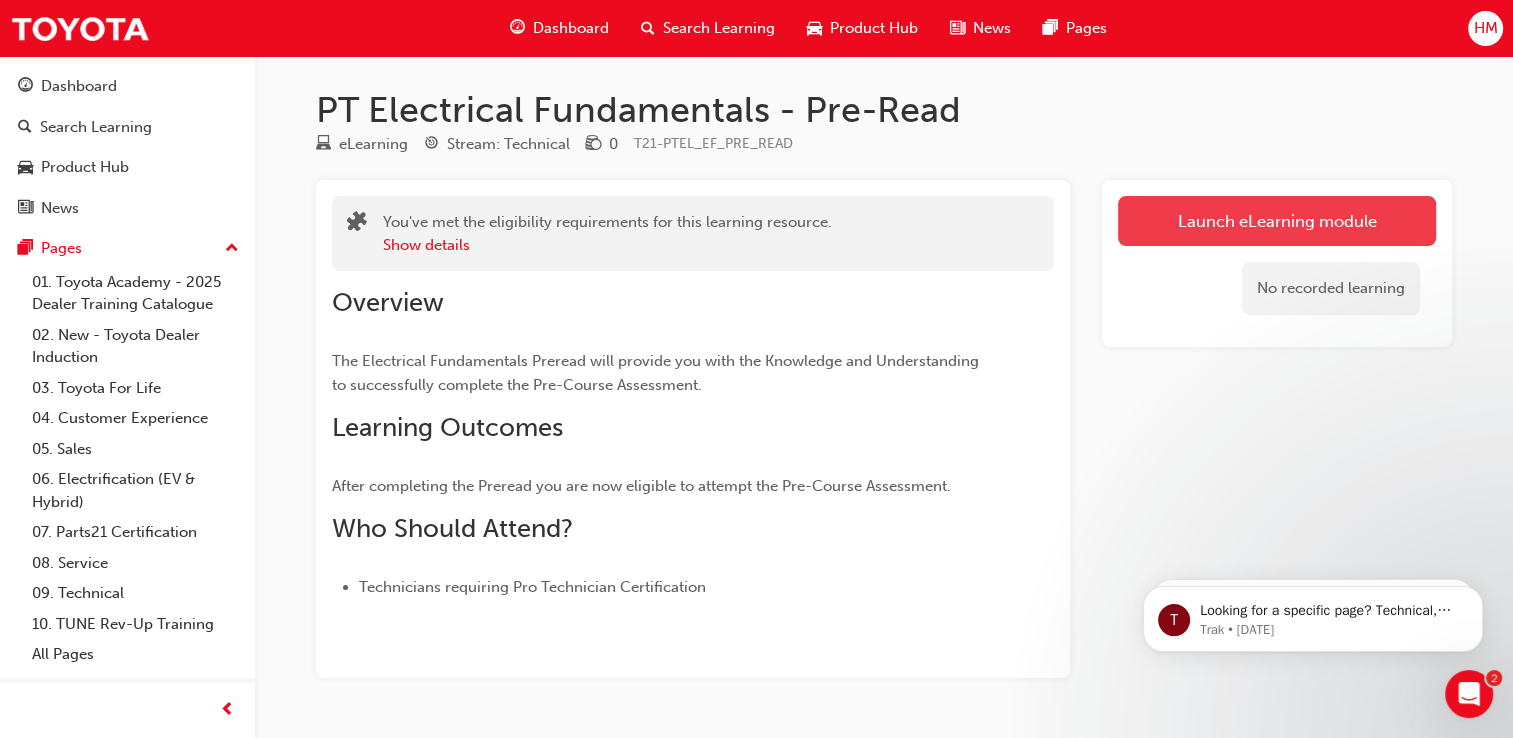 click on "Launch eLearning module" at bounding box center [1277, 221] 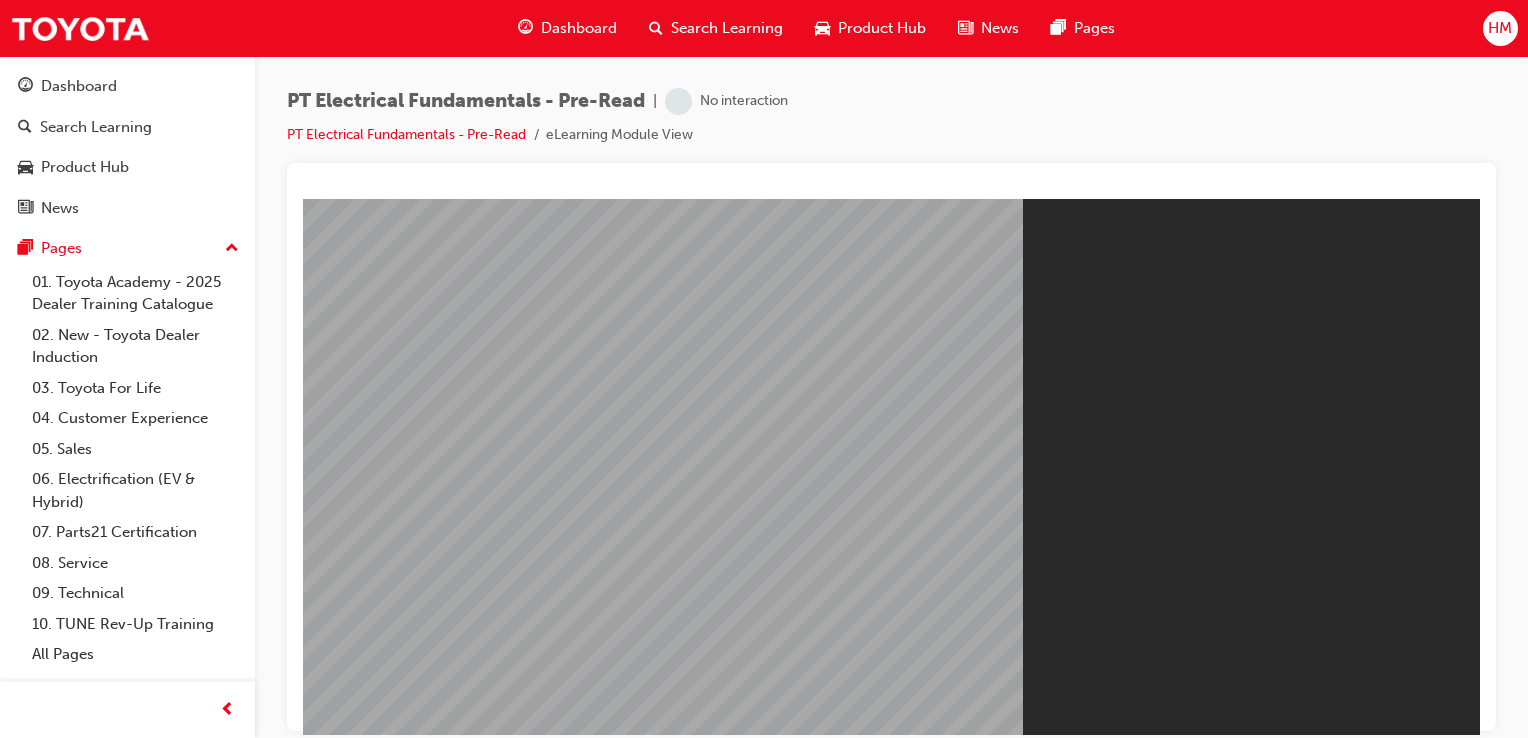 scroll, scrollTop: 0, scrollLeft: 0, axis: both 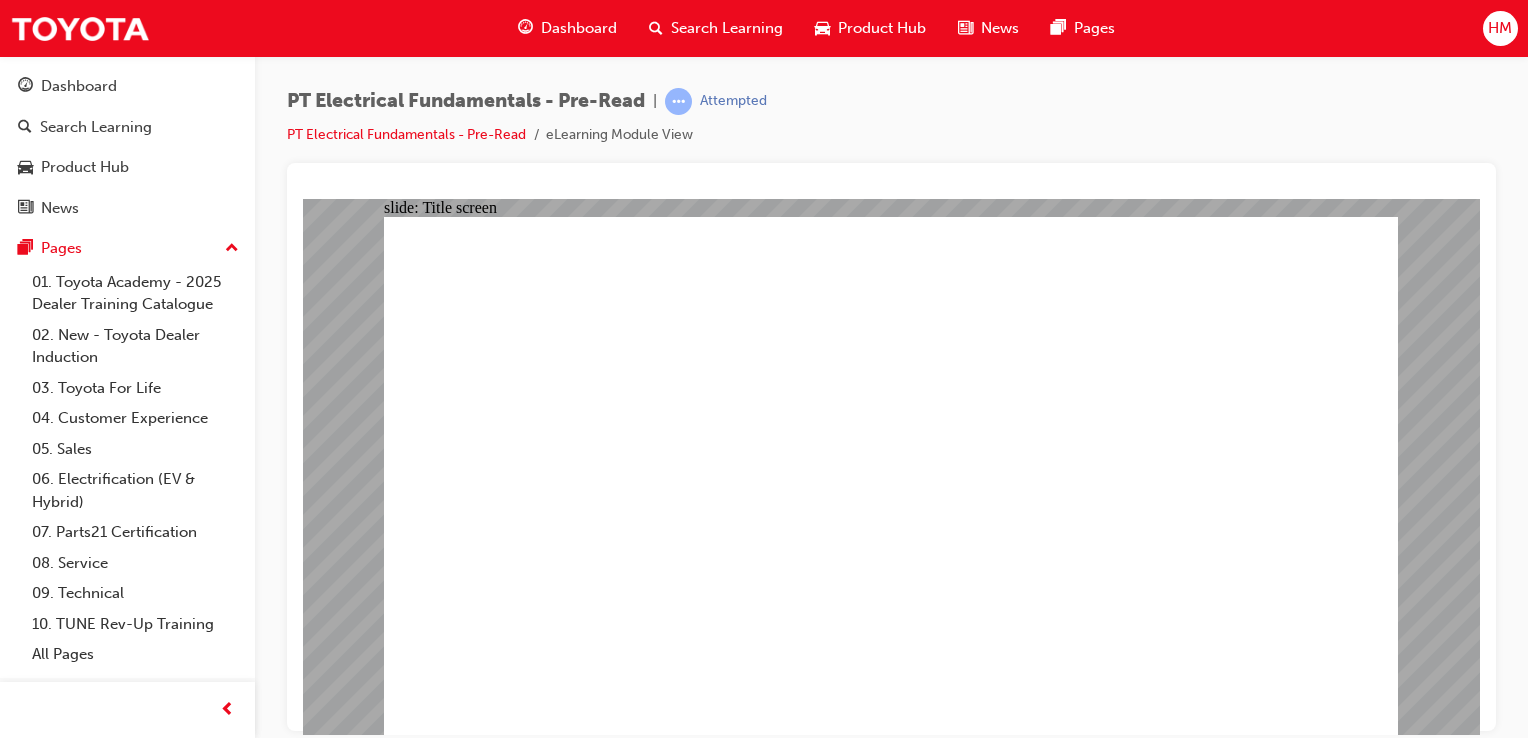 click 